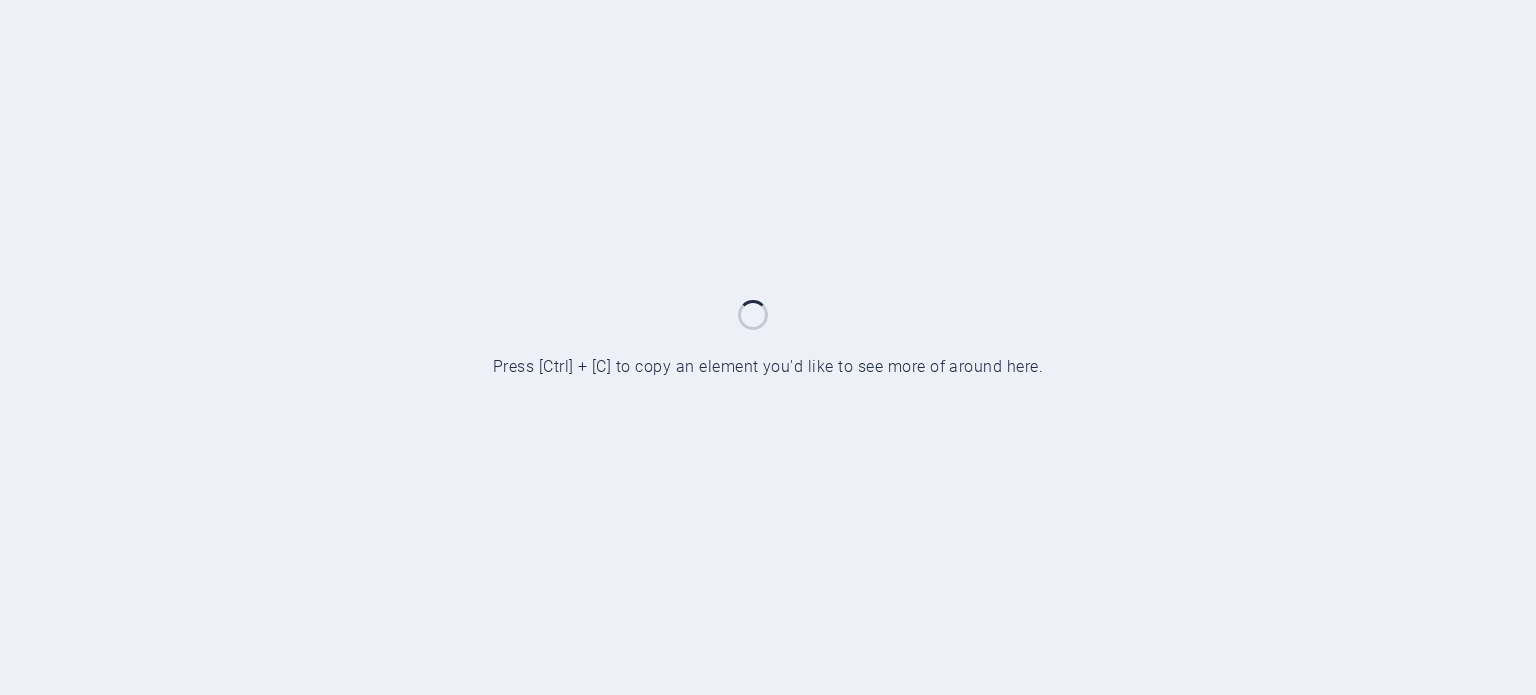 scroll, scrollTop: 0, scrollLeft: 0, axis: both 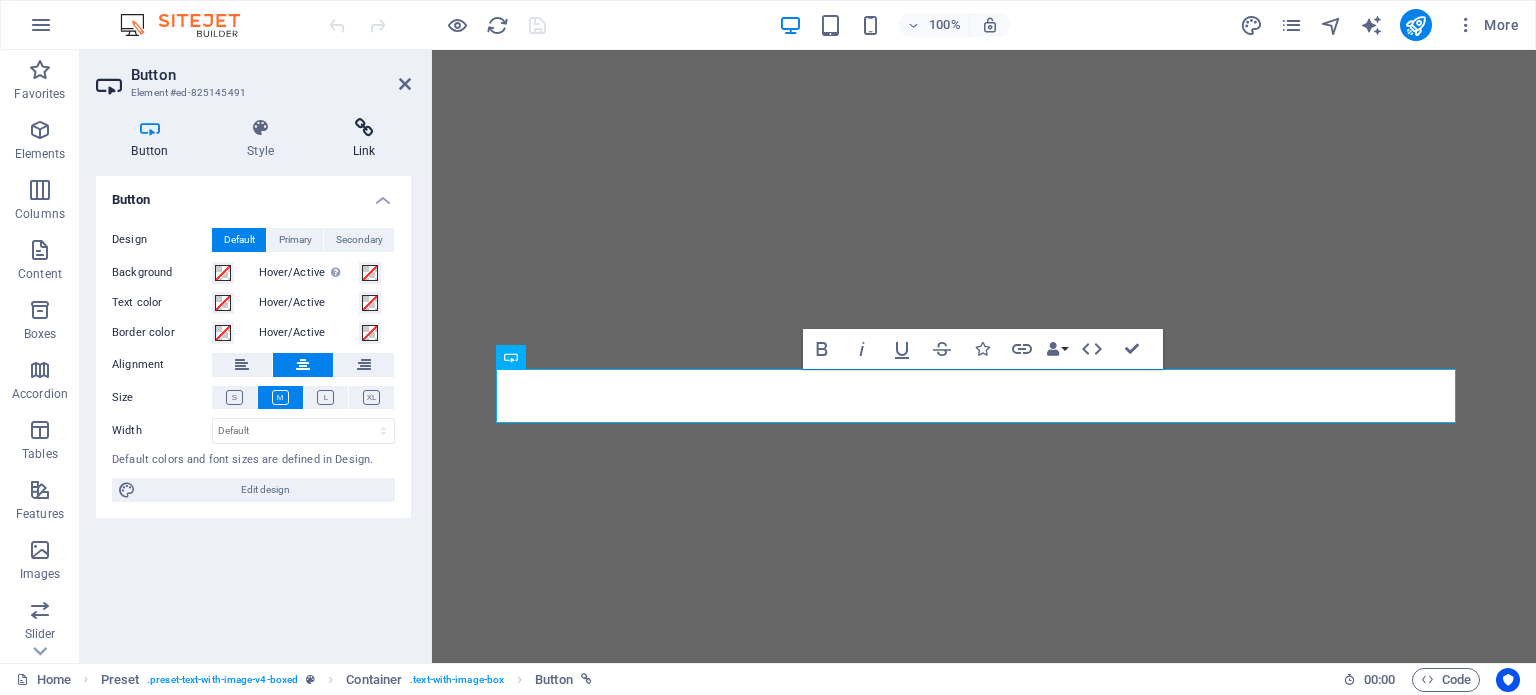 click at bounding box center [364, 128] 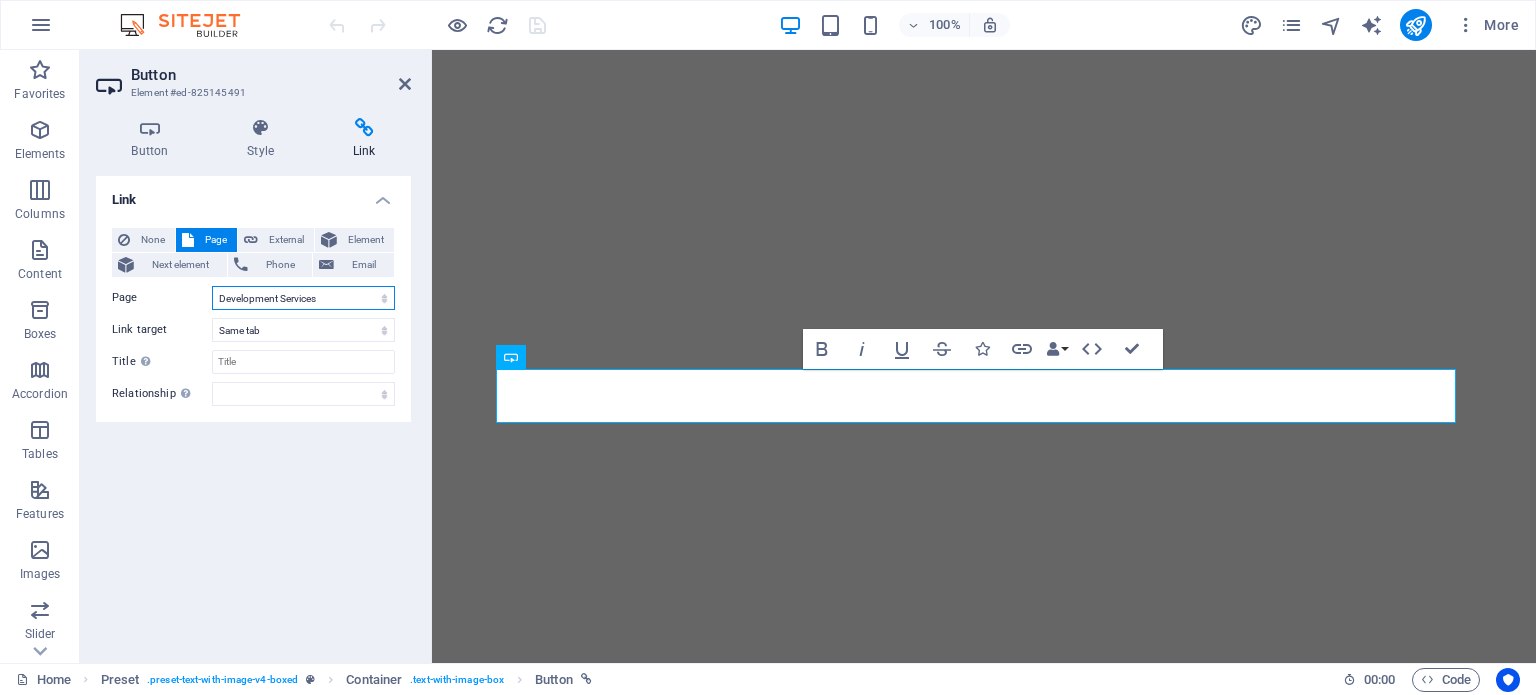 click on "Home Regulatory Services -- CPSR Pricing Development Services ADHD Care* -- ADHD Shampoo and Body Wash -- ADHD Detangler Lotion -- ADHD Body Lotion SPF -- ADHD Magnesium Cream Contact Legal Notice Privacy" at bounding box center (303, 298) 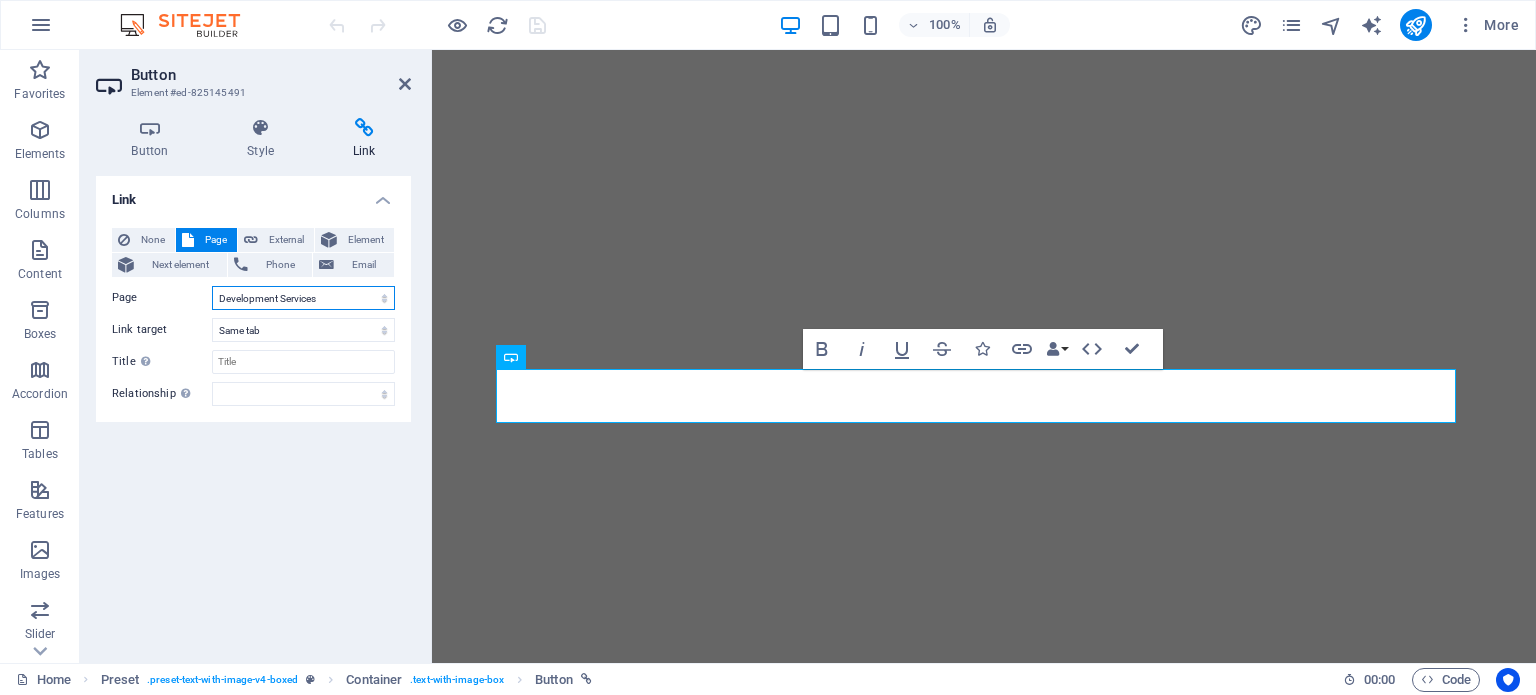 select on "1" 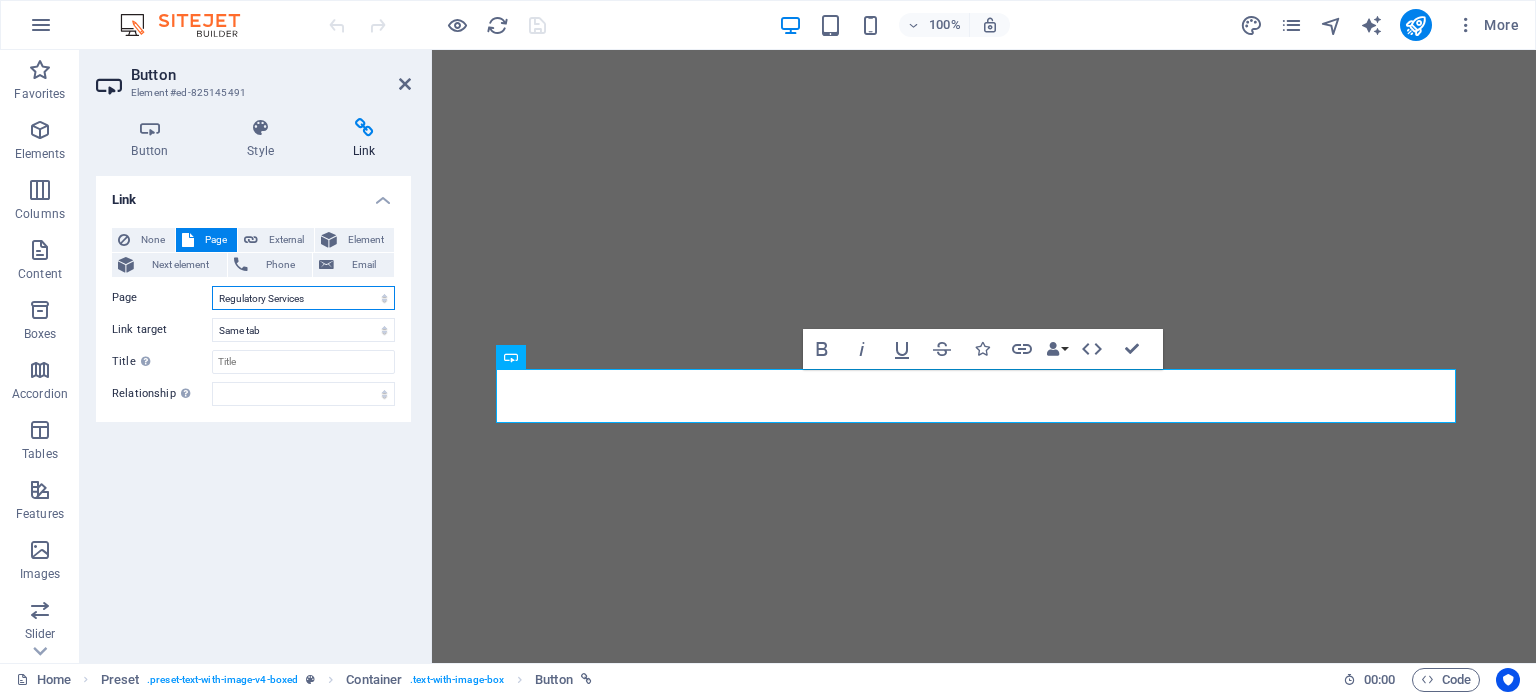 click on "Home Regulatory Services -- CPSR Pricing Development Services ADHD Care* -- ADHD Shampoo and Body Wash -- ADHD Detangler Lotion -- ADHD Body Lotion SPF -- ADHD Magnesium Cream Contact Legal Notice Privacy" at bounding box center (303, 298) 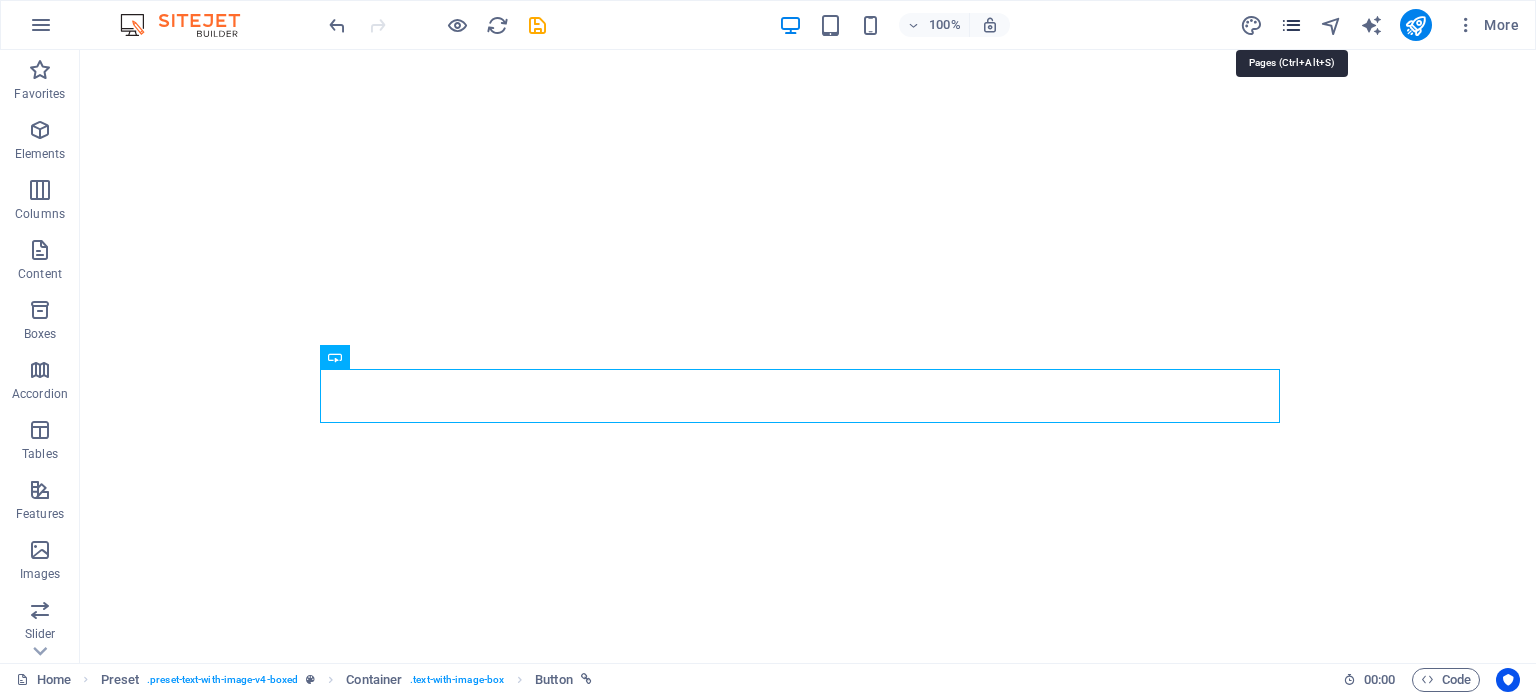 click at bounding box center (1291, 25) 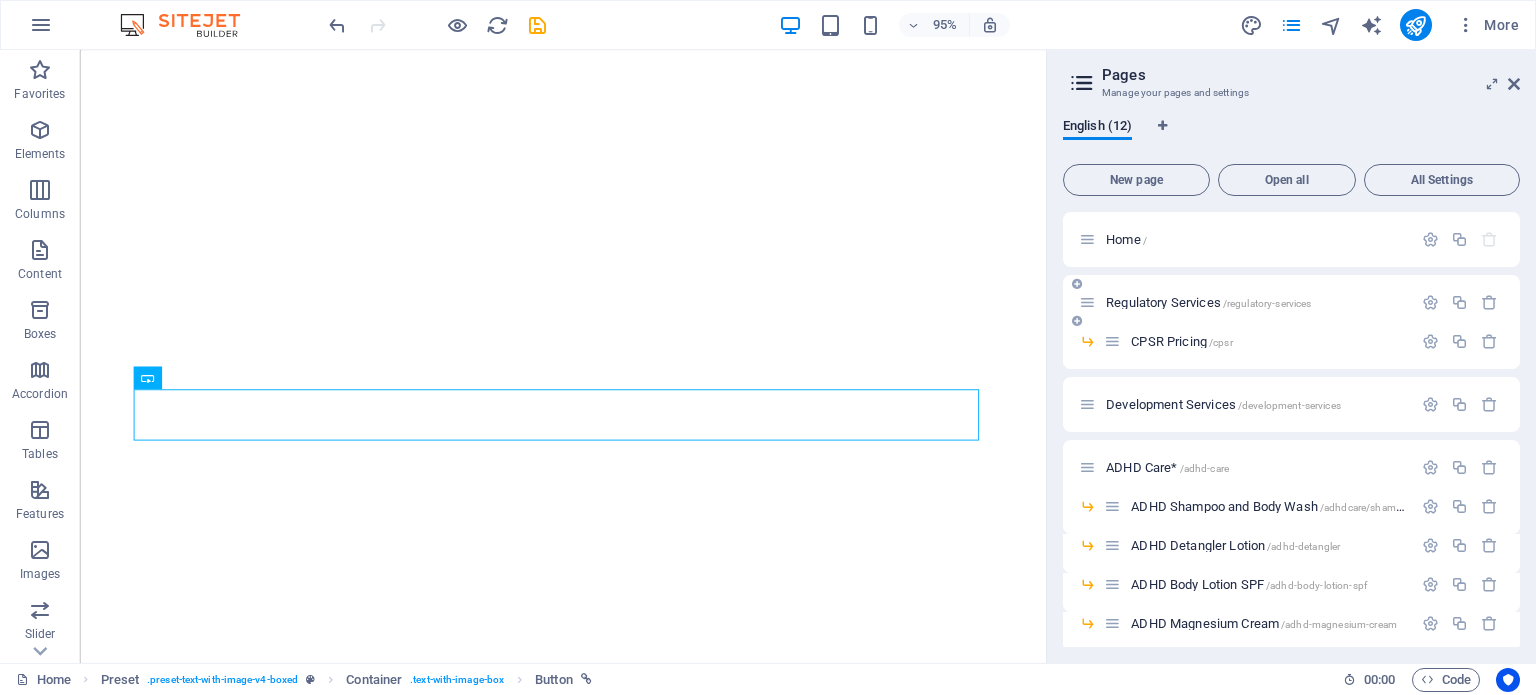click on "Regulatory Services /regulatory-services" at bounding box center [1208, 302] 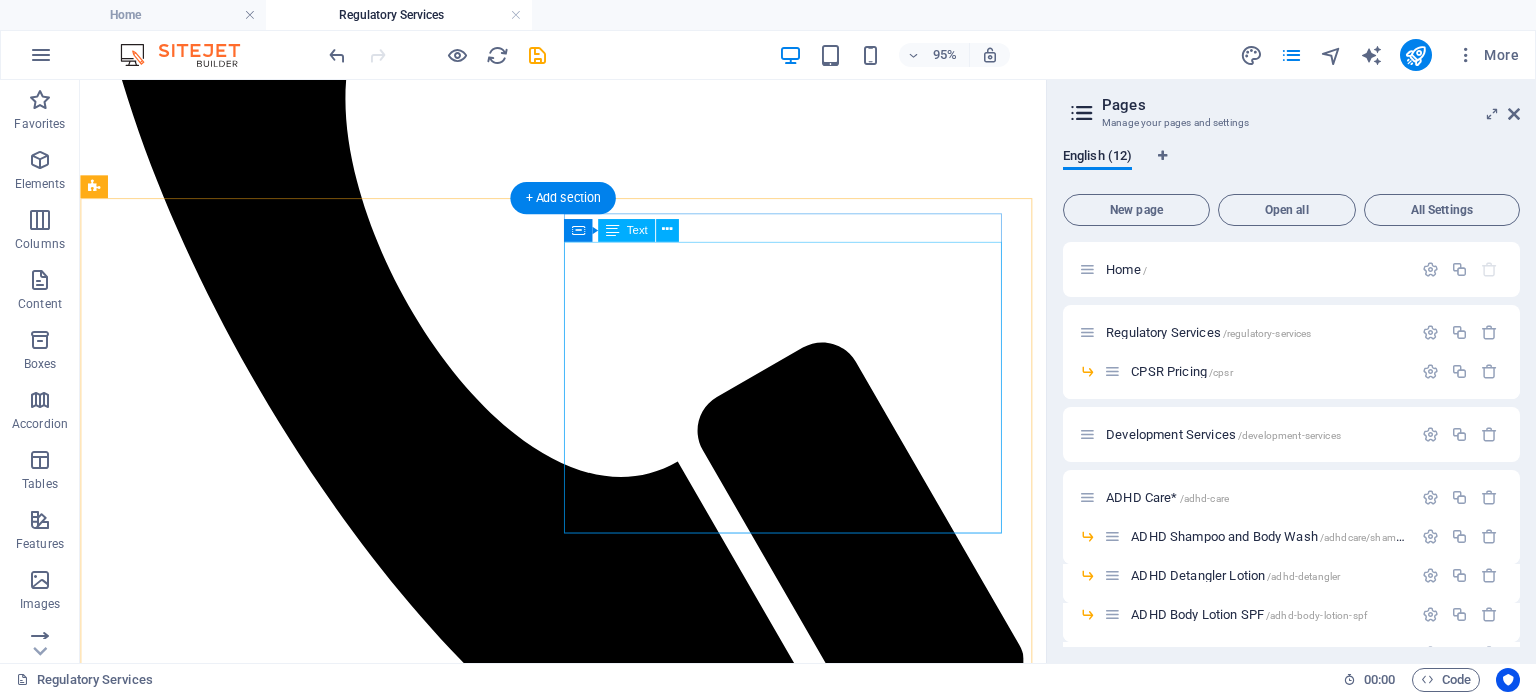 scroll, scrollTop: 700, scrollLeft: 0, axis: vertical 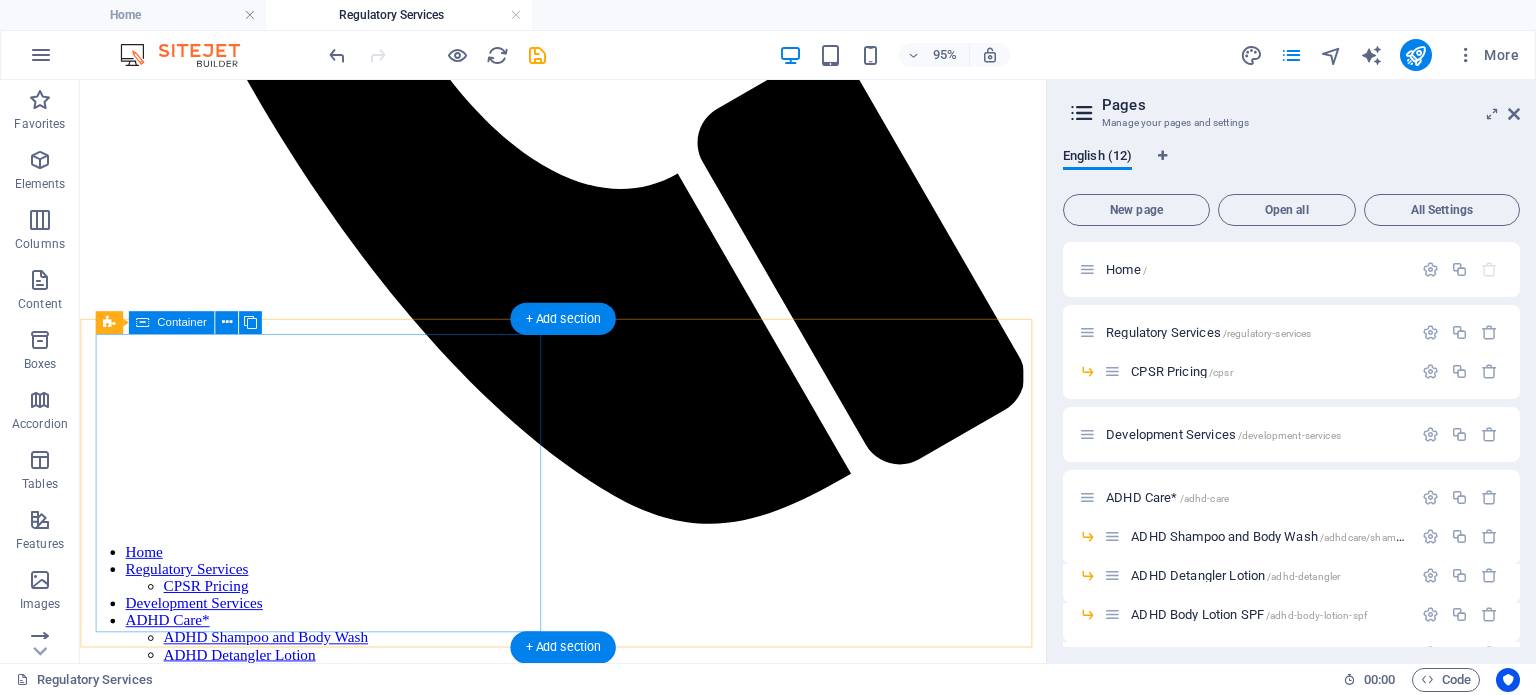 click on "Drop content here or  Add elements  Paste clipboard" at bounding box center (588, 1901) 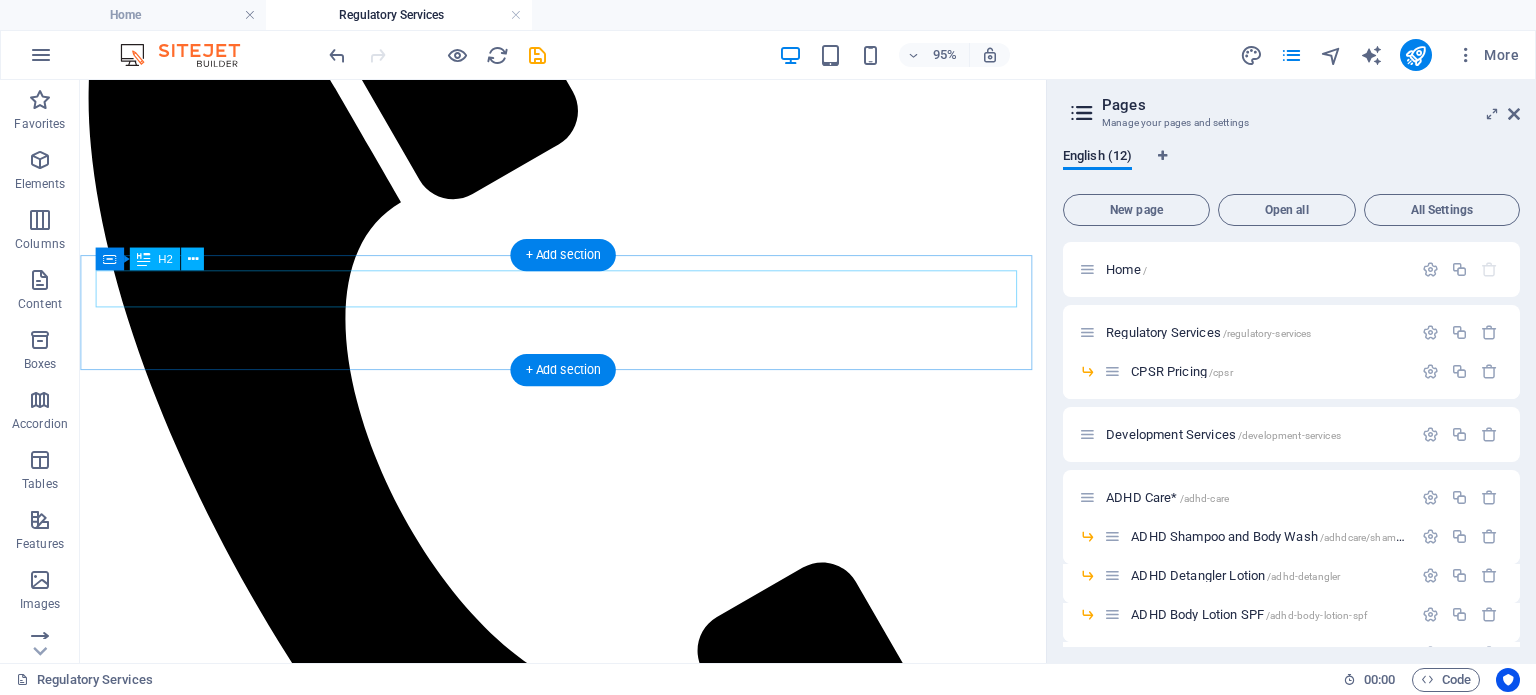 scroll, scrollTop: 500, scrollLeft: 0, axis: vertical 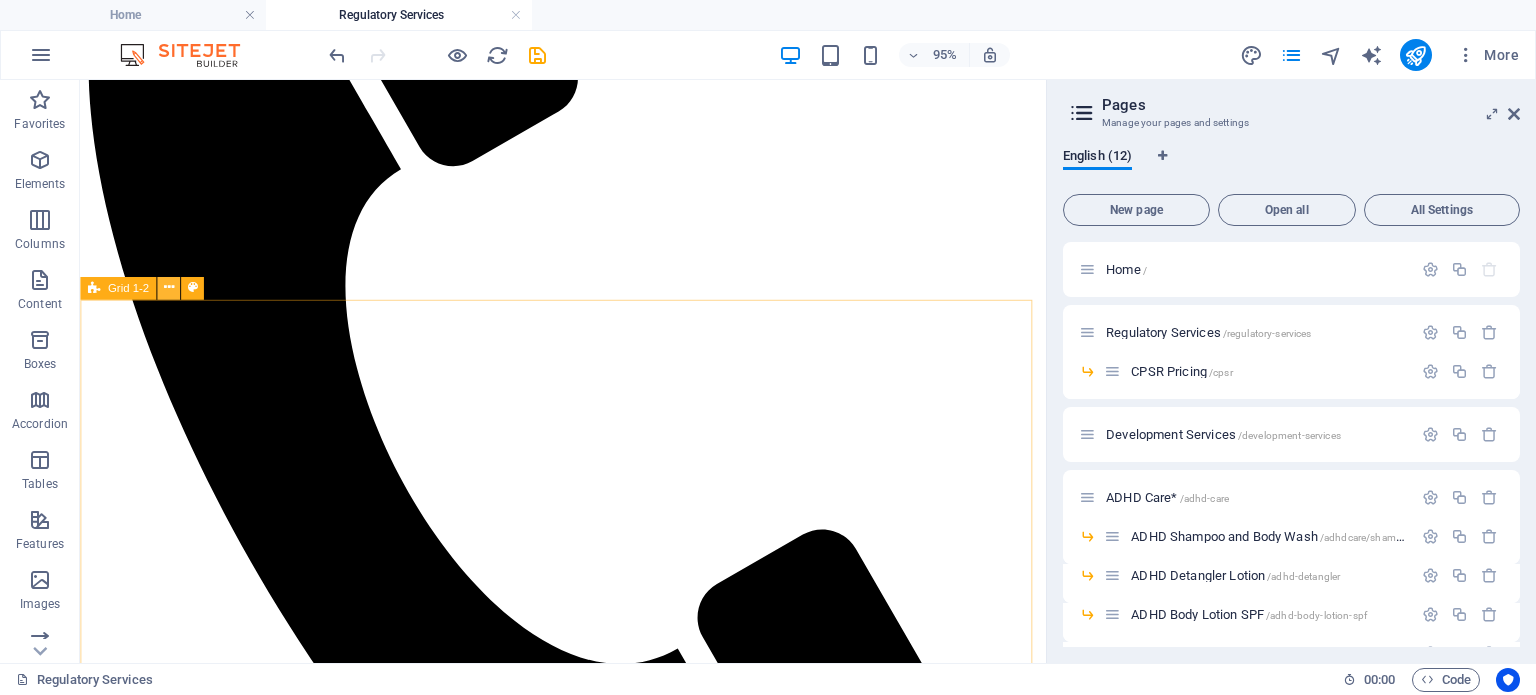 click at bounding box center (168, 288) 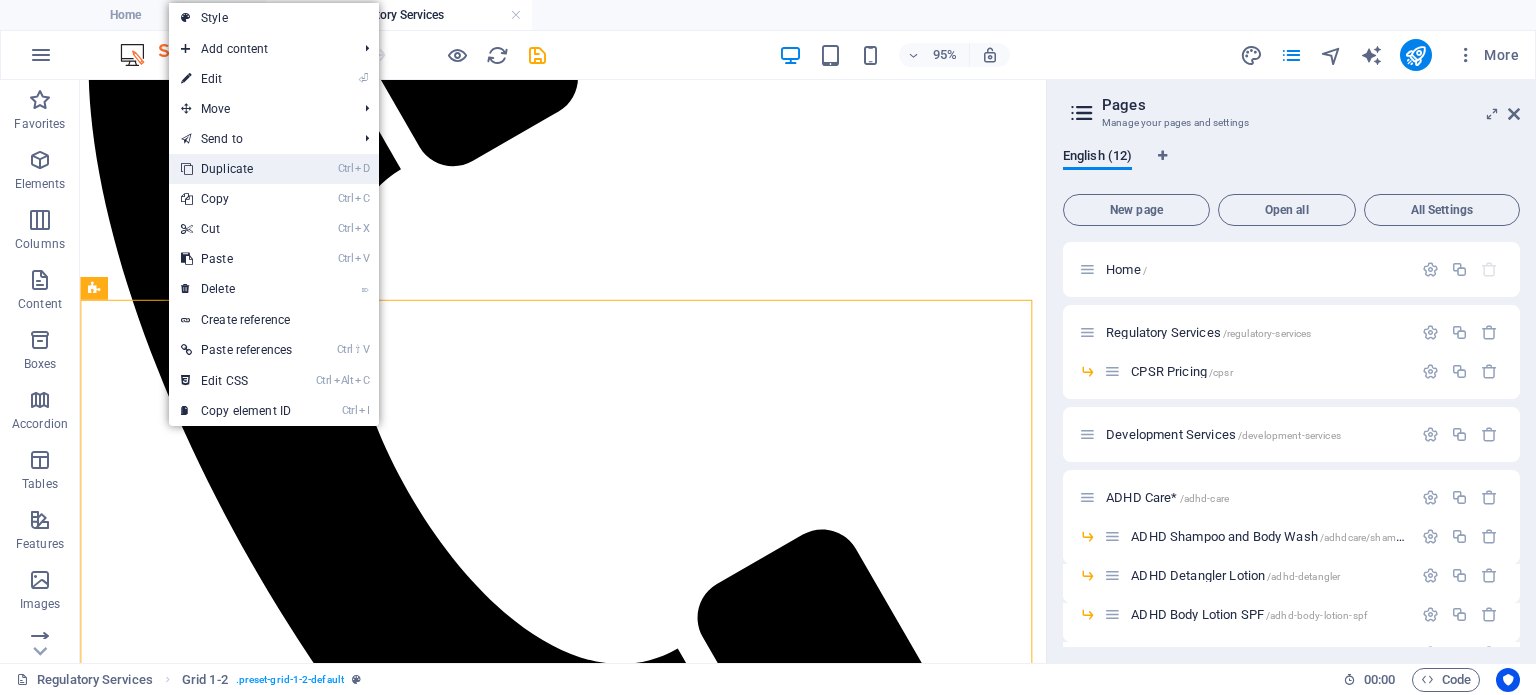 click on "Ctrl D  Duplicate" at bounding box center (236, 169) 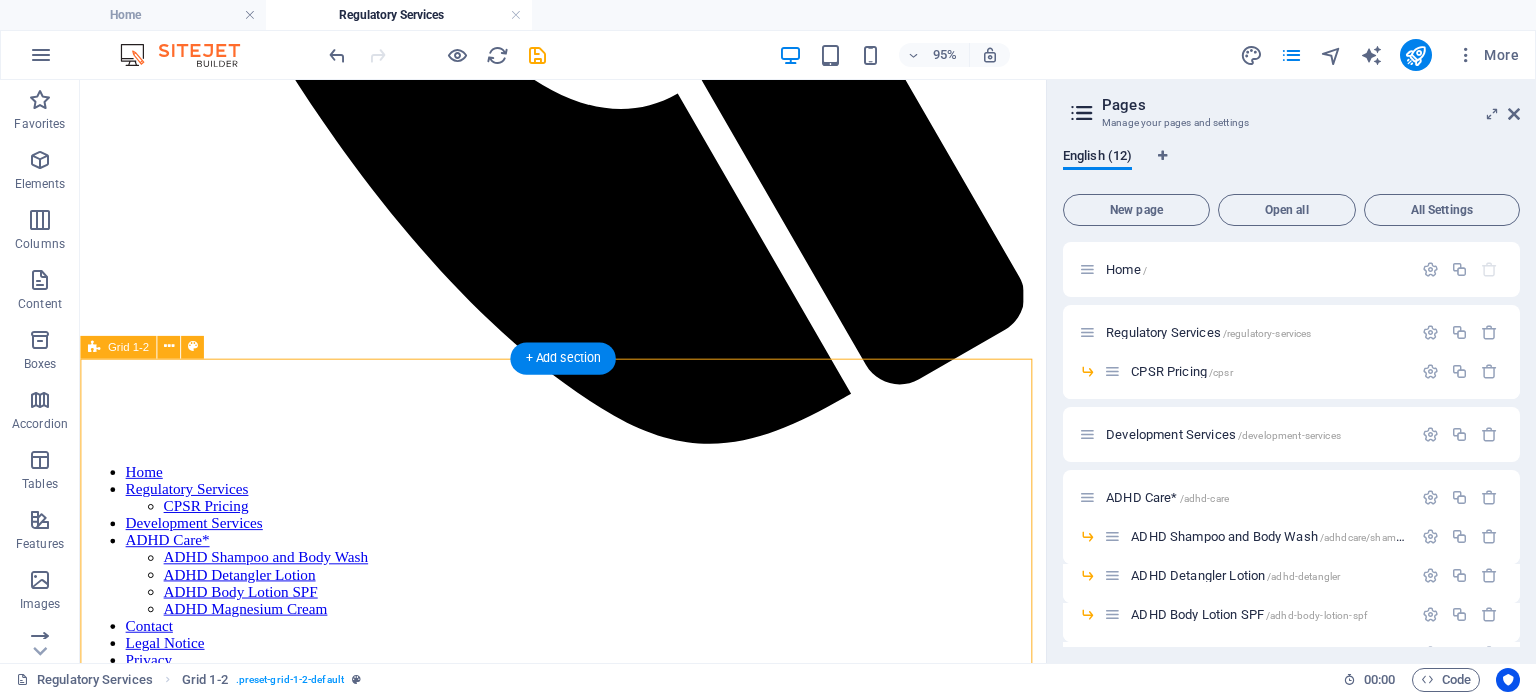 scroll, scrollTop: 904, scrollLeft: 0, axis: vertical 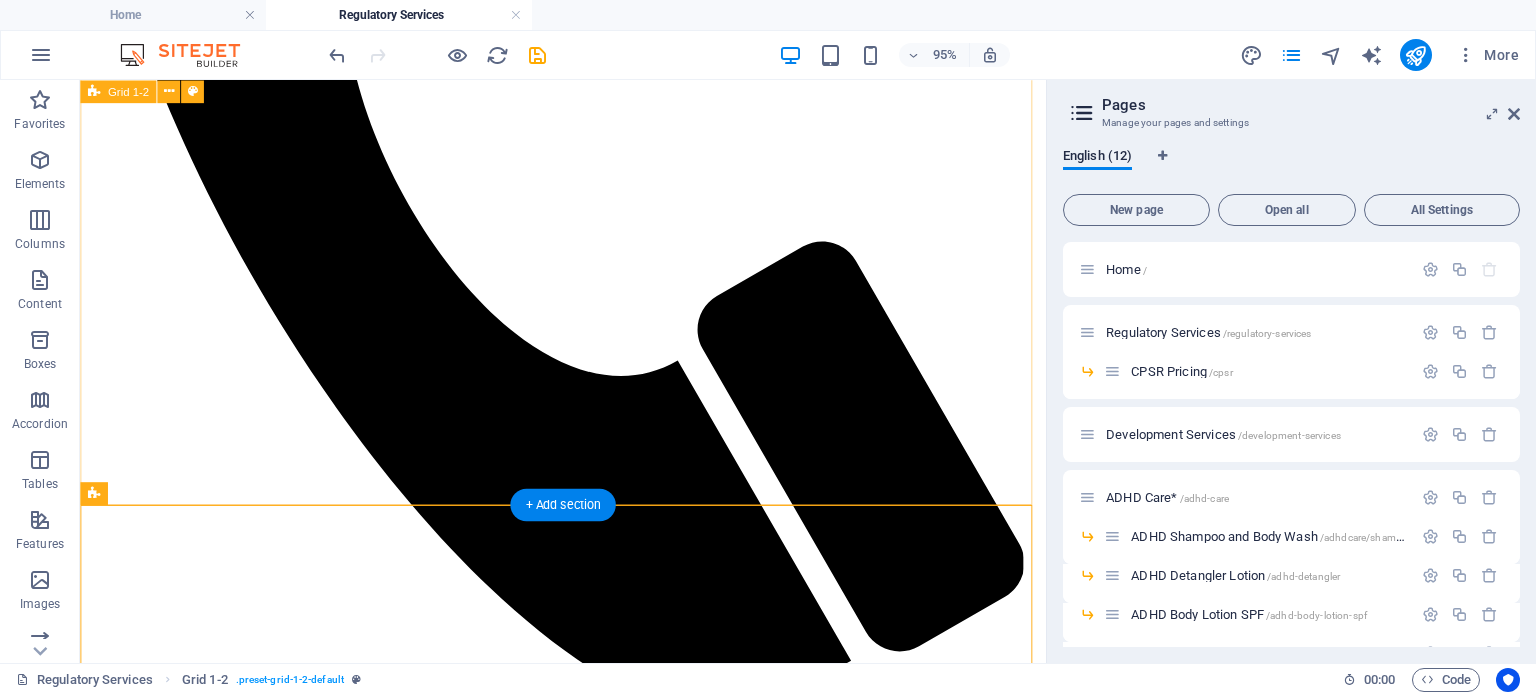 click on "Cosmetic Product Safety Reports A  CPSR  is legally required in many regions for the sale of cosmetic products. Our team provides in-depth safety assessments of your products to ensure they meet the latest health and safety regulations worldwide. Unlike the Product Information File (PIF), the Cosmetic Product Safety Report (CPSR) must be completed by a qualified scientist with specific certification and expertise in cosmetic safety assessments. This is a strict legal requirement under EU regulations, ensuring that only a competent professional can evaluate and confirm the safety of a cosmetic product. The CPSR is the most crucial document in the PIF, serving as the foundation for compliance and consumer protection. Without it, a product cannot legally enter the market. Fair Pricing & Unmatched Quality descover our prices" at bounding box center (588, 1812) 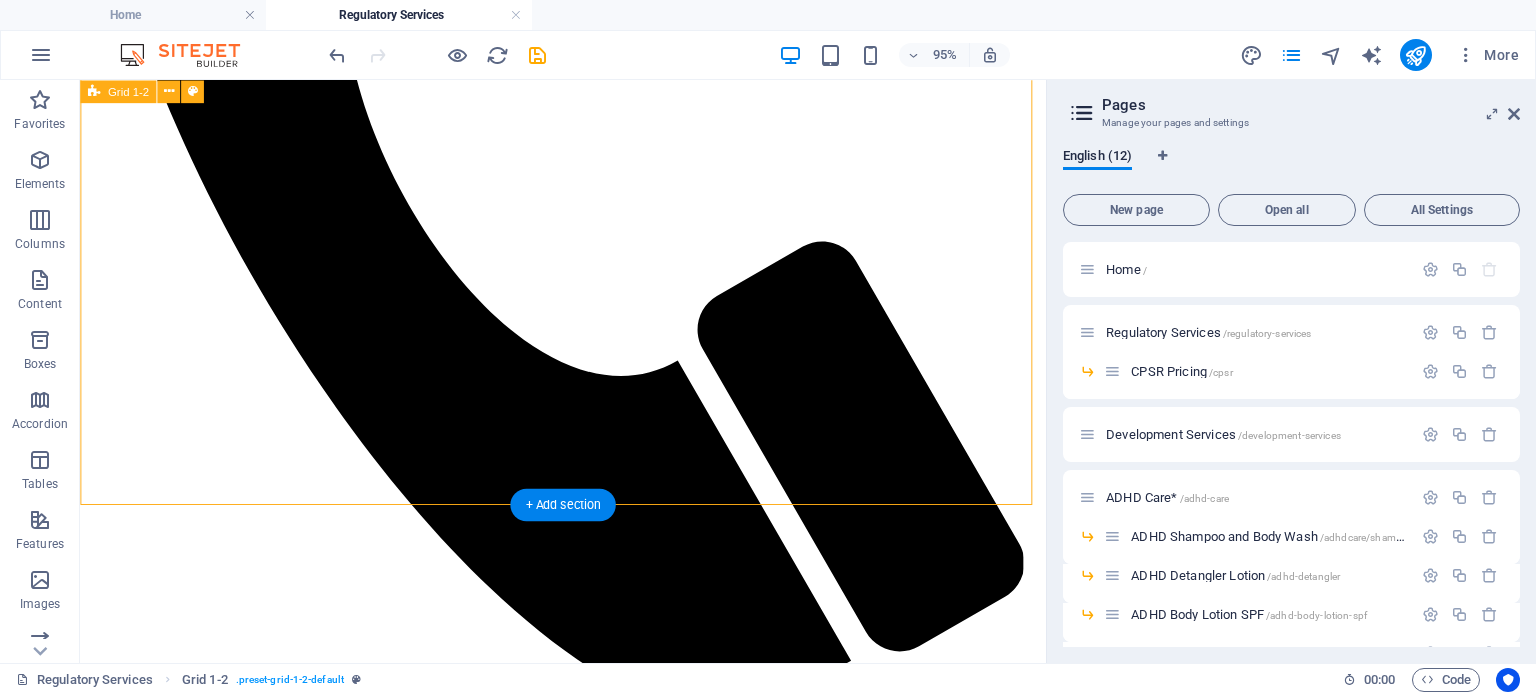 click on "Cosmetic Product Safety Reports A  CPSR  is legally required in many regions for the sale of cosmetic products. Our team provides in-depth safety assessments of your products to ensure they meet the latest health and safety regulations worldwide. Unlike the Product Information File (PIF), the Cosmetic Product Safety Report (CPSR) must be completed by a qualified scientist with specific certification and expertise in cosmetic safety assessments. This is a strict legal requirement under EU regulations, ensuring that only a competent professional can evaluate and confirm the safety of a cosmetic product. The CPSR is the most crucial document in the PIF, serving as the foundation for compliance and consumer protection. Without it, a product cannot legally enter the market. Fair Pricing & Unmatched Quality descover our prices" at bounding box center [588, 1812] 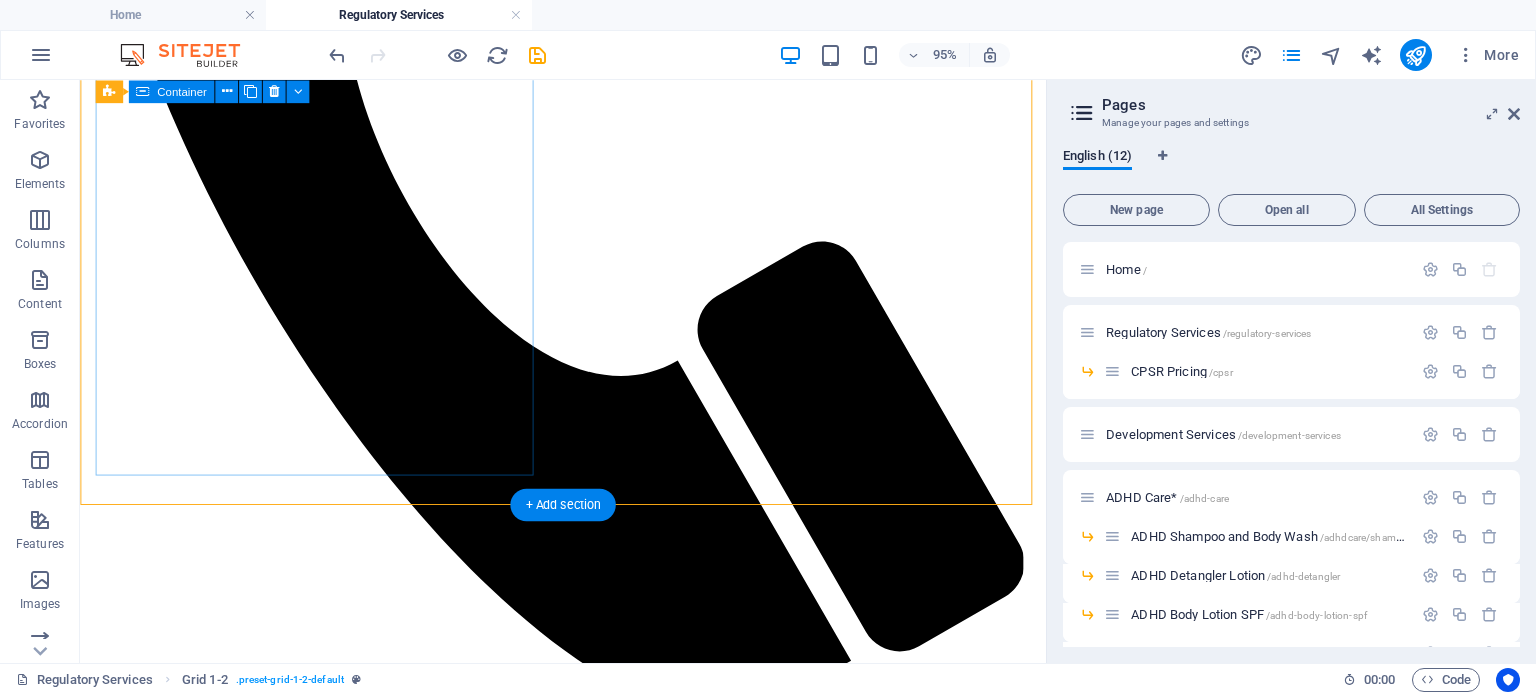 scroll, scrollTop: 16, scrollLeft: 0, axis: vertical 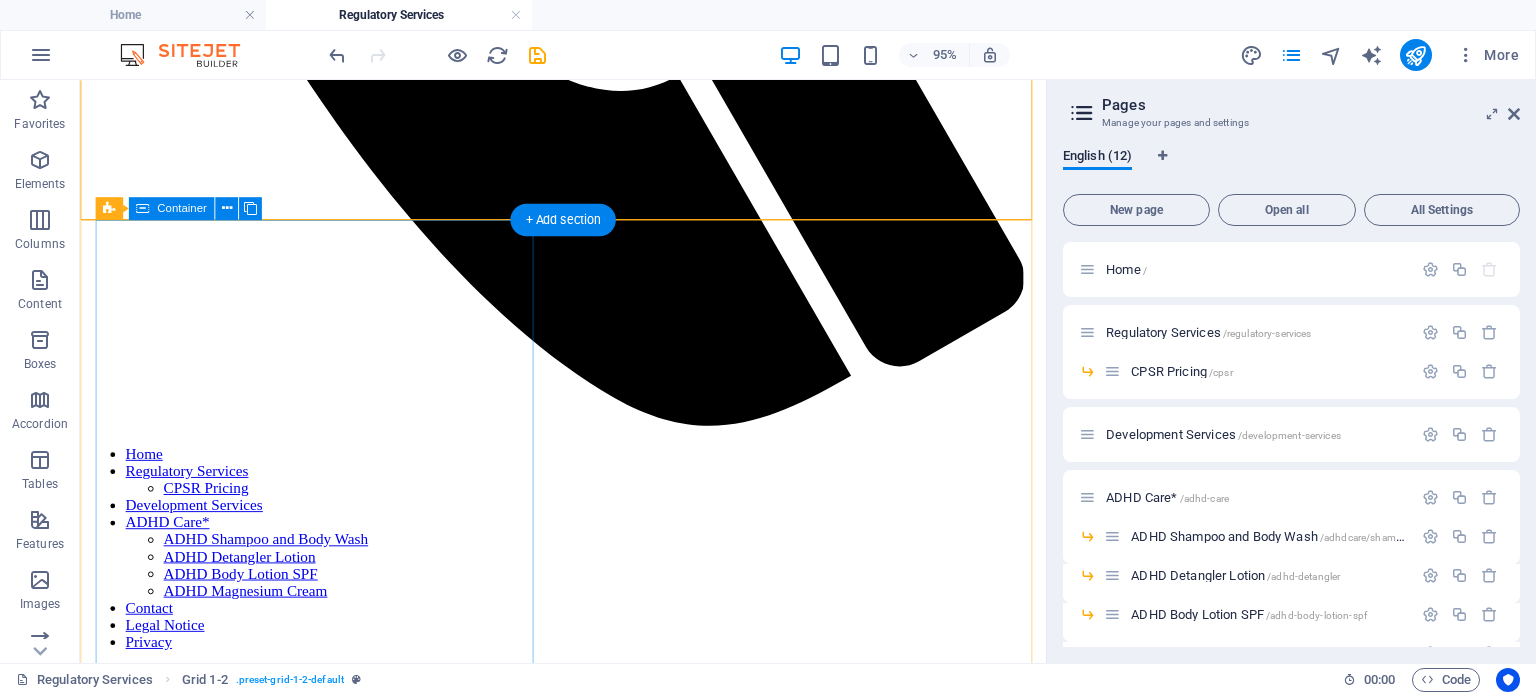 click on "Cosmetic Product Safety Reports A C PSR is legally required in many regions for the sale of cosmetic products. Our team provides in-depth safety assessments of your products to ensure they meet the latest health and safety regulations worldwide. Unlike the Product Information File (PIF), the Cosmetic Product Safety Report (CPSR) must be completed by a qualified scientist with specific certification and expertise in cosmetic safety assessments. This is a strict legal requirement under EU regulations, ensuring that only a competent professional can evaluate and confirm the safety of a cosmetic product. The CPSR is the most crucial document in the PIF, serving as the foundation for compliance and consumer protection. Without it, a product cannot legally enter the market." at bounding box center [588, 1848] 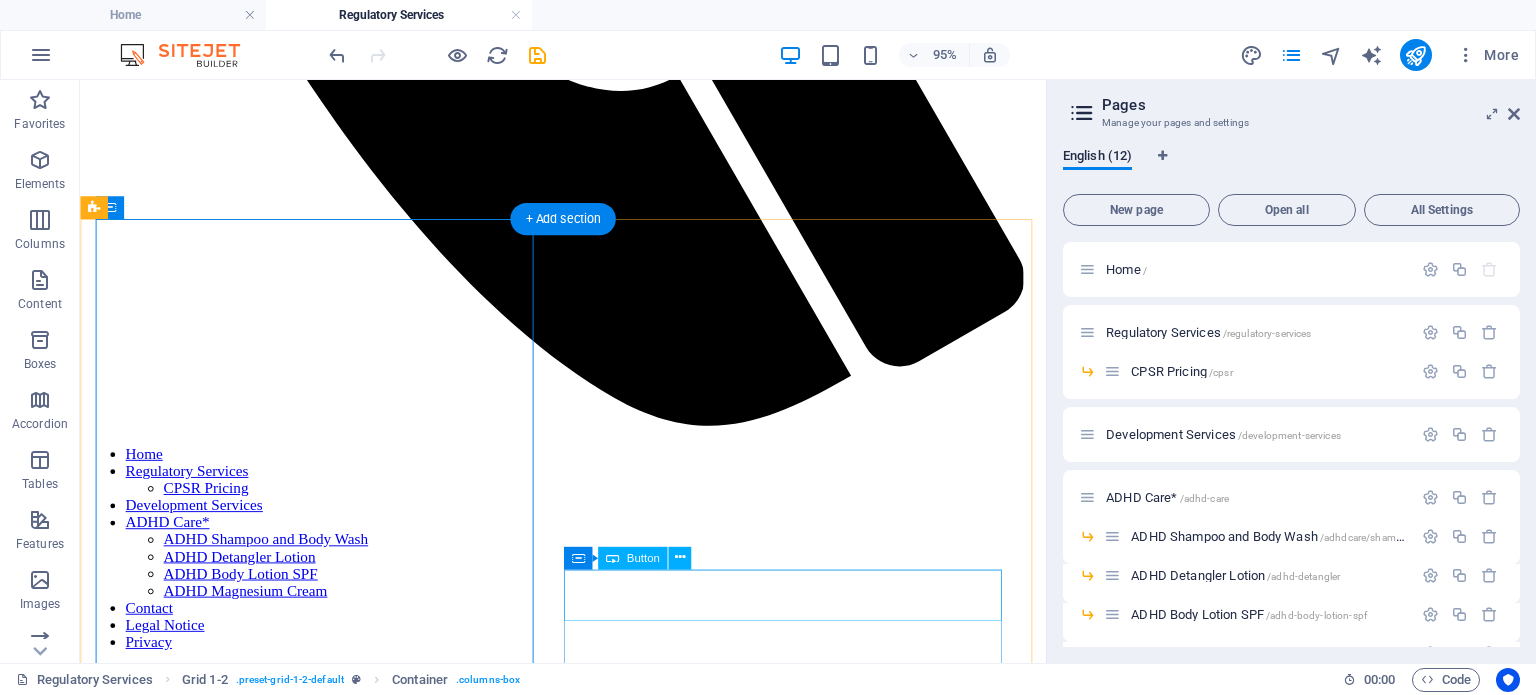 scroll, scrollTop: 1304, scrollLeft: 0, axis: vertical 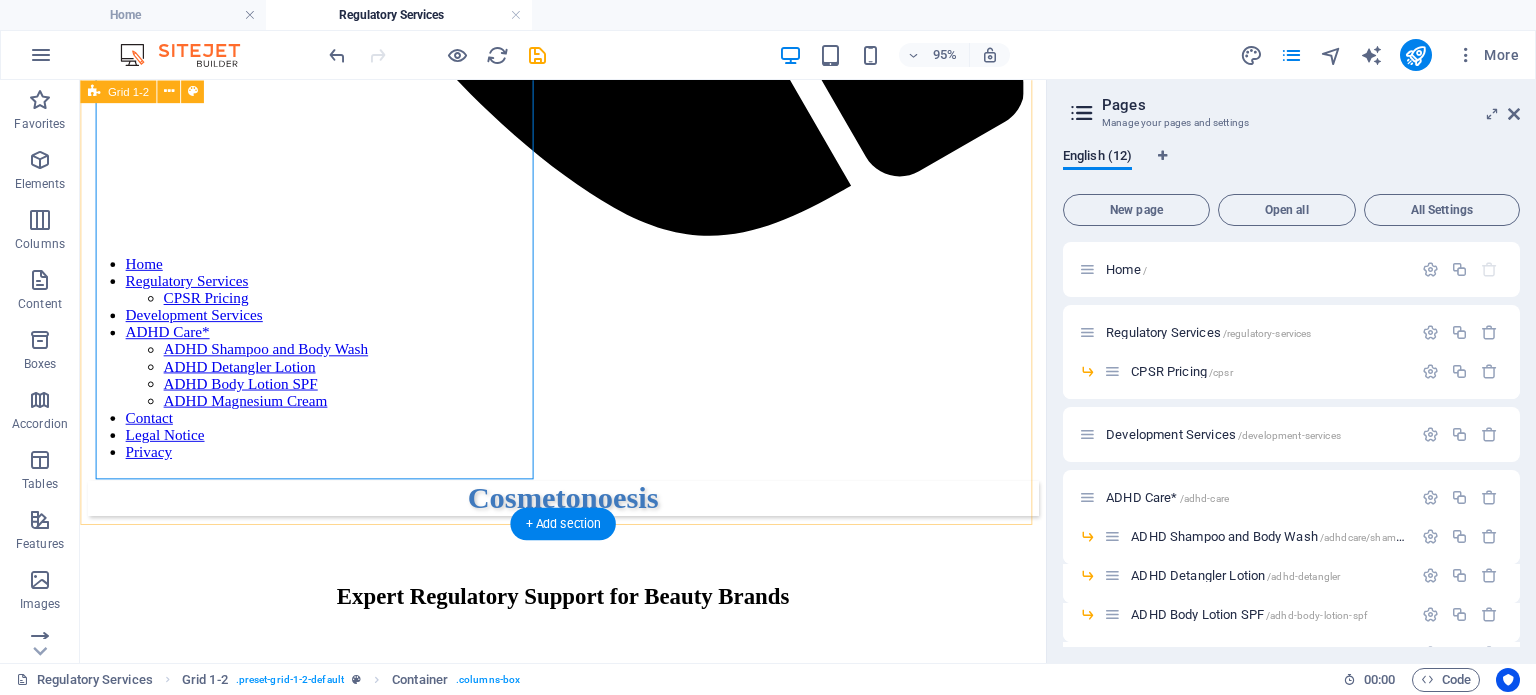 click on "Cosmetic Product Safety Reports A  CPSR  is legally required in many regions for the sale of cosmetic products. Our team provides in-depth safety assessments of your products to ensure they meet the latest health and safety regulations worldwide. Unlike the Product Information File (PIF), the Cosmetic Product Safety Report (CPSR) must be completed by a qualified scientist with specific certification and expertise in cosmetic safety assessments. This is a strict legal requirement under EU regulations, ensuring that only a competent professional can evaluate and confirm the safety of a cosmetic product. The CPSR is the most crucial document in the PIF, serving as the foundation for compliance and consumer protection. Without it, a product cannot legally enter the market. Fair Pricing & Unmatched Quality descover our prices" at bounding box center (588, 1756) 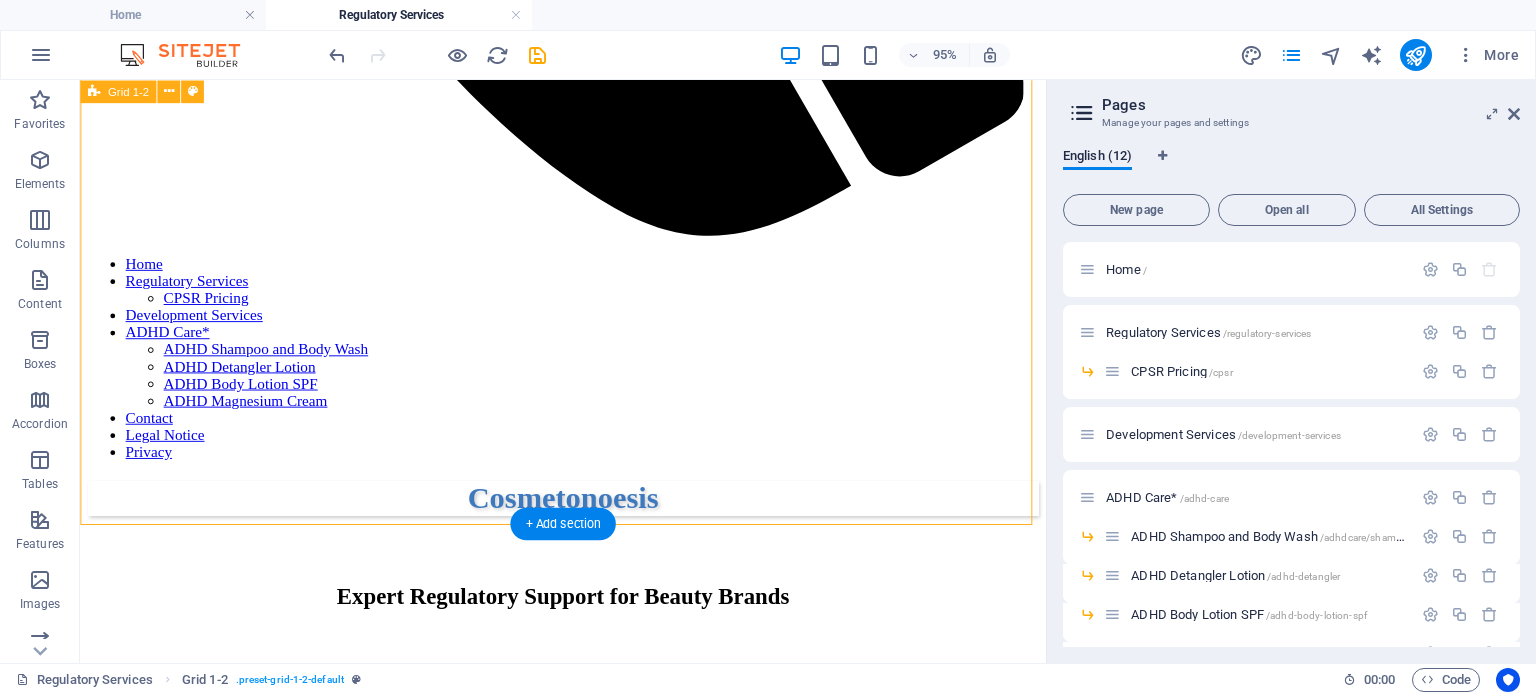 click on "Cosmetic Product Safety Reports A  CPSR  is legally required in many regions for the sale of cosmetic products. Our team provides in-depth safety assessments of your products to ensure they meet the latest health and safety regulations worldwide. Unlike the Product Information File (PIF), the Cosmetic Product Safety Report (CPSR) must be completed by a qualified scientist with specific certification and expertise in cosmetic safety assessments. This is a strict legal requirement under EU regulations, ensuring that only a competent professional can evaluate and confirm the safety of a cosmetic product. The CPSR is the most crucial document in the PIF, serving as the foundation for compliance and consumer protection. Without it, a product cannot legally enter the market. Fair Pricing & Unmatched Quality descover our prices" at bounding box center (588, 1756) 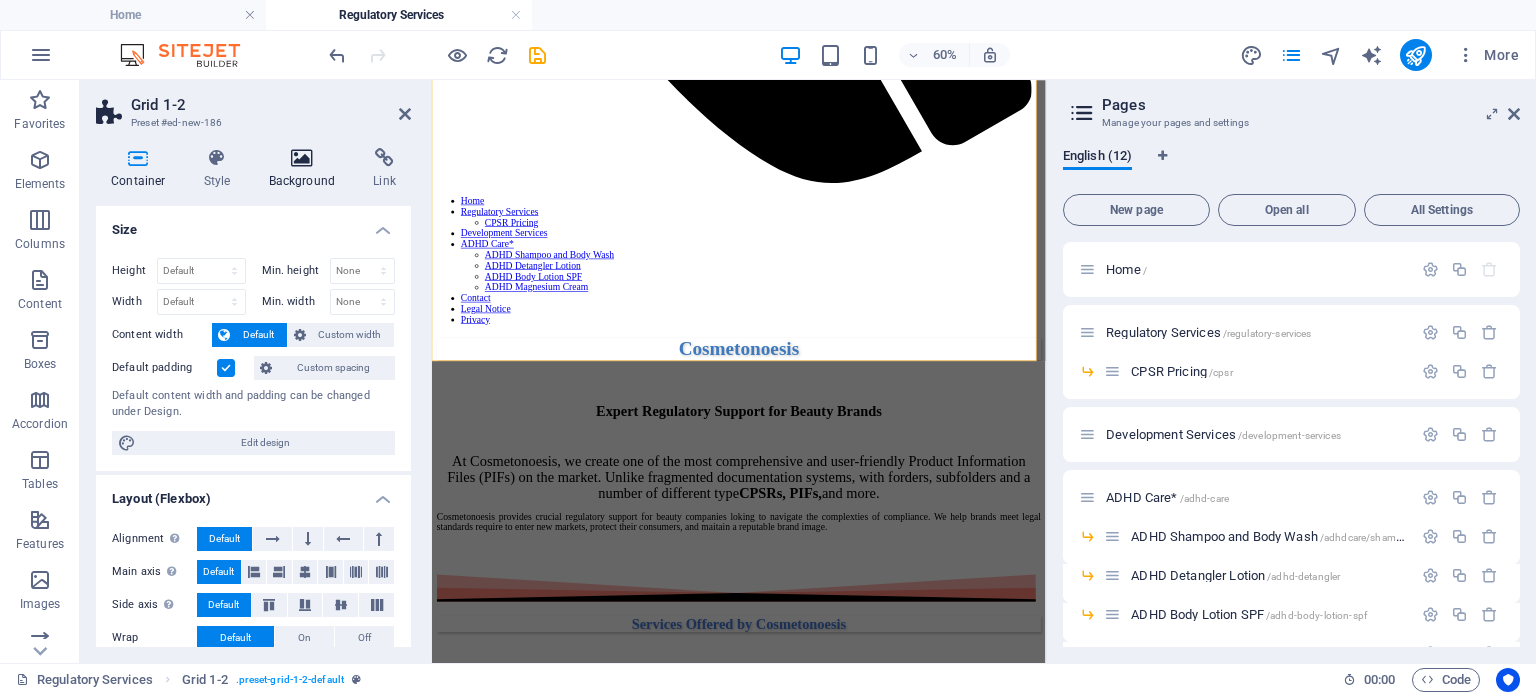 click at bounding box center [302, 158] 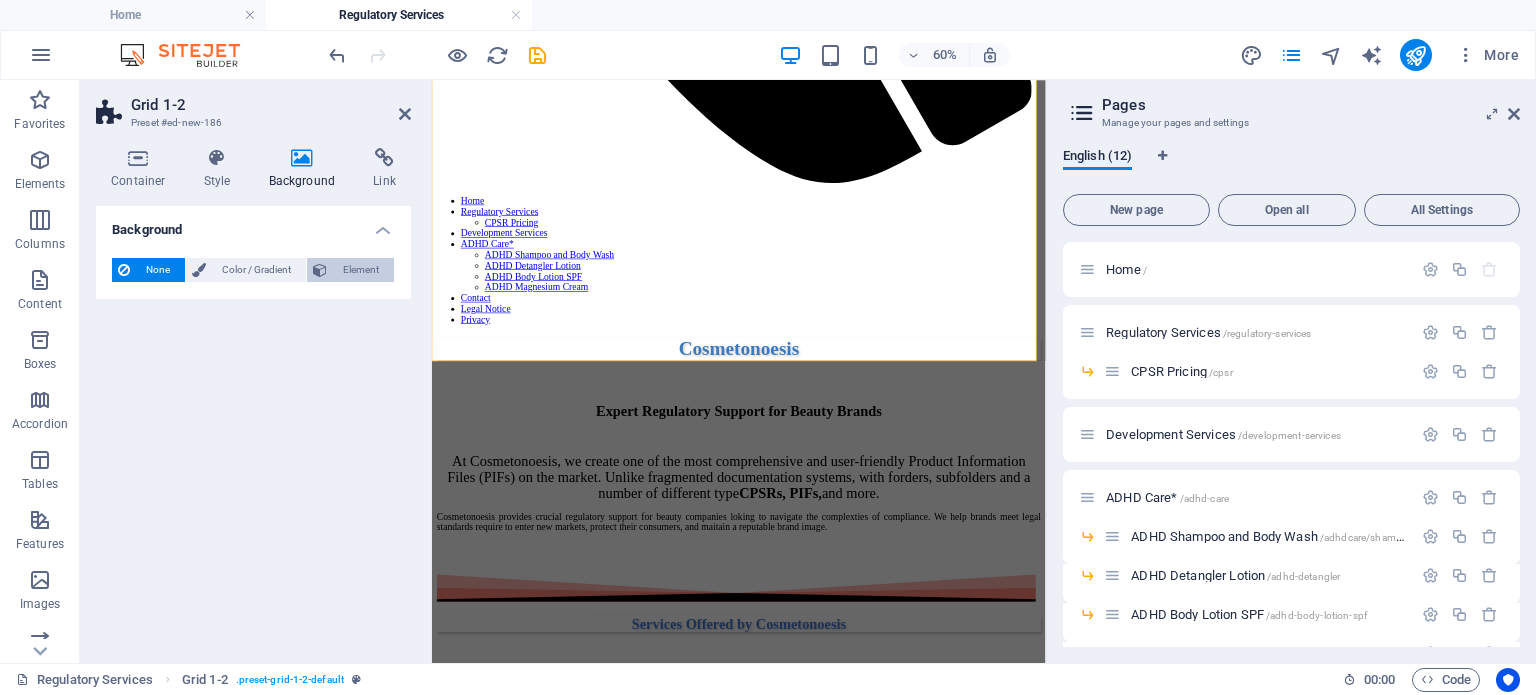 click on "Element" at bounding box center (360, 270) 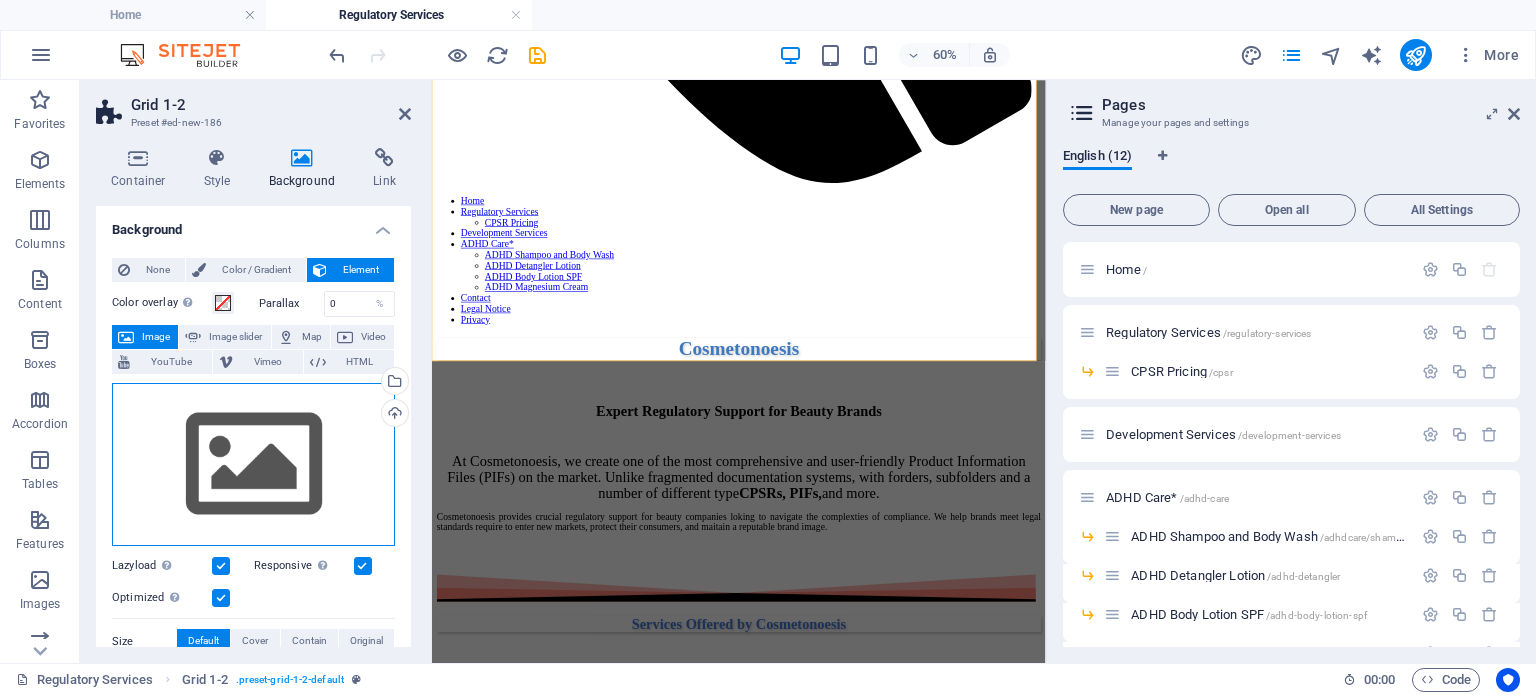 click on "Drag files here, click to choose files or select files from Files or our free stock photos & videos" at bounding box center (253, 465) 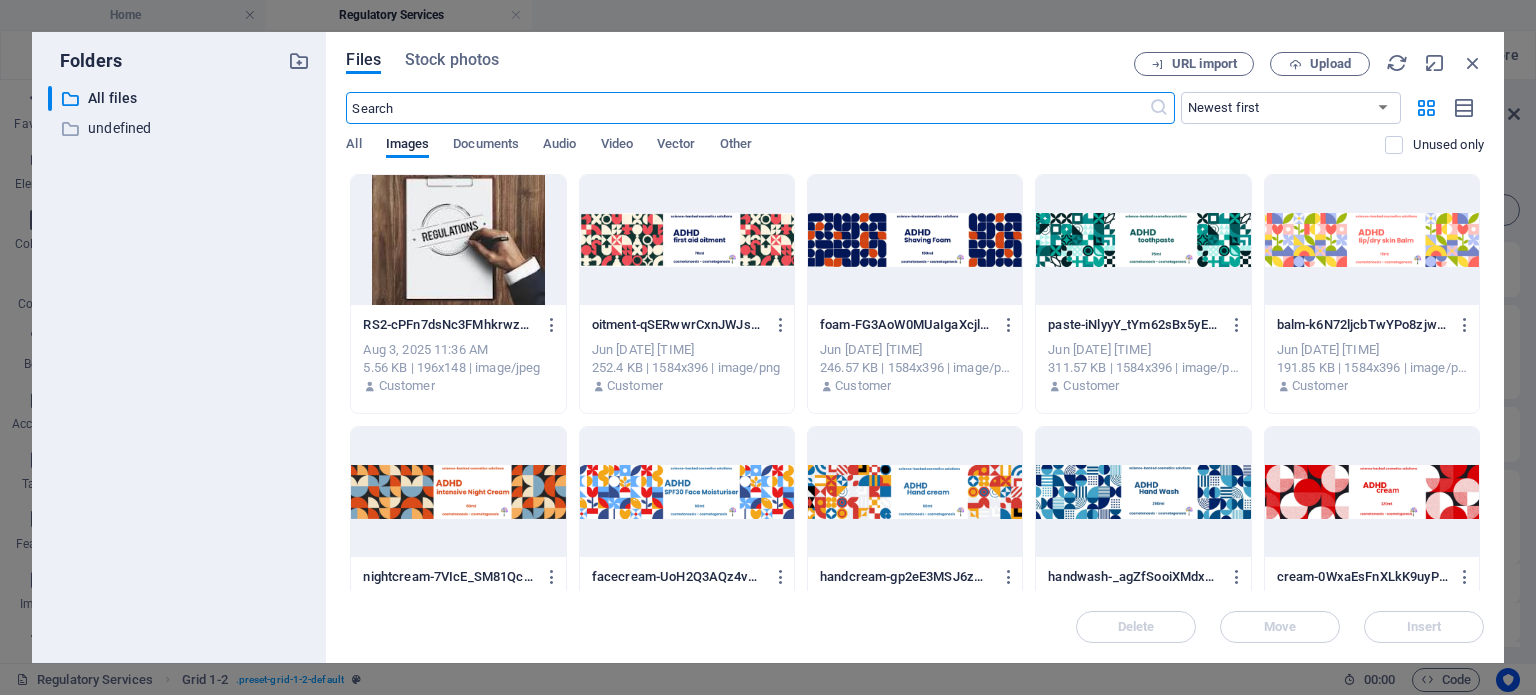 scroll, scrollTop: 0, scrollLeft: 0, axis: both 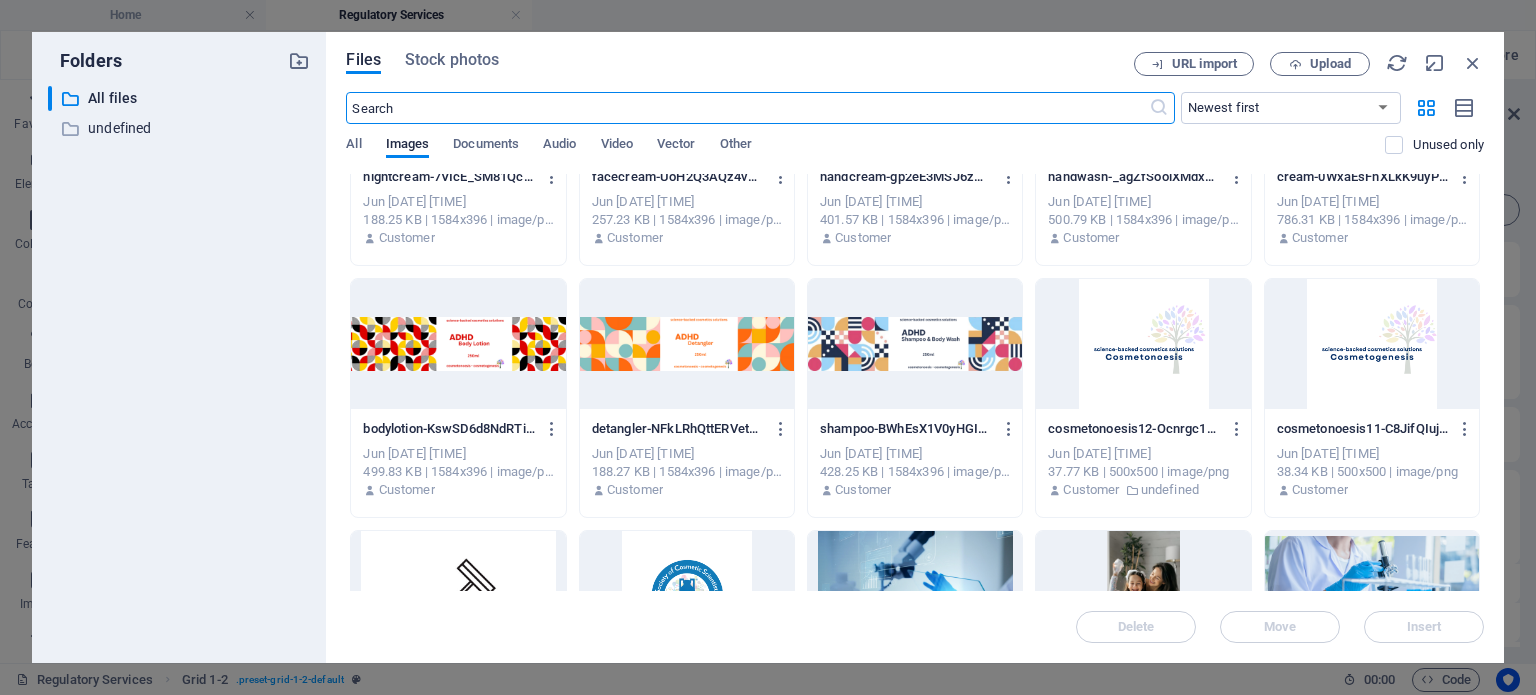click at bounding box center [1372, 344] 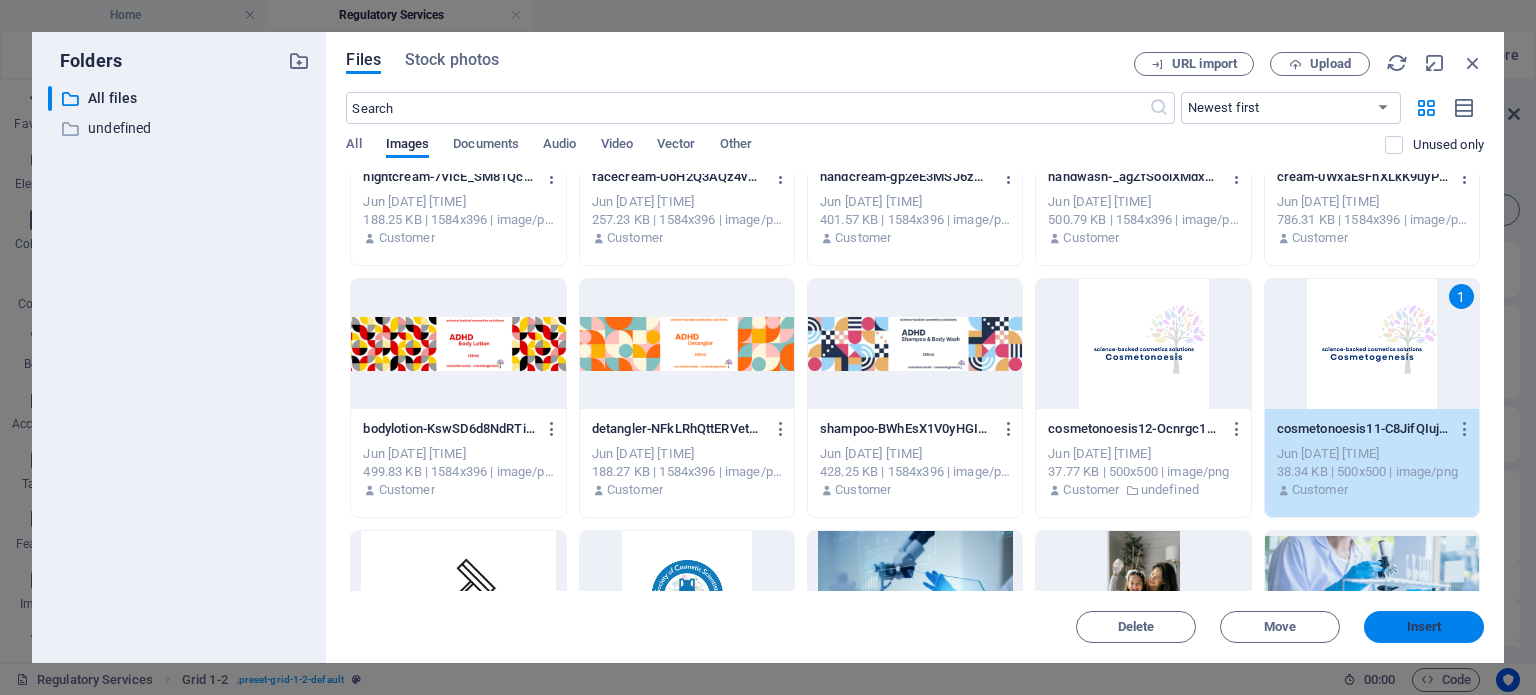 click on "Insert" at bounding box center (1424, 627) 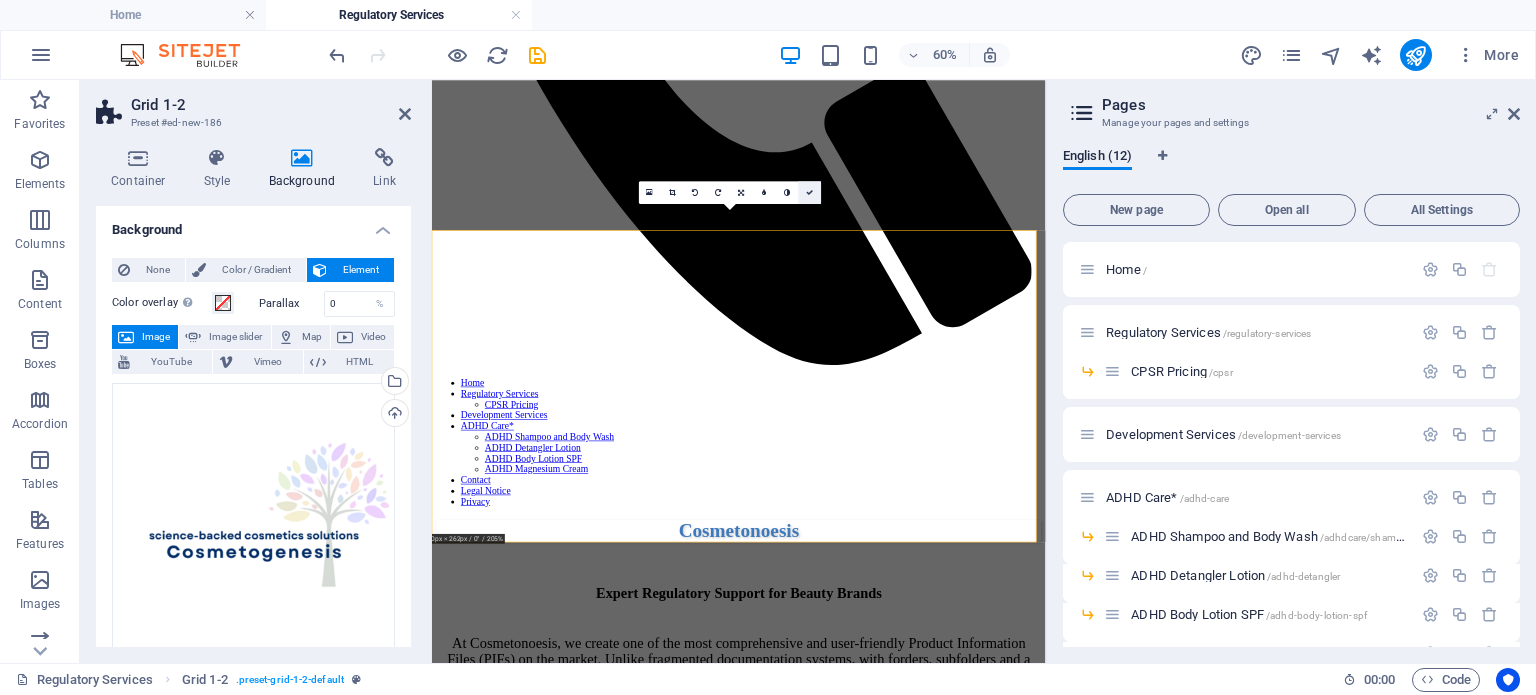 click at bounding box center [809, 191] 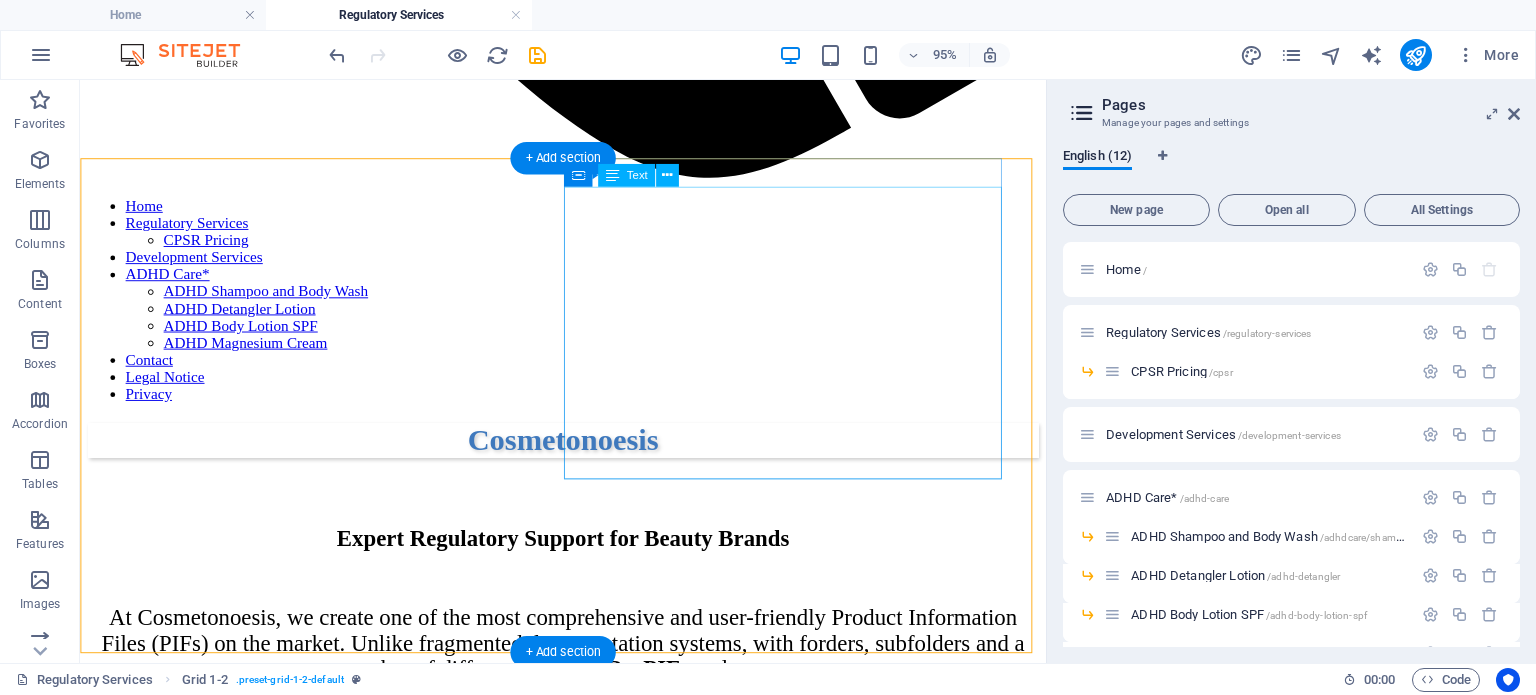 scroll, scrollTop: 1401, scrollLeft: 0, axis: vertical 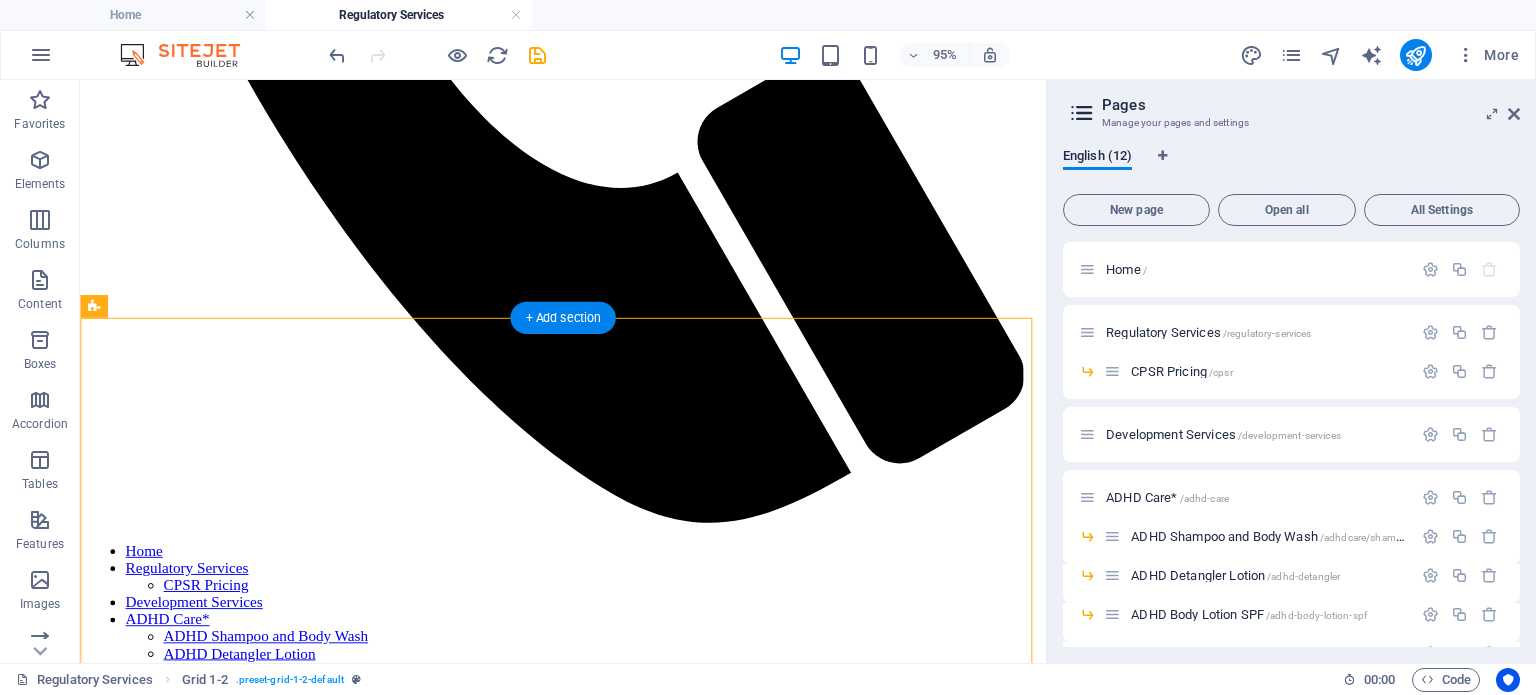 click at bounding box center [588, 1829] 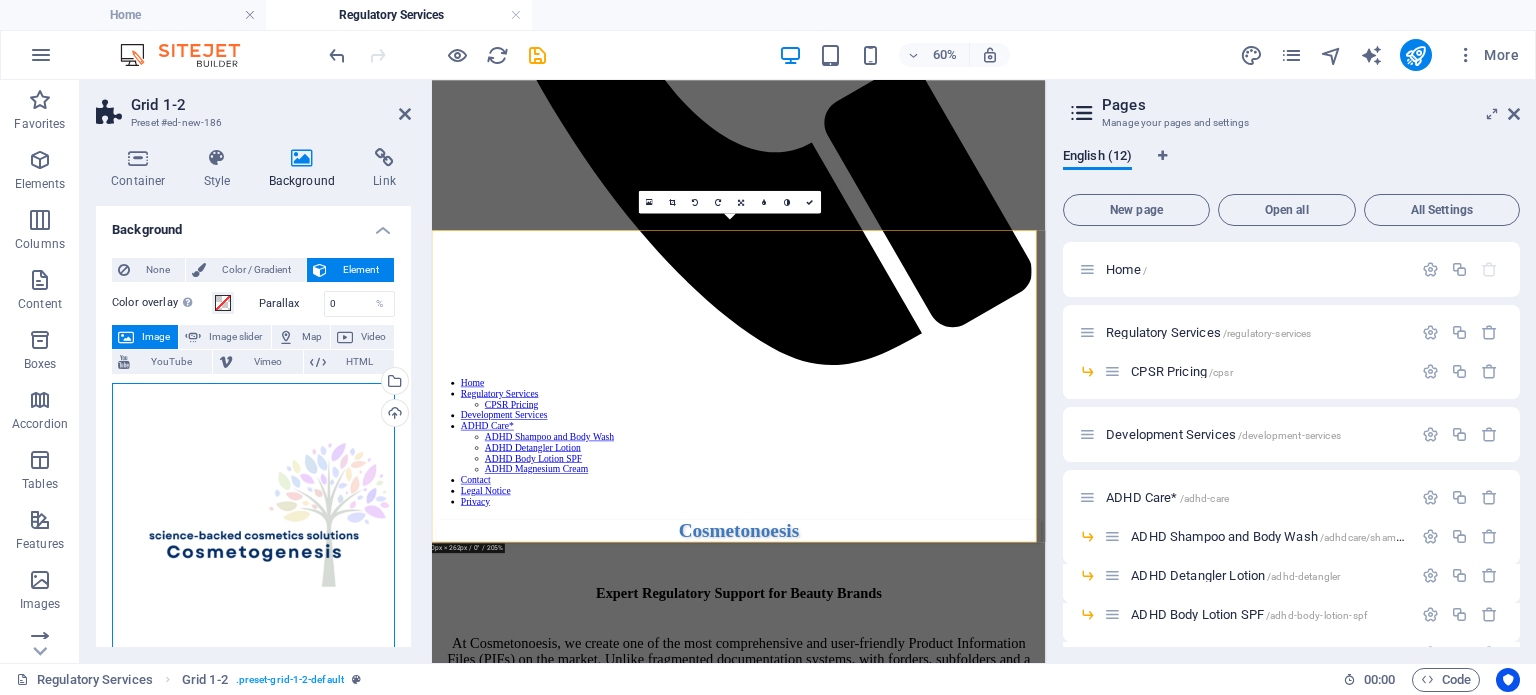 click on "Drag files here, click to choose files or select files from Files or our free stock photos & videos" at bounding box center [253, 524] 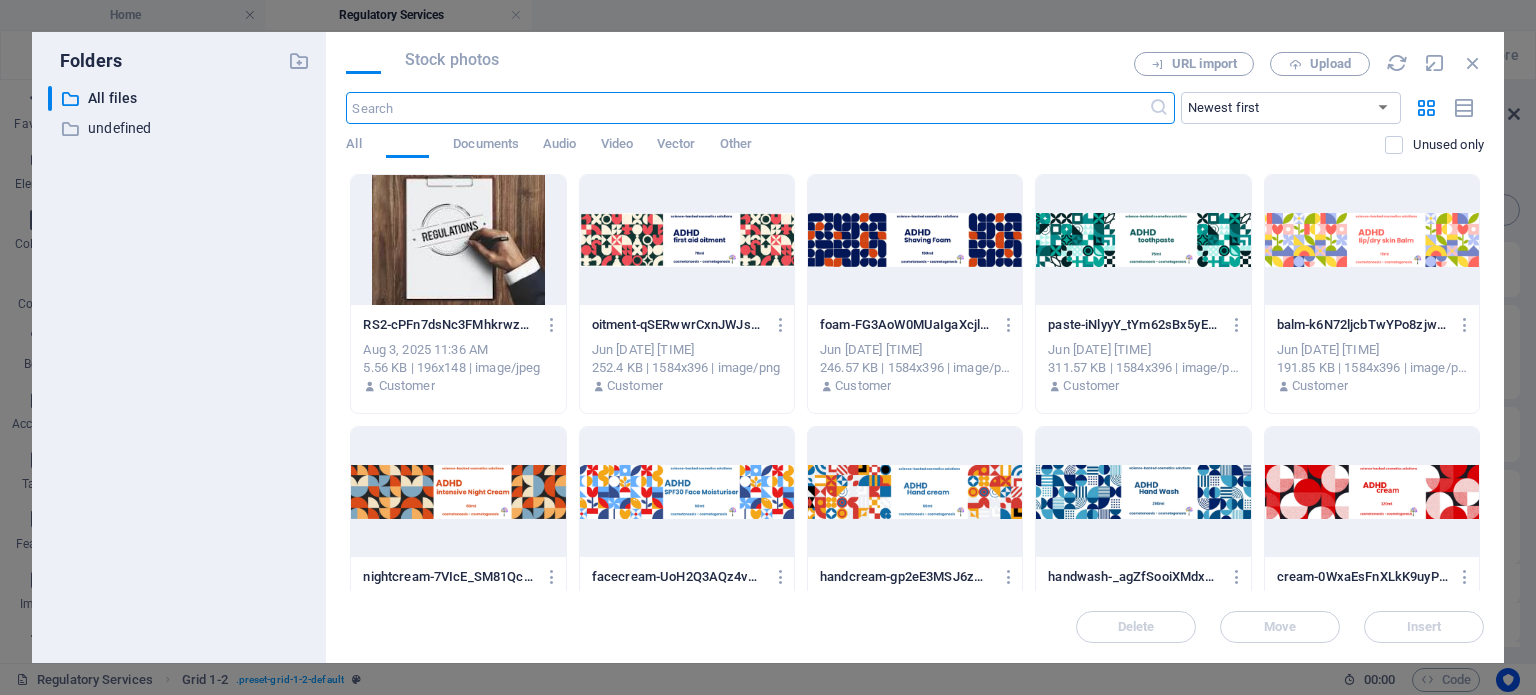 scroll, scrollTop: 0, scrollLeft: 0, axis: both 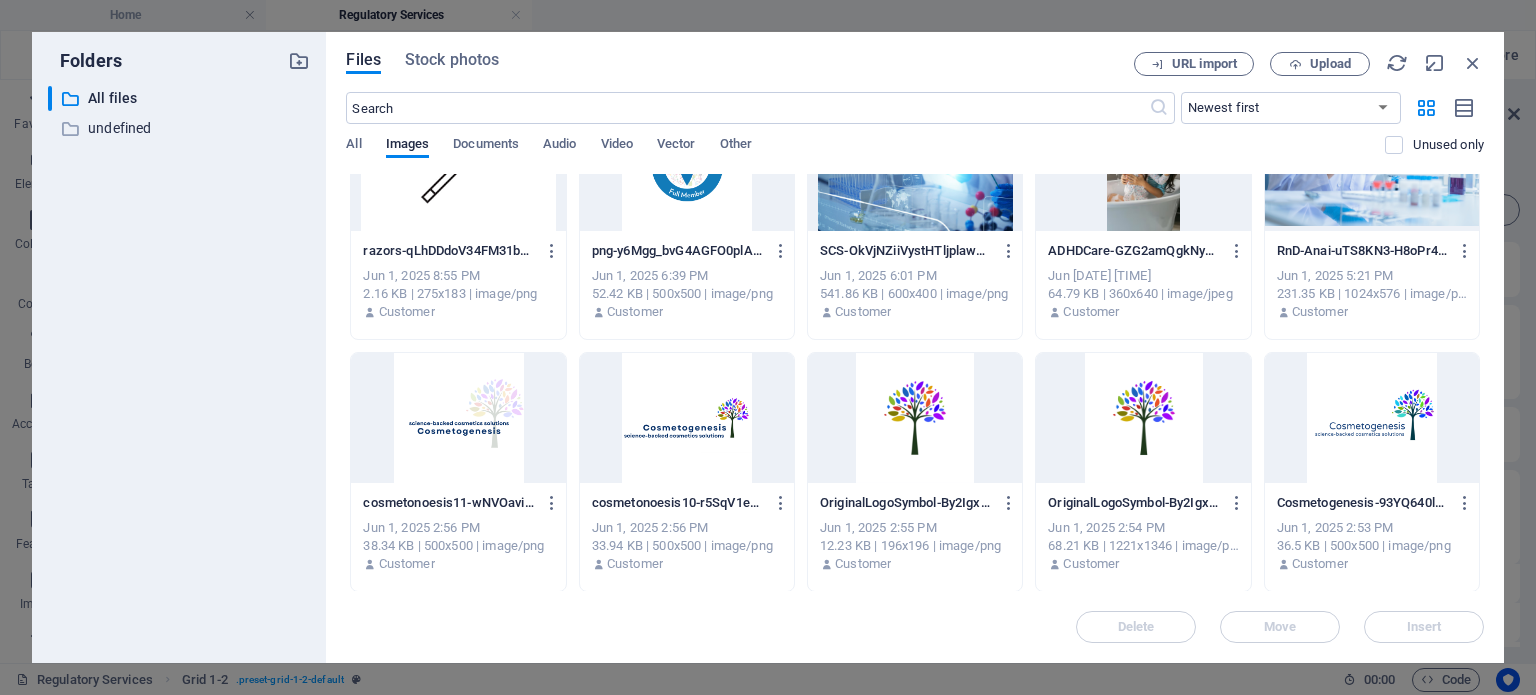 click at bounding box center [915, 418] 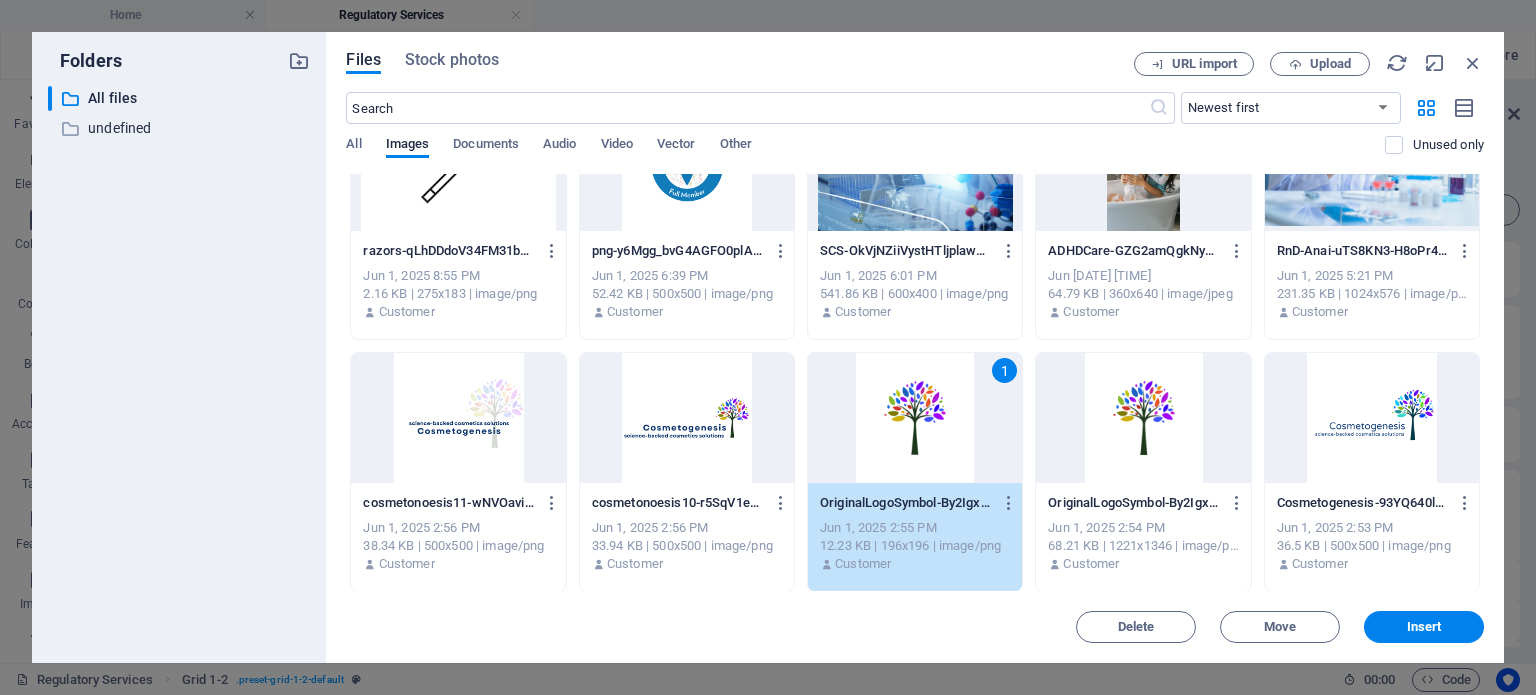 click on "Delete Move Insert" at bounding box center [915, 617] 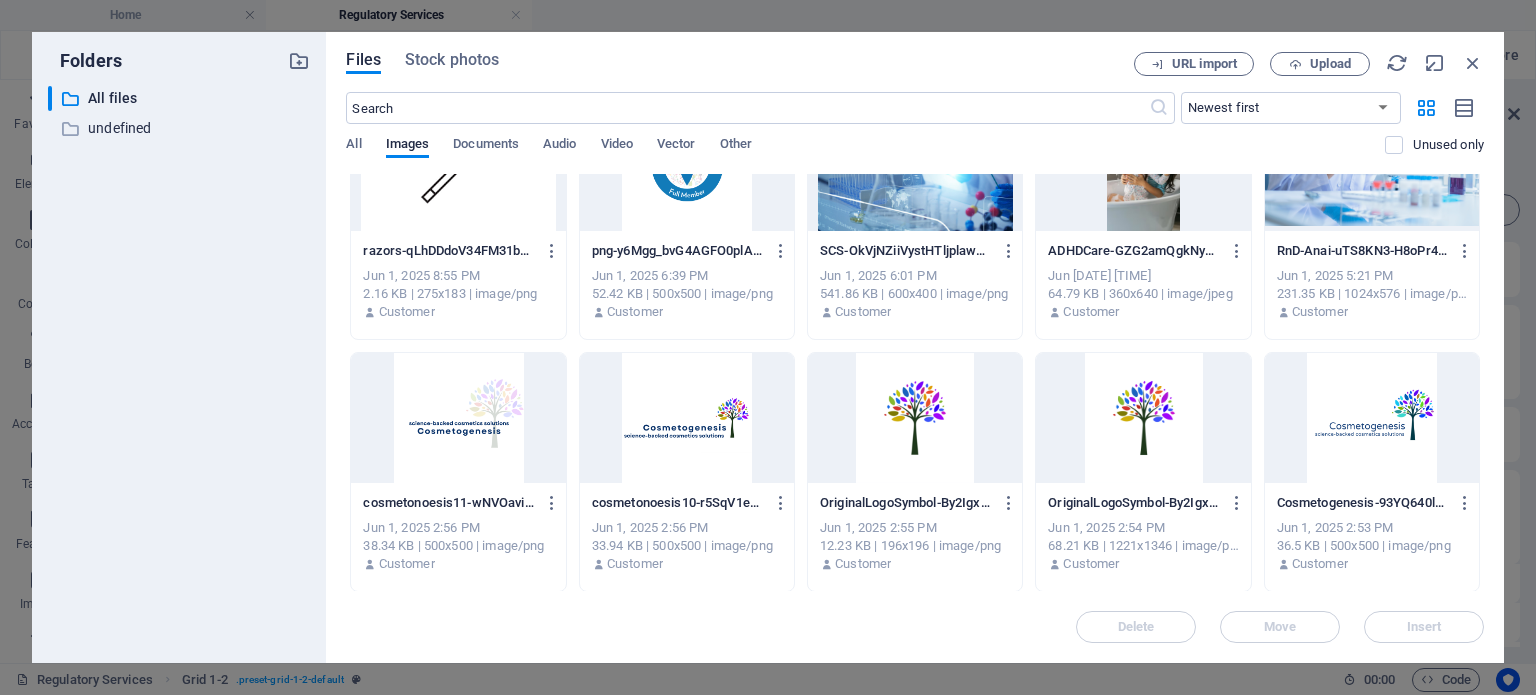 click at bounding box center [915, 418] 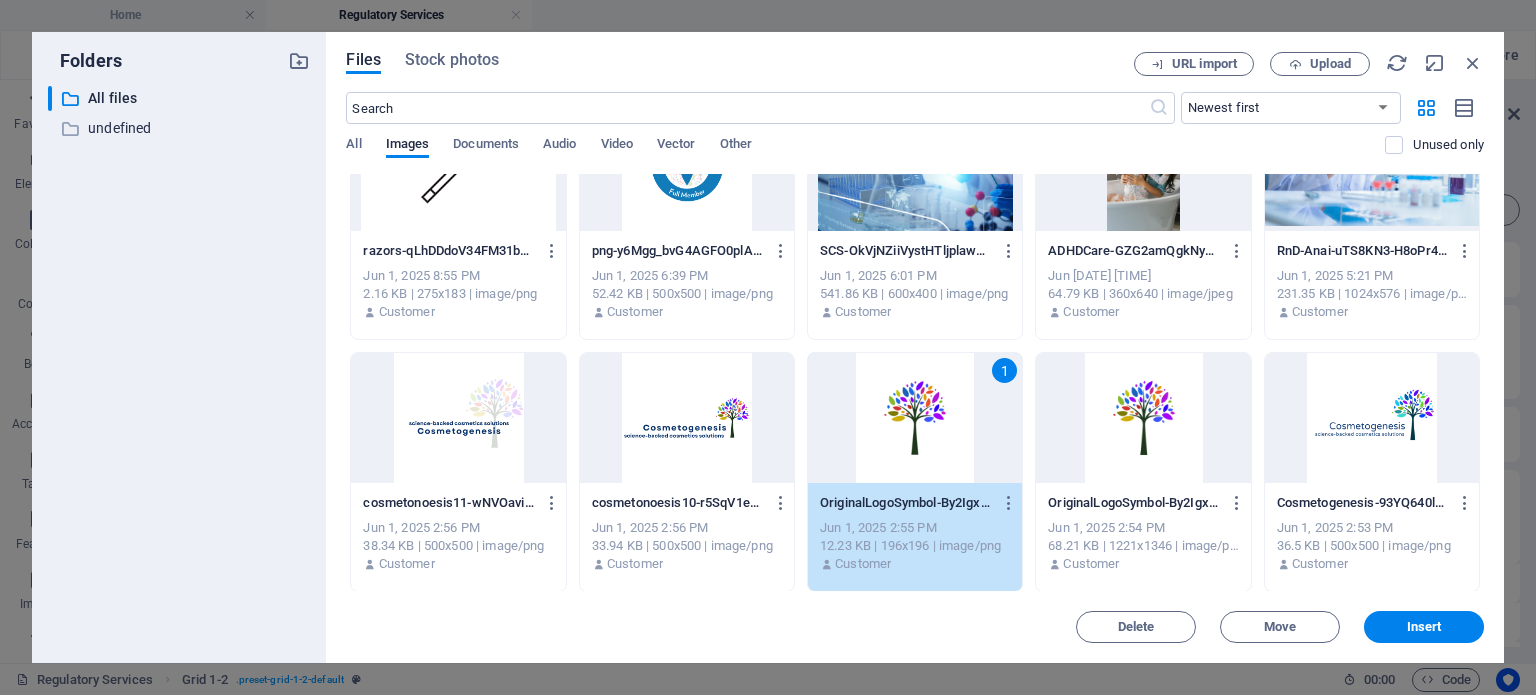 click on "Insert" at bounding box center [1424, 627] 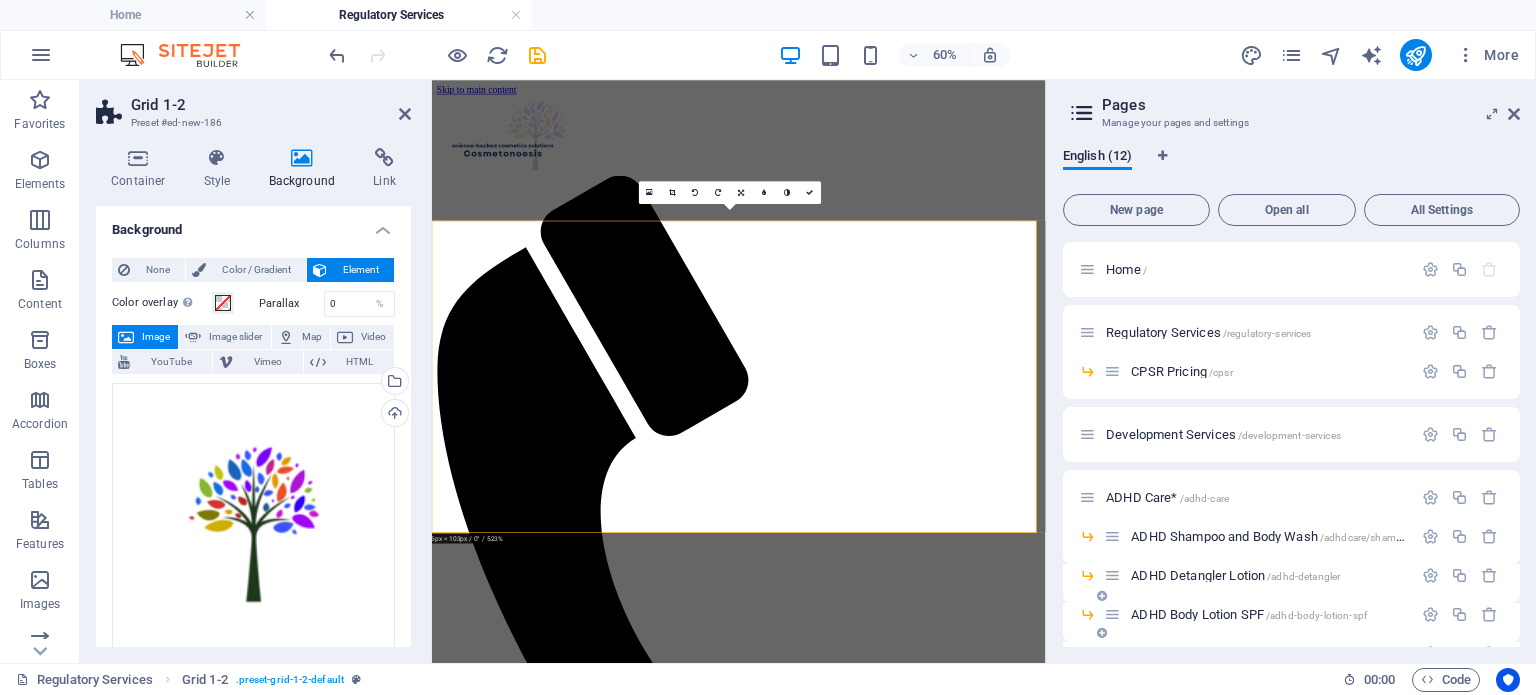 scroll, scrollTop: 1017, scrollLeft: 0, axis: vertical 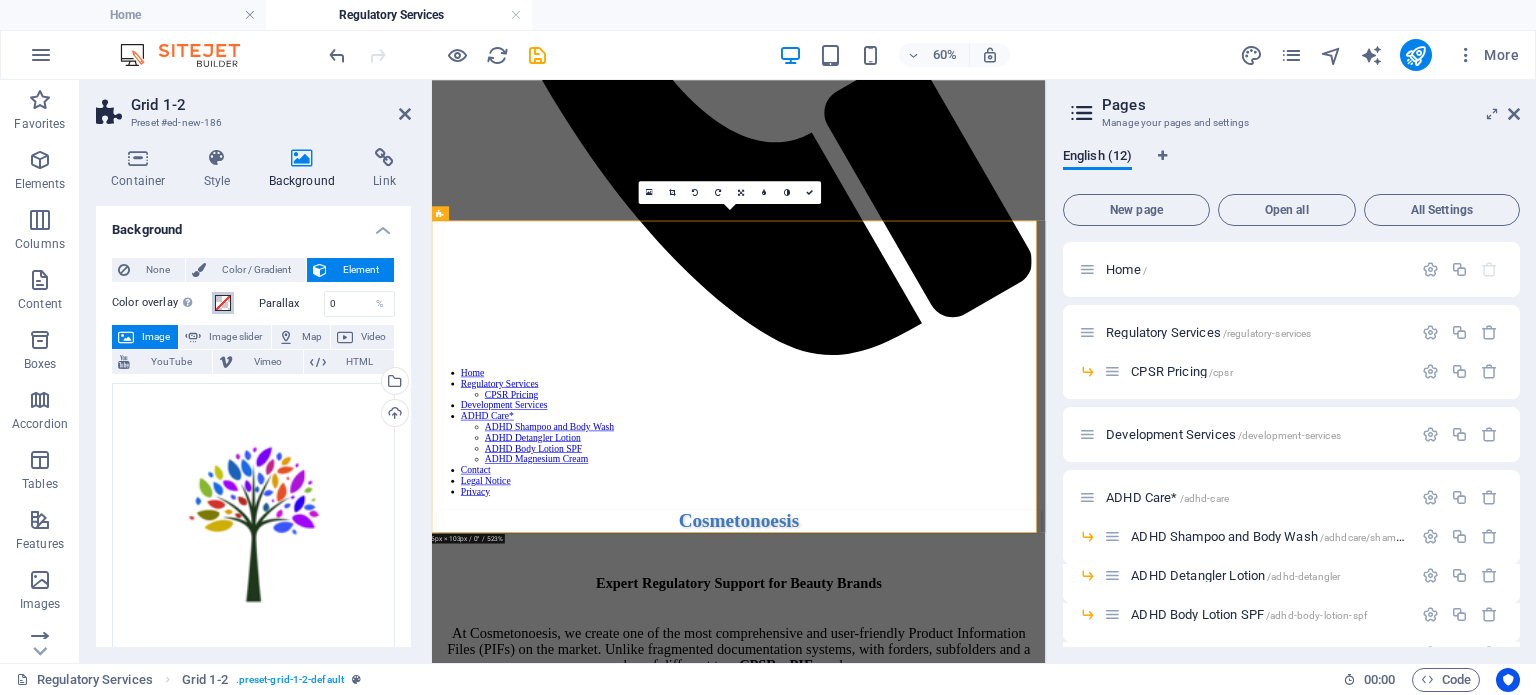 click at bounding box center [223, 303] 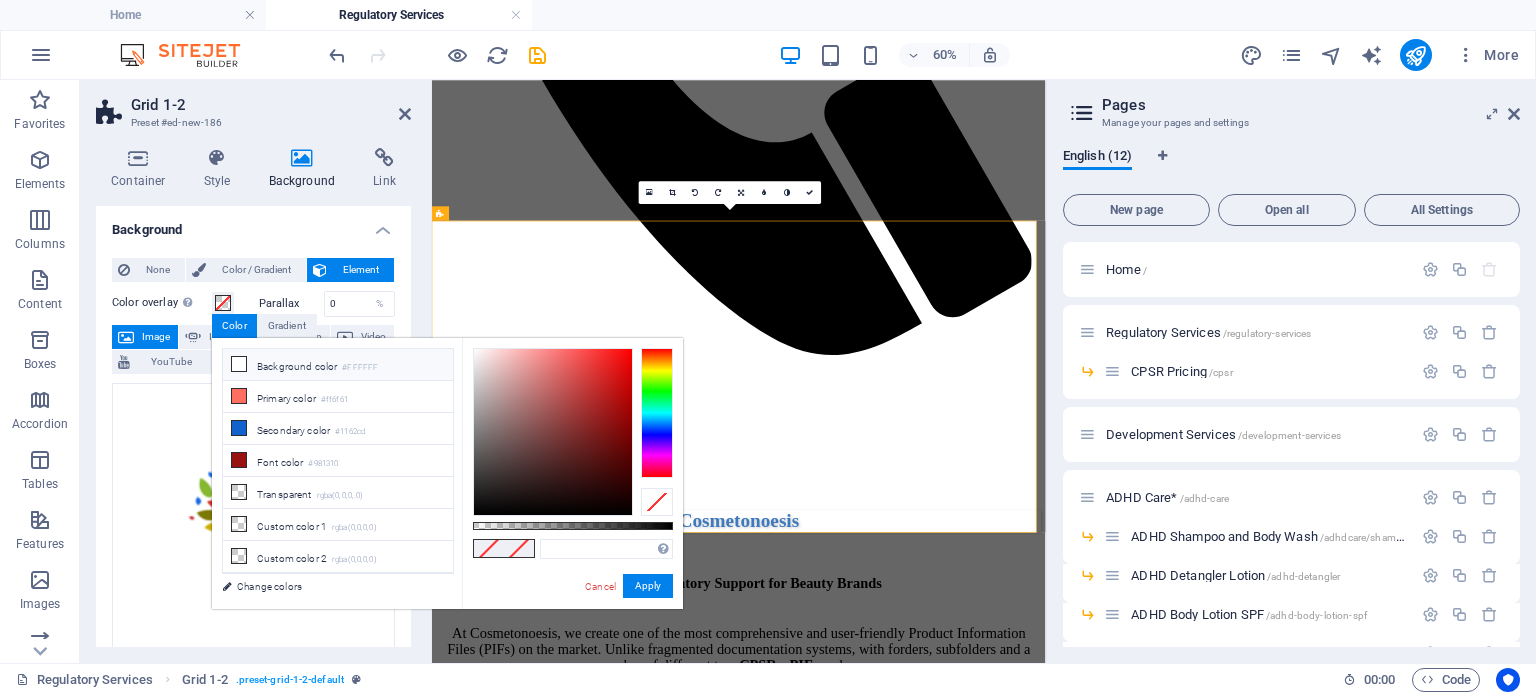 click at bounding box center [239, 364] 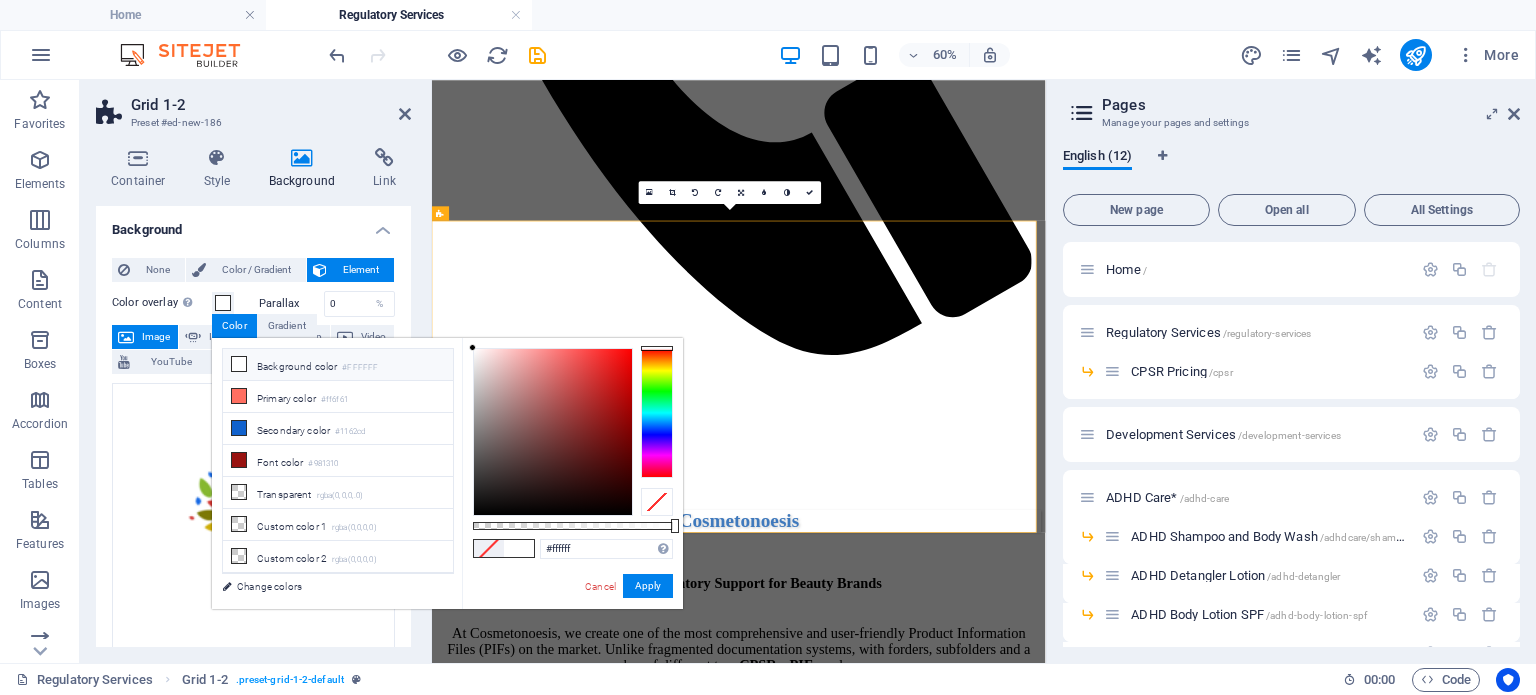 click on "#ffffff Supported formats #0852ed rgb(8, 82, 237) rgba(8, 82, 237, 90%) hsv(221,97,93) hsl(221, 93%, 48%) Cancel Apply" at bounding box center (572, 618) 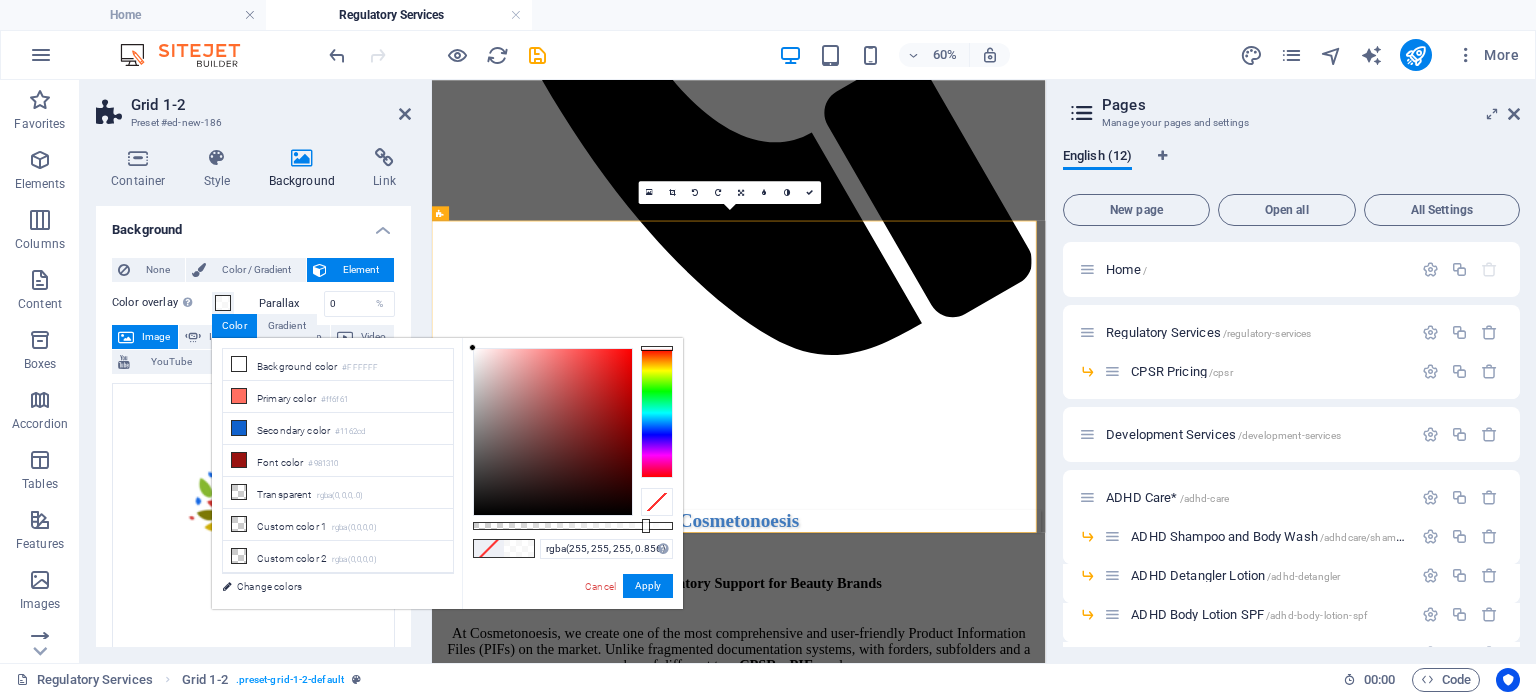 type on "rgba(255, 255, 255, 0.851)" 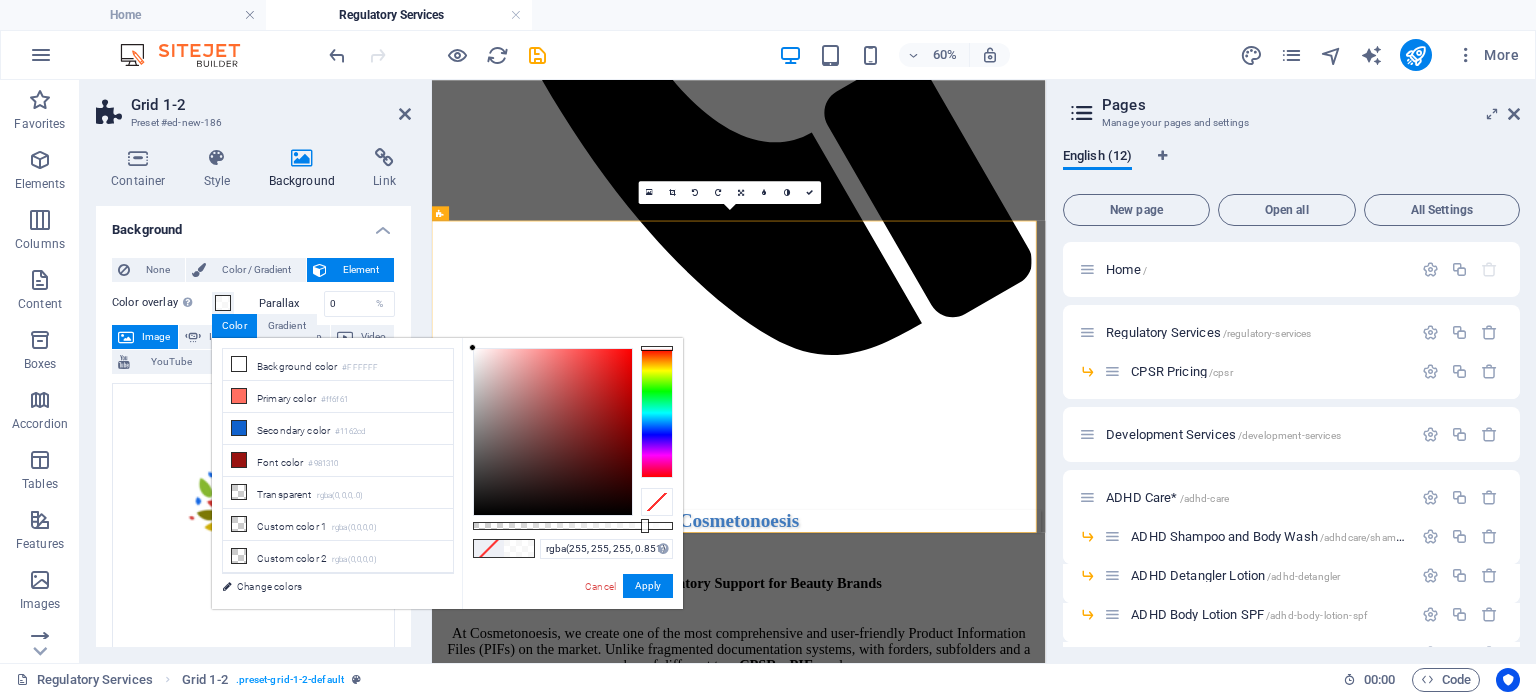drag, startPoint x: 672, startPoint y: 521, endPoint x: 643, endPoint y: 514, distance: 29.832869 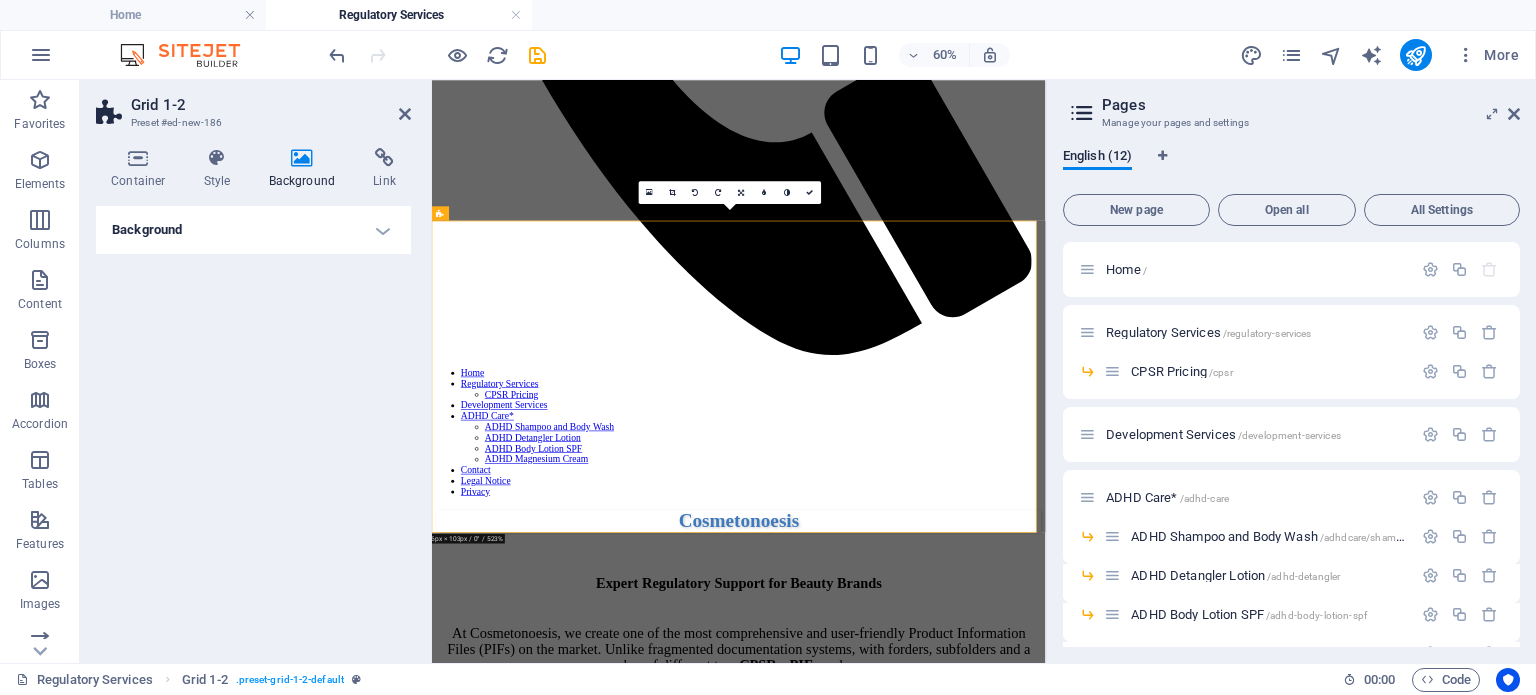 click on "Background" at bounding box center [253, 230] 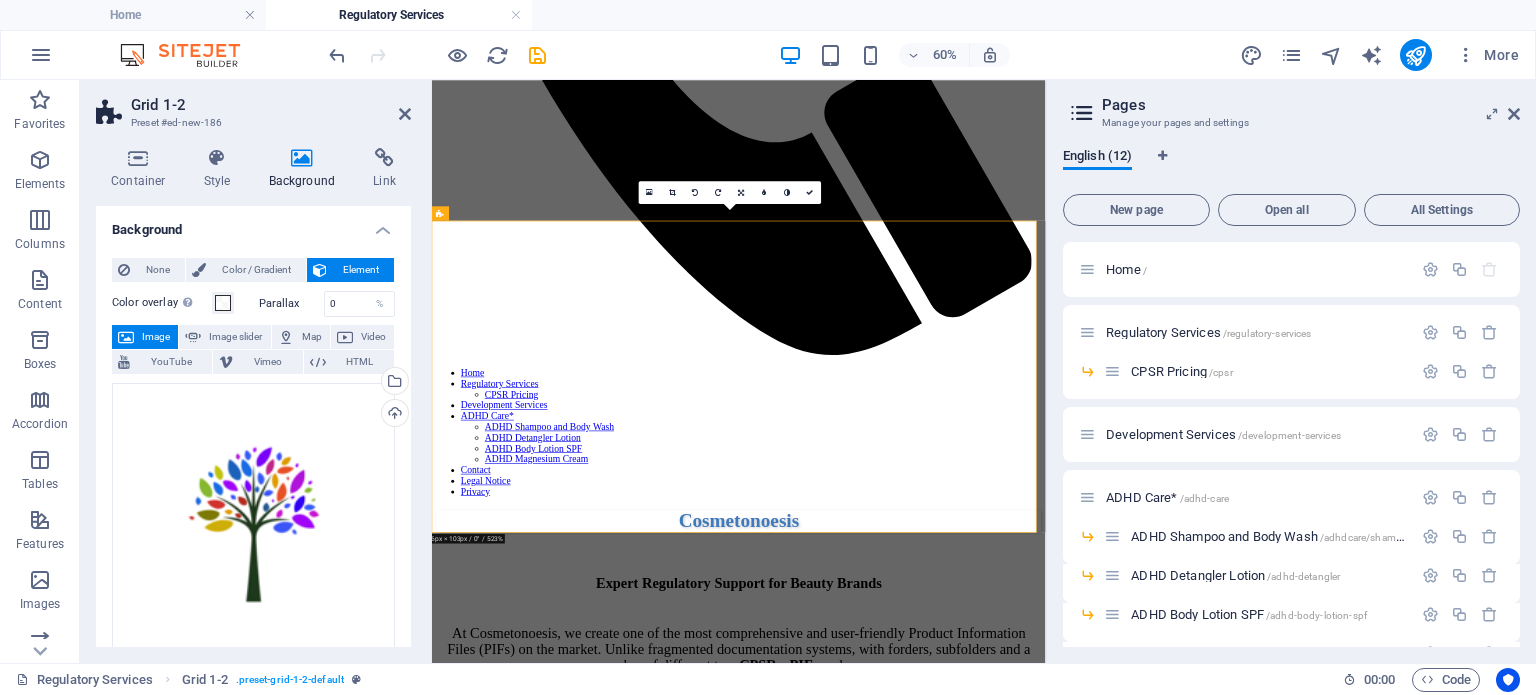 drag, startPoint x: 225, startPoint y: 233, endPoint x: 223, endPoint y: 223, distance: 10.198039 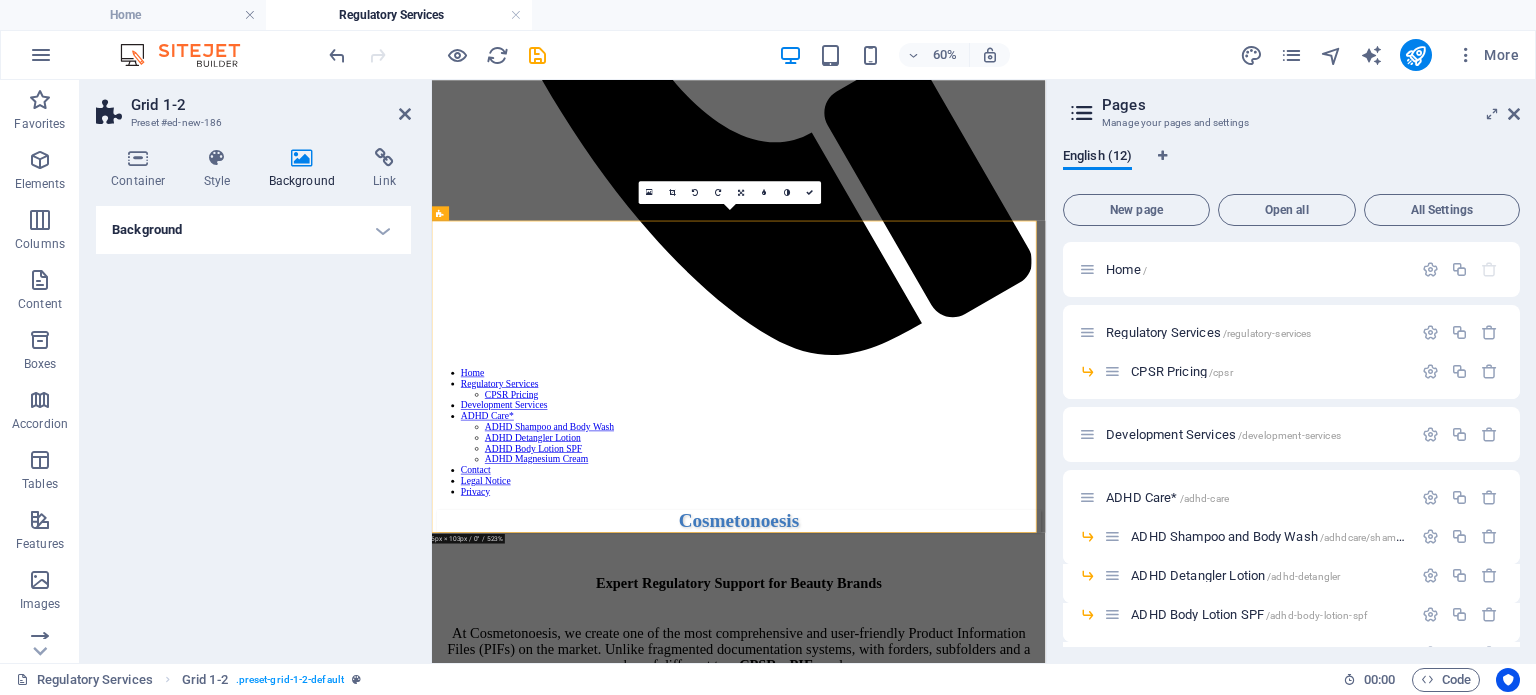 click on "Background" at bounding box center [253, 230] 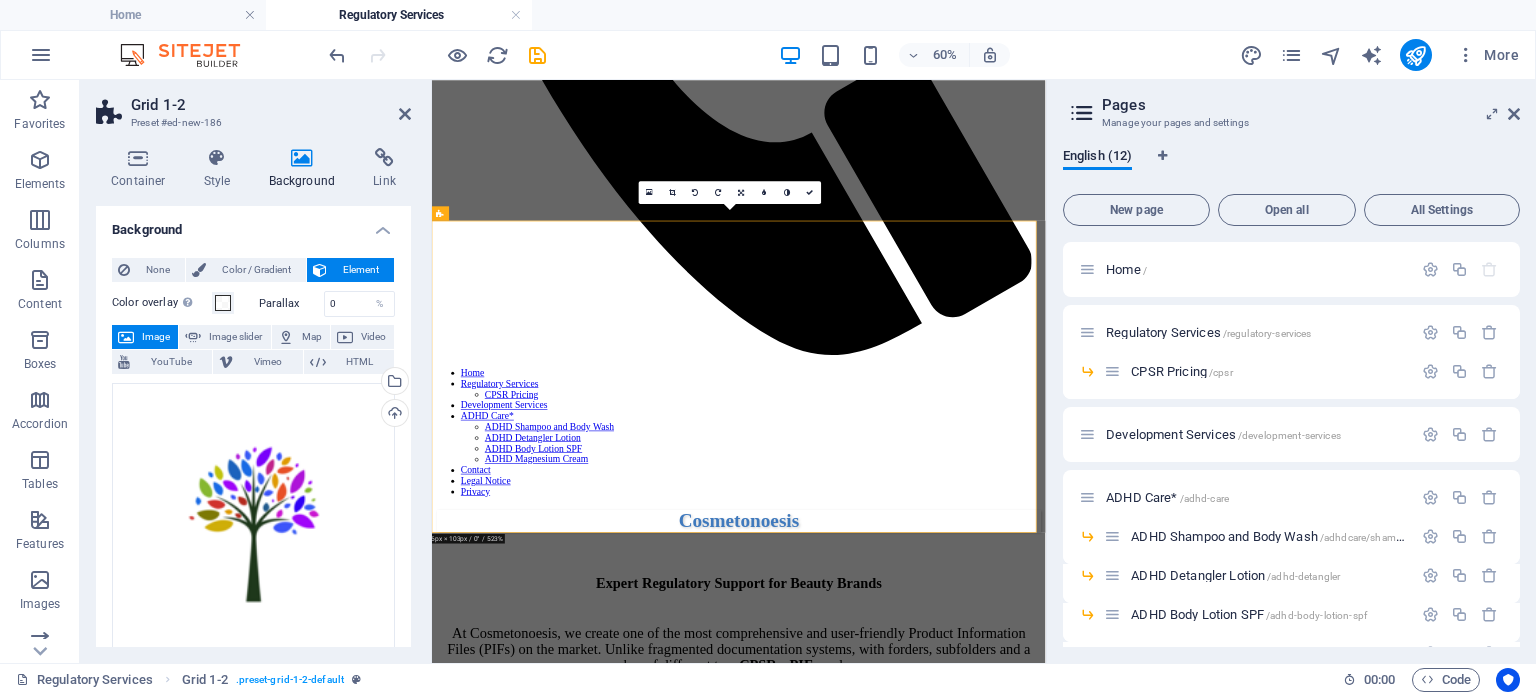 click on "Image" at bounding box center (156, 337) 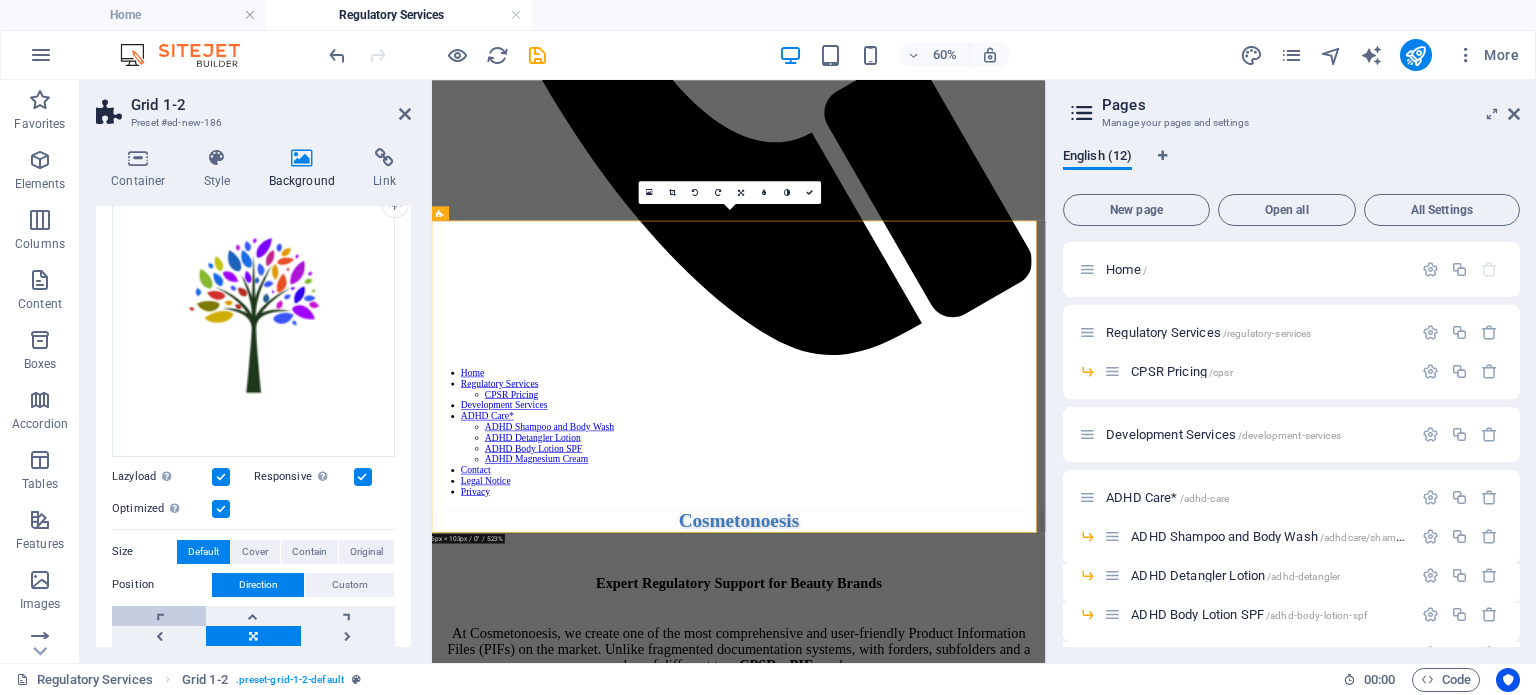 scroll, scrollTop: 400, scrollLeft: 0, axis: vertical 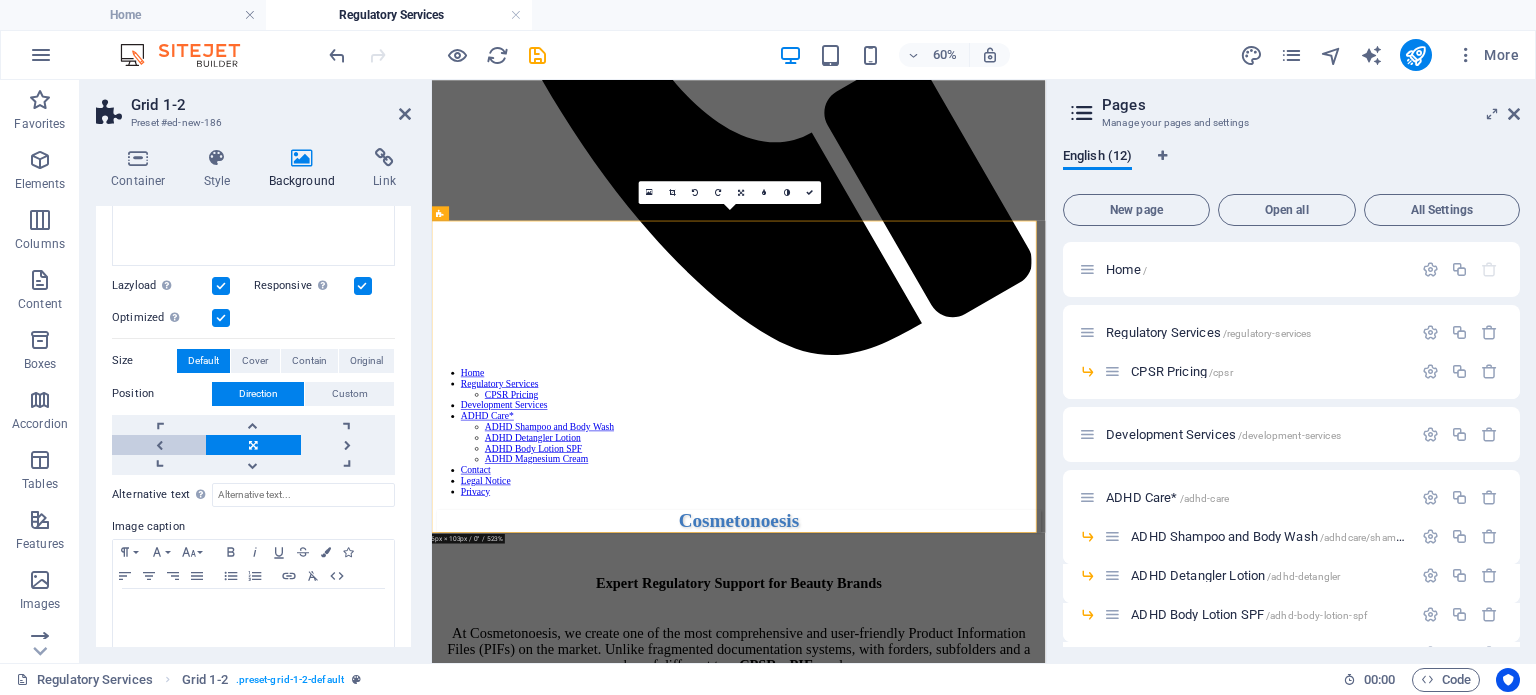click at bounding box center (159, 445) 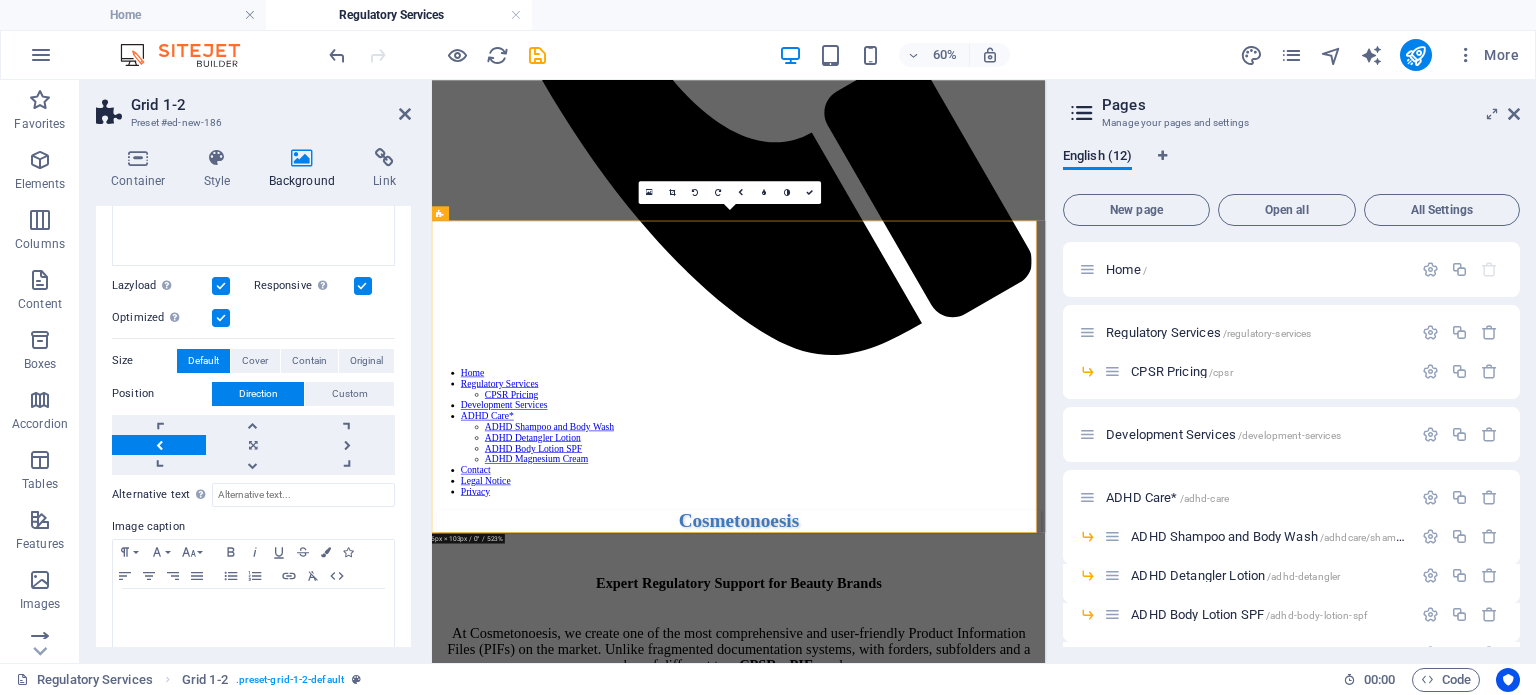 click at bounding box center (159, 445) 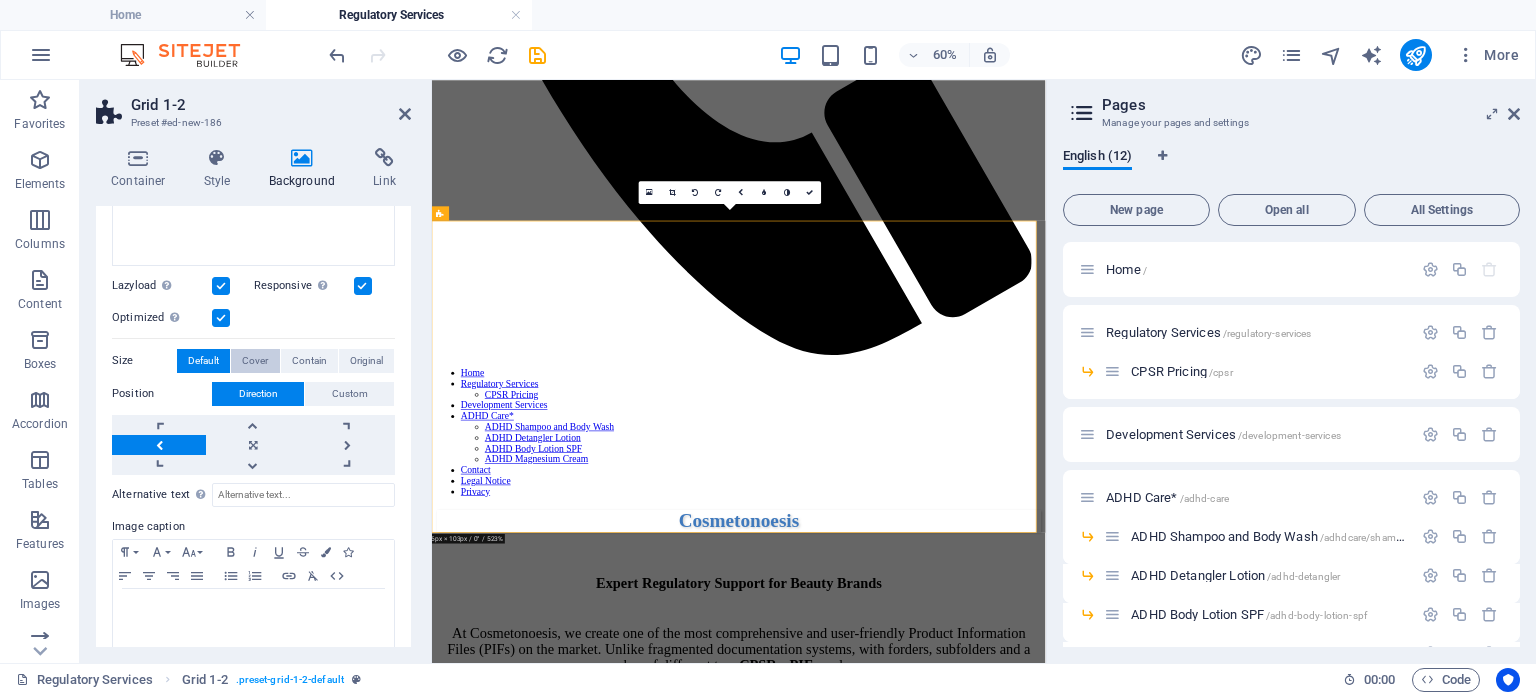 click on "Cover" at bounding box center [255, 361] 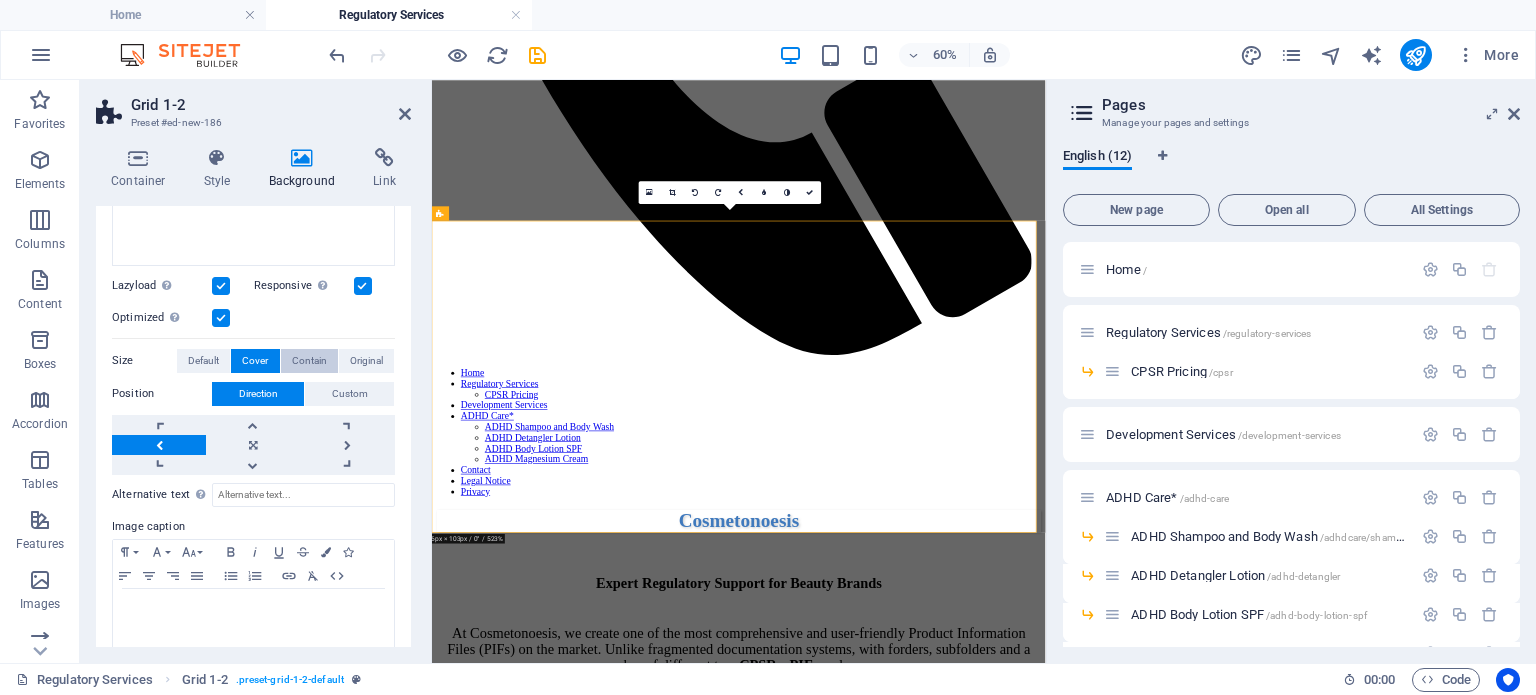 click on "Contain" at bounding box center [309, 361] 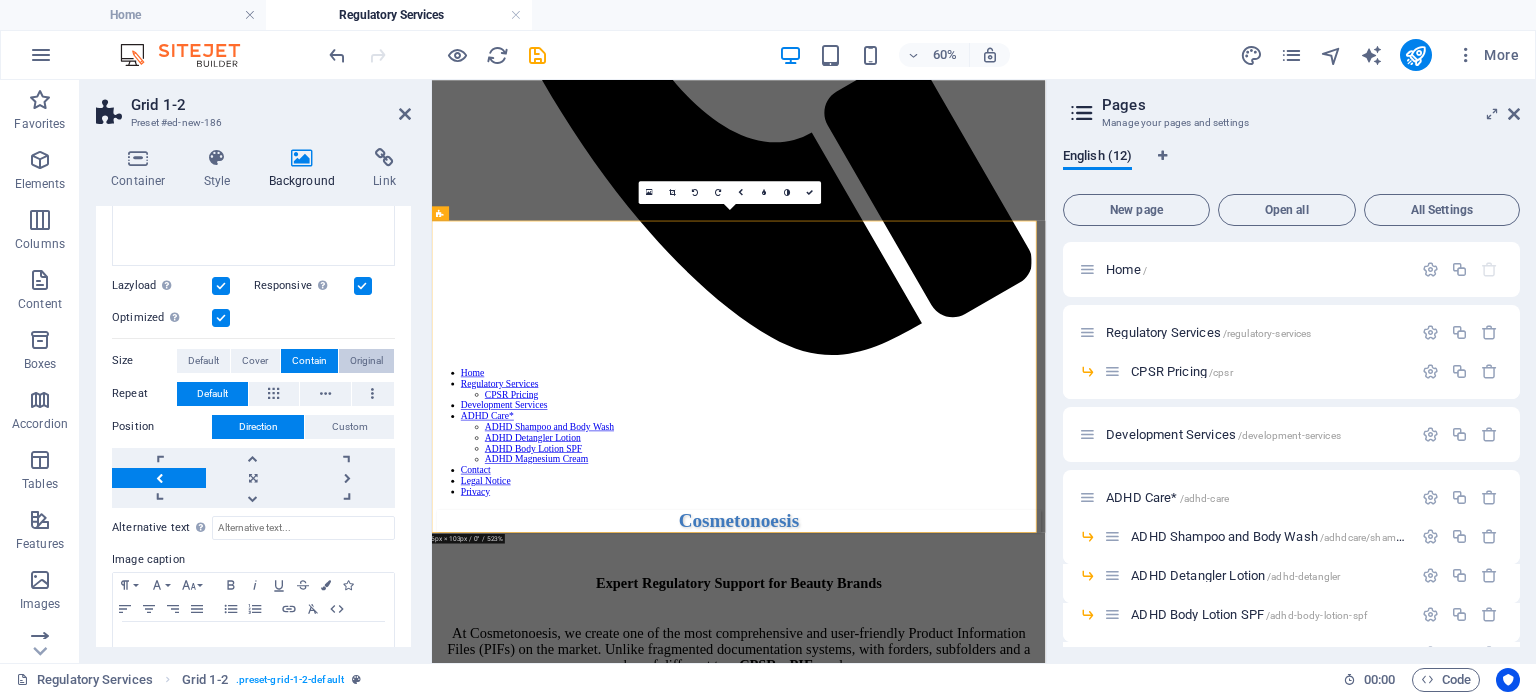 click on "Original" at bounding box center [366, 361] 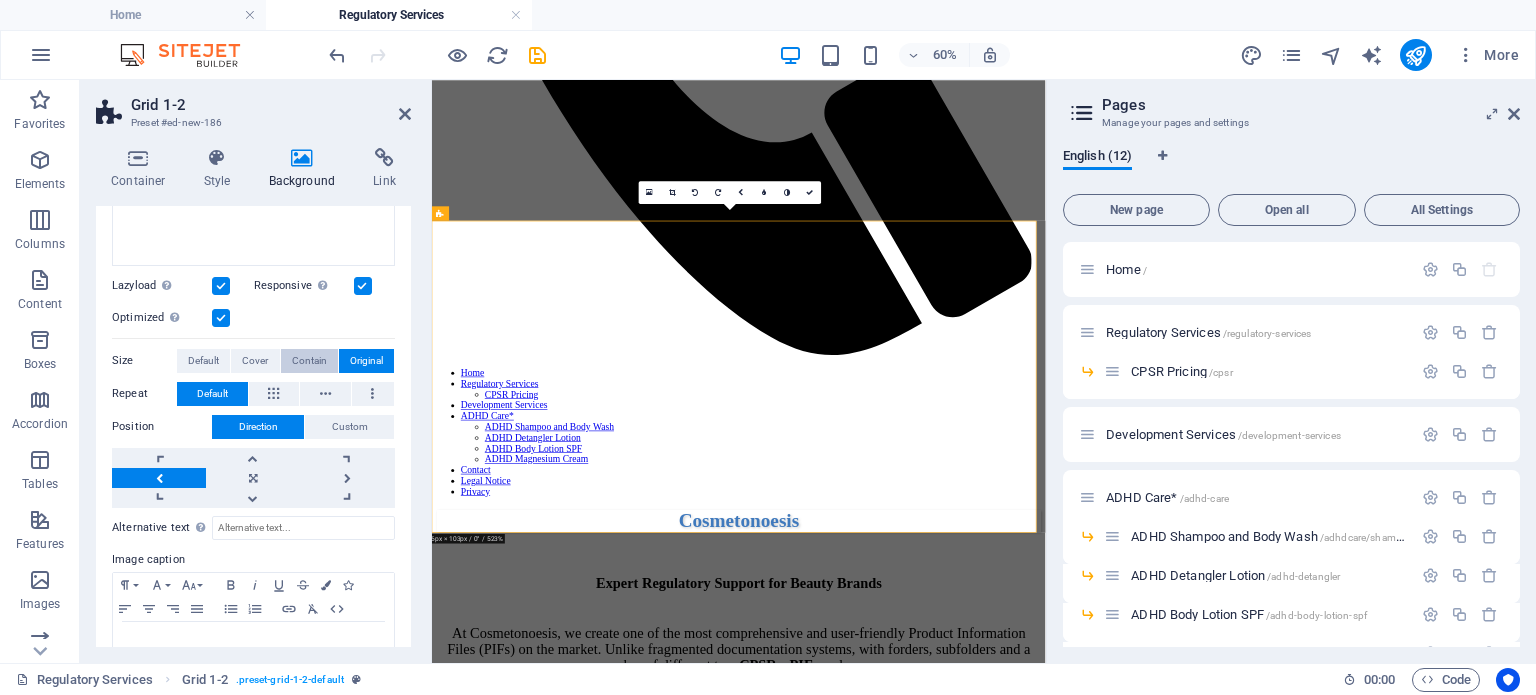 click on "Contain" at bounding box center [309, 361] 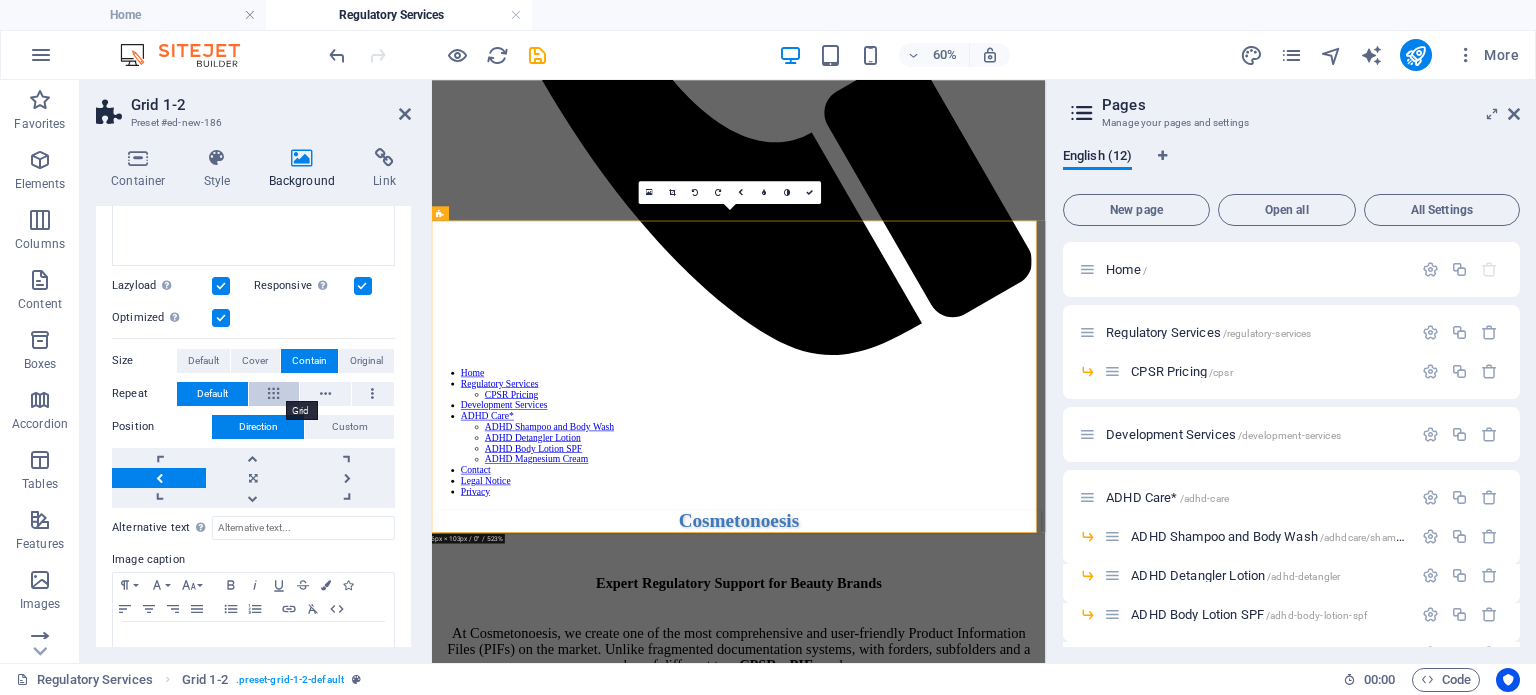 click at bounding box center (273, 394) 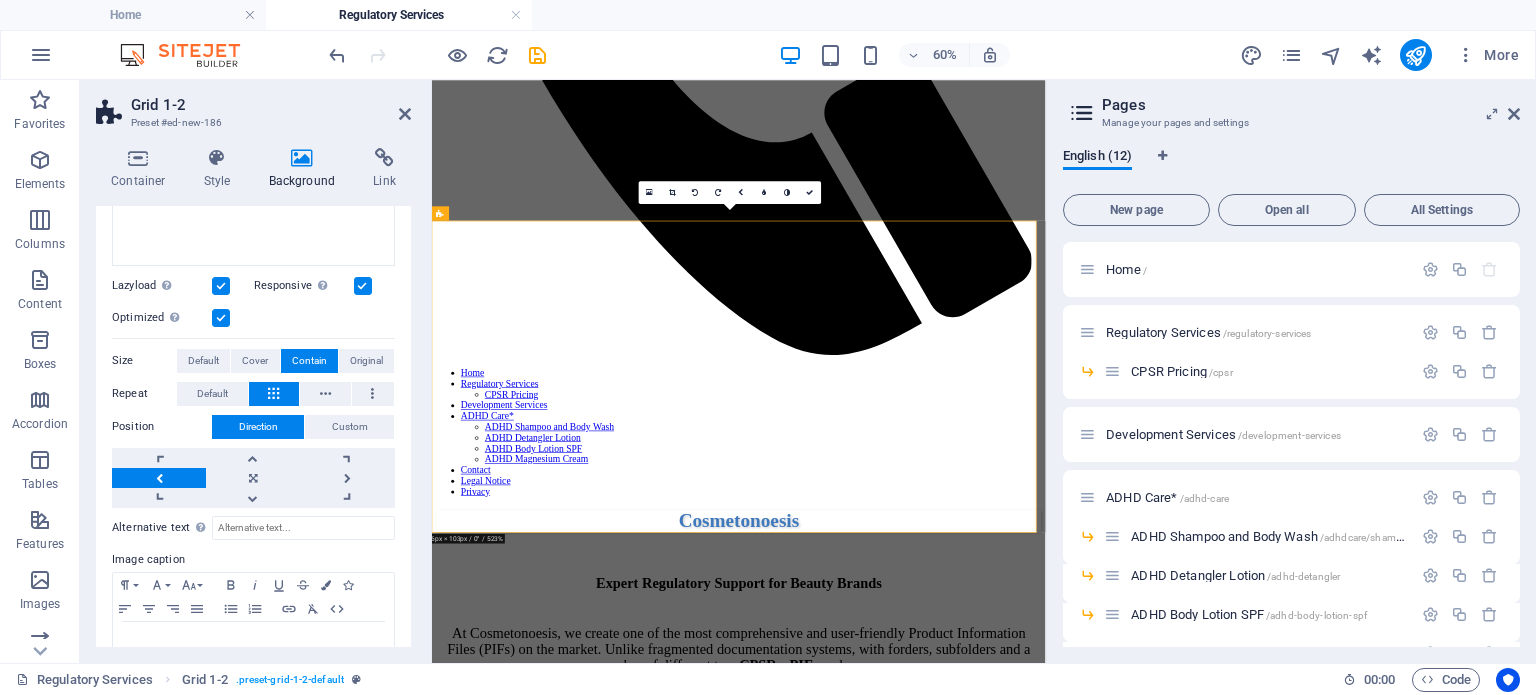 click at bounding box center (274, 394) 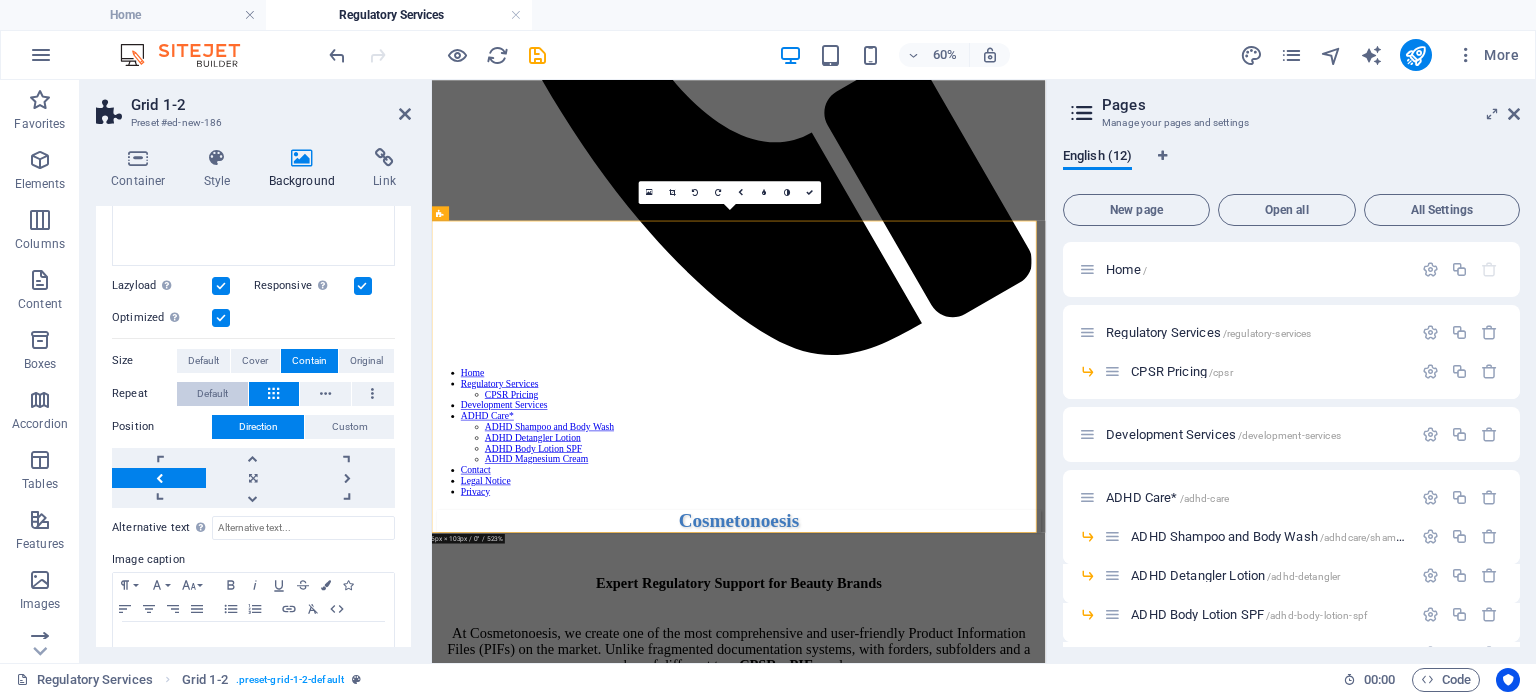 click on "Default" at bounding box center [212, 394] 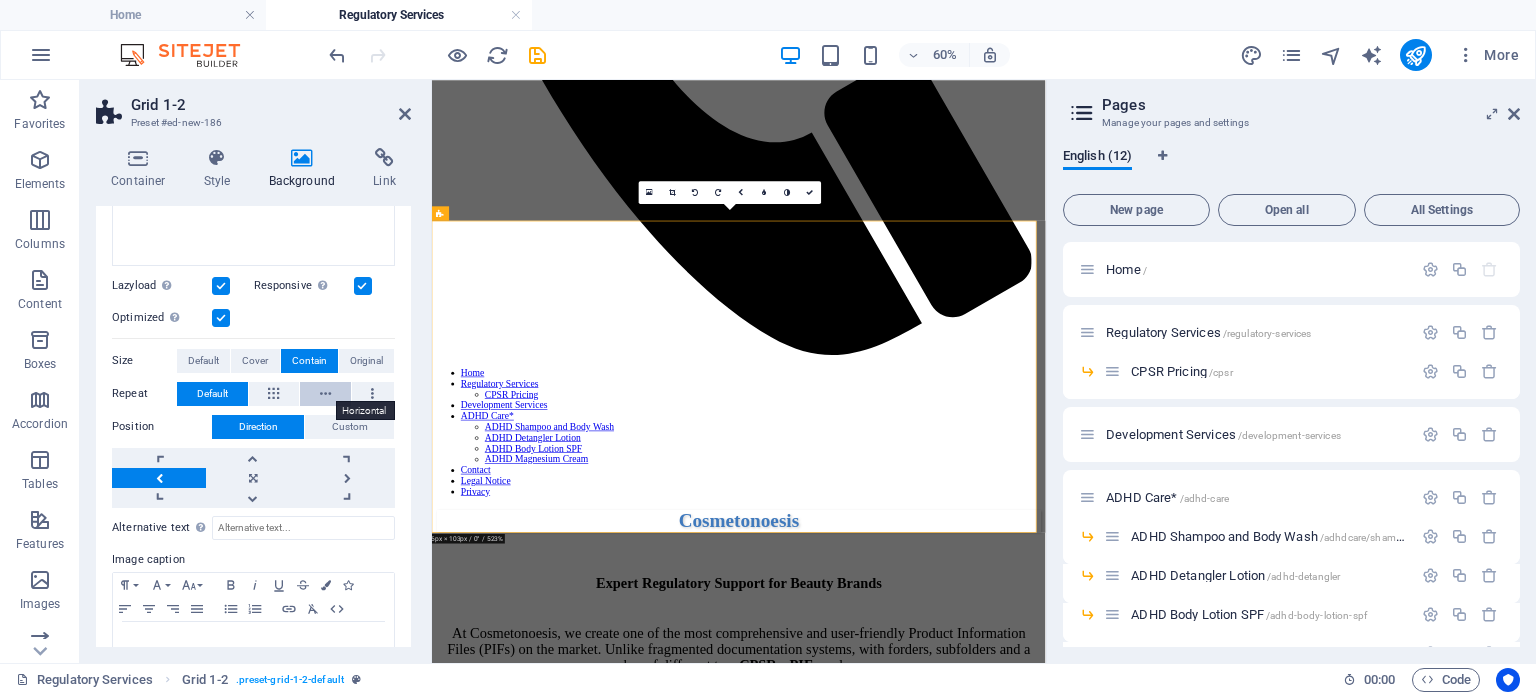 click at bounding box center [325, 394] 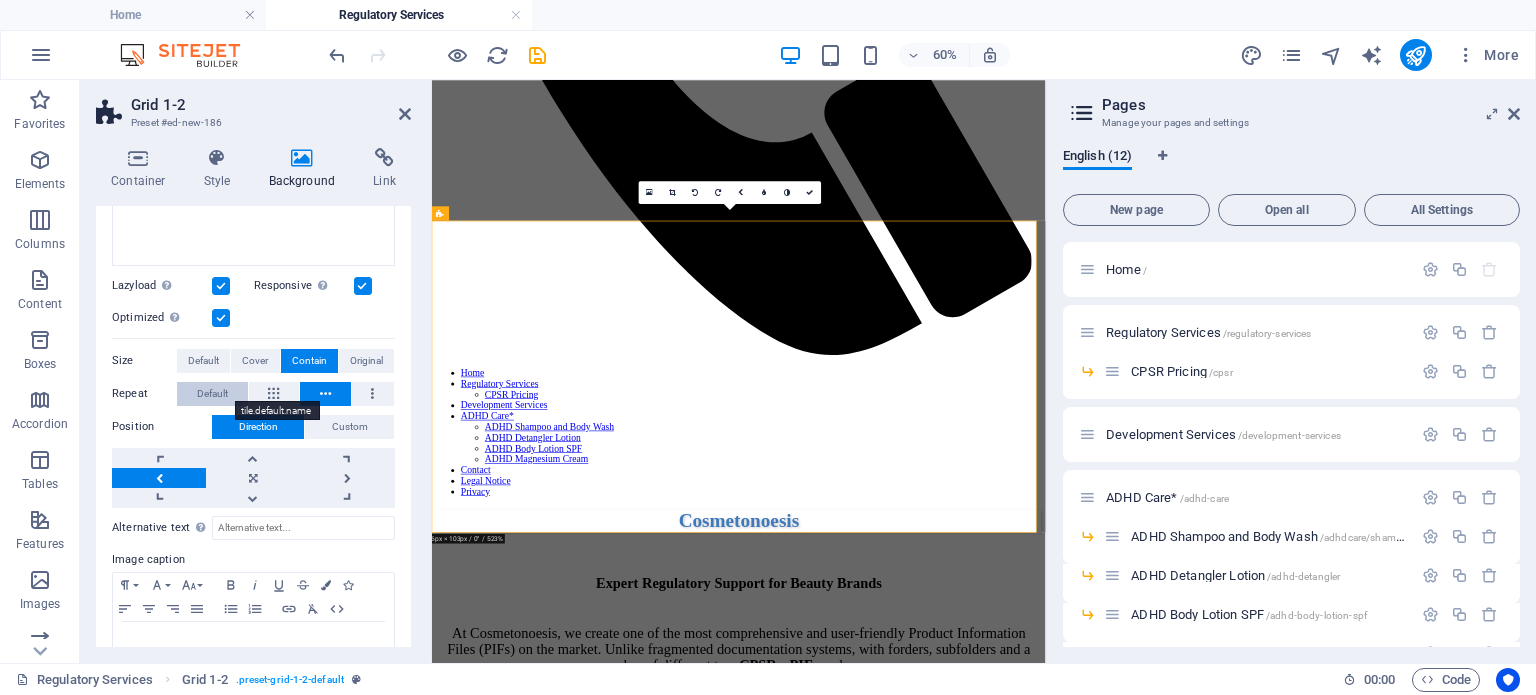 click on "Default" at bounding box center [212, 394] 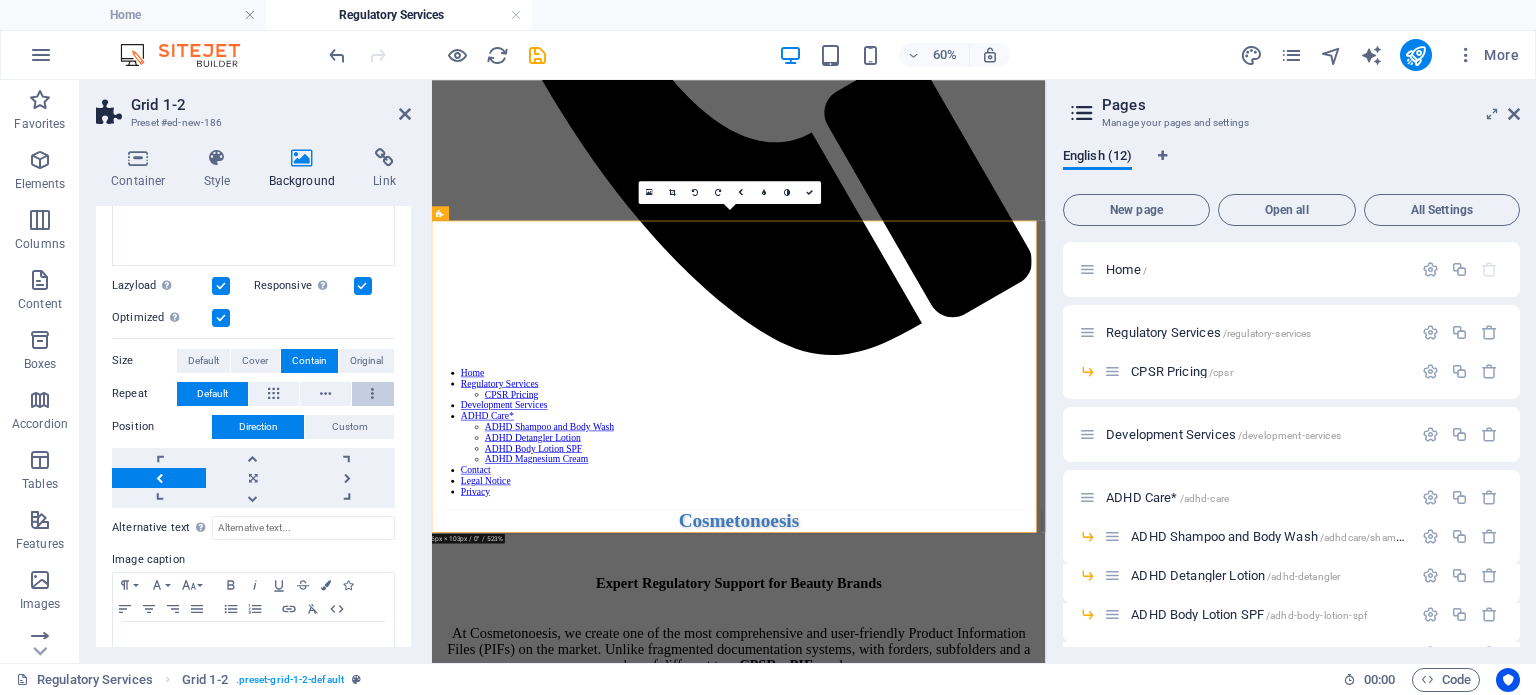 click at bounding box center [373, 394] 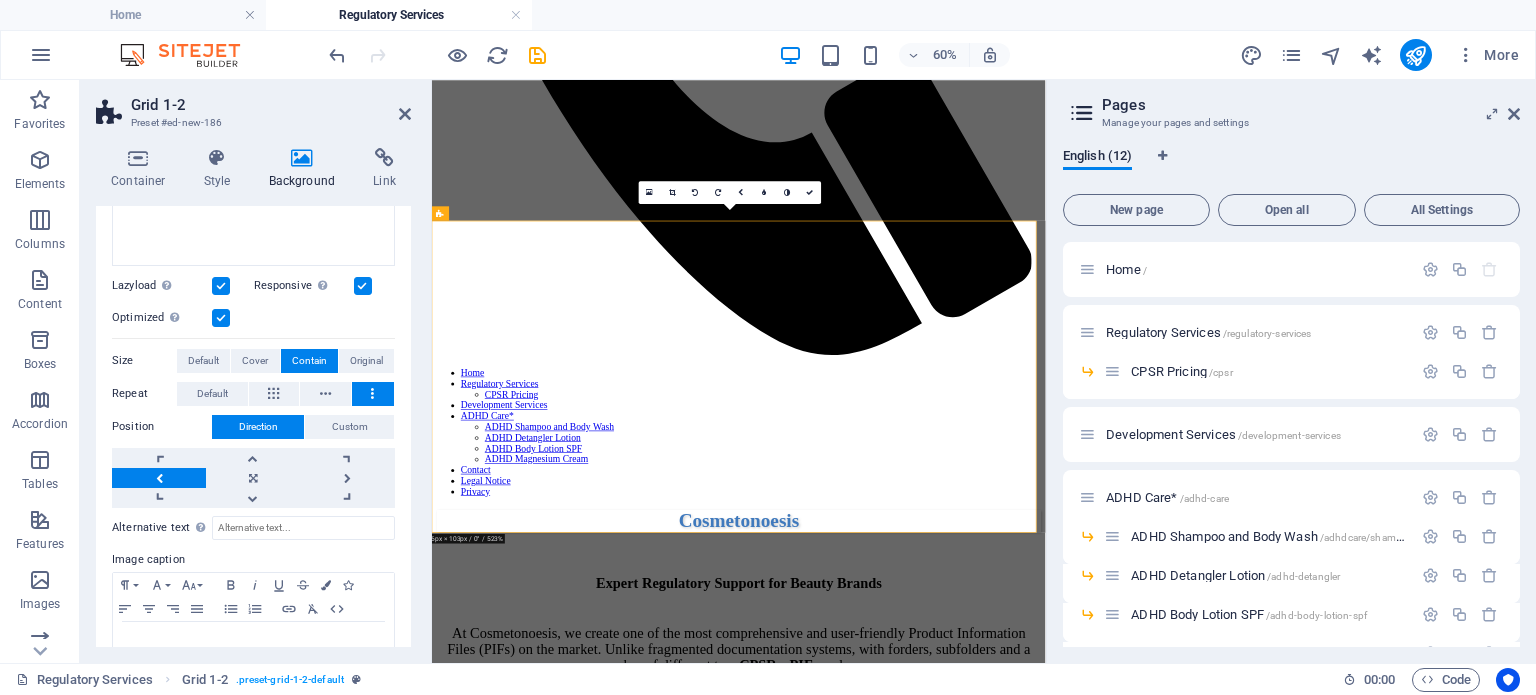 click at bounding box center [373, 394] 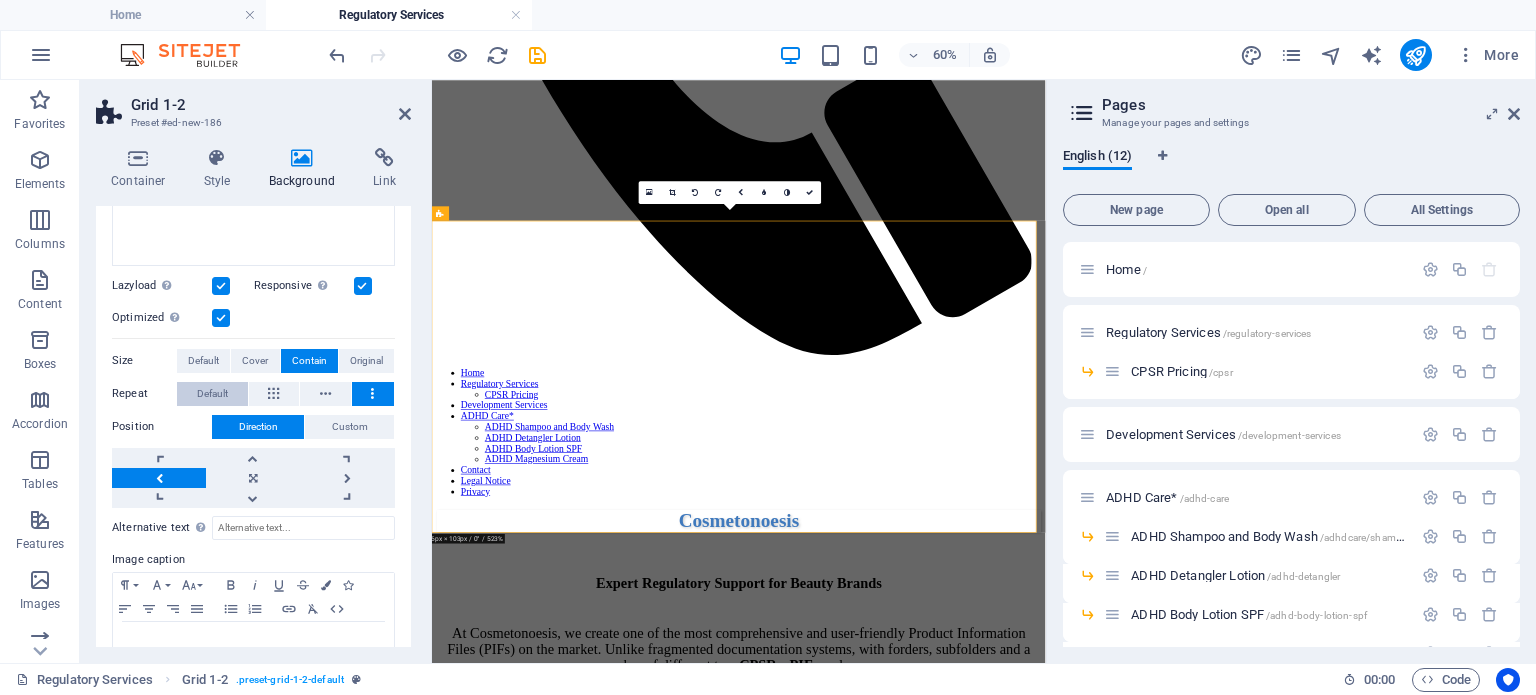 click on "Default" at bounding box center (212, 394) 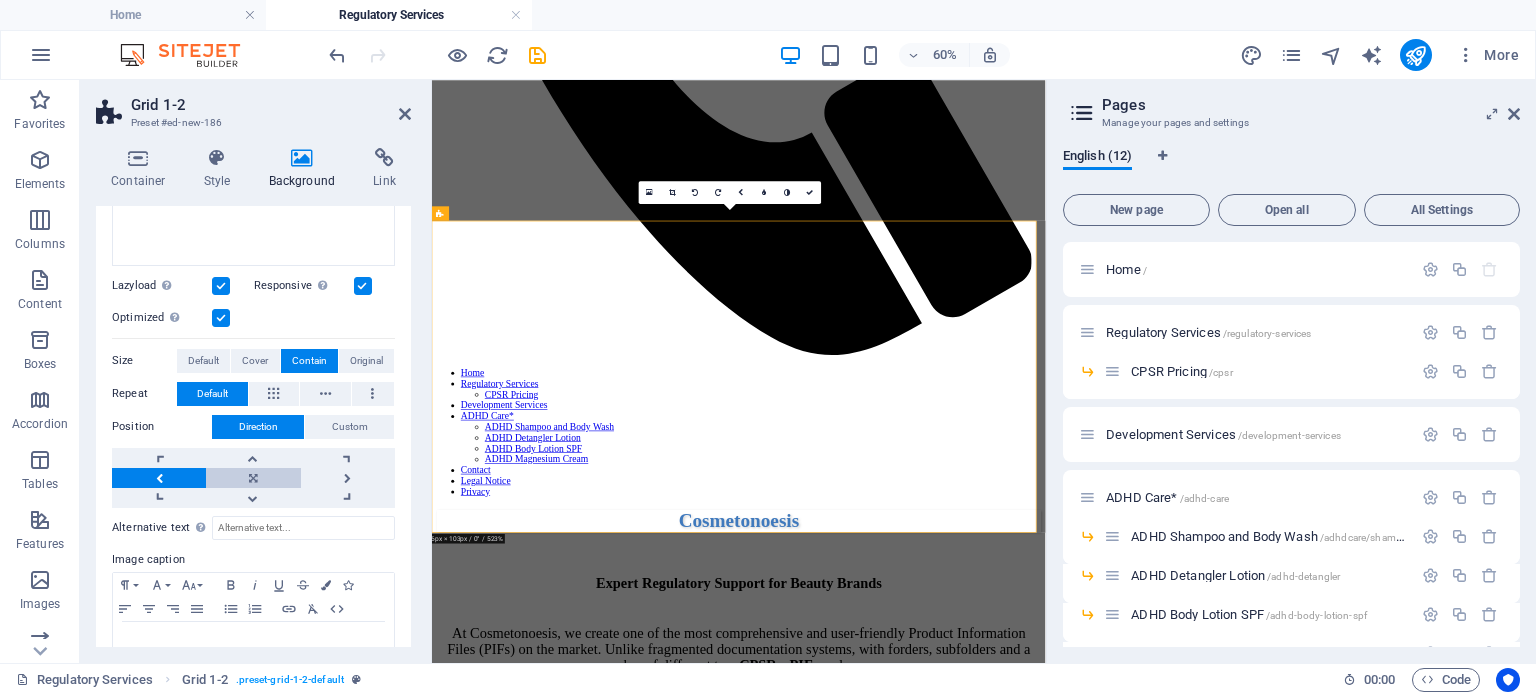 click at bounding box center (253, 478) 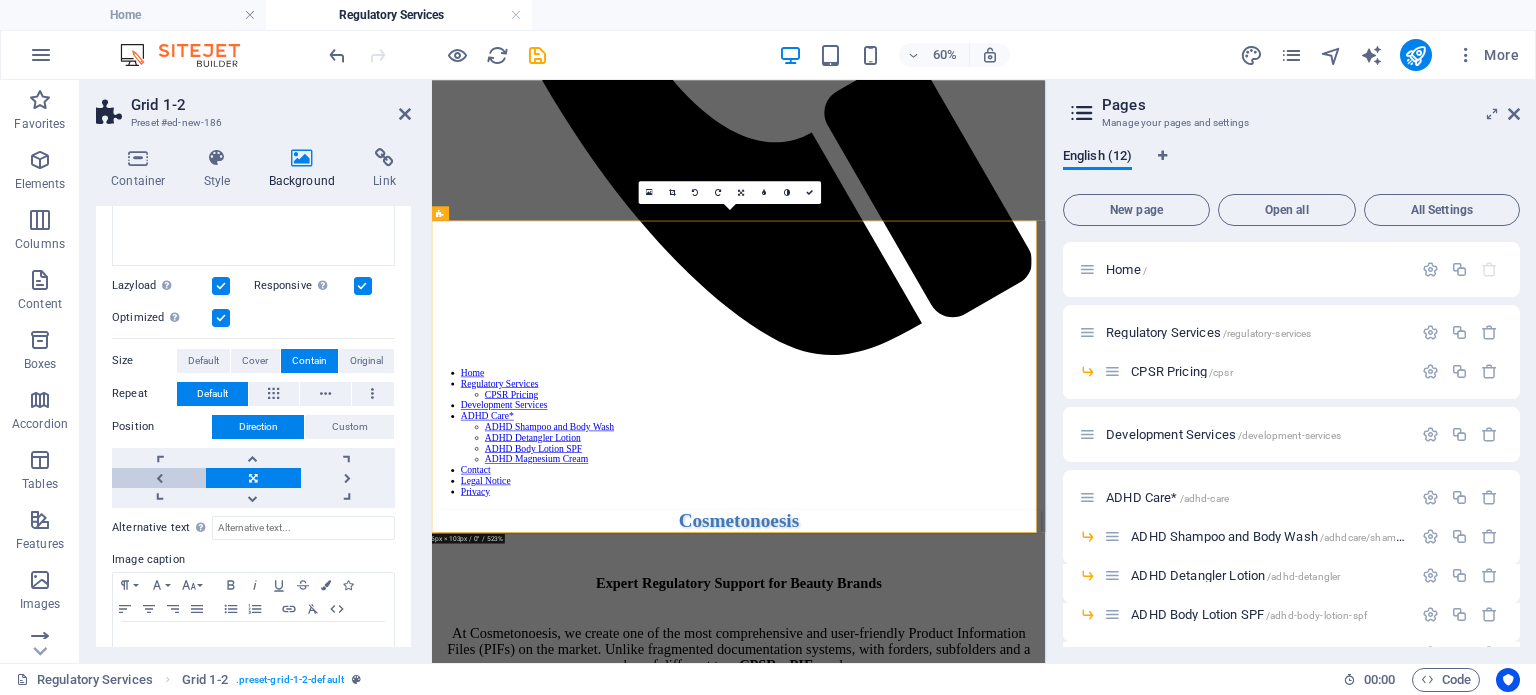 click at bounding box center (159, 478) 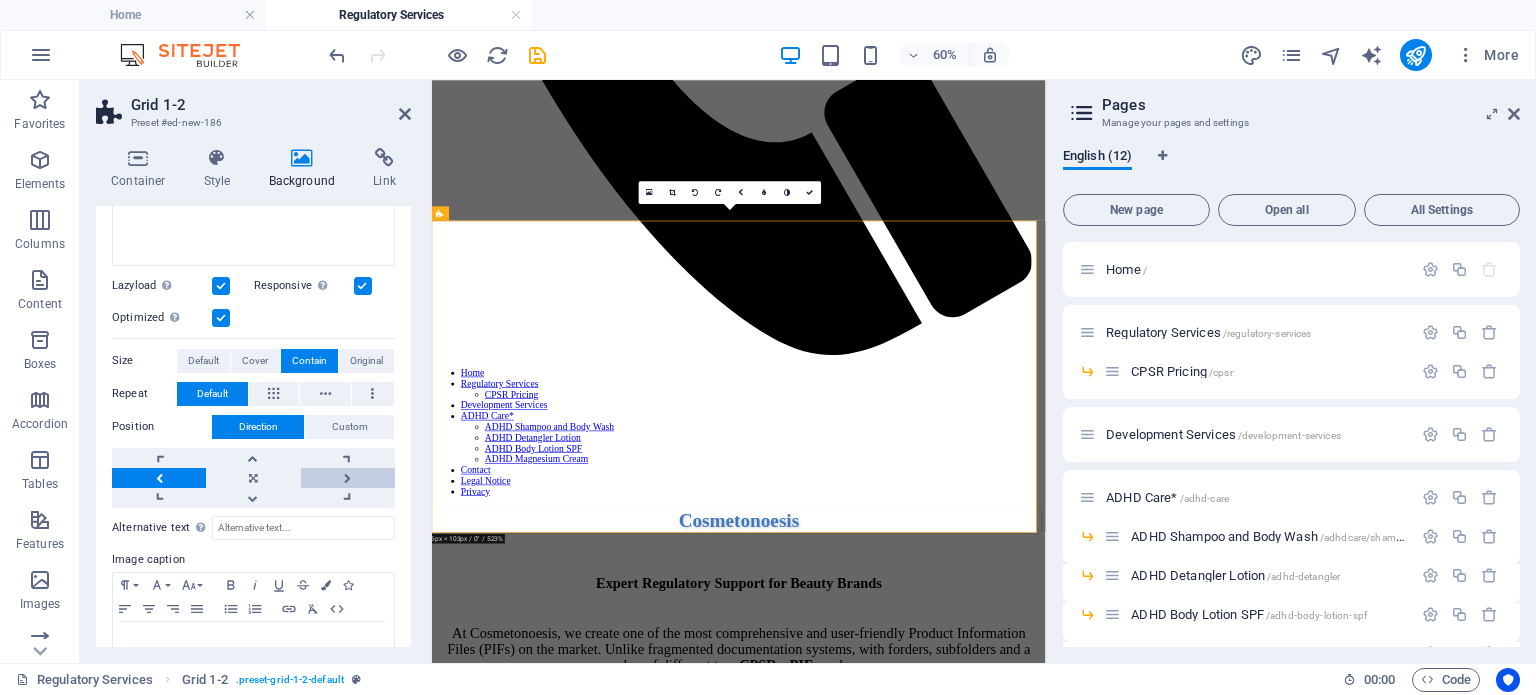 scroll, scrollTop: 448, scrollLeft: 0, axis: vertical 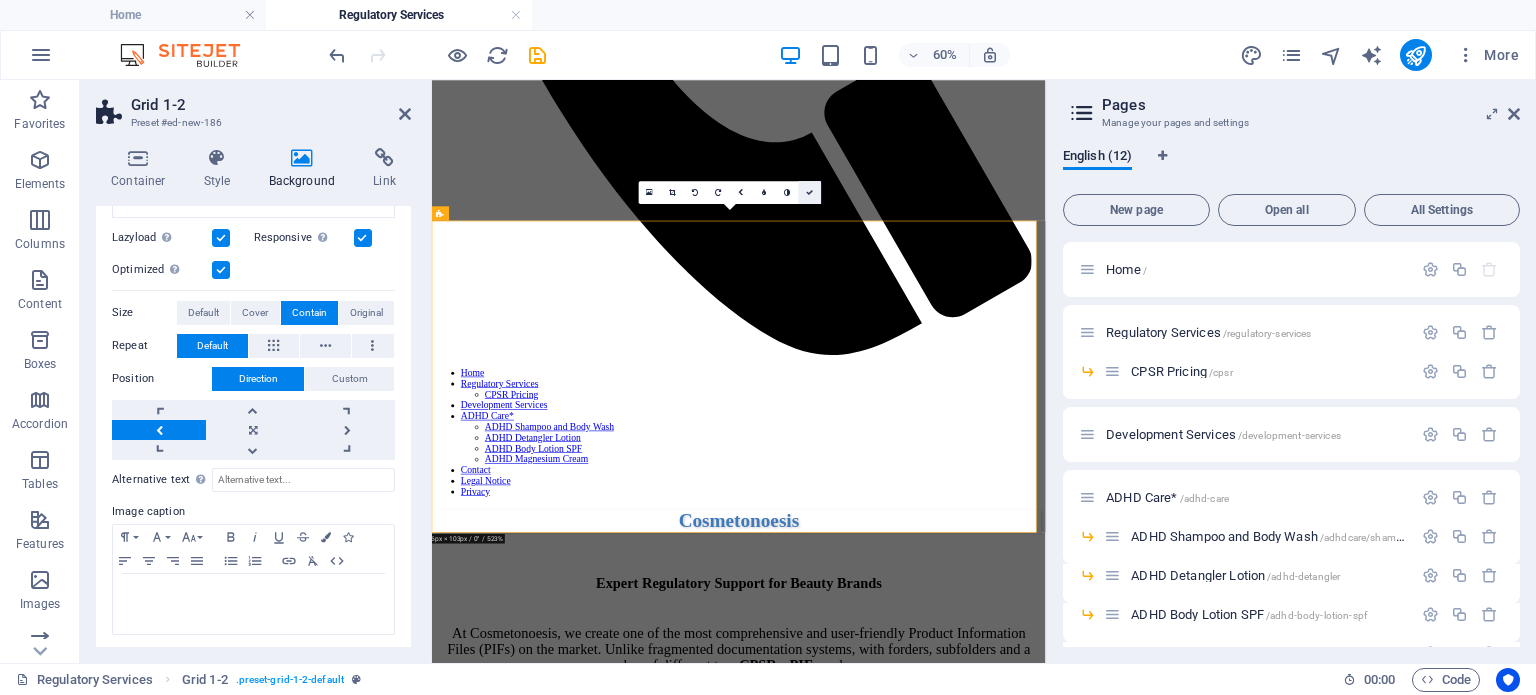 click at bounding box center [809, 192] 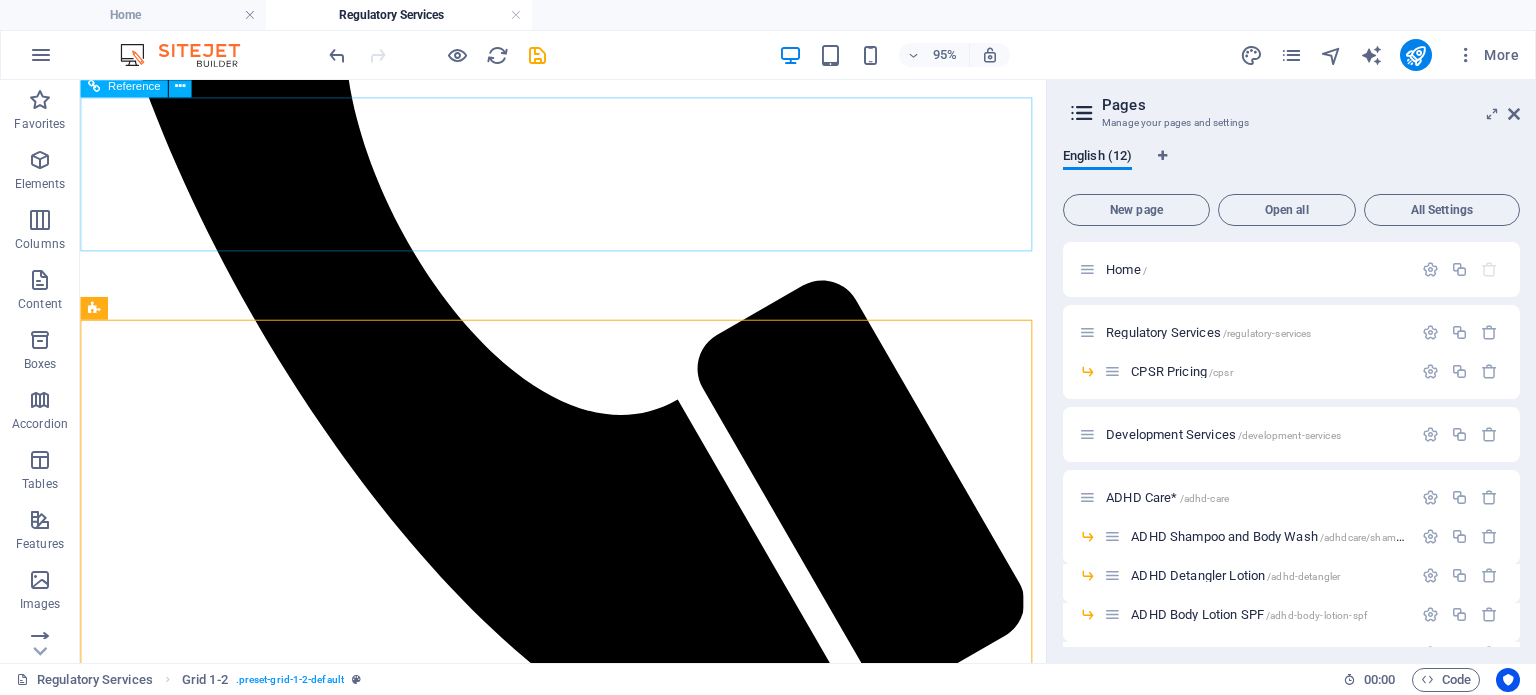 scroll, scrollTop: 617, scrollLeft: 0, axis: vertical 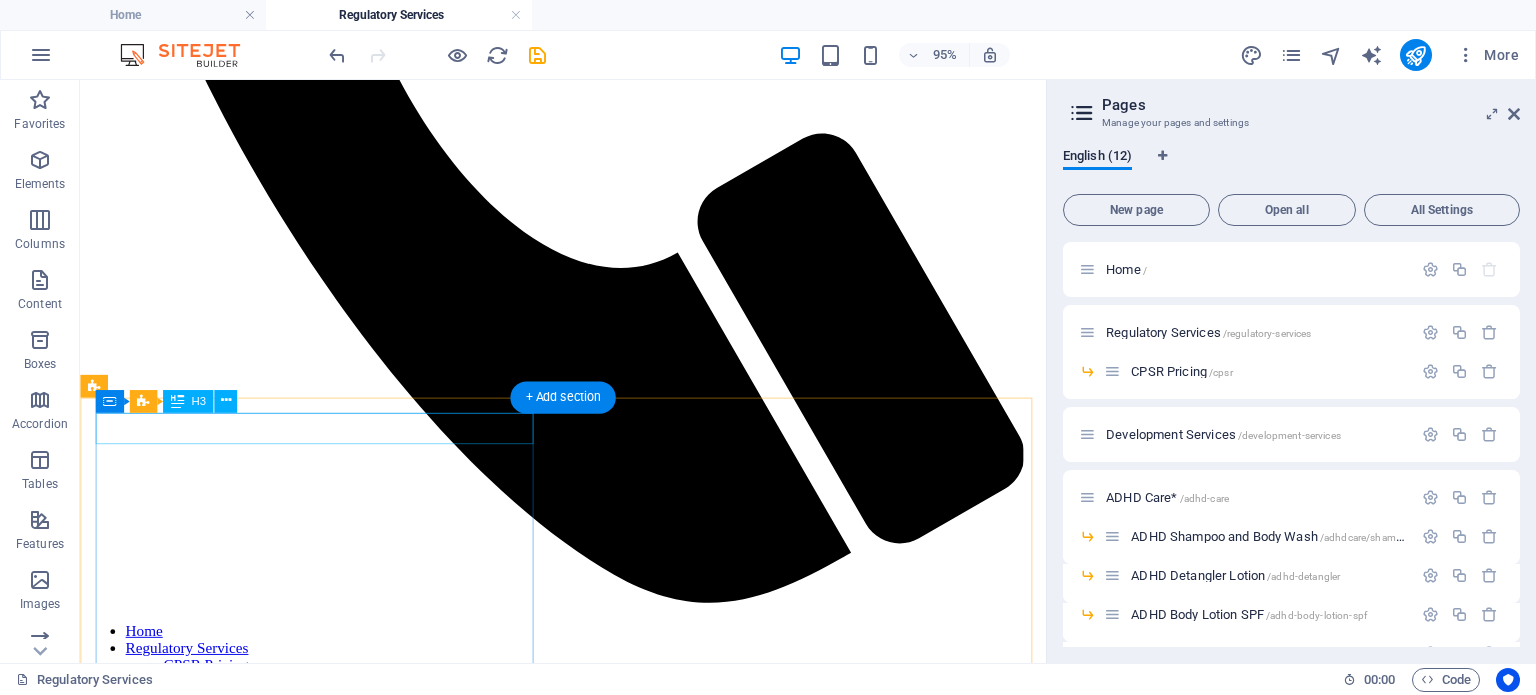 click on "Cosmetic Product Safety Reports" at bounding box center [588, 2462] 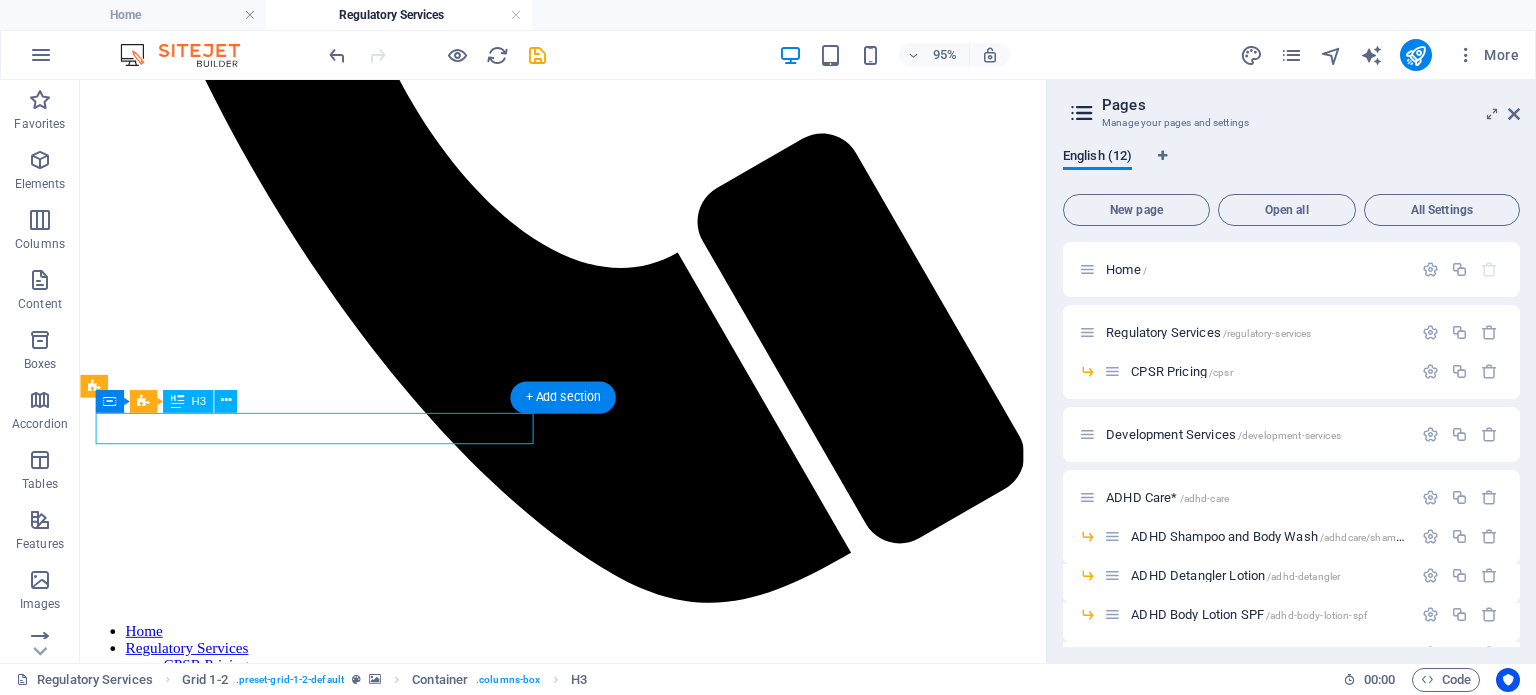 click on "Cosmetic Product Safety Reports" at bounding box center [588, 2462] 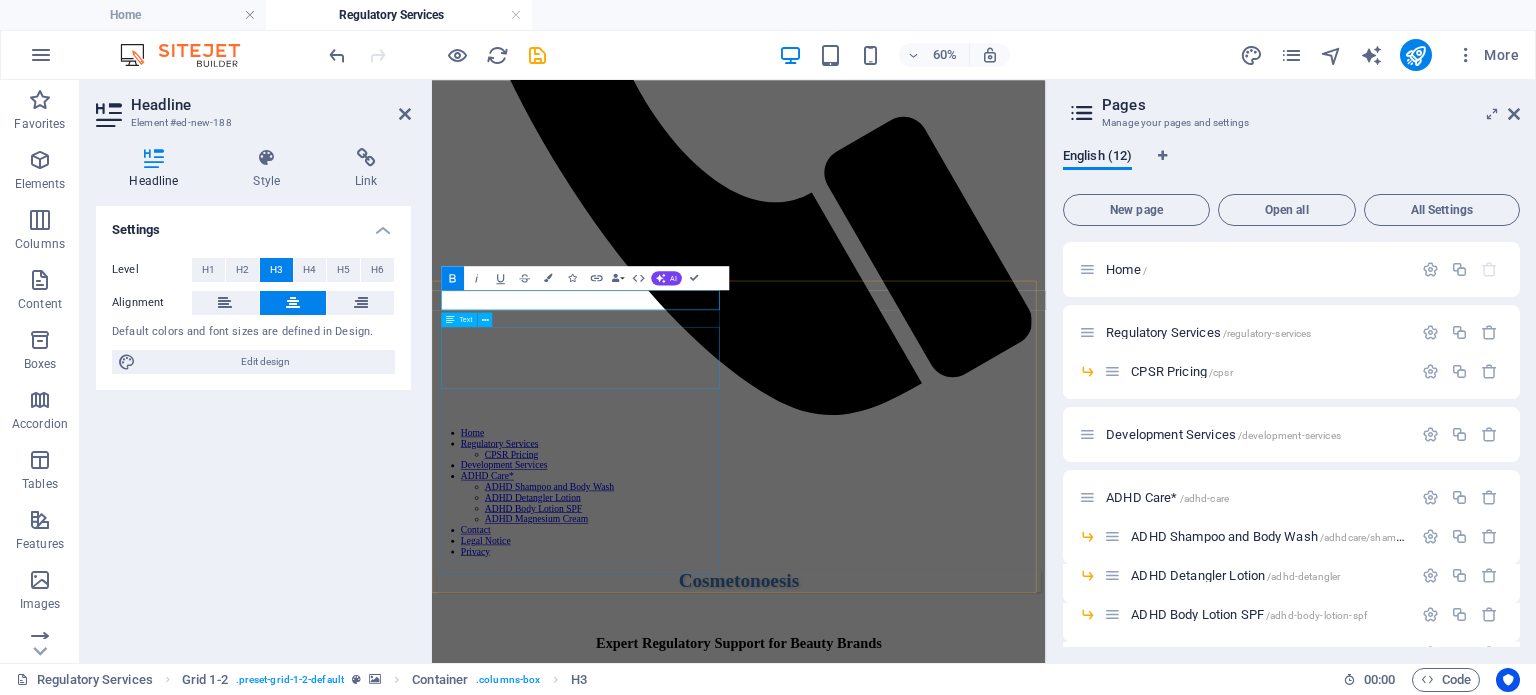 type 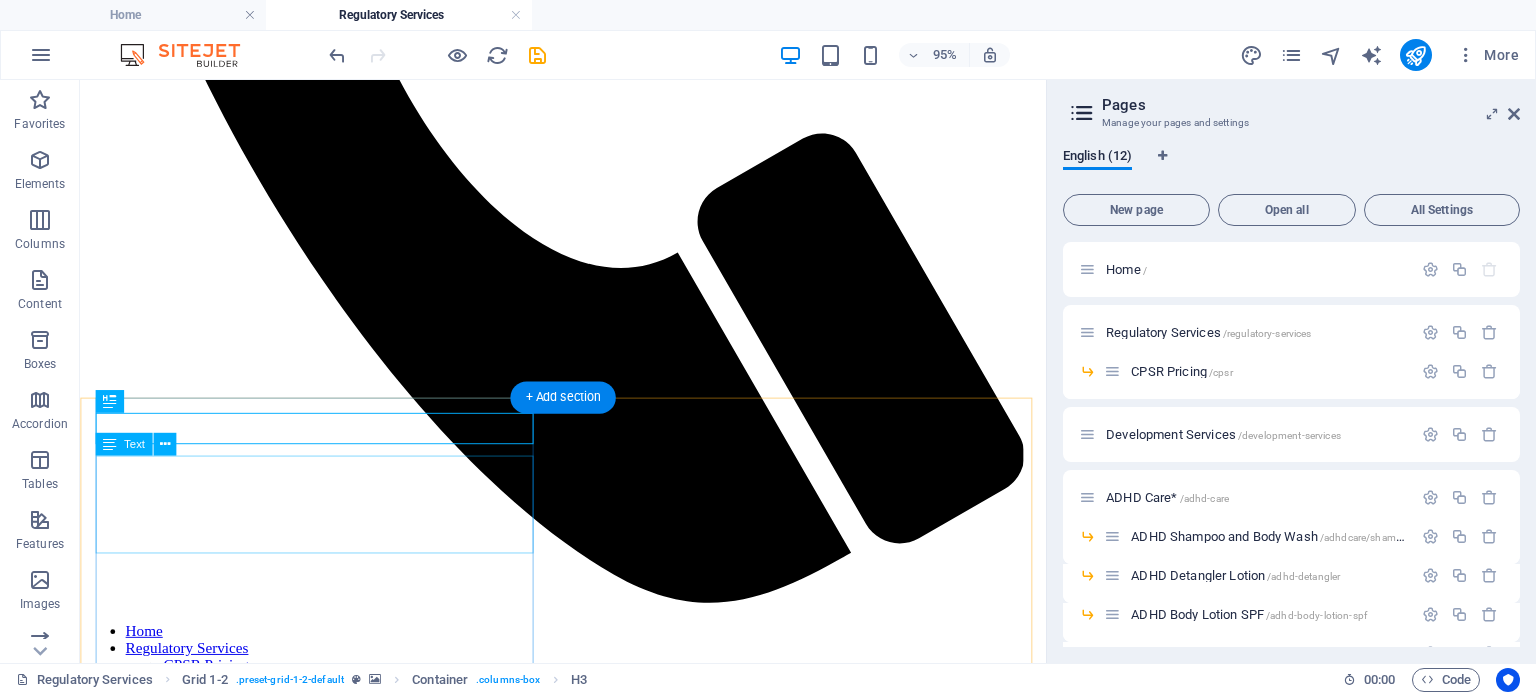 scroll, scrollTop: 0, scrollLeft: 0, axis: both 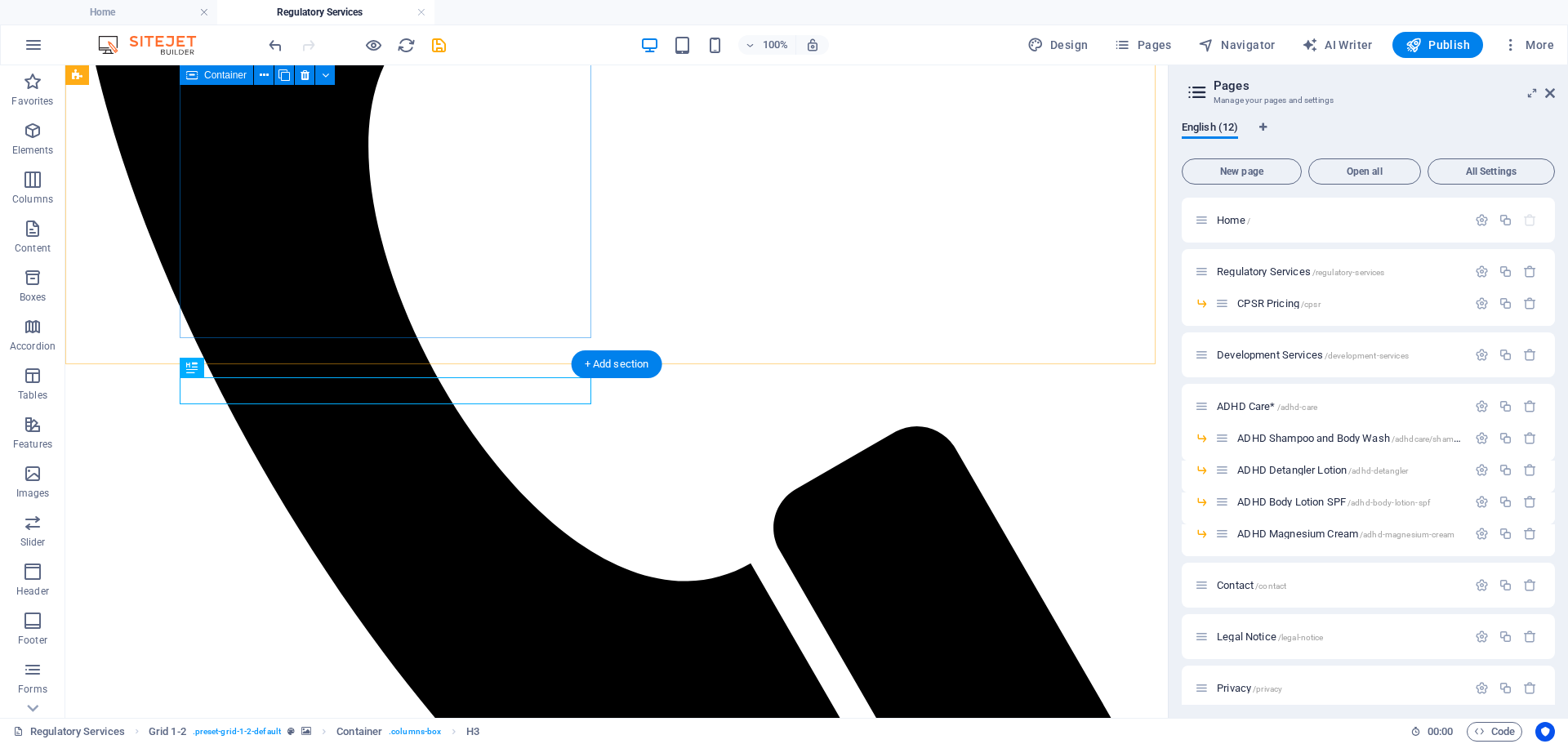 click on "Cosmetic Product Safety Reports A C PSR is legally required in many regions for the sale of cosmetic products. Our team provides in-depth safety assessments of your products to ensure they meet the latest health and safety regulations worldwide. Unlike the Product Information File (PIF), the Cosmetic Product Safety Report (CPSR) must be completed by a qualified scientist with specific certification and expertise in cosmetic safety assessments. This is a strict legal requirement under EU regulations, ensuring that only a competent professional can evaluate and confirm the safety of a cosmetic product. The CPSR is the most crucial document in the PIF, serving as the foundation for compliance and consumer protection. Without it, a product cannot legally enter the market." at bounding box center (617, 1740) 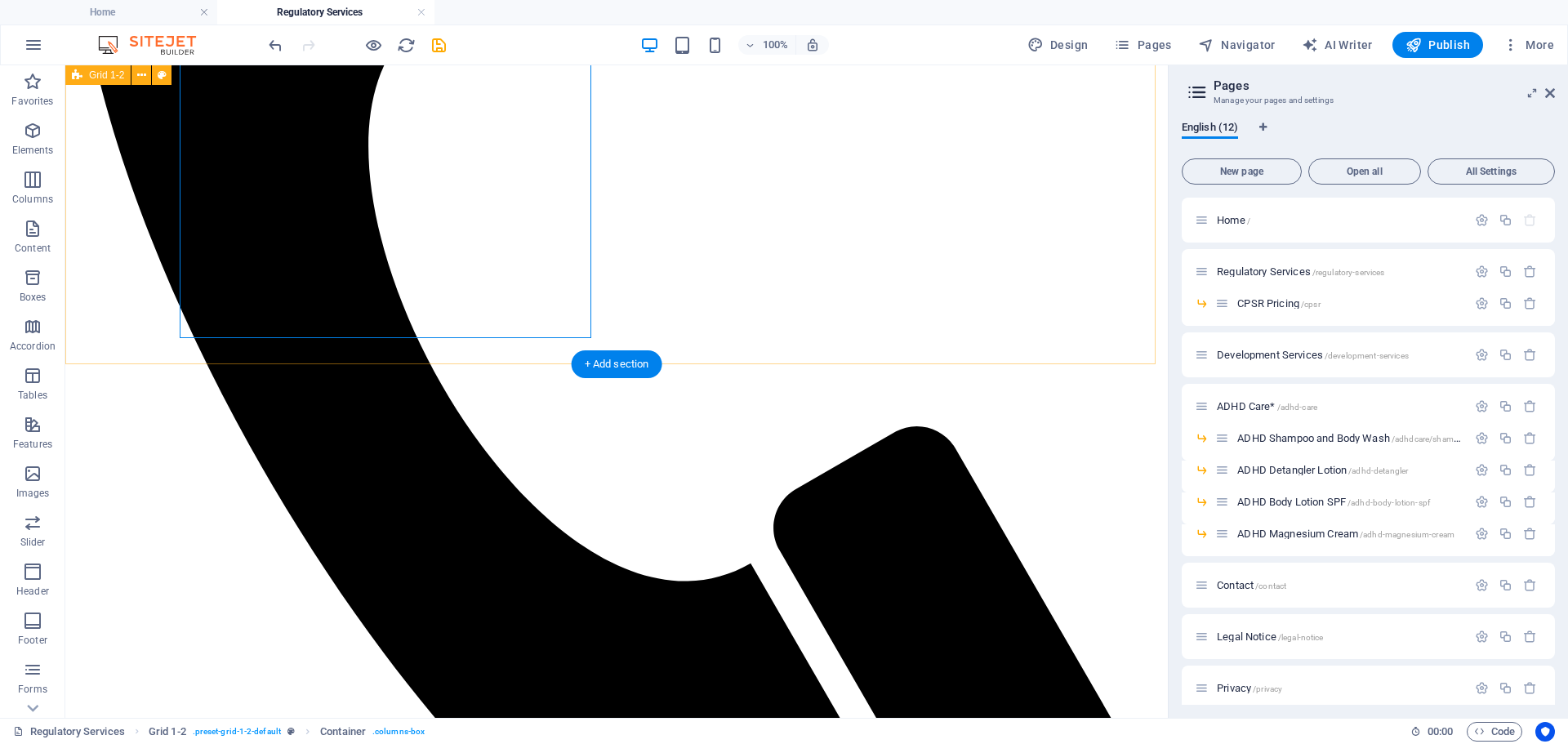 click on "Cosmetic Product Safety Reports A  CPSR  is legally required in many regions for the sale of cosmetic products. Our team provides in-depth safety assessments of your products to ensure they meet the latest health and safety regulations worldwide. Unlike the Product Information File (PIF), the Cosmetic Product Safety Report (CPSR) must be completed by a qualified scientist with specific certification and expertise in cosmetic safety assessments. This is a strict legal requirement under EU regulations, ensuring that only a competent professional can evaluate and confirm the safety of a cosmetic product. The CPSR is the most crucial document in the PIF, serving as the foundation for compliance and consumer protection. Without it, a product cannot legally enter the market. Fair Pricing & Unmatched Quality descover our prices" at bounding box center (617, 1821) 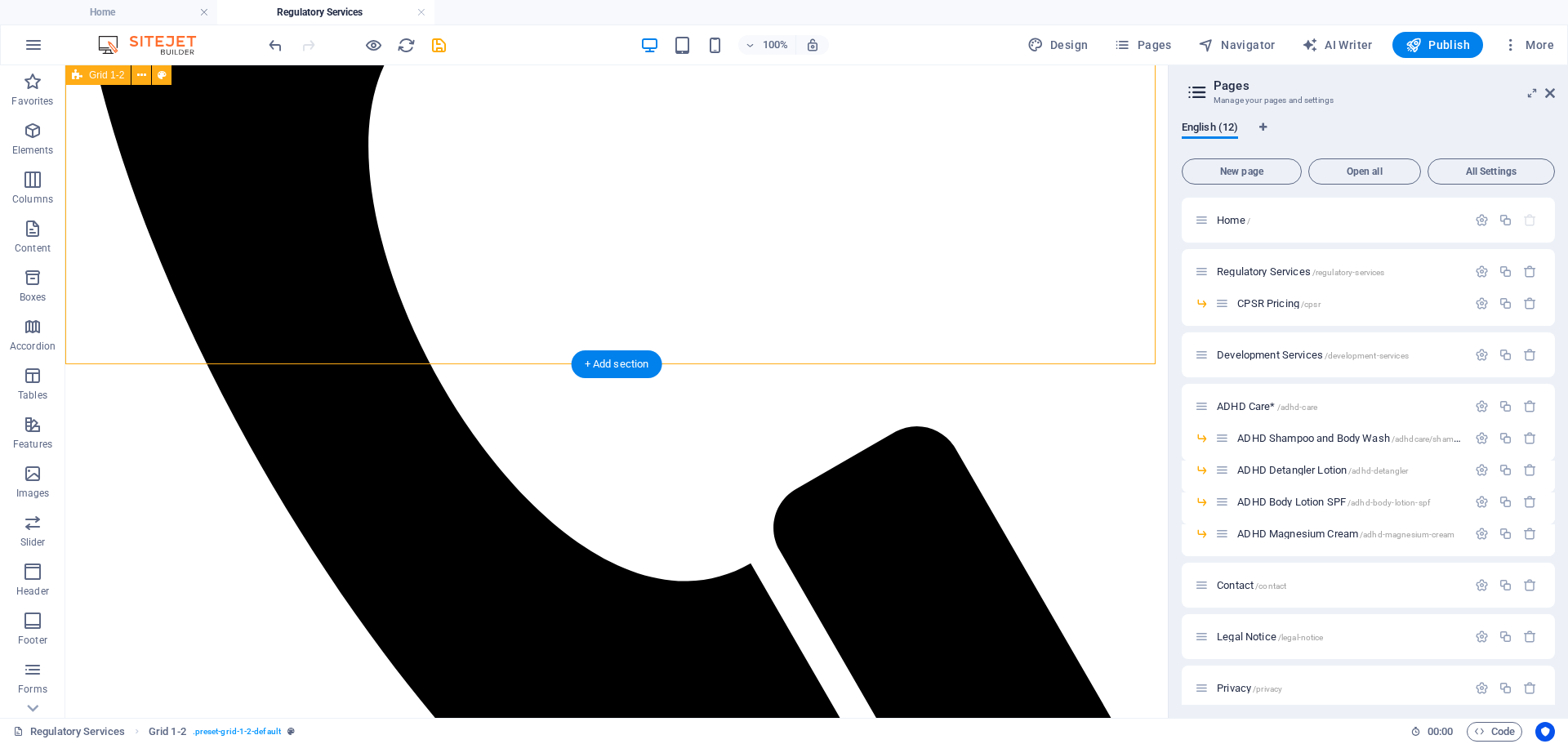 click on "Cosmetic Product Safety Reports A  CPSR  is legally required in many regions for the sale of cosmetic products. Our team provides in-depth safety assessments of your products to ensure they meet the latest health and safety regulations worldwide. Unlike the Product Information File (PIF), the Cosmetic Product Safety Report (CPSR) must be completed by a qualified scientist with specific certification and expertise in cosmetic safety assessments. This is a strict legal requirement under EU regulations, ensuring that only a competent professional can evaluate and confirm the safety of a cosmetic product. The CPSR is the most crucial document in the PIF, serving as the foundation for compliance and consumer protection. Without it, a product cannot legally enter the market. Fair Pricing & Unmatched Quality descover our prices" at bounding box center [617, 1821] 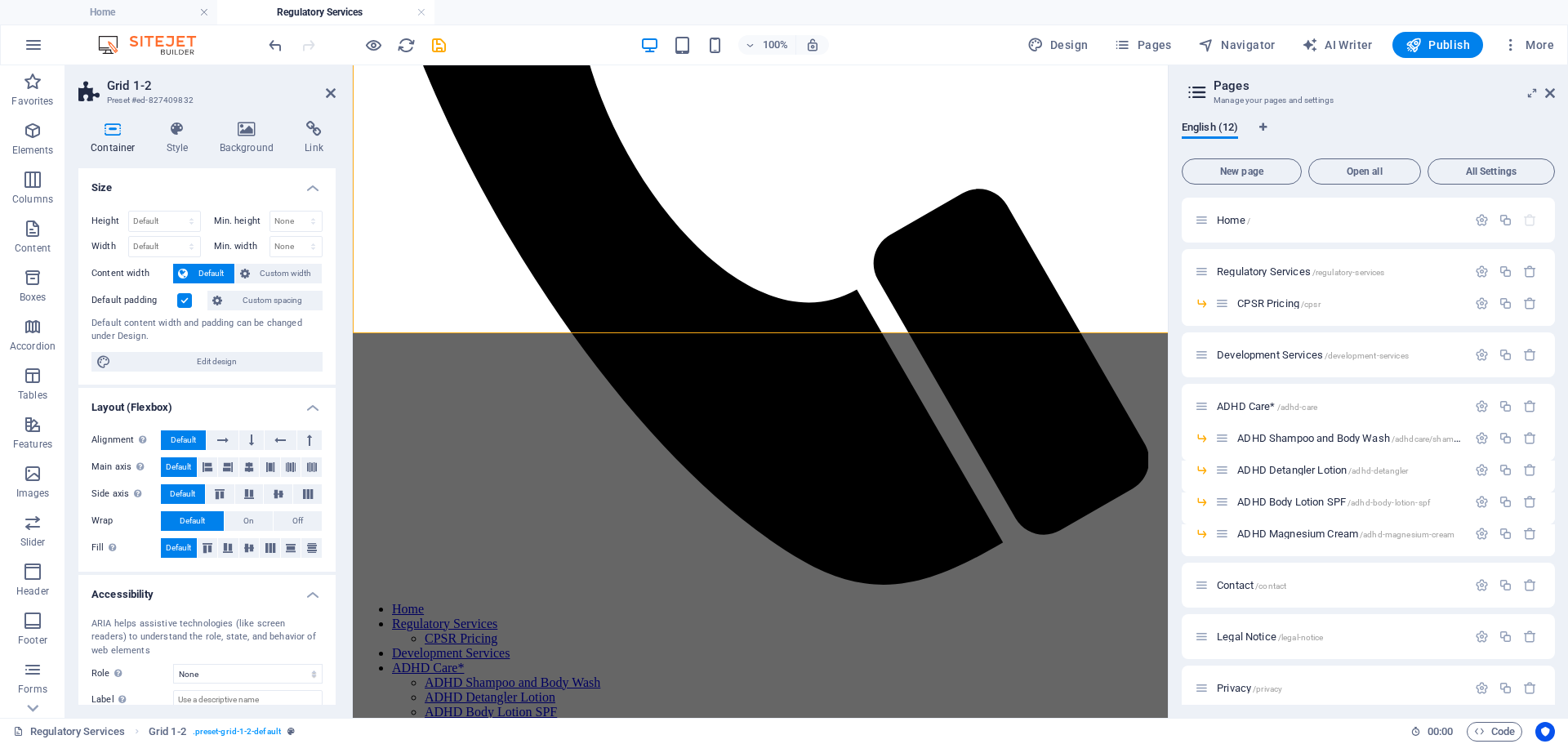 scroll, scrollTop: 689, scrollLeft: 0, axis: vertical 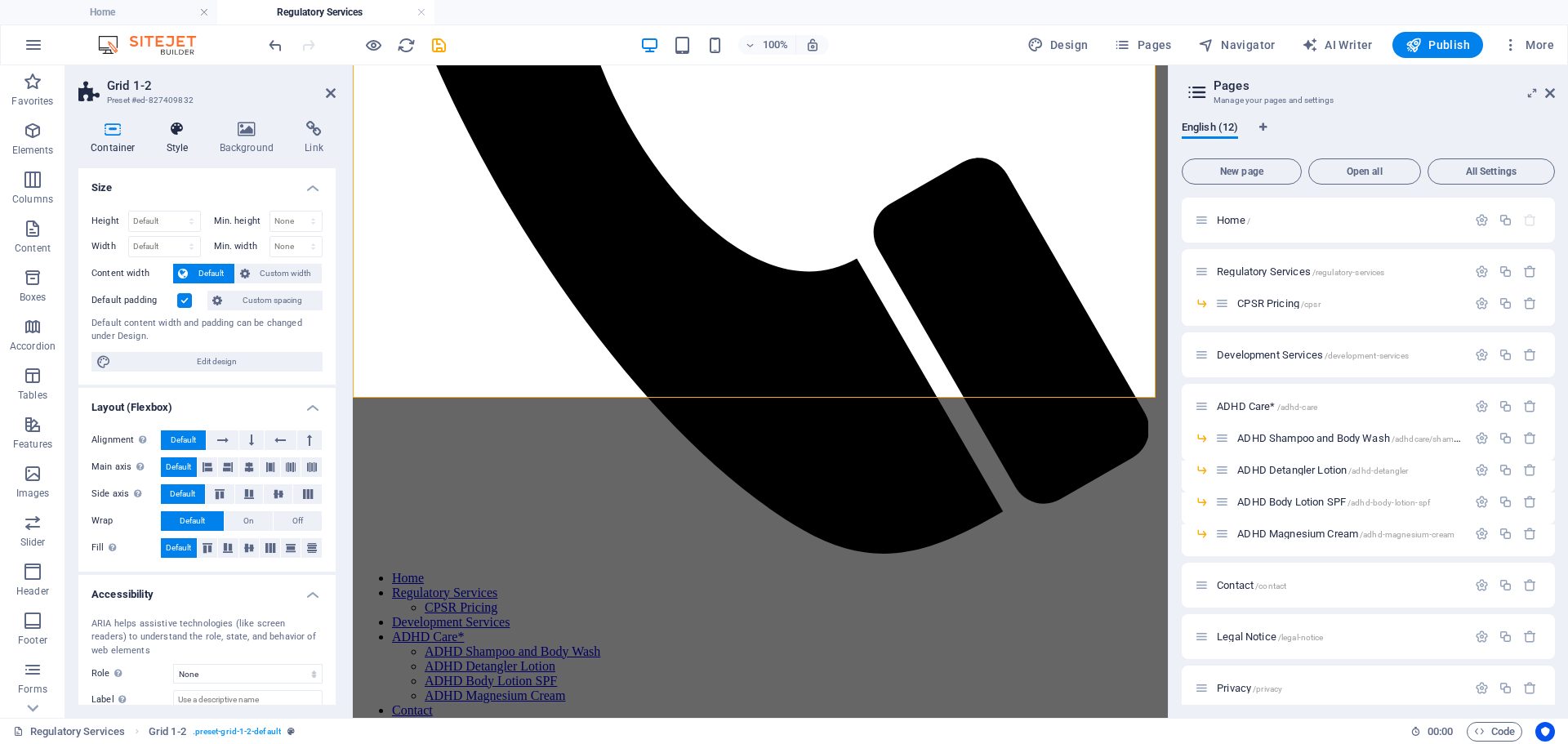 click at bounding box center (177, 129) 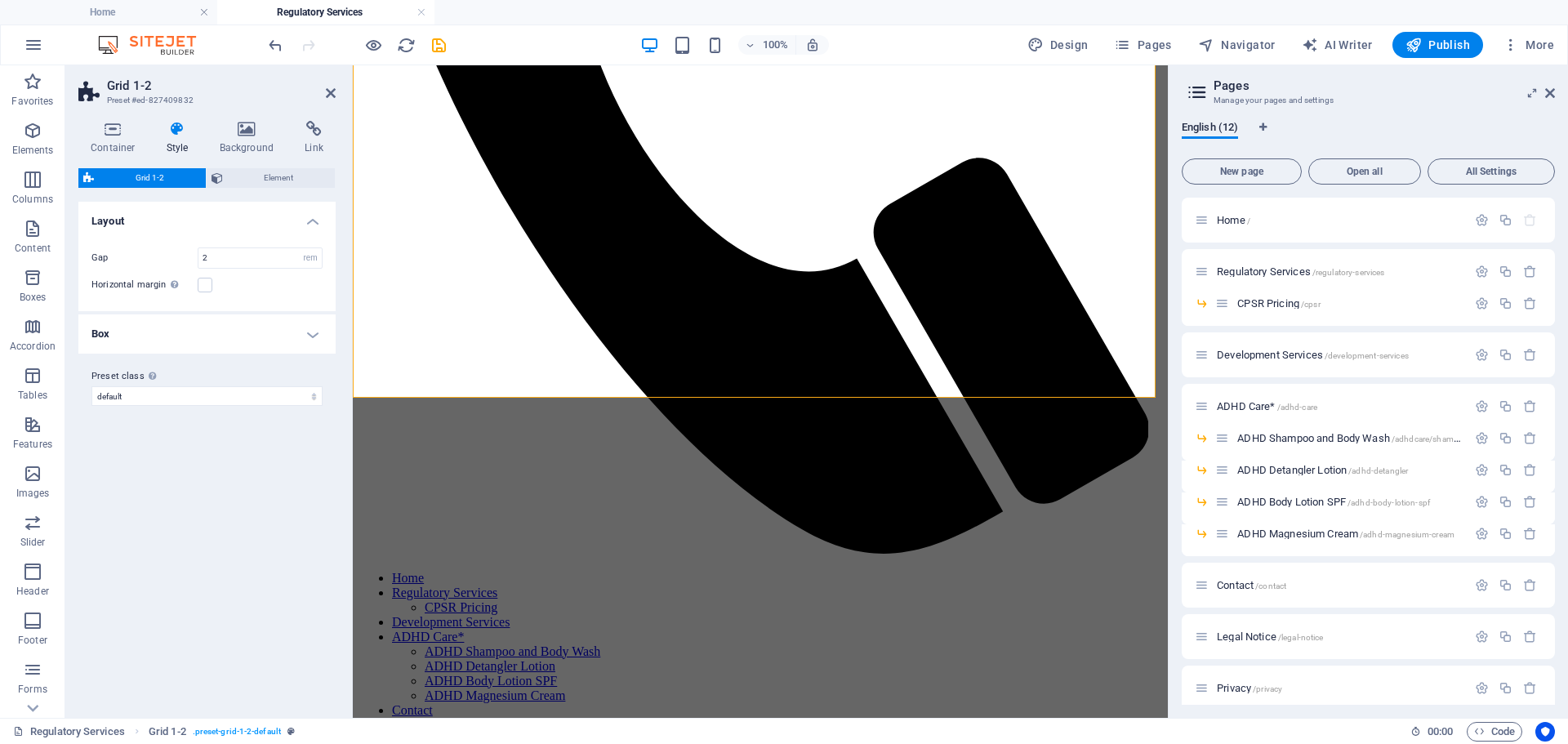 click on "Box" at bounding box center (207, 334) 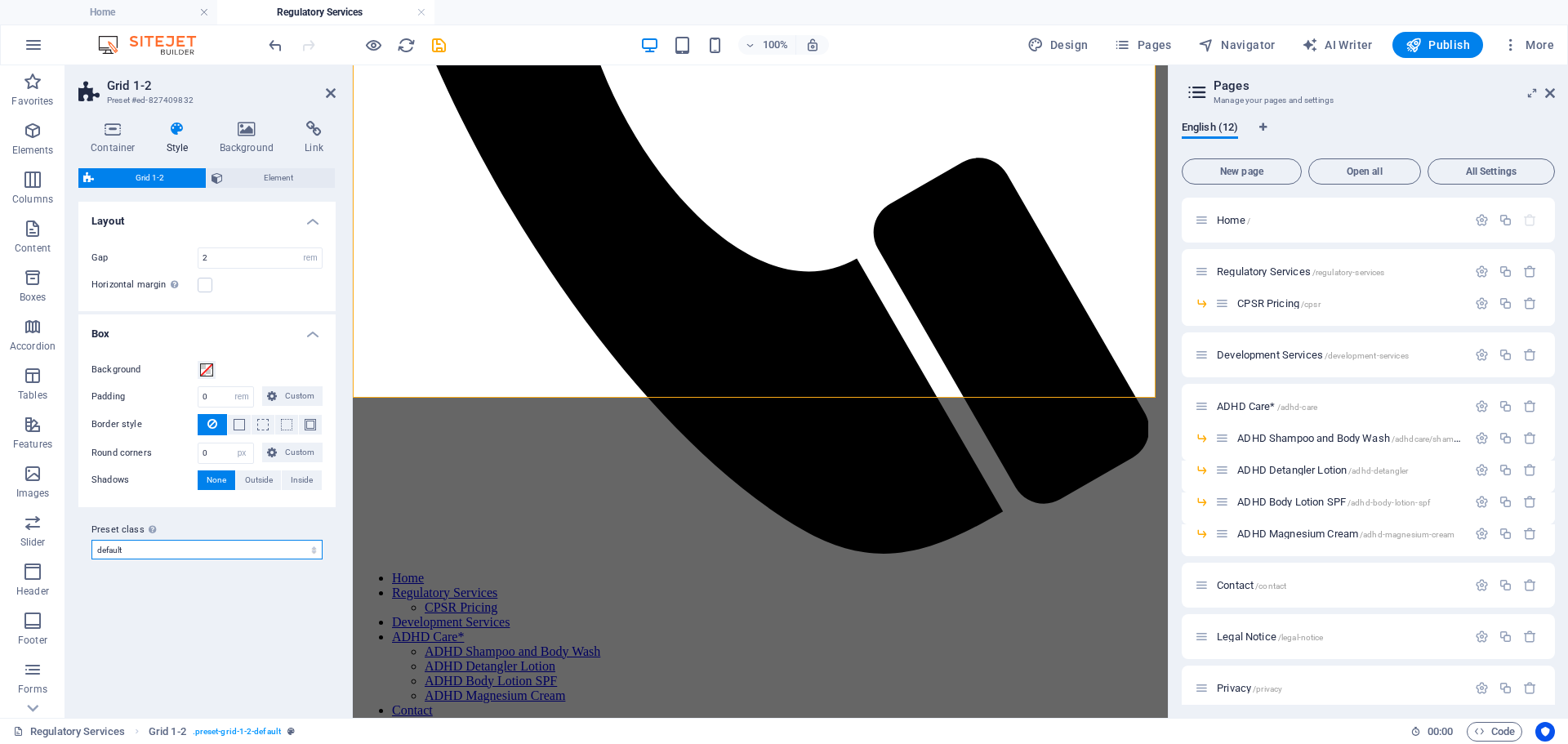 click on "default Add preset class" at bounding box center (207, 550) 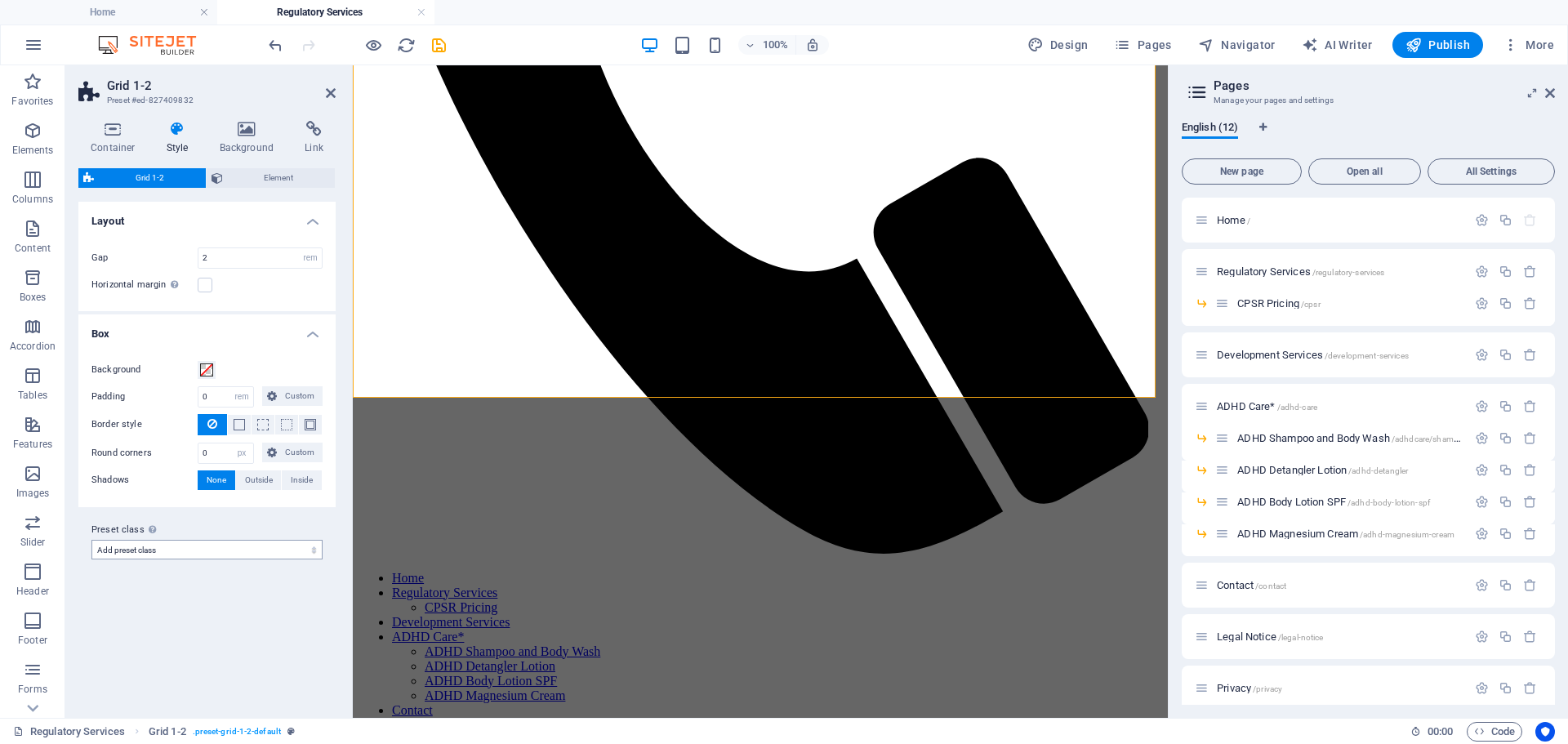 click on "default Add preset class" at bounding box center (207, 550) 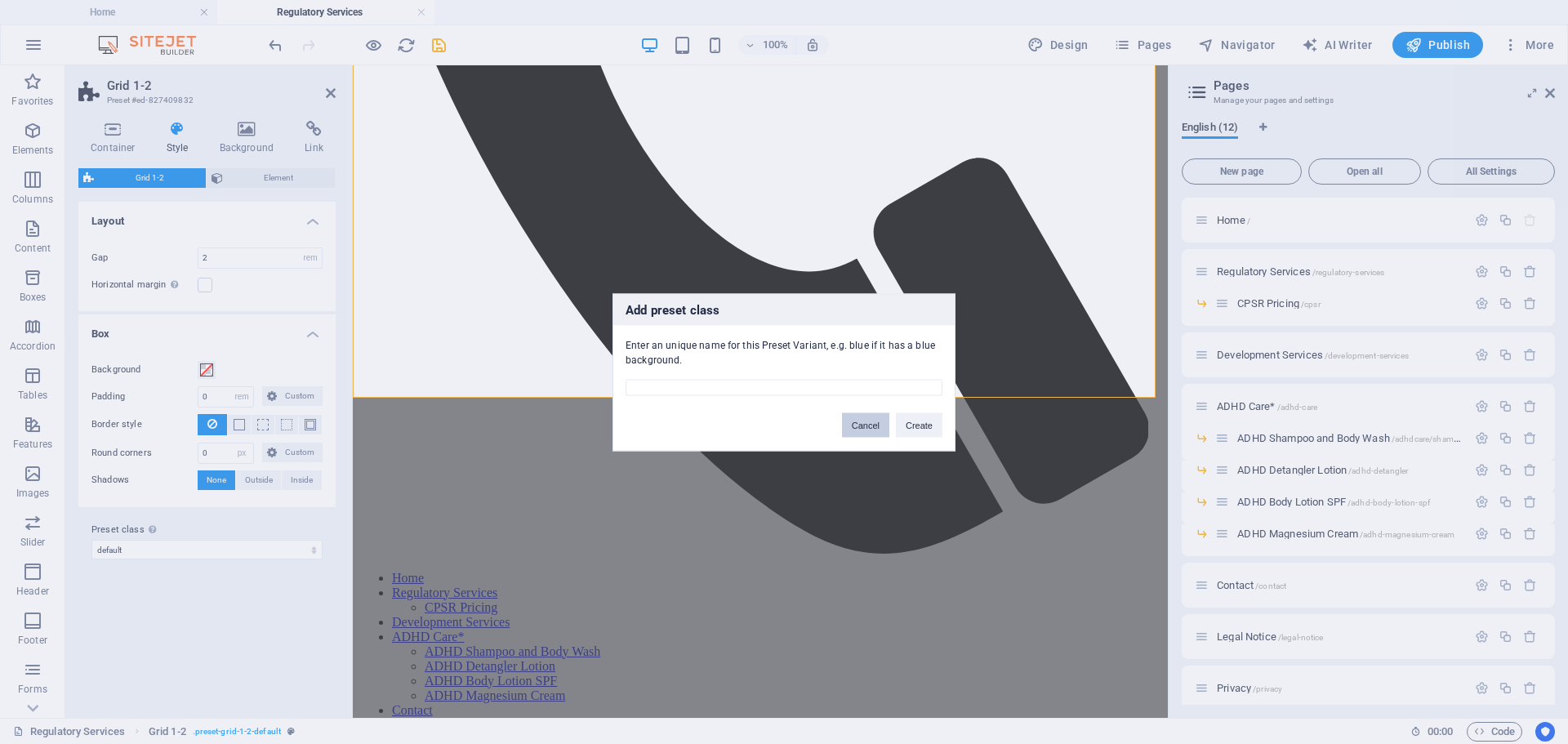 click on "Cancel" at bounding box center [866, 425] 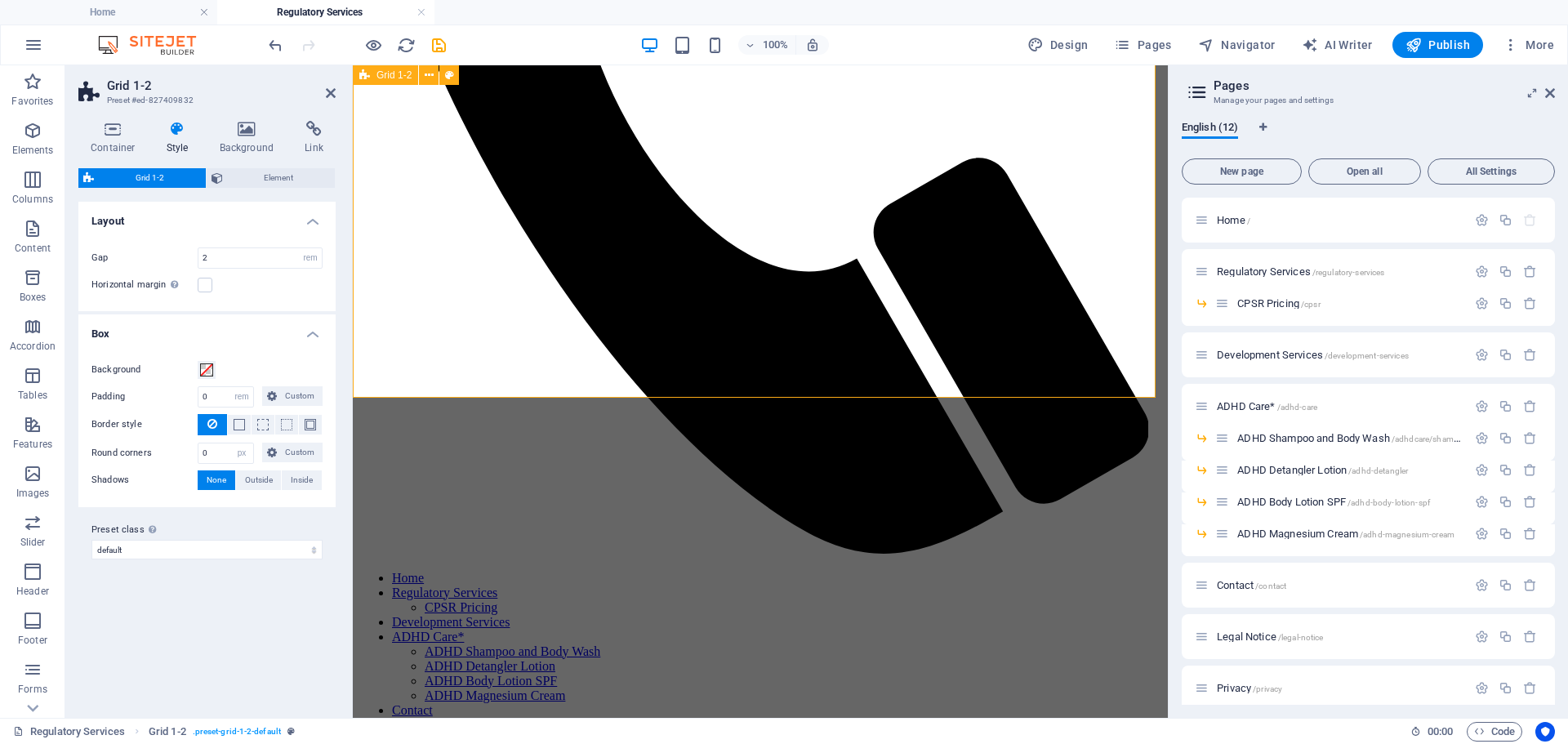 click on "Cosmetic Product Safety Reports A  CPSR  is legally required in many regions for the sale of cosmetic products. Our team provides in-depth safety assessments of your products to ensure they meet the latest health and safety regulations worldwide. Unlike the Product Information File (PIF), the Cosmetic Product Safety Report (CPSR) must be completed by a qualified scientist with specific certification and expertise in cosmetic safety assessments. This is a strict legal requirement under EU regulations, ensuring that only a competent professional can evaluate and confirm the safety of a cosmetic product. The CPSR is the most crucial document in the PIF, serving as the foundation for compliance and consumer protection. Without it, a product cannot legally enter the market. Fair Pricing & Unmatched Quality descover our prices" at bounding box center (760, 1426) 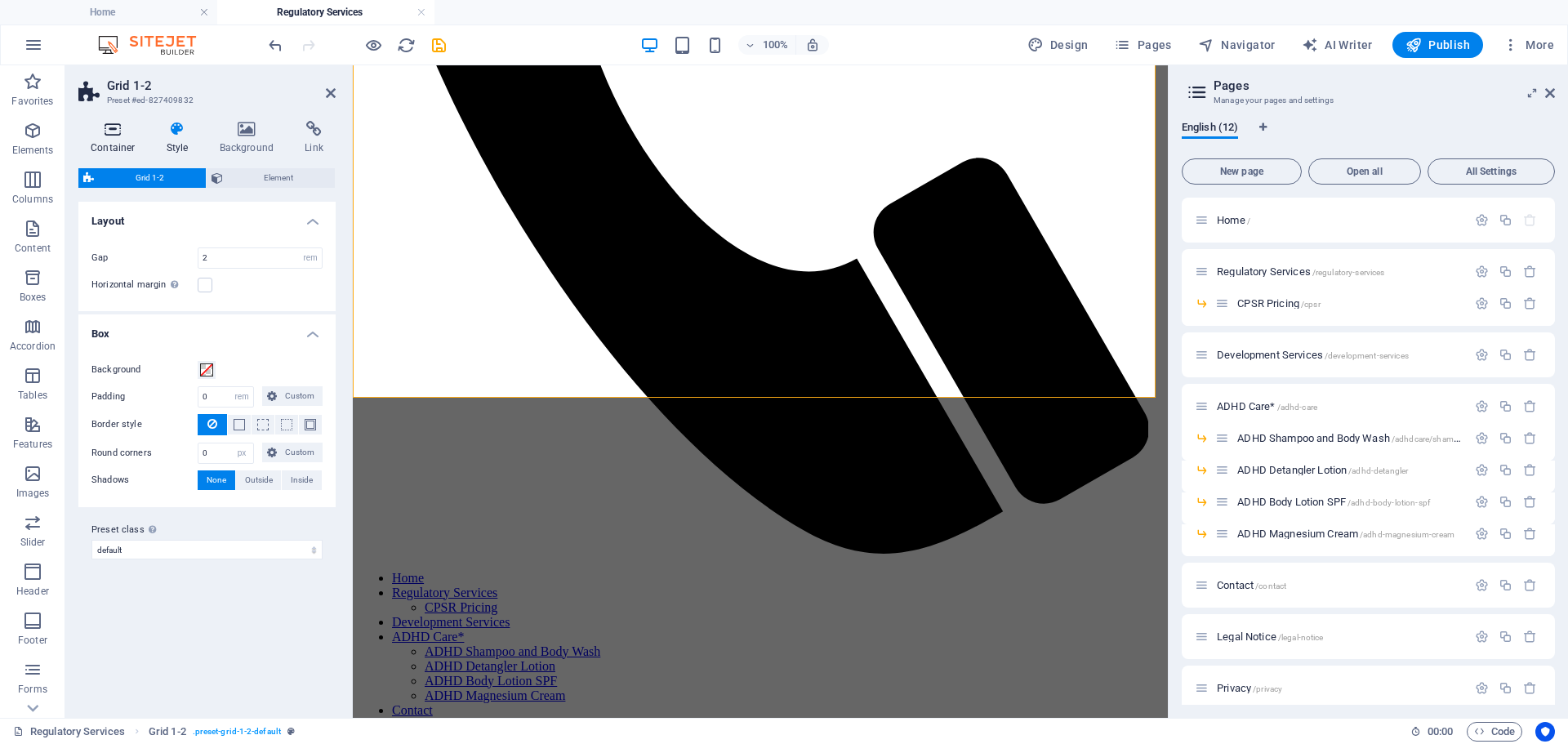 click at bounding box center (113, 129) 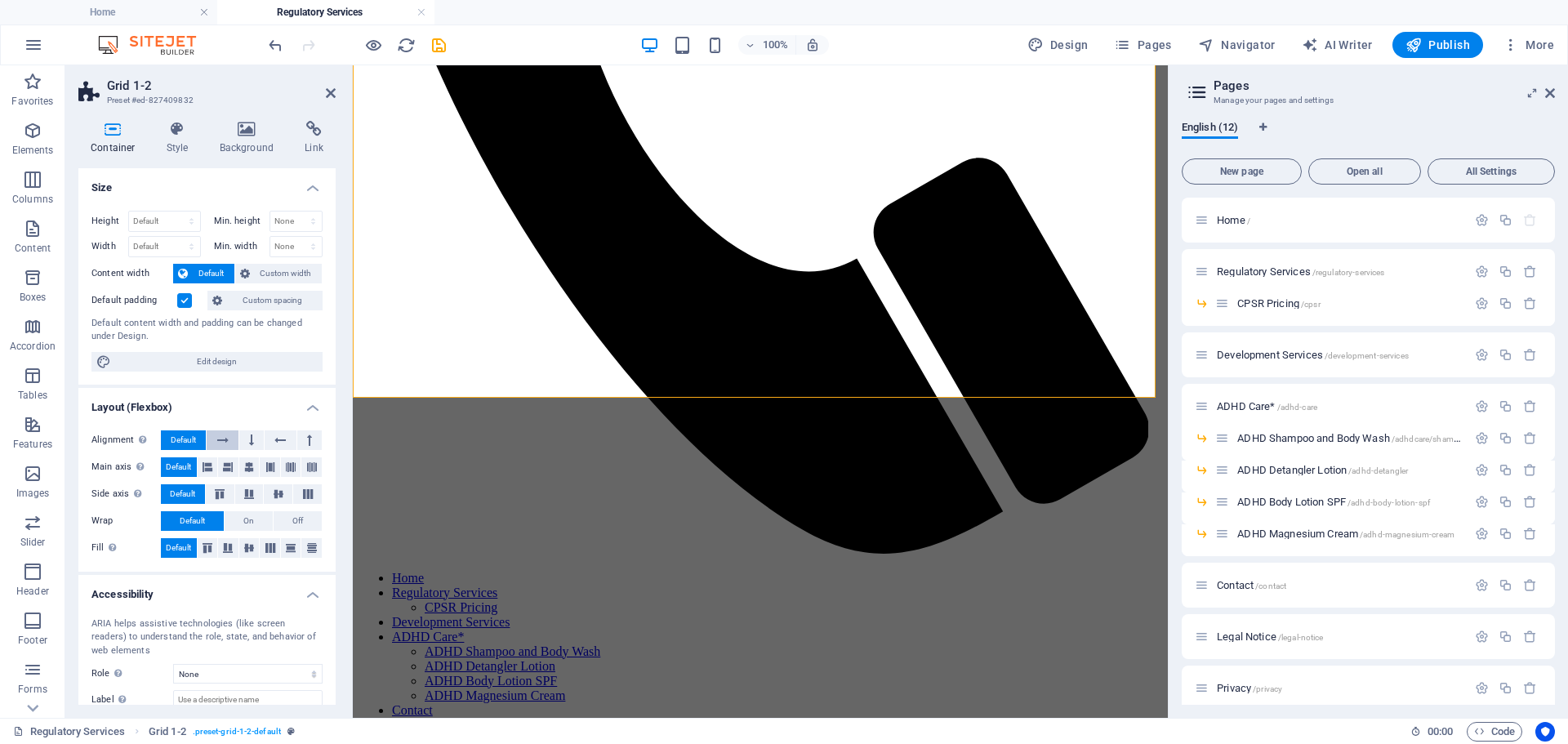 scroll, scrollTop: 96, scrollLeft: 0, axis: vertical 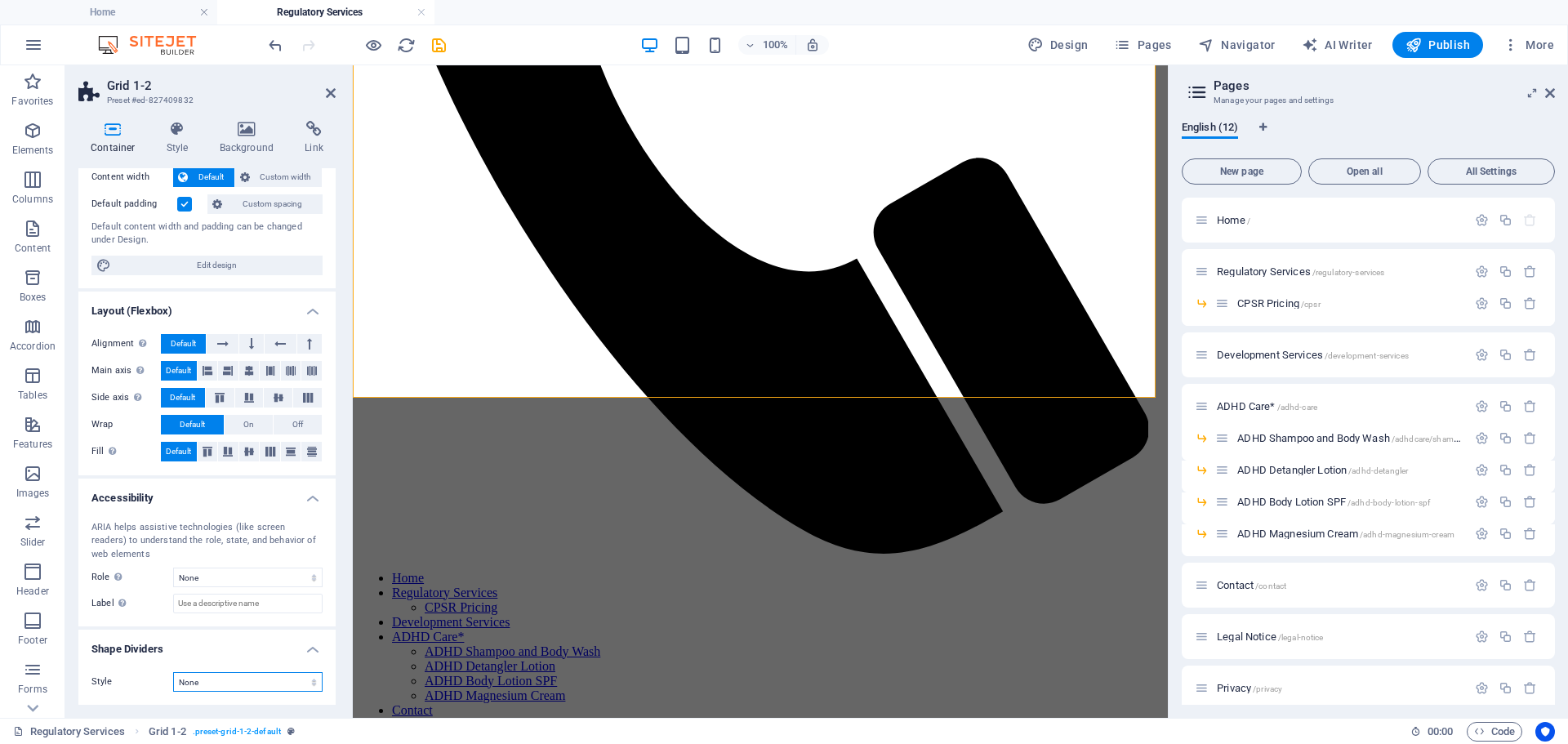 click on "None Triangle Square Diagonal Polygon 1 Polygon 2 Zigzag Multiple Zigzags Waves Multiple Waves Half Circle Circle Circle Shadow Blocks Hexagons Clouds Multiple Clouds Fan Pyramids Book Paint Drip Fire Shredded Paper Arrow" at bounding box center [247, 682] 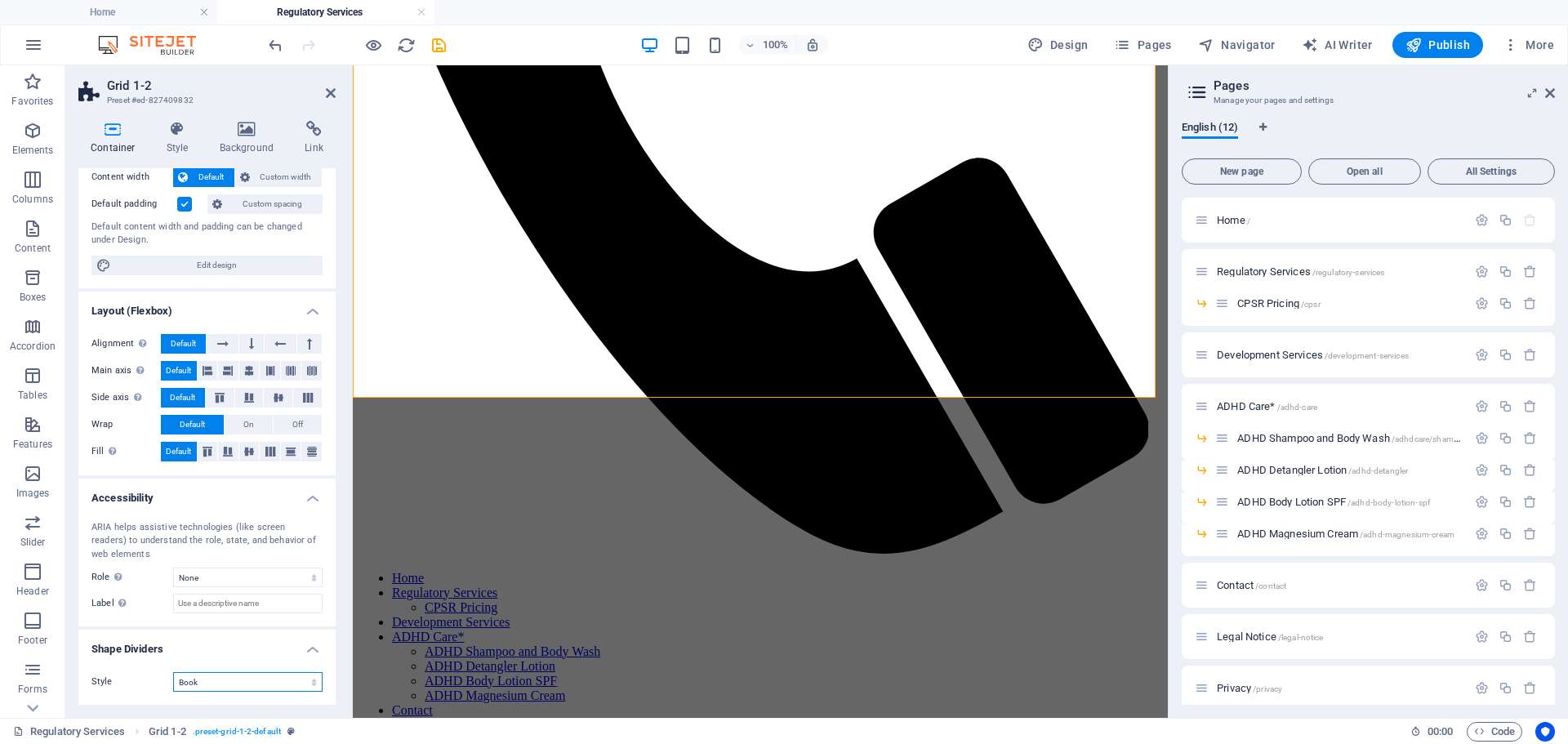 click on "None Triangle Square Diagonal Polygon 1 Polygon 2 Zigzag Multiple Zigzags Waves Multiple Waves Half Circle Circle Circle Shadow Blocks Hexagons Clouds Multiple Clouds Fan Pyramids Book Paint Drip Fire Shredded Paper Arrow" at bounding box center (247, 682) 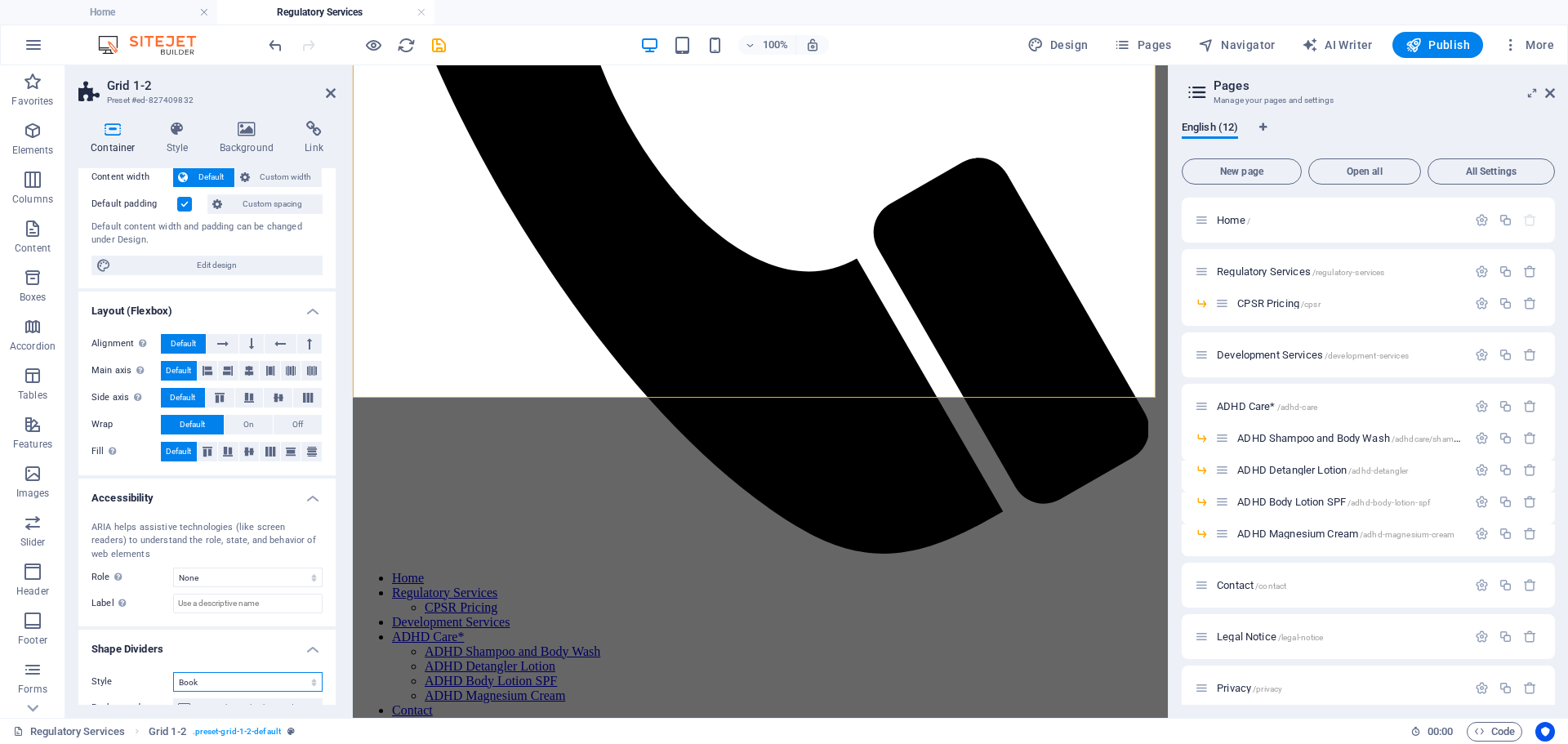 click on "None Triangle Square Diagonal Polygon 1 Polygon 2 Zigzag Multiple Zigzags Waves Multiple Waves Half Circle Circle Circle Shadow Blocks Hexagons Clouds Multiple Clouds Fan Pyramids Book Paint Drip Fire Shredded Paper Arrow" at bounding box center (247, 682) 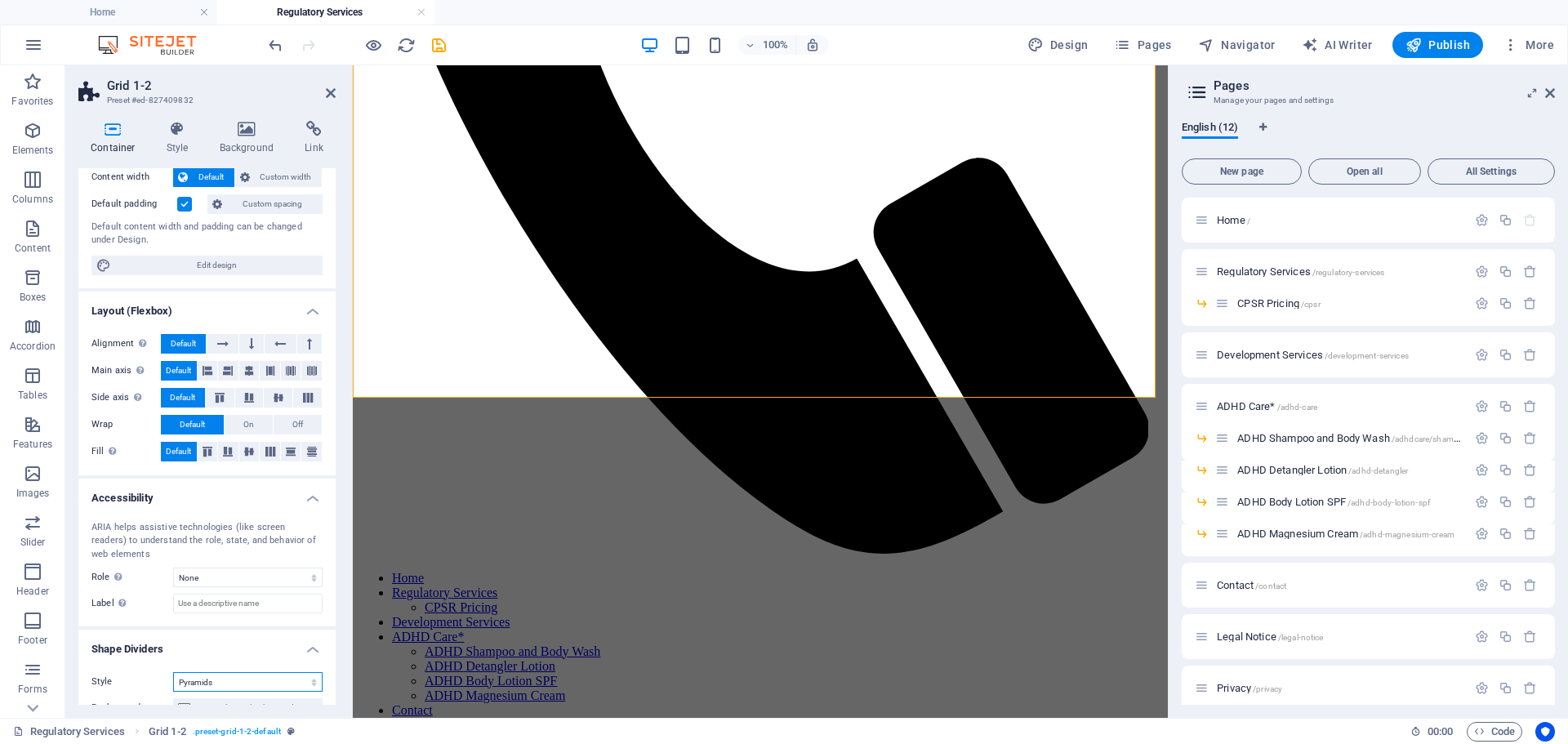 click on "None Triangle Square Diagonal Polygon 1 Polygon 2 Zigzag Multiple Zigzags Waves Multiple Waves Half Circle Circle Circle Shadow Blocks Hexagons Clouds Multiple Clouds Fan Pyramids Book Paint Drip Fire Shredded Paper Arrow" at bounding box center [247, 682] 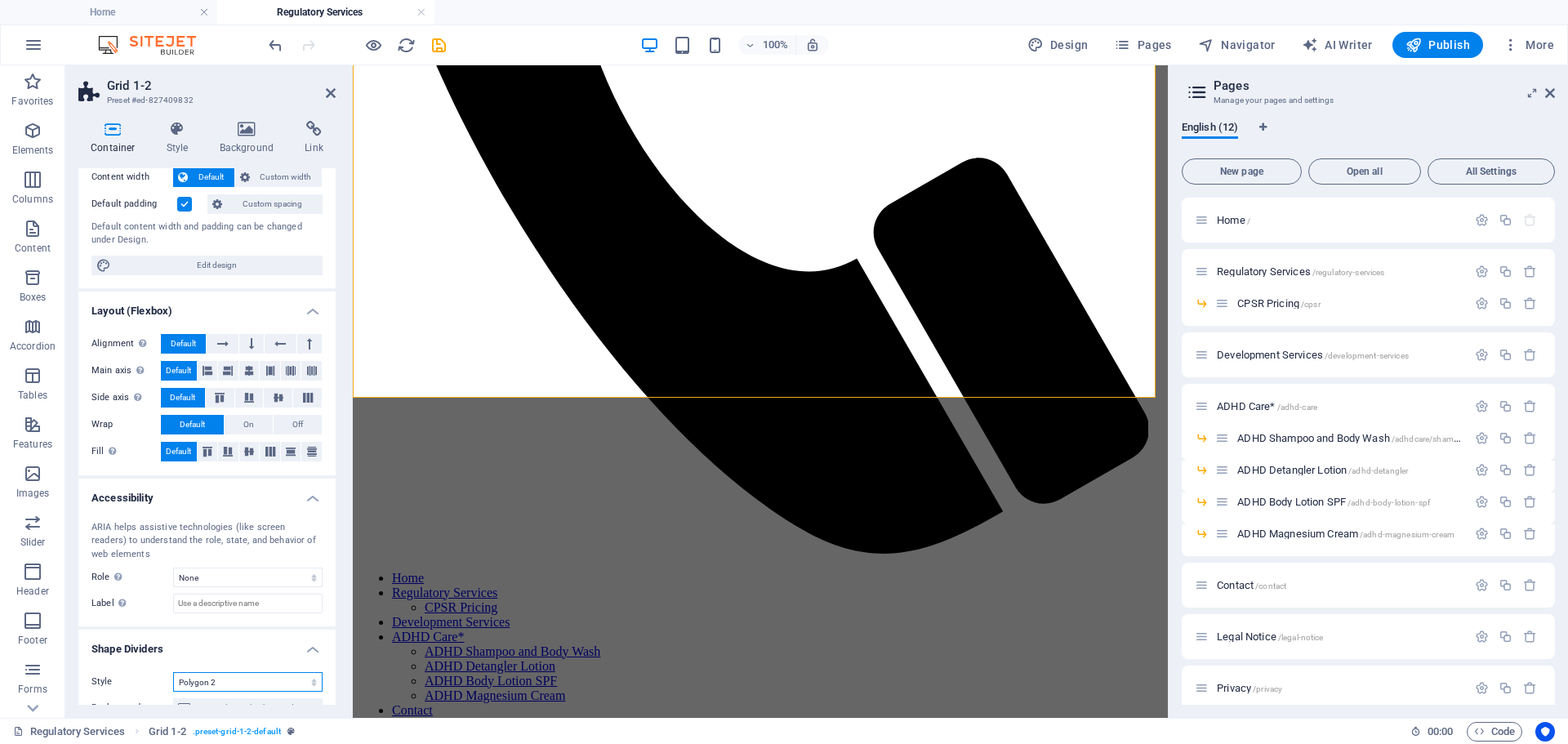 click on "None Triangle Square Diagonal Polygon 1 Polygon 2 Zigzag Multiple Zigzags Waves Multiple Waves Half Circle Circle Circle Shadow Blocks Hexagons Clouds Multiple Clouds Fan Pyramids Book Paint Drip Fire Shredded Paper Arrow" at bounding box center (247, 682) 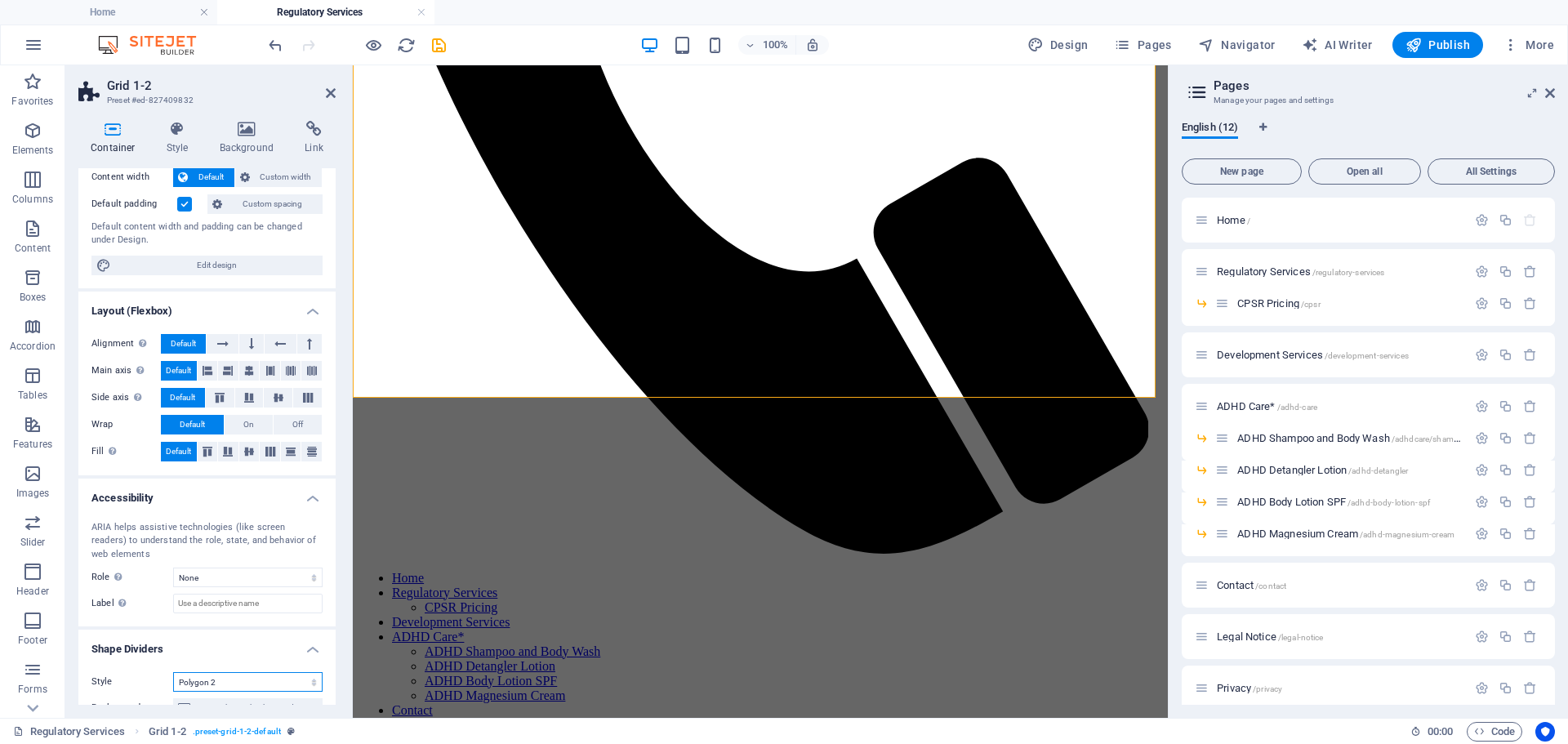 select on "triangle" 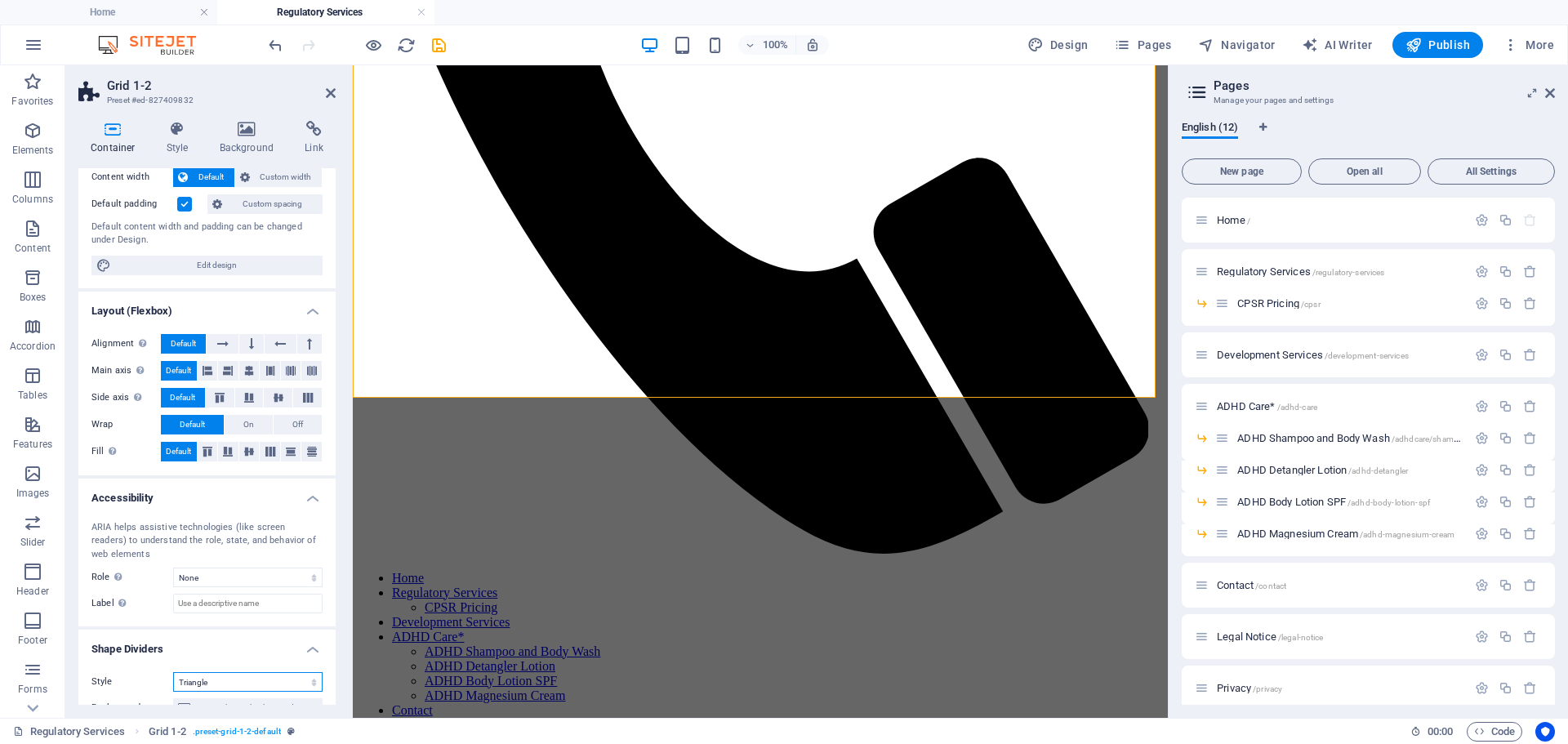 click on "None Triangle Square Diagonal Polygon 1 Polygon 2 Zigzag Multiple Zigzags Waves Multiple Waves Half Circle Circle Circle Shadow Blocks Hexagons Clouds Multiple Clouds Fan Pyramids Book Paint Drip Fire Shredded Paper Arrow" at bounding box center (247, 682) 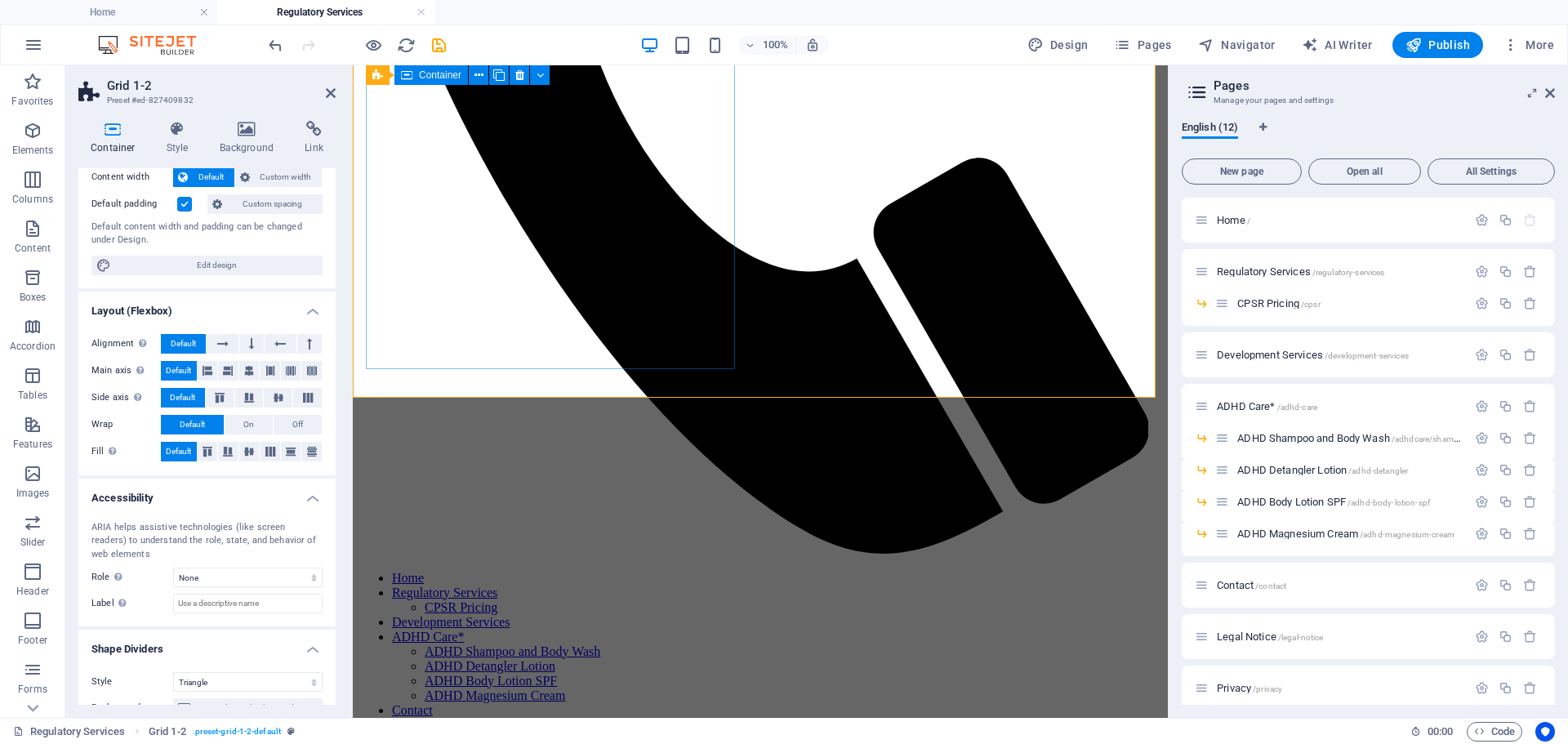 scroll, scrollTop: 0, scrollLeft: 0, axis: both 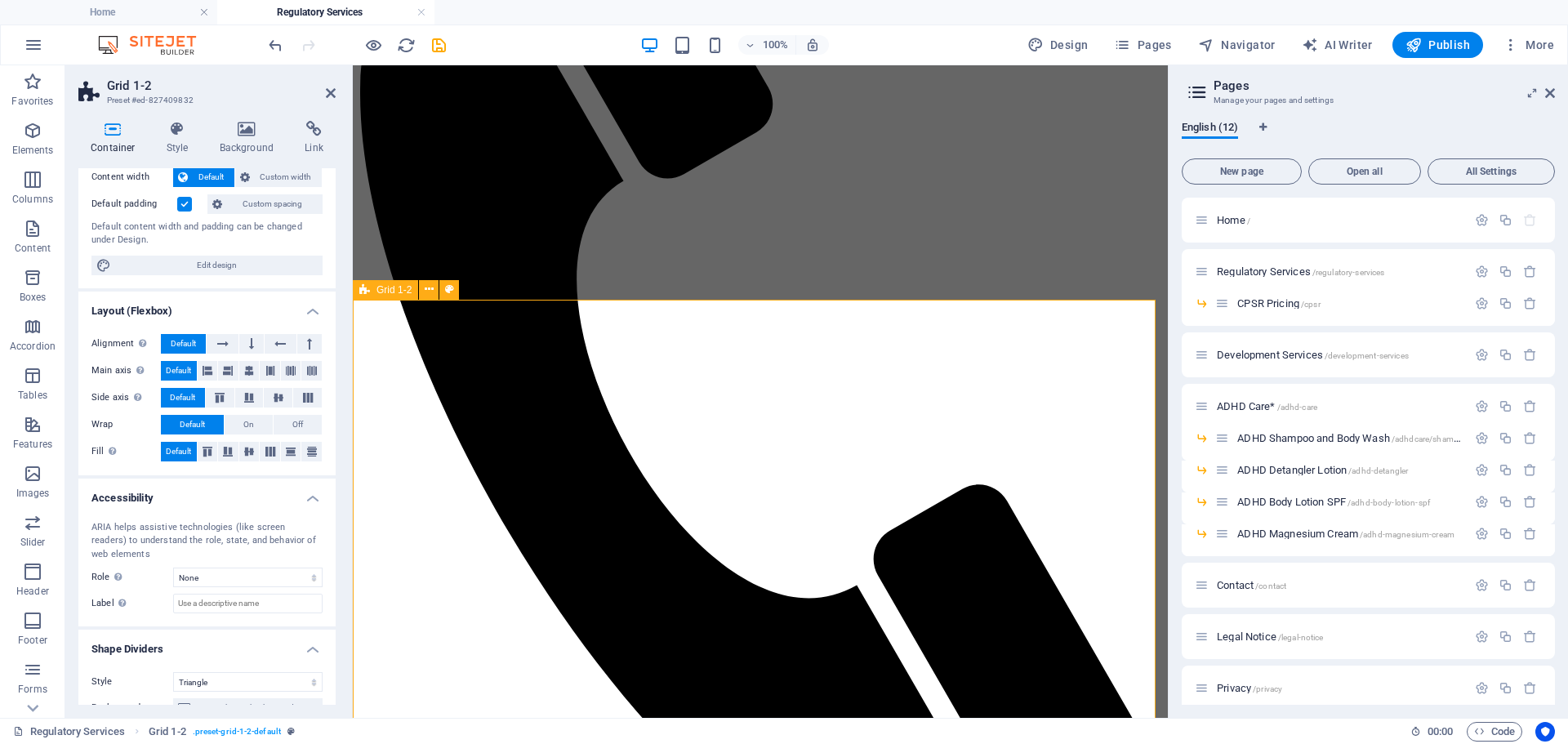 click on "Cosmetic Product Safety Reports A  CPSR  is legally required in many regions for the sale of cosmetic products. Our team provides in-depth safety assessments of your products to ensure they meet the latest health and safety regulations worldwide. Unlike the Product Information File (PIF), the Cosmetic Product Safety Report (CPSR) must be completed by a qualified scientist with specific certification and expertise in cosmetic safety assessments. This is a strict legal requirement under EU regulations, ensuring that only a competent professional can evaluate and confirm the safety of a cosmetic product. The CPSR is the most crucial document in the PIF, serving as the foundation for compliance and consumer protection. Without it, a product cannot legally enter the market. Fair Pricing & Unmatched Quality descover our prices" at bounding box center [760, 1787] 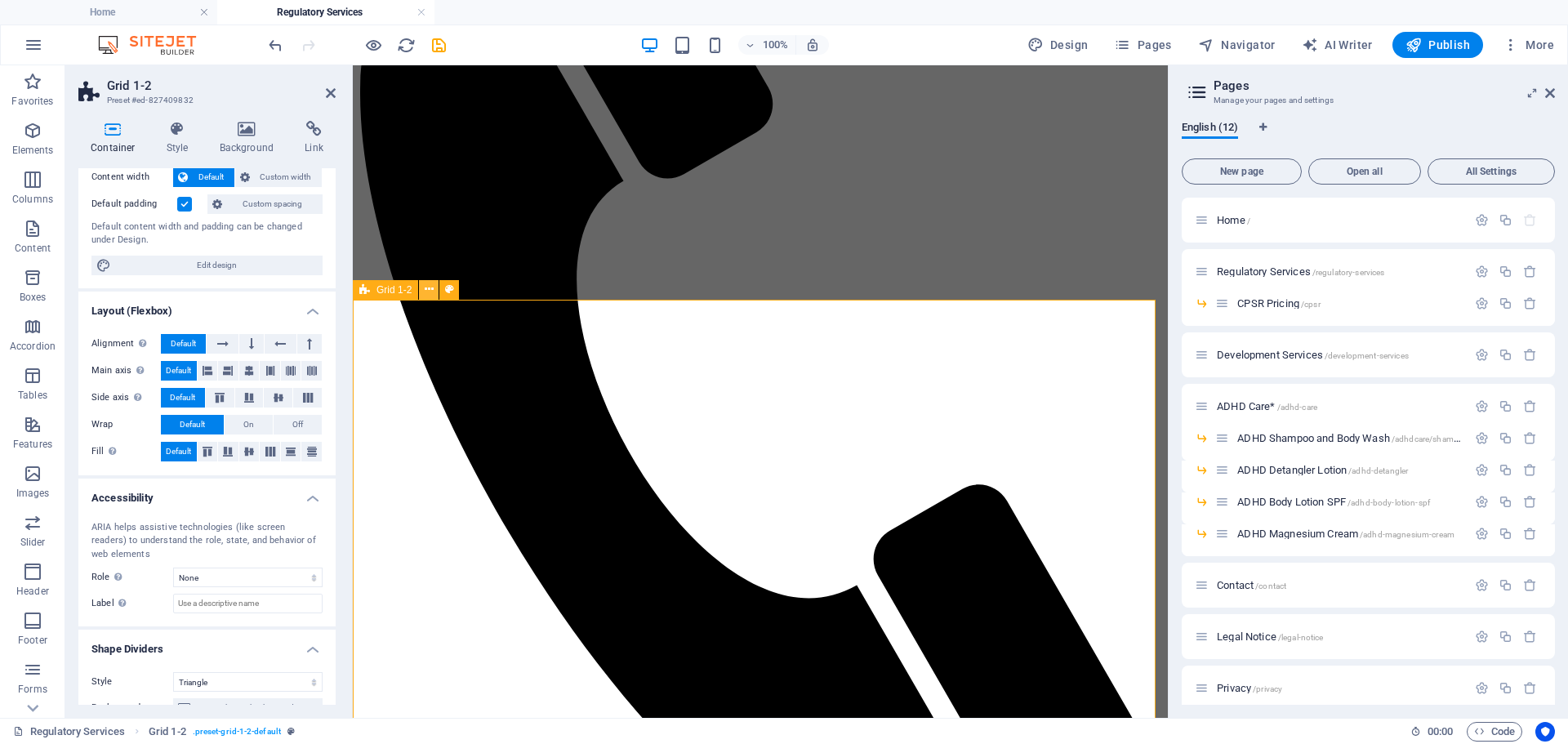 click at bounding box center [429, 289] 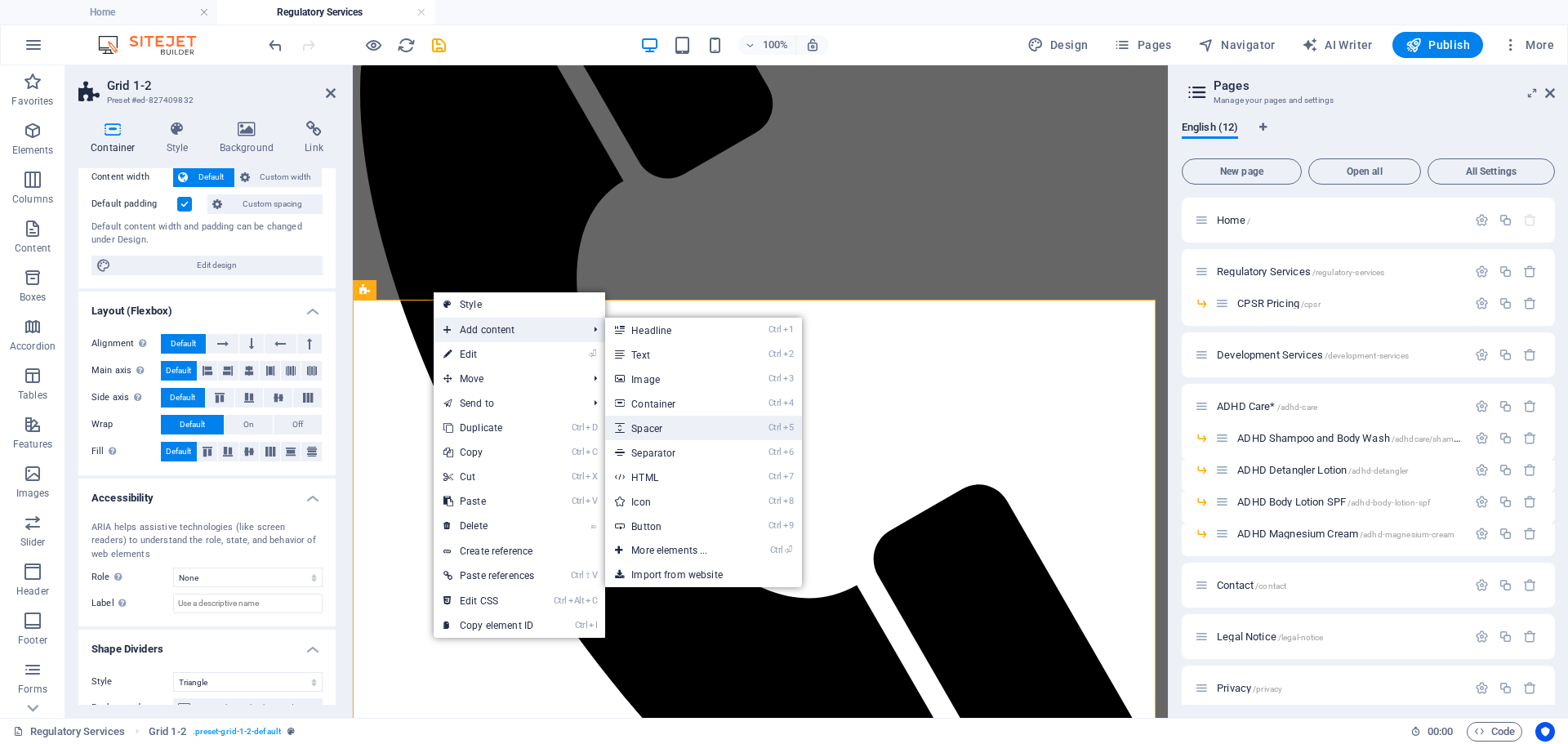 click on "Ctrl 5  Spacer" at bounding box center [672, 428] 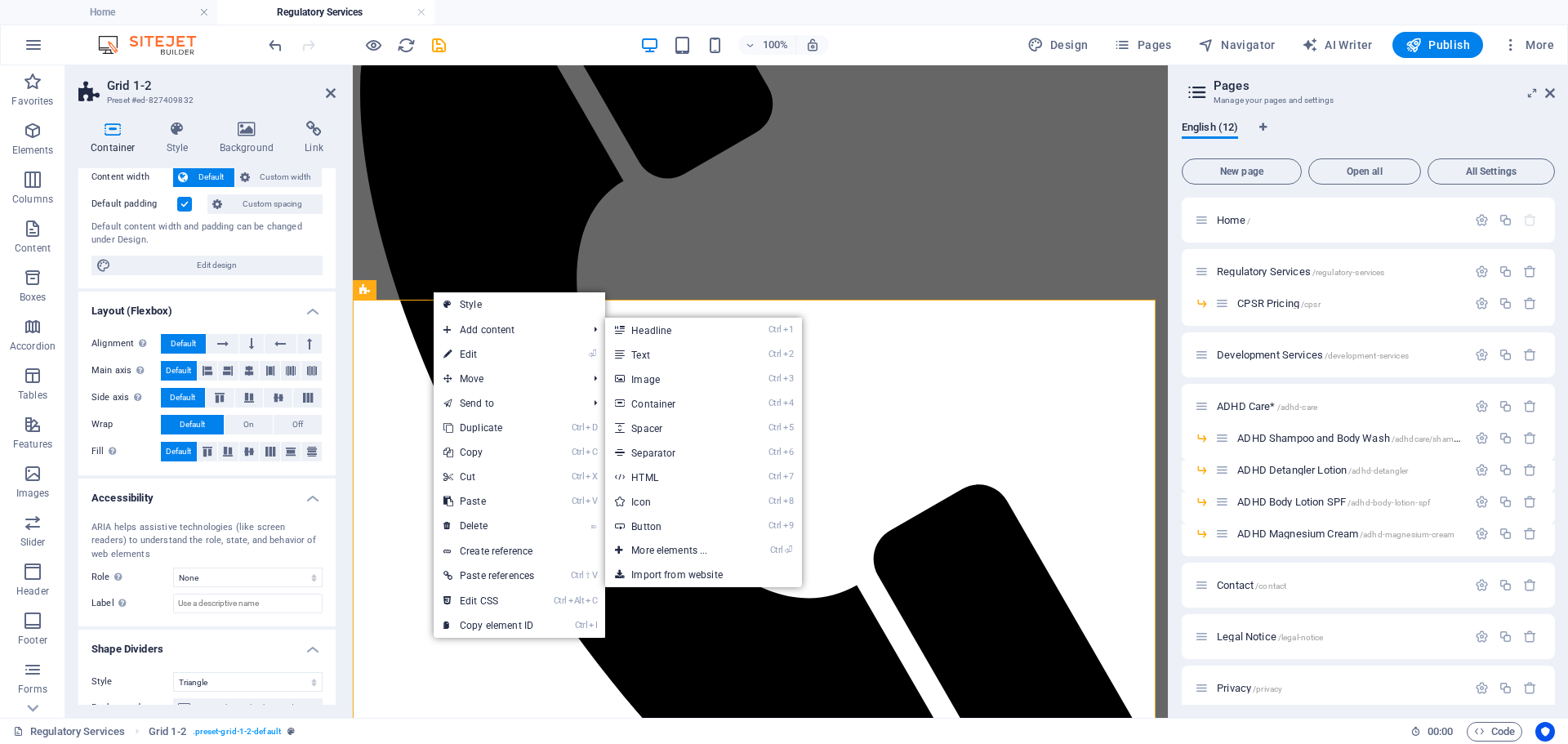 select on "px" 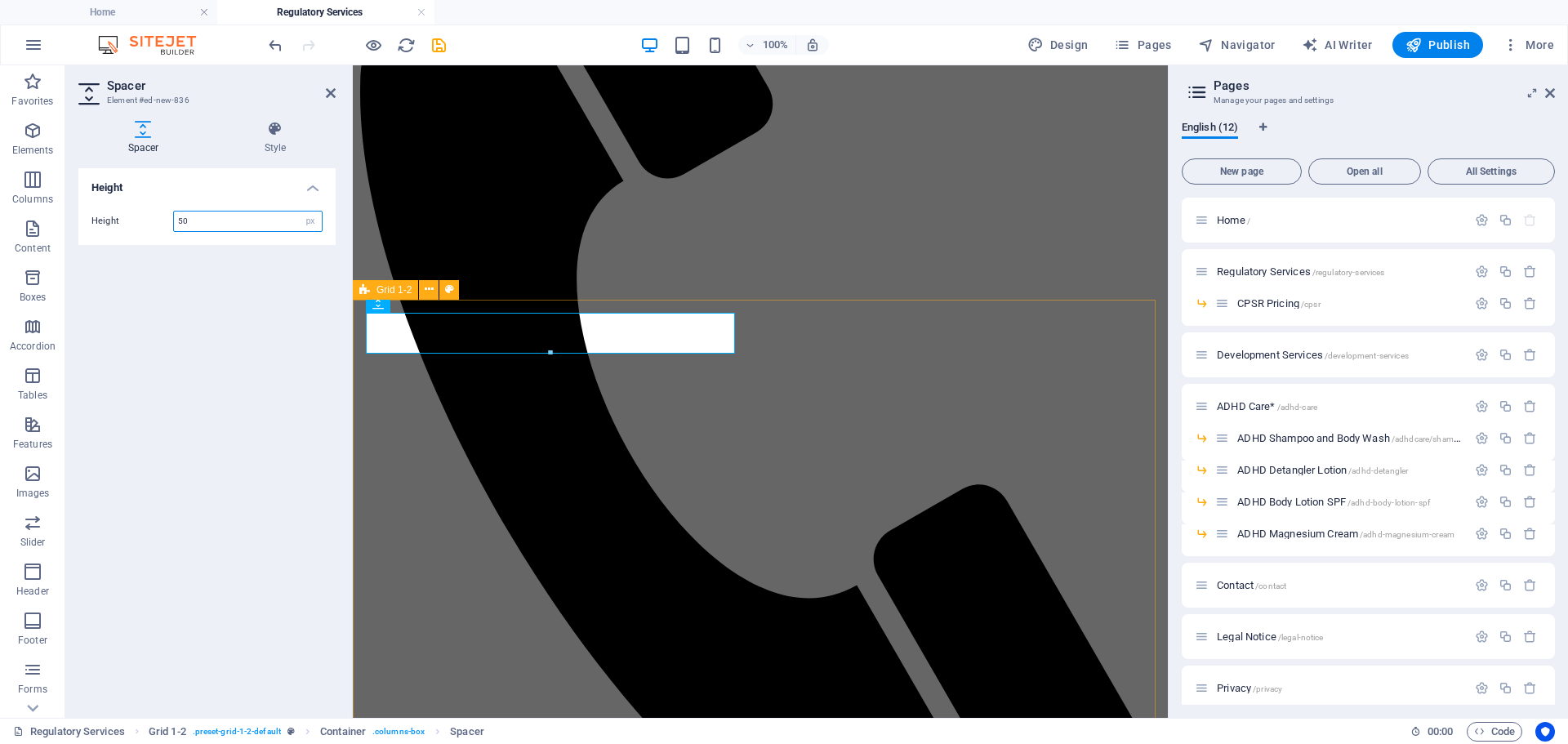 drag, startPoint x: 810, startPoint y: 378, endPoint x: 493, endPoint y: 702, distance: 453.2825 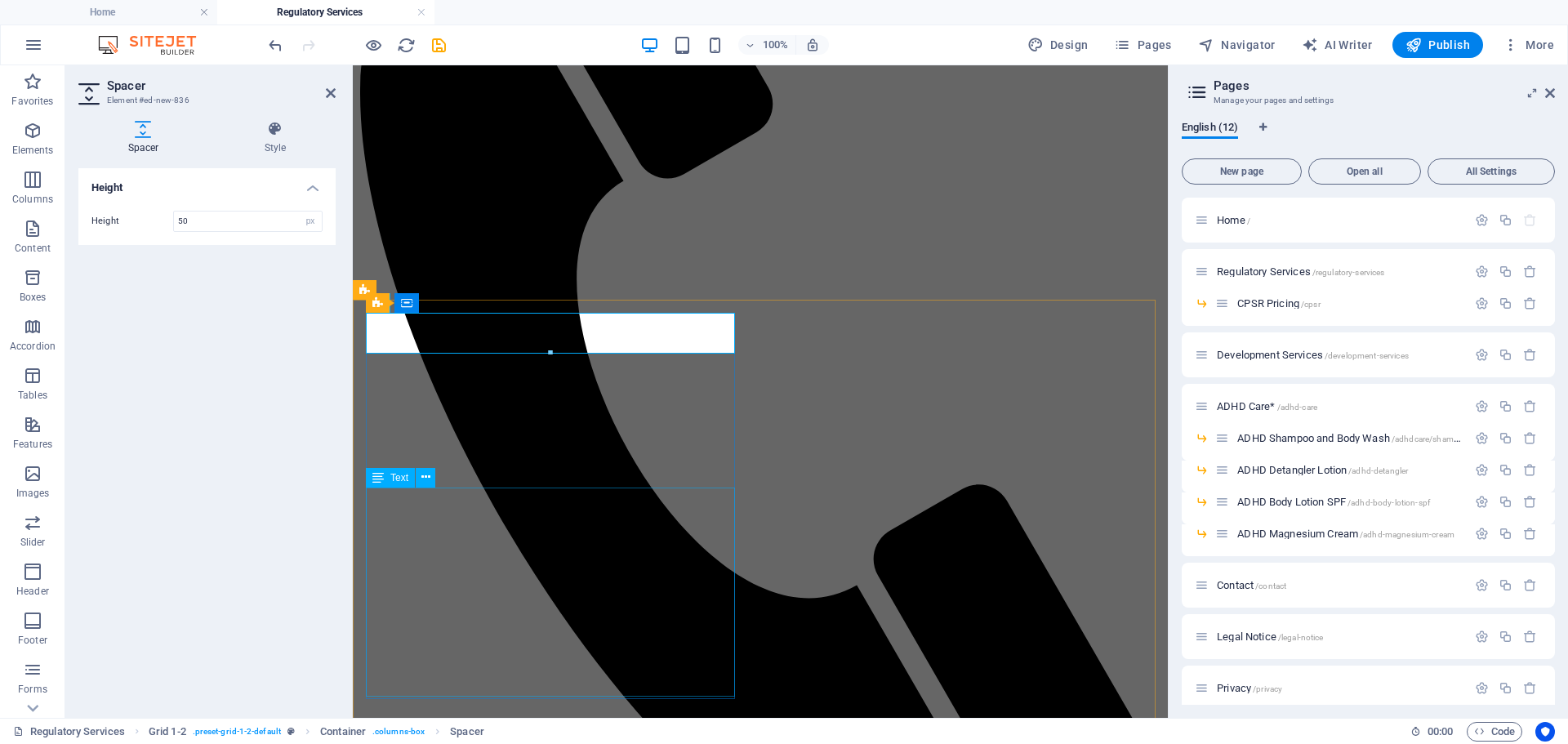 scroll, scrollTop: 13, scrollLeft: 0, axis: vertical 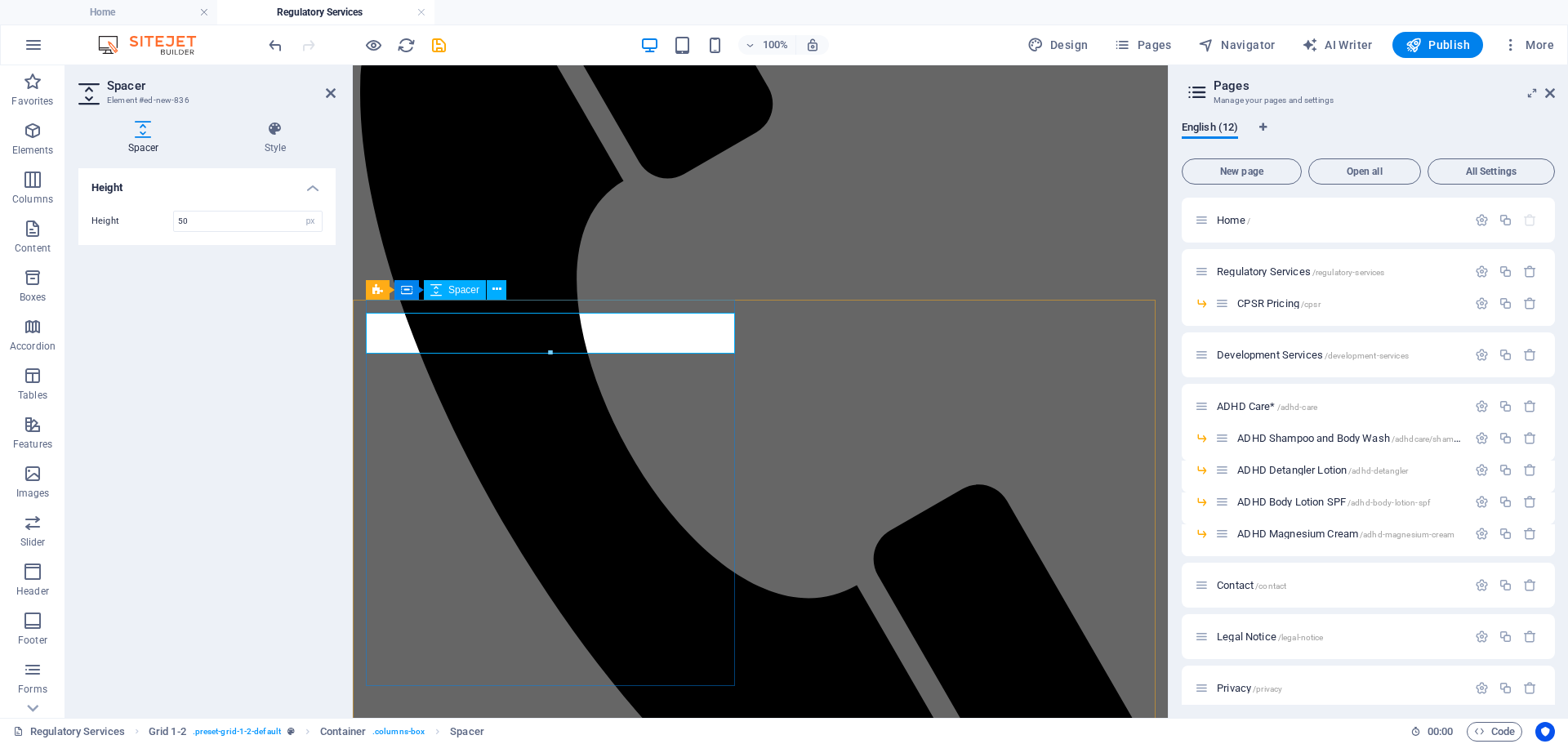 click at bounding box center (760, 1668) 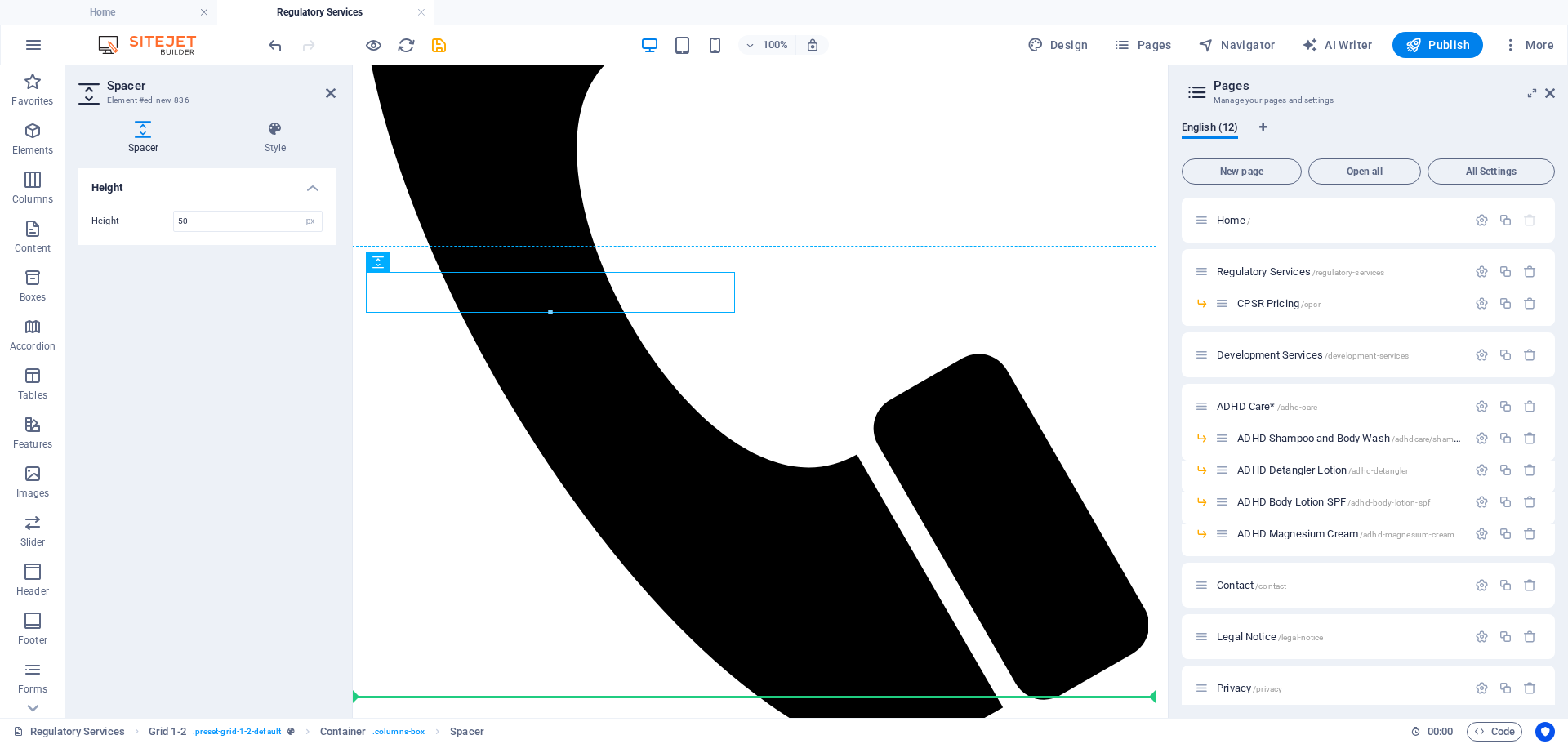scroll, scrollTop: 534, scrollLeft: 0, axis: vertical 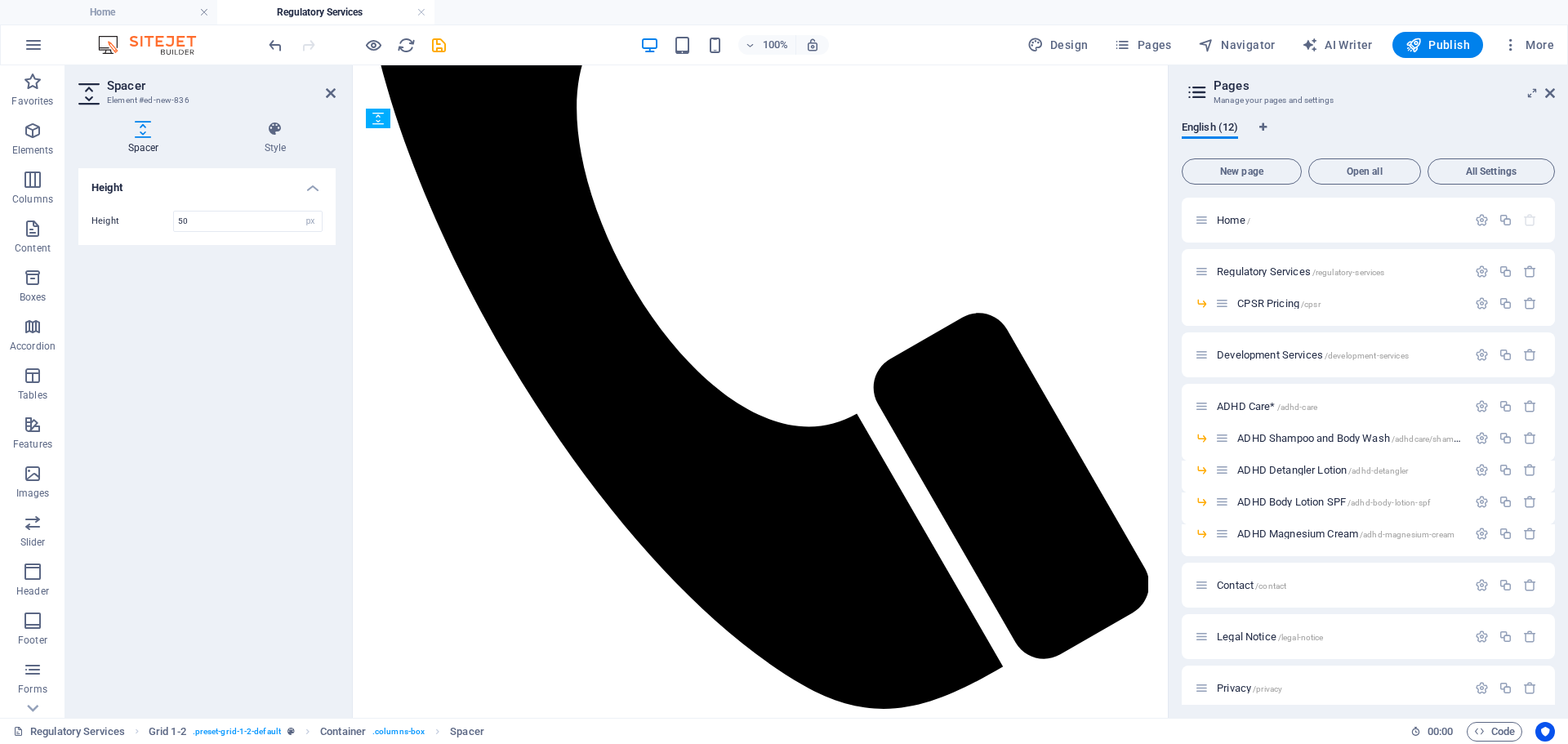 drag, startPoint x: 808, startPoint y: 354, endPoint x: 563, endPoint y: 497, distance: 283.6794 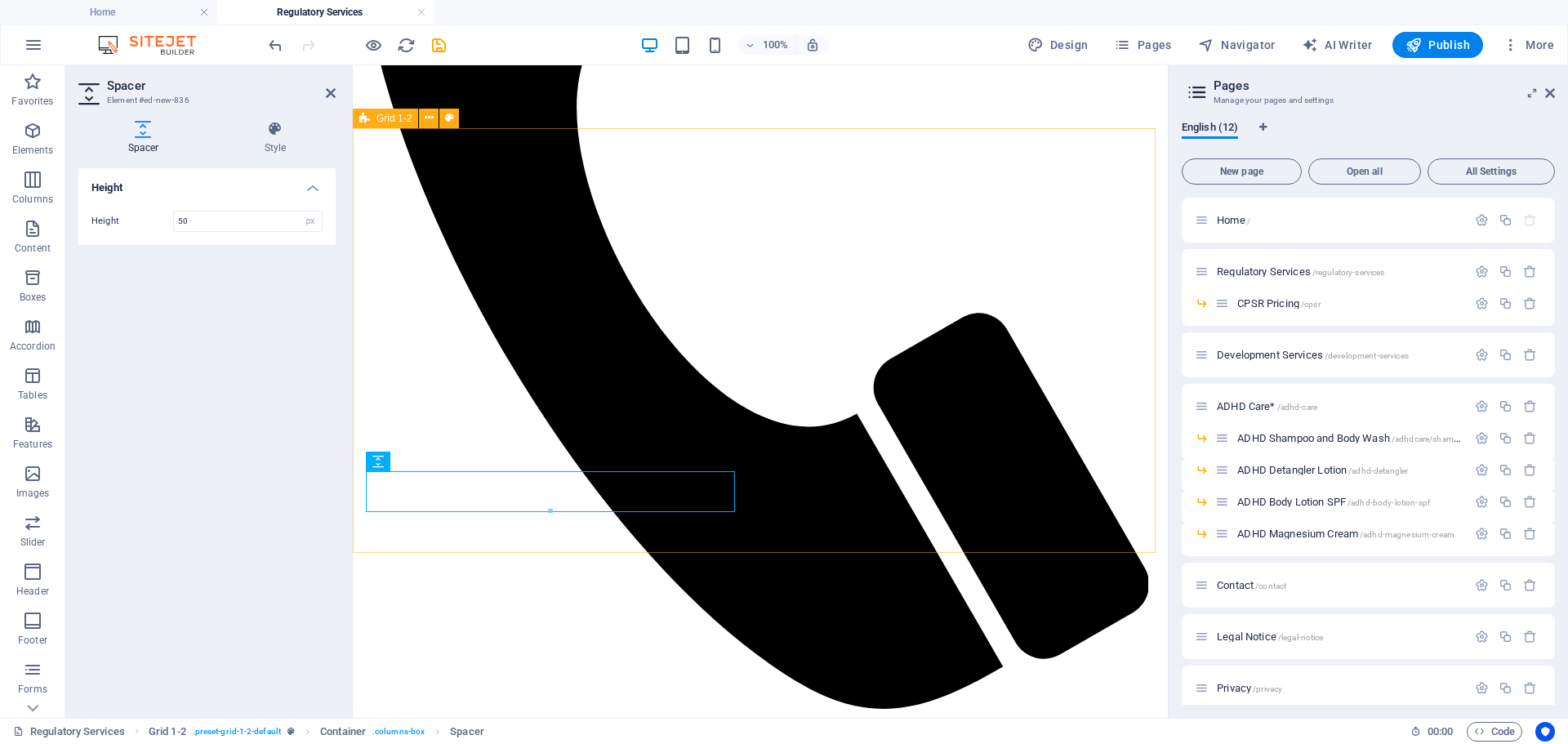 scroll, scrollTop: 0, scrollLeft: 0, axis: both 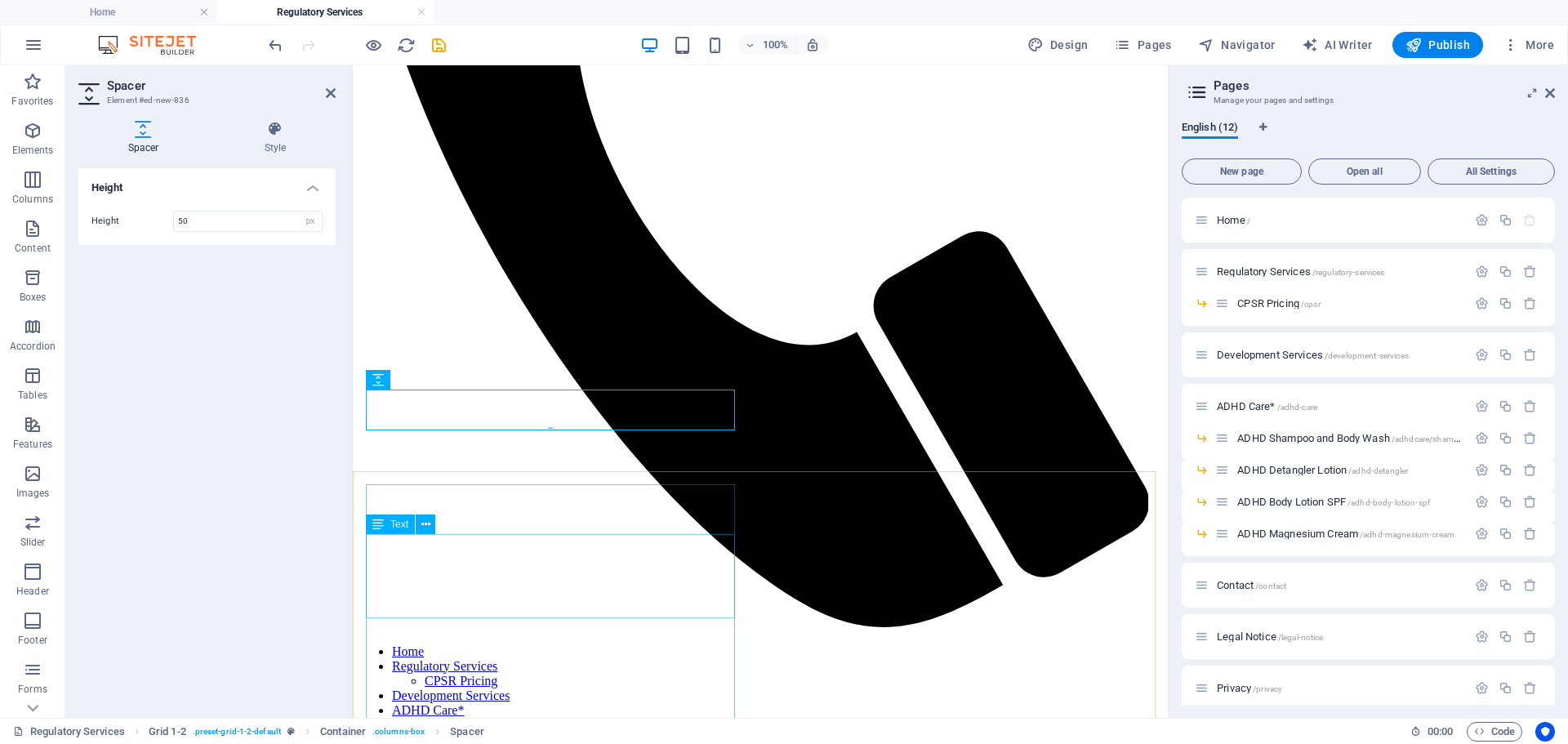 click on "A  CPSR  is legally required in many regions for the sale of cosmetic products. Our team provides in-depth safety assessments of your products to ensure they meet the latest health and safety regulations worldwide." at bounding box center [760, 2335] 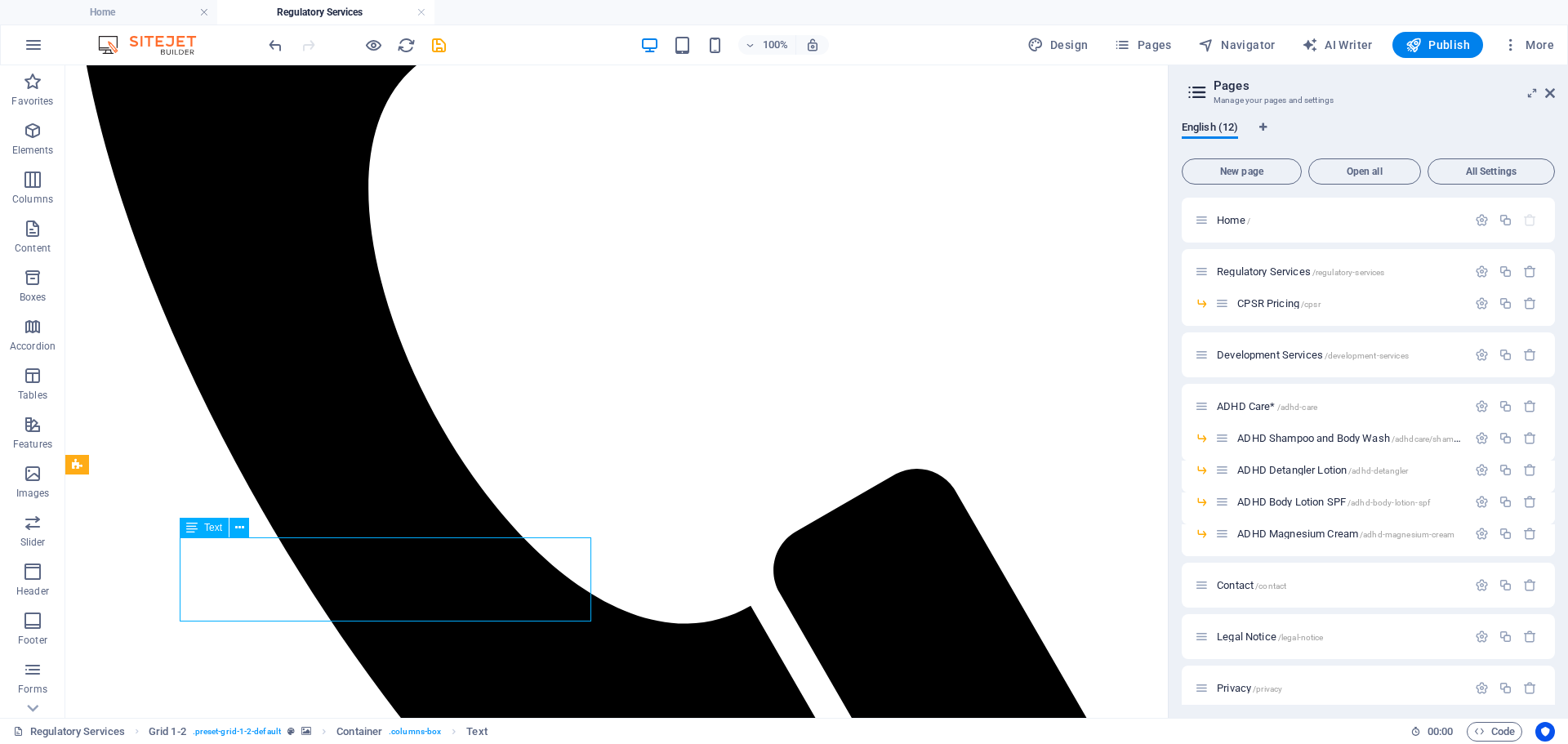 scroll, scrollTop: 548, scrollLeft: 0, axis: vertical 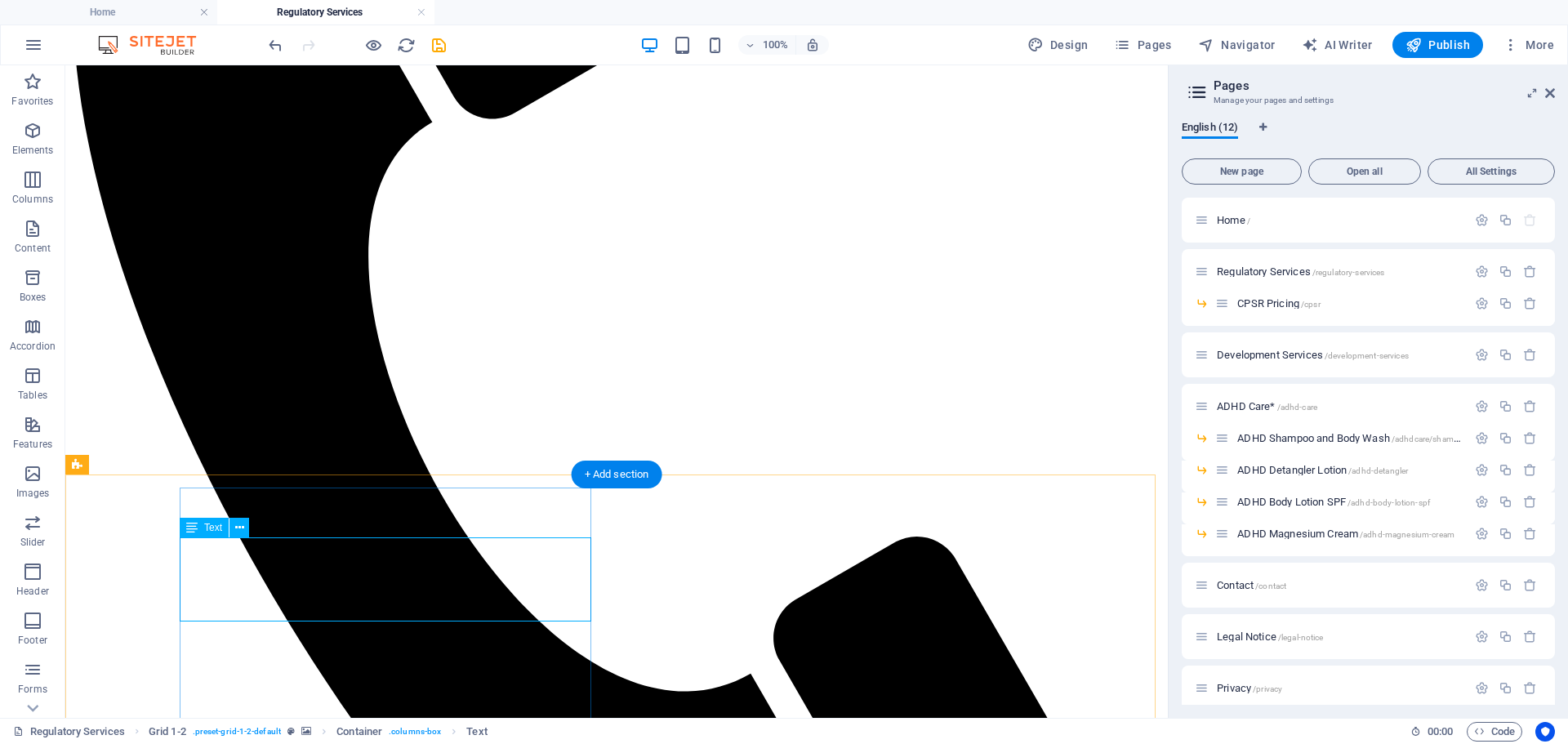 click on "A  CPSR  is legally required in many regions for the sale of cosmetic products. Our team provides in-depth safety assessments of your products to ensure they meet the latest health and safety regulations worldwide." at bounding box center (617, 2782) 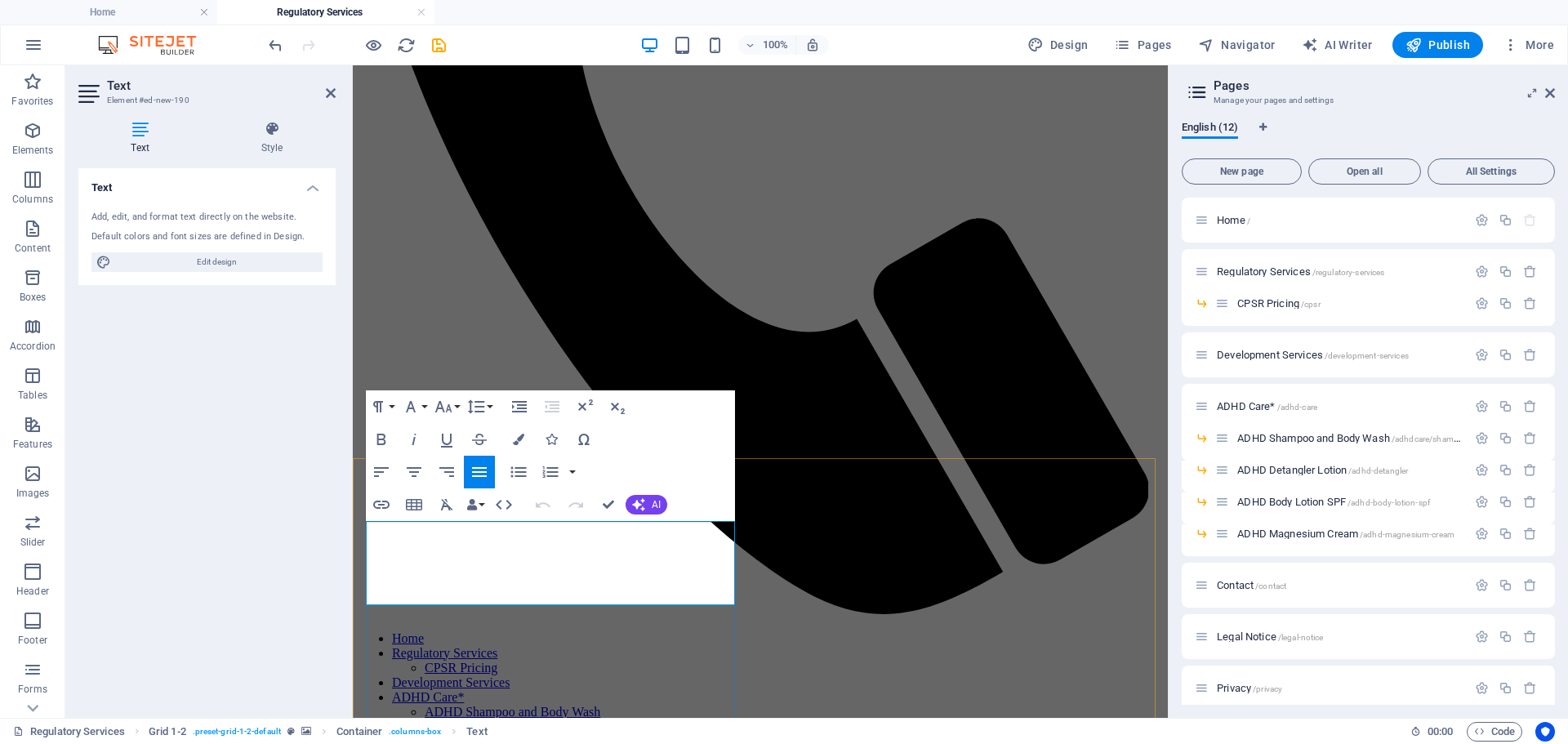 drag, startPoint x: 367, startPoint y: 531, endPoint x: 706, endPoint y: 603, distance: 346.56168 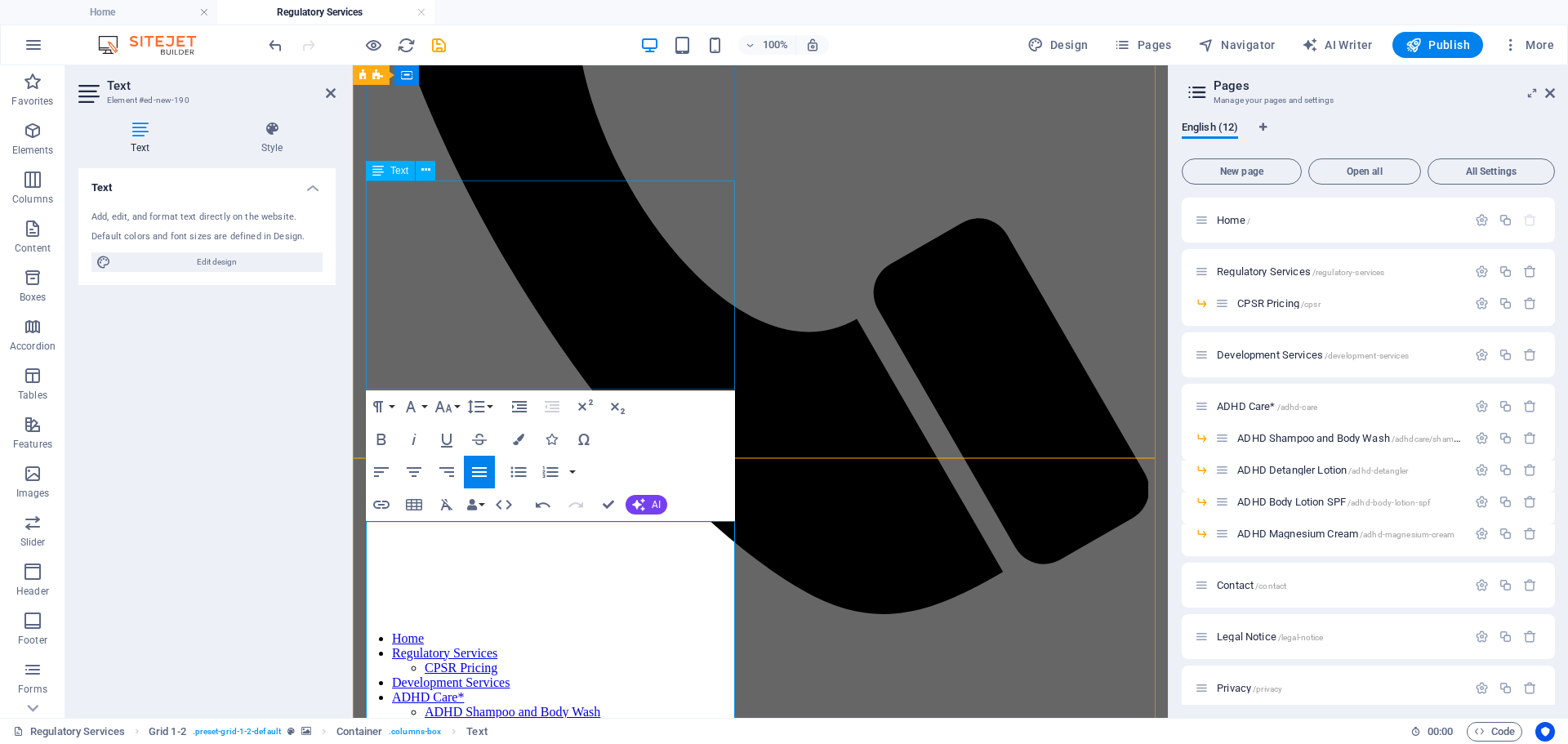scroll, scrollTop: 10418, scrollLeft: 2, axis: both 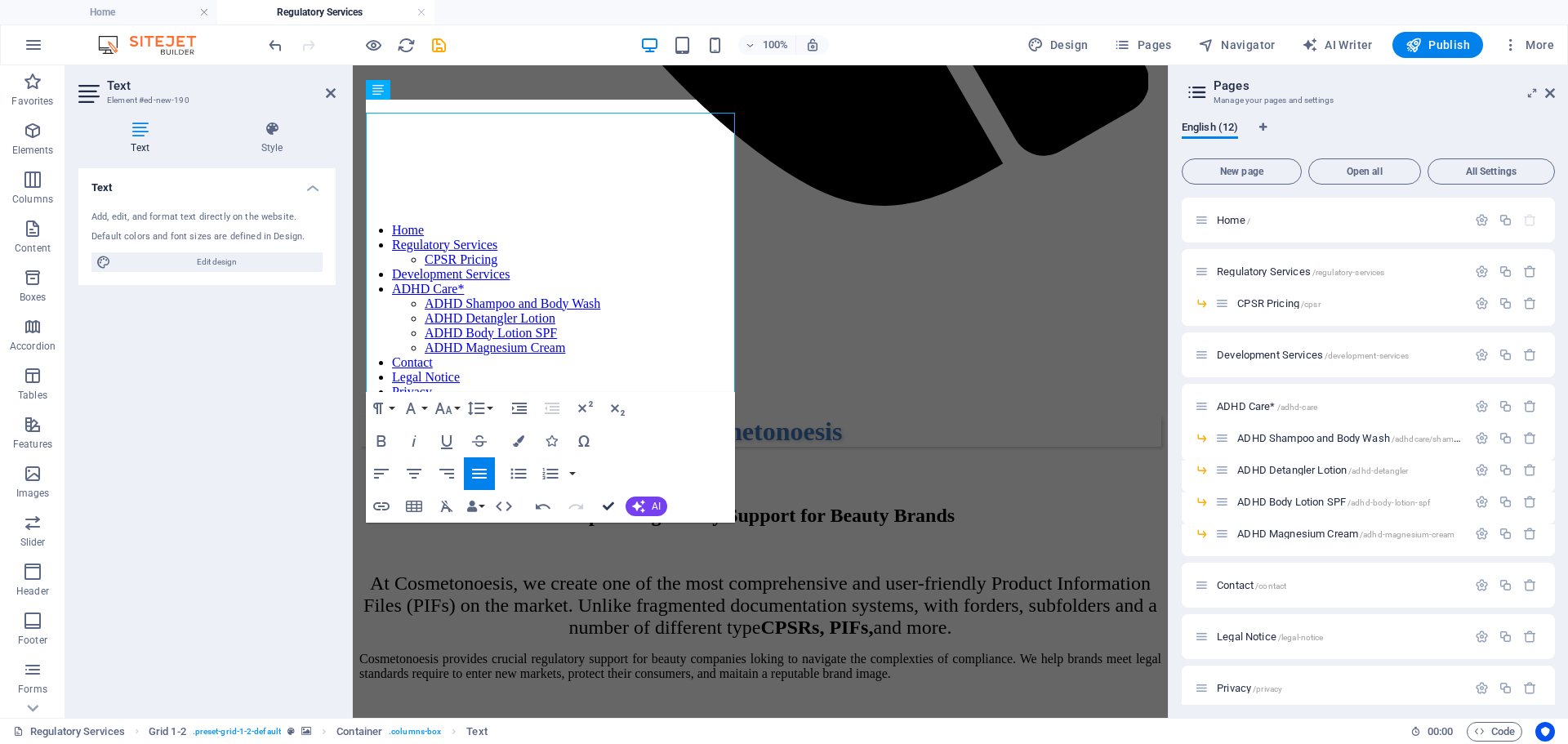 drag, startPoint x: 609, startPoint y: 501, endPoint x: 541, endPoint y: 438, distance: 92.698436 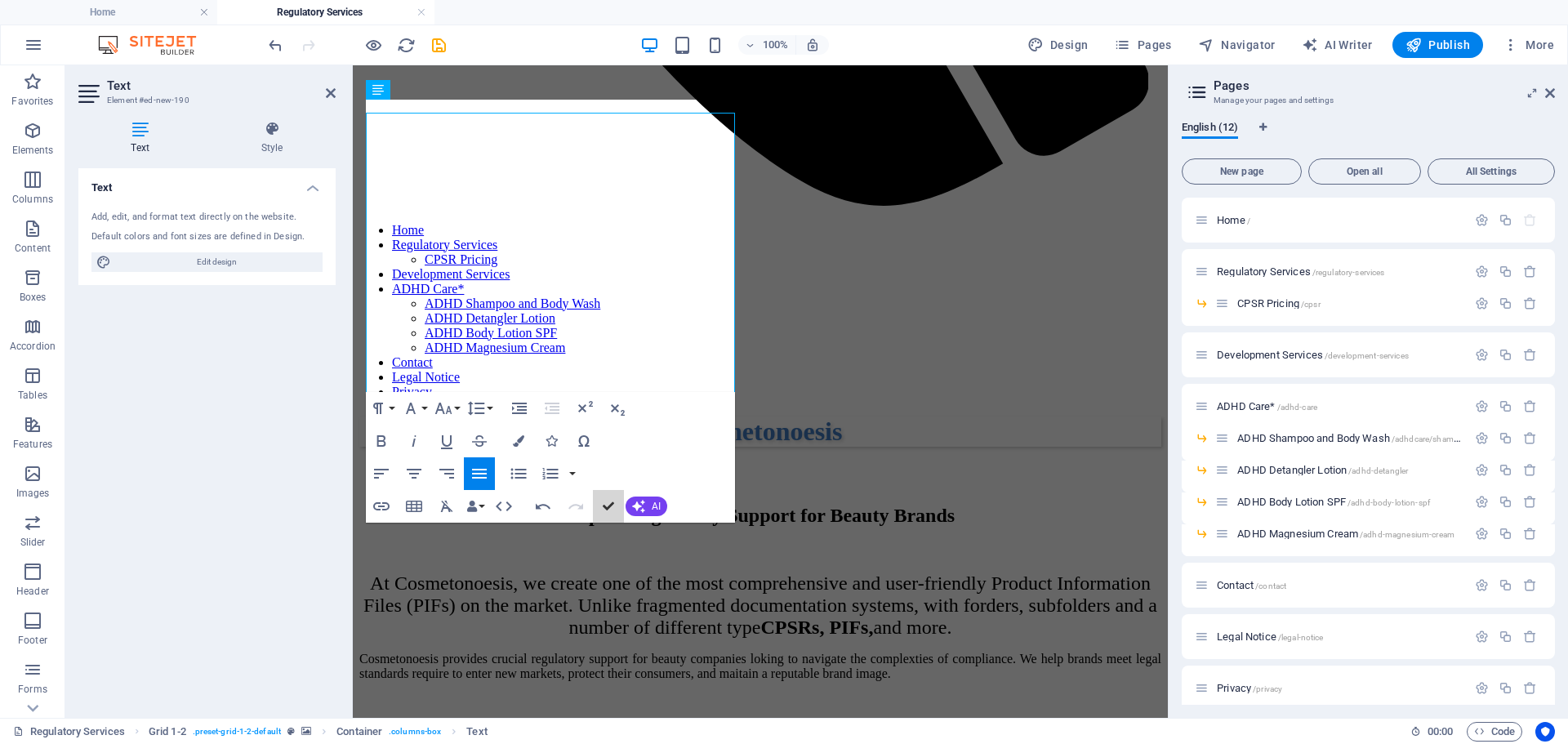 scroll, scrollTop: 973, scrollLeft: 0, axis: vertical 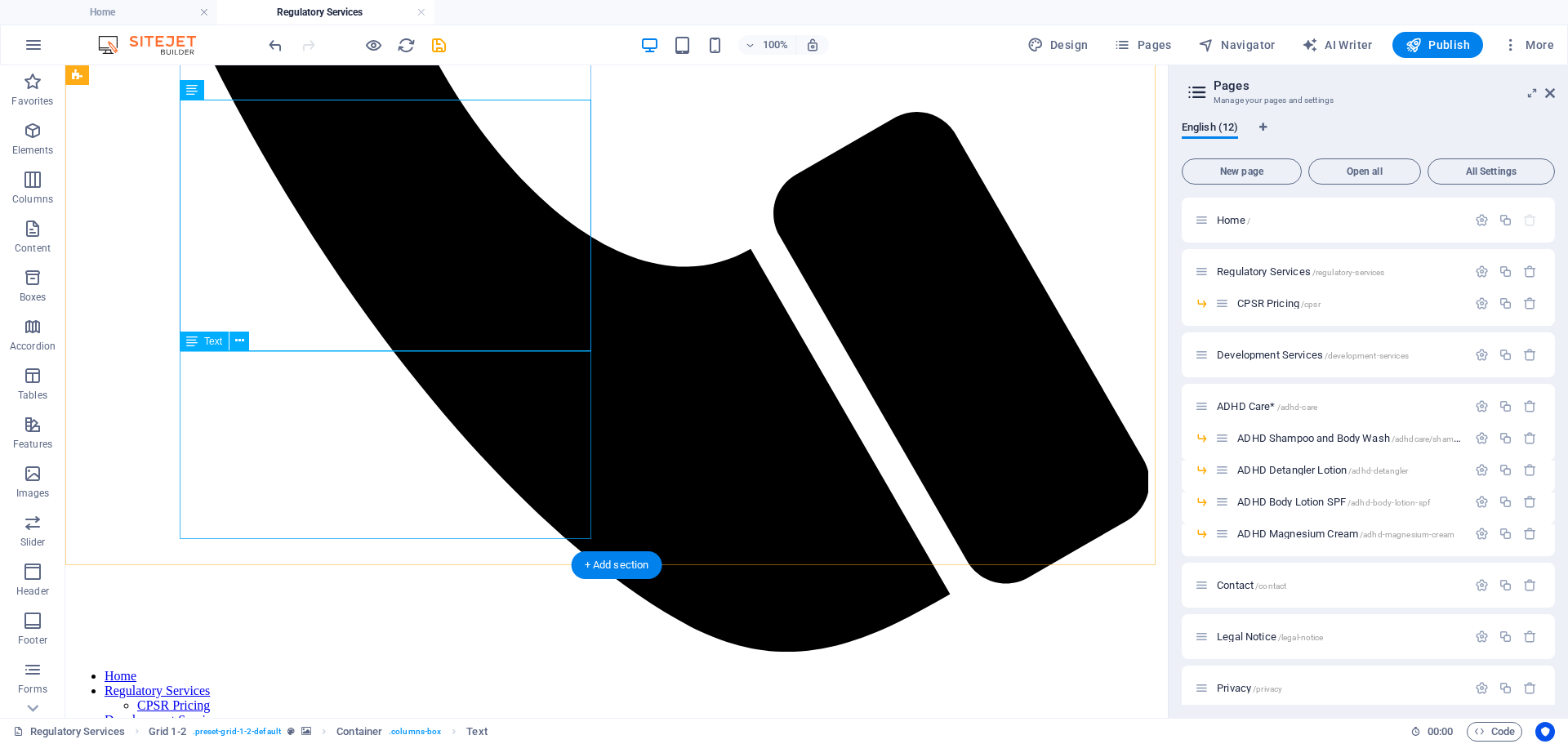 click on "Unlike the Product Information File (PIF), the Cosmetic Product Safety Report (CPSR) must be completed by a qualified scientist with specific certification and expertise in cosmetic safety assessments. This is a strict legal requirement under EU regulations, ensuring that only a competent professional can evaluate and confirm the safety of a cosmetic product. The CPSR is the most crucial document in the PIF, serving as the foundation for compliance and consumer protection. Without it, a product cannot legally enter the market." at bounding box center [617, 2527] 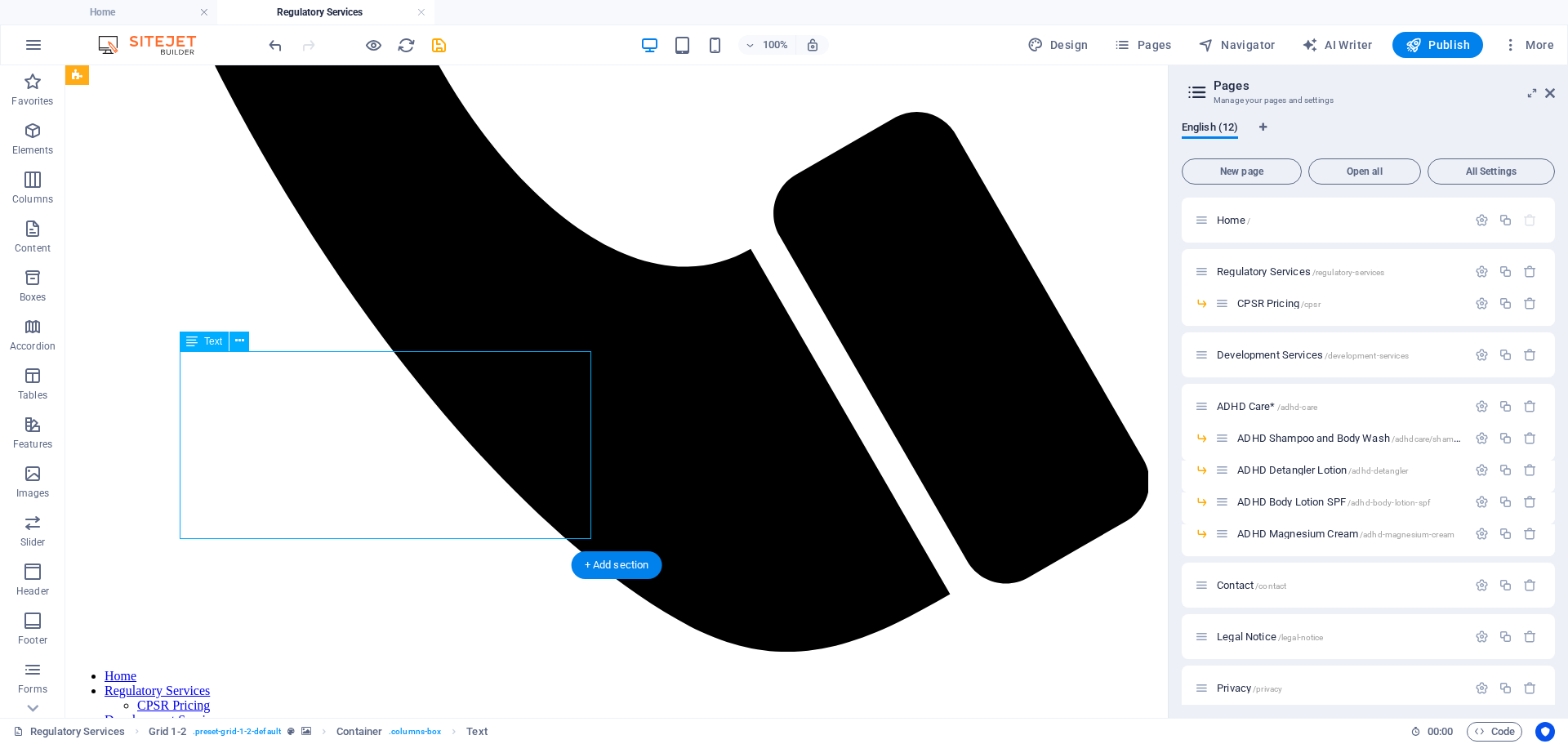 drag, startPoint x: 234, startPoint y: 399, endPoint x: 298, endPoint y: 466, distance: 92.65528 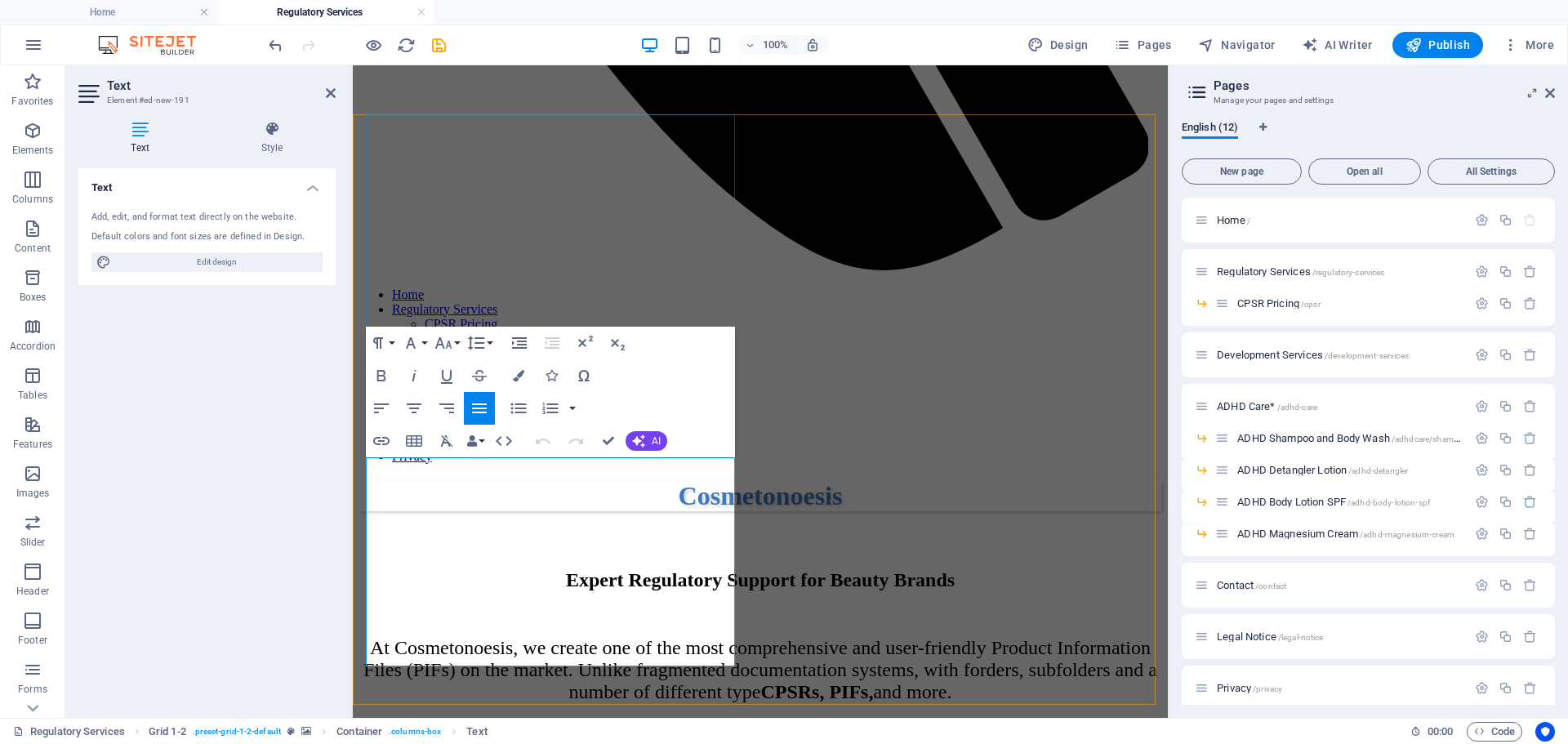 drag, startPoint x: 368, startPoint y: 470, endPoint x: 715, endPoint y: 657, distance: 394.18016 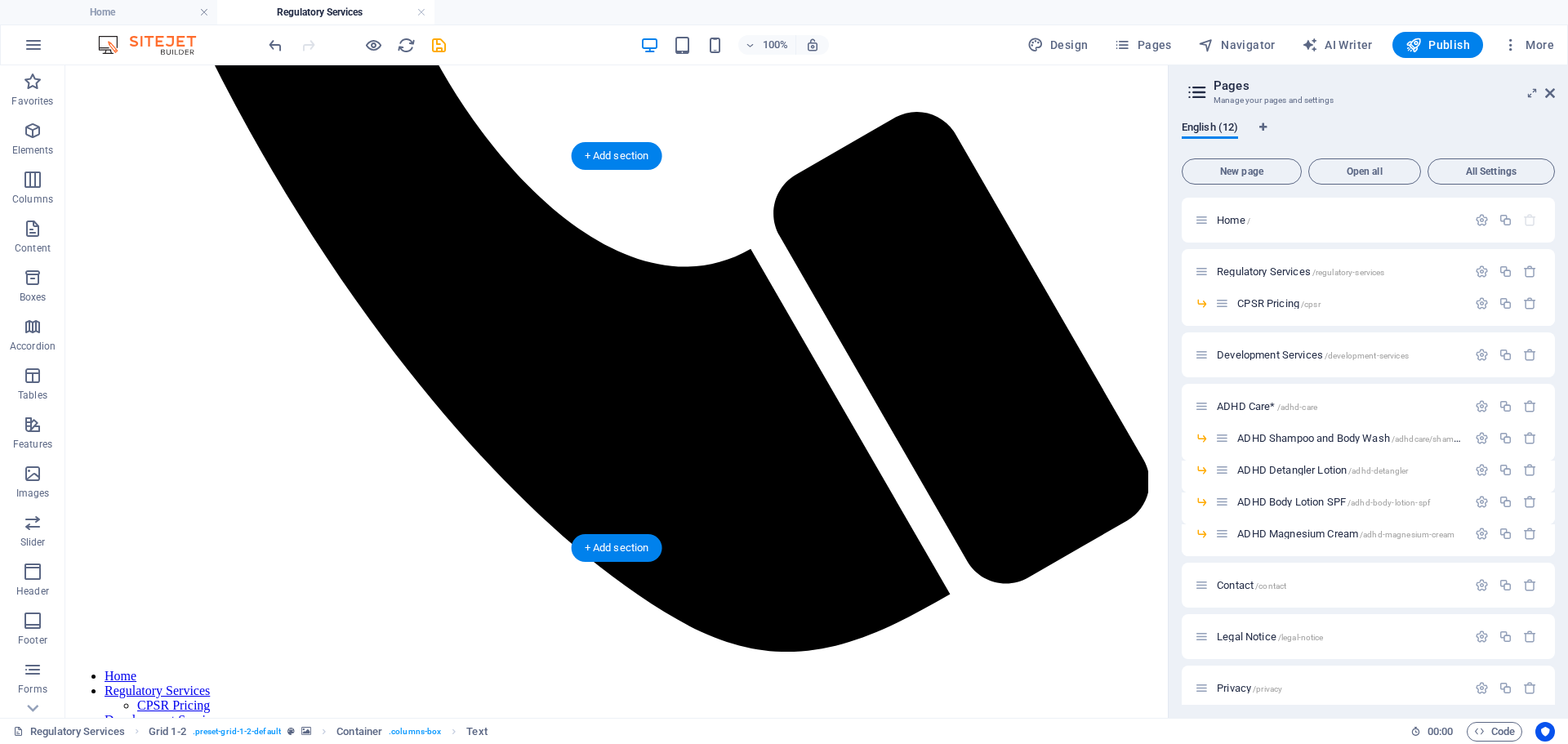 scroll, scrollTop: 867, scrollLeft: 0, axis: vertical 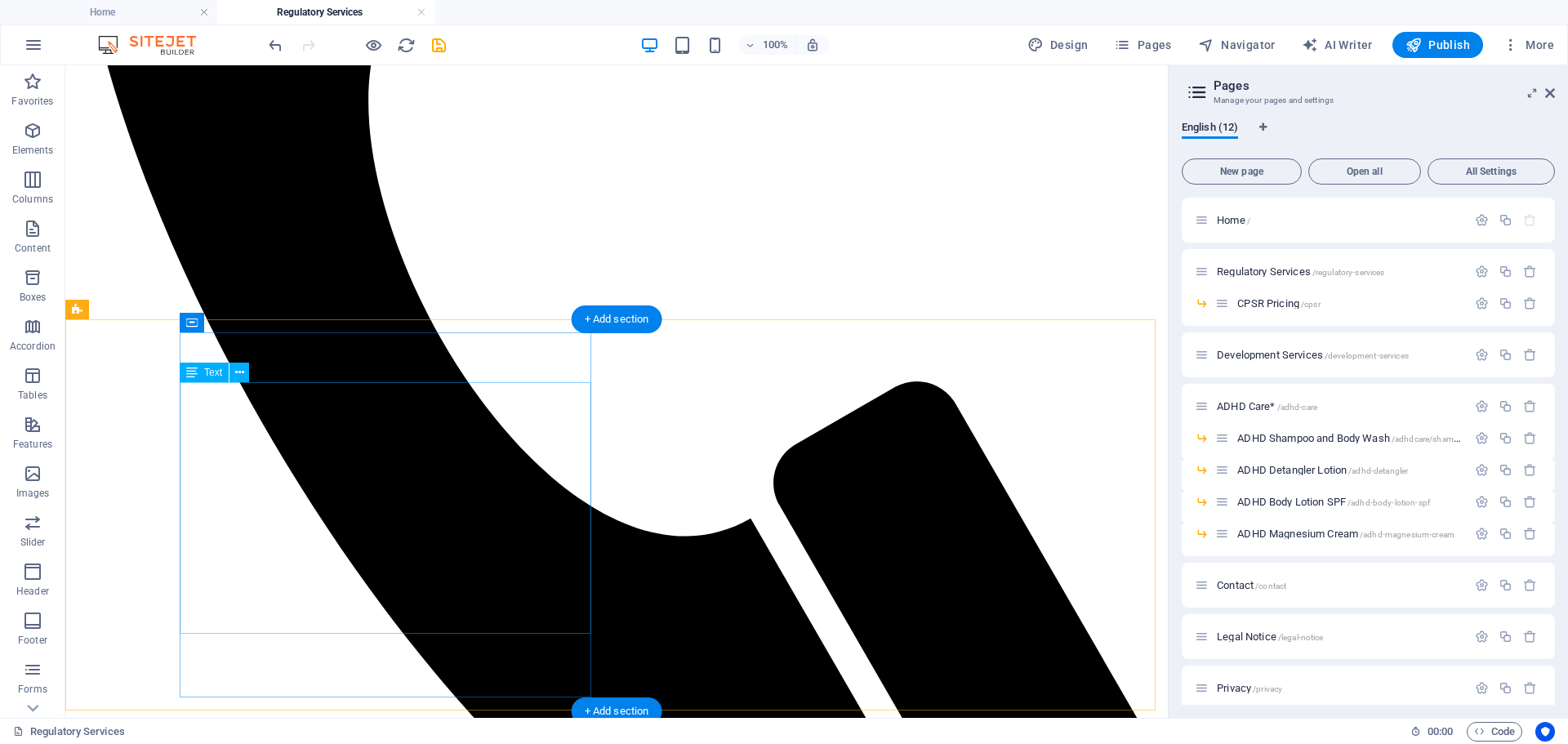 click on "The Product Information File (PIF) is a comprehensive dossier required by EU Regulation (EC) No 1223/2009 for all cosmetic products placed on the market. It contains detailed data on the product’s safety, composition, manufacturing, claims substantiation, and compliance with legal requirements. The PIF must be readily accessible at the address indicated on the product label, which corresponds to the Responsible Person—the individual or legal entity within the EU who ensures the product’s compliance with cosmetic regulations. This link between the PIF, the label, and the Responsible Person is crucial for regulatory transparency, facilitating inspections by authorities and ensuring consumer safety." at bounding box center [617, 2608] 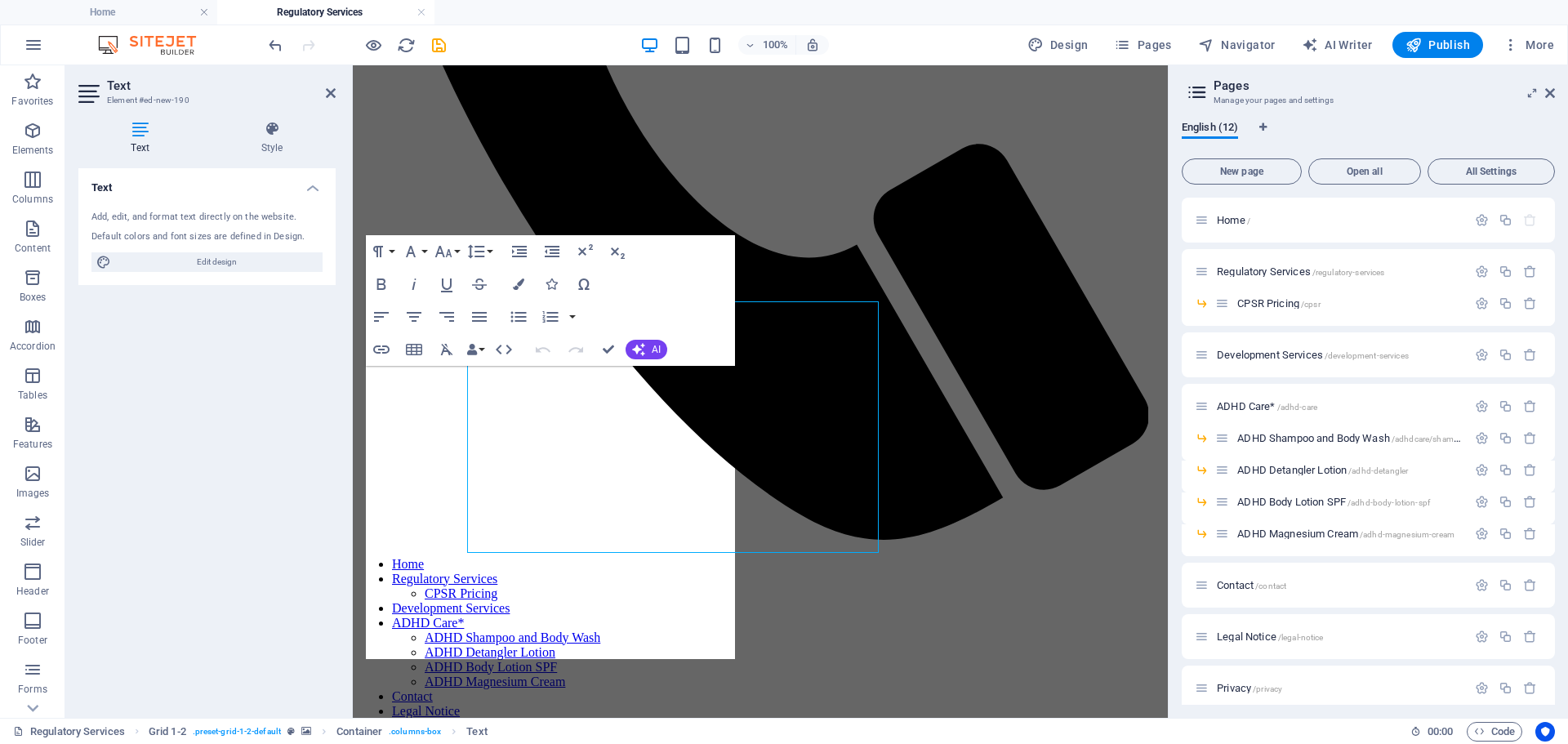scroll, scrollTop: 784, scrollLeft: 0, axis: vertical 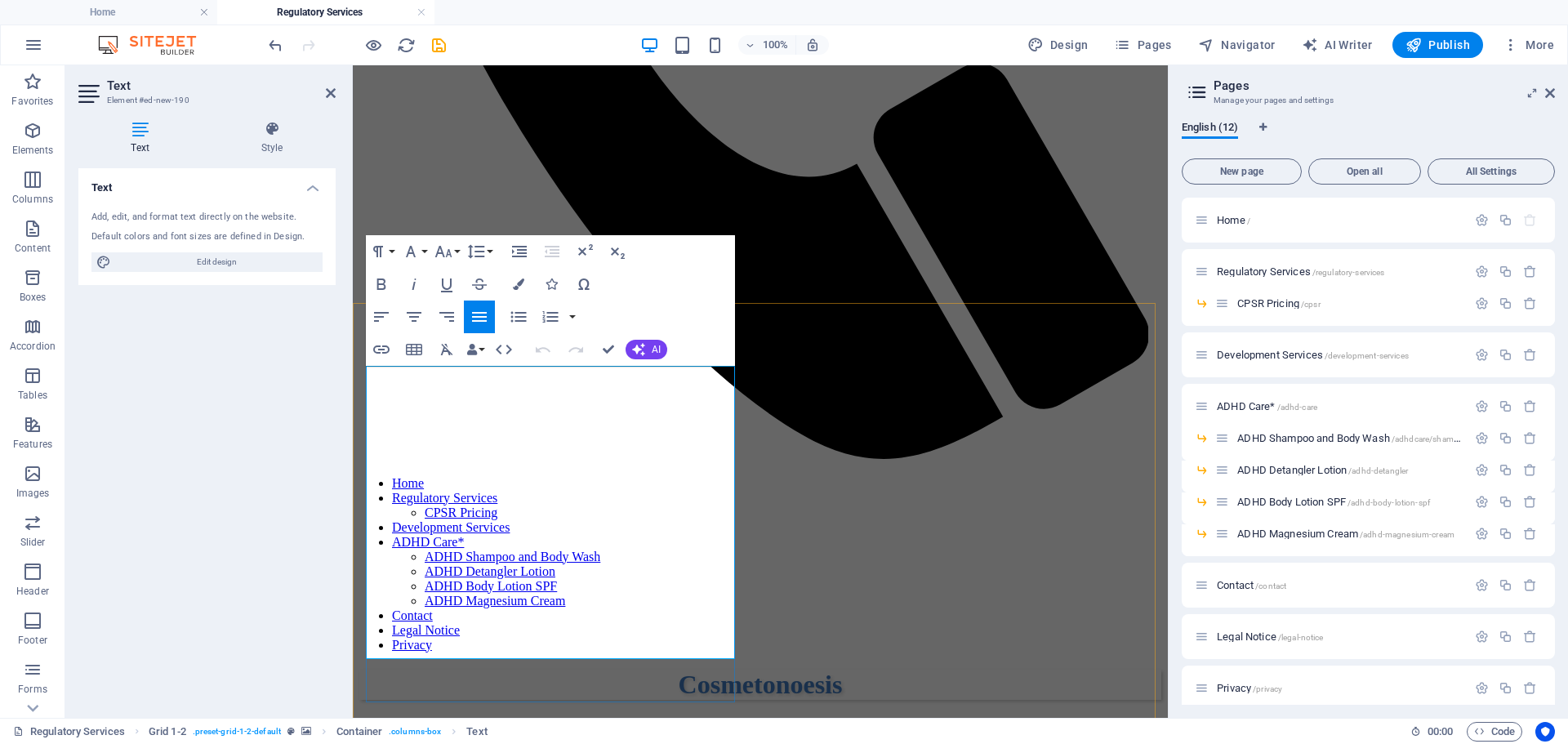 click on "The Product Information File (PIF) is a comprehensive dossier required by EU Regulation (EC) No 1223/2009 for all cosmetic products placed on the market. It contains detailed data on the product’s safety, composition, manufacturing, claims substantiation, and compliance with legal requirements. The PIF must be readily accessible at the address indicated on the product label, which corresponds to the Responsible Person—the individual or legal entity within the EU who ensures the product’s compliance with cosmetic regulations. This link between the PIF, the label, and the Responsible Person is crucial for regulatory transparency, facilitating inspections by authorities and ensuring consumer safety." at bounding box center (760, 2156) 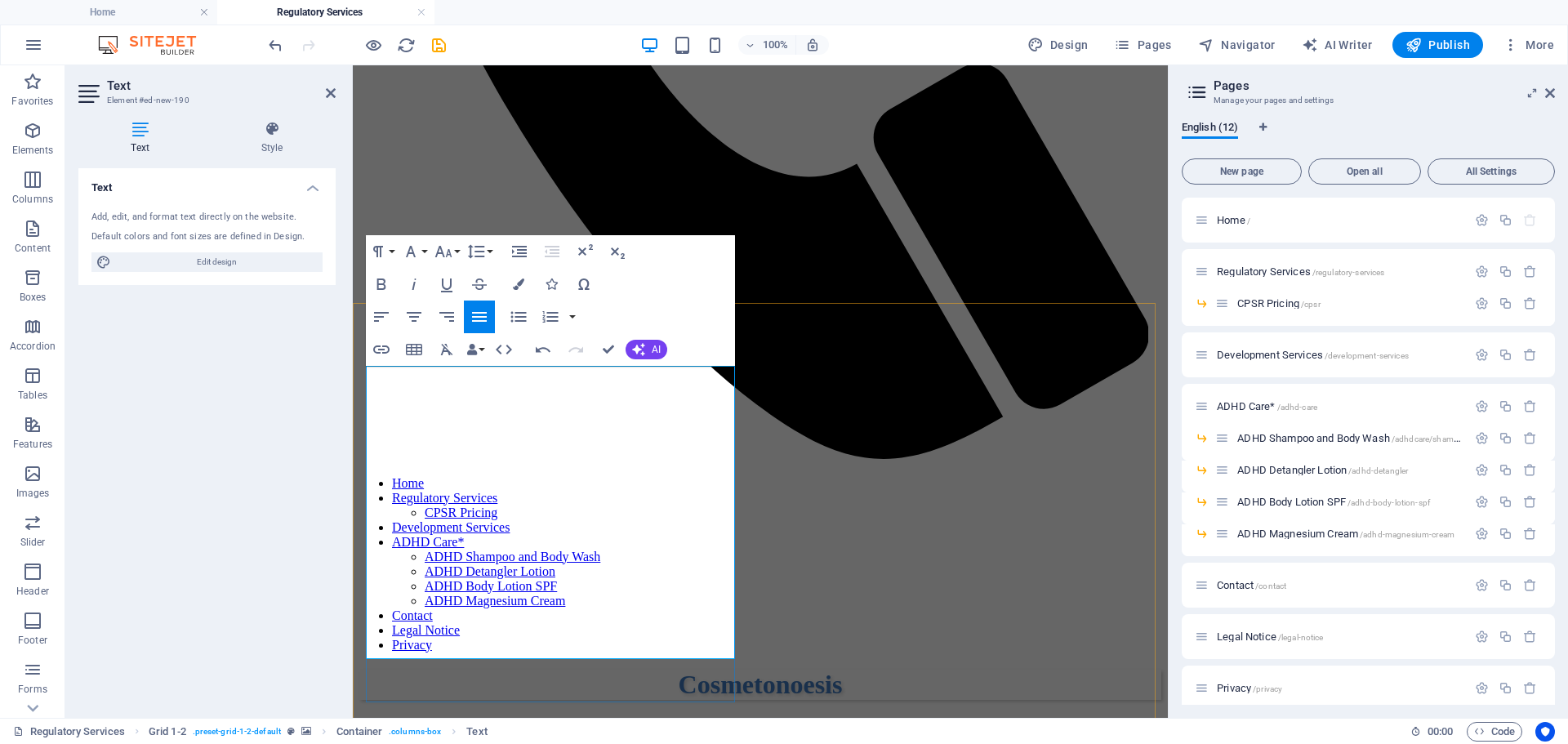drag, startPoint x: 572, startPoint y: 377, endPoint x: 586, endPoint y: 377, distance: 14 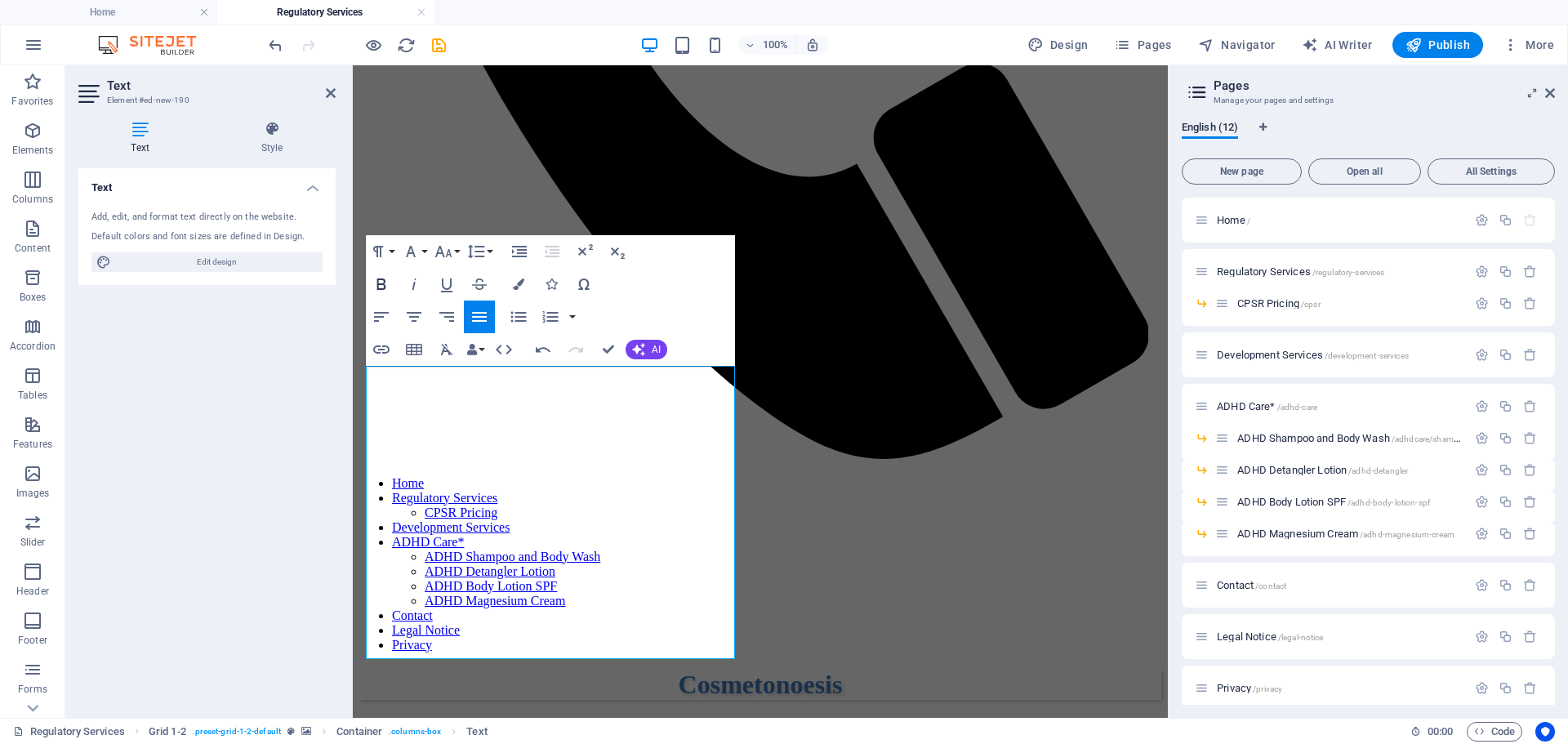 click 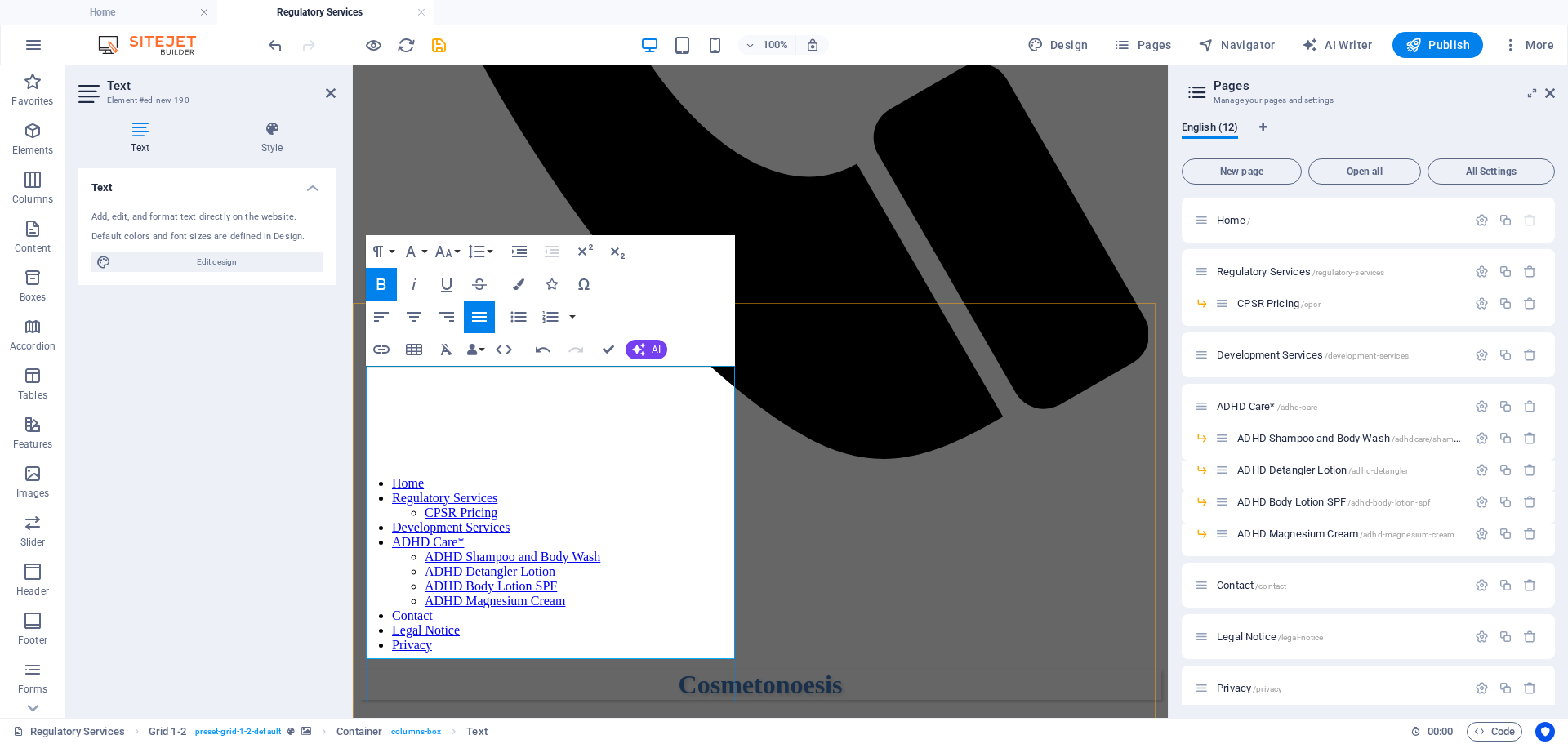 click on "The Product Information File ( PIF ) is a comprehensive dossier required by EU Regulation (EC) No 1223/2009 for all cosmetic products placed on the market. It contains detailed data on the product’s safety, composition, manufacturing, claims substantiation, and compliance with legal requirements. The PIF must be readily accessible at the address indicated on the product label, which corresponds to the [PERSON]—the individual or legal entity within the EU who ensures the product’s compliance with cosmetic regulations. This link between the PIF, the label, and the [PERSON] is crucial for regulatory transparency, facilitating inspections by authorities and ensuring consumer safety." at bounding box center [760, 2189] 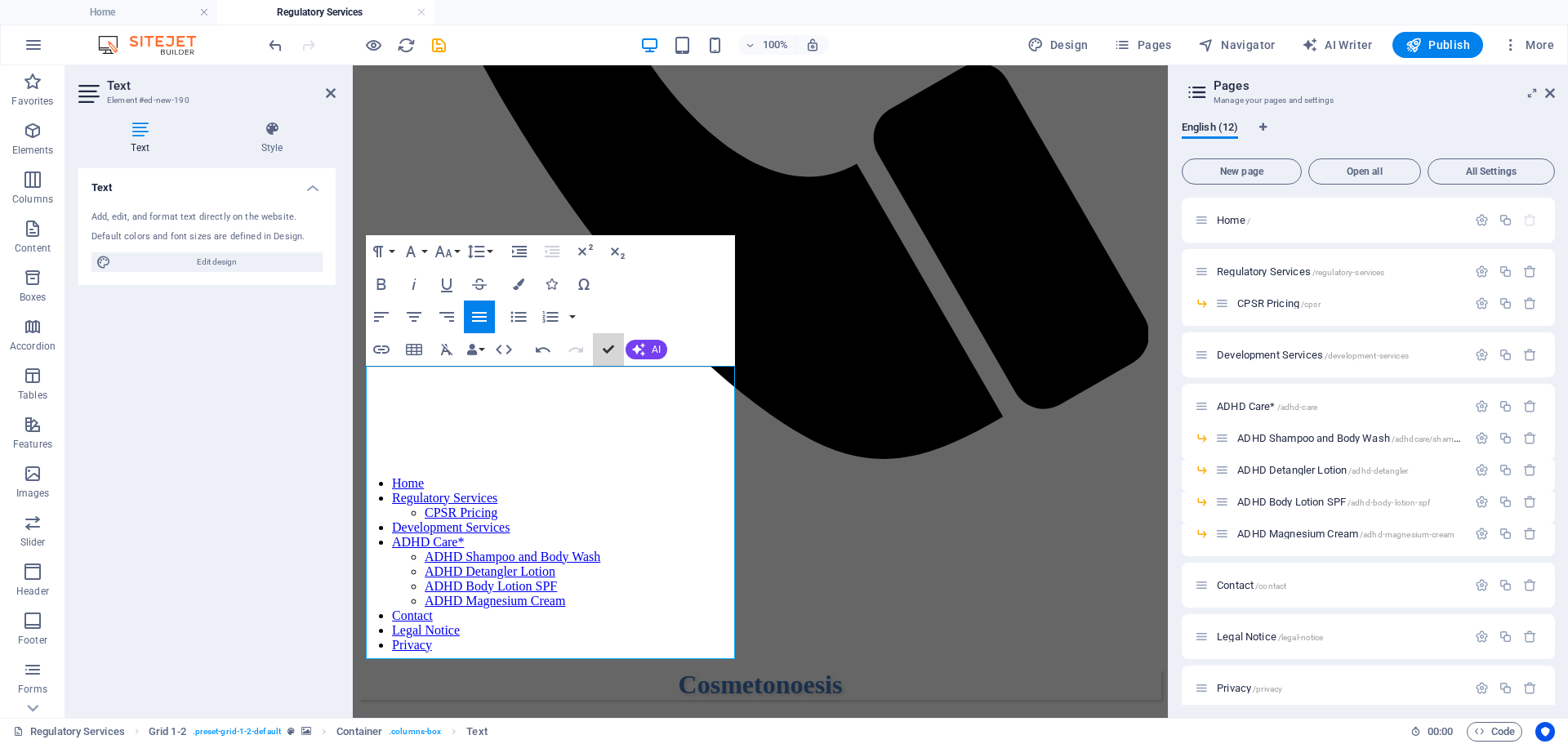 scroll, scrollTop: 719, scrollLeft: 0, axis: vertical 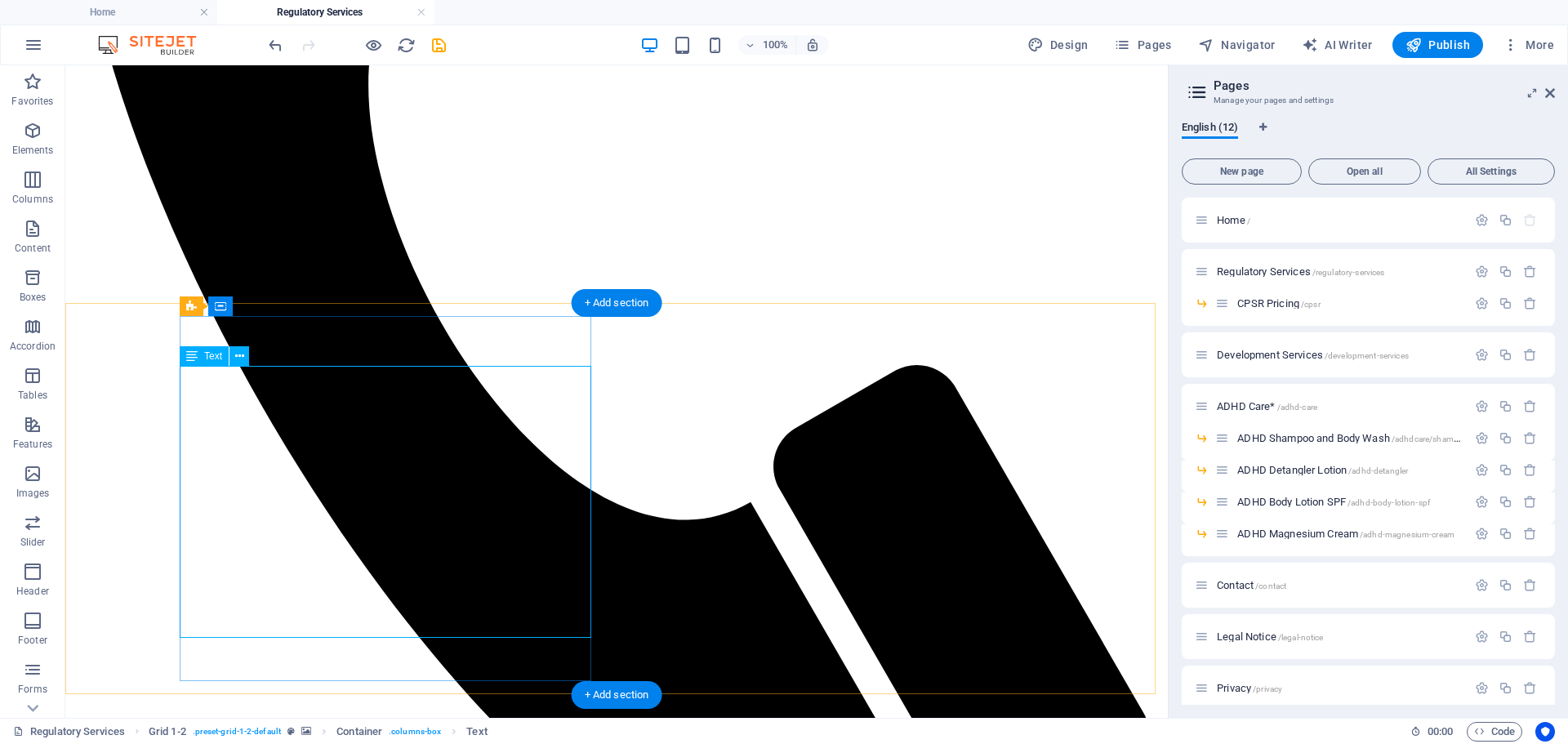 click on "The Product Information File ( PIF ) is a comprehensive dossier required by EU Regulation (EC) No 1223/2009 (EU and UK)for all cosmetic products placed on the market. It contains detailed data on the product’s safety, composition, manufacturing, claims substantiation, and compliance with legal requirements. The PIF must be readily accessible at the address indicated on the product label, which corresponds to the Responsible Person—the individual or legal entity within the [REGION] who ensures the product’s compliance with cosmetic regulations. This link between the PIF, the label, and the Responsible Person is crucial for regulatory transparency, facilitating inspections by authorities and ensuring consumer safety." at bounding box center [617, 2592] 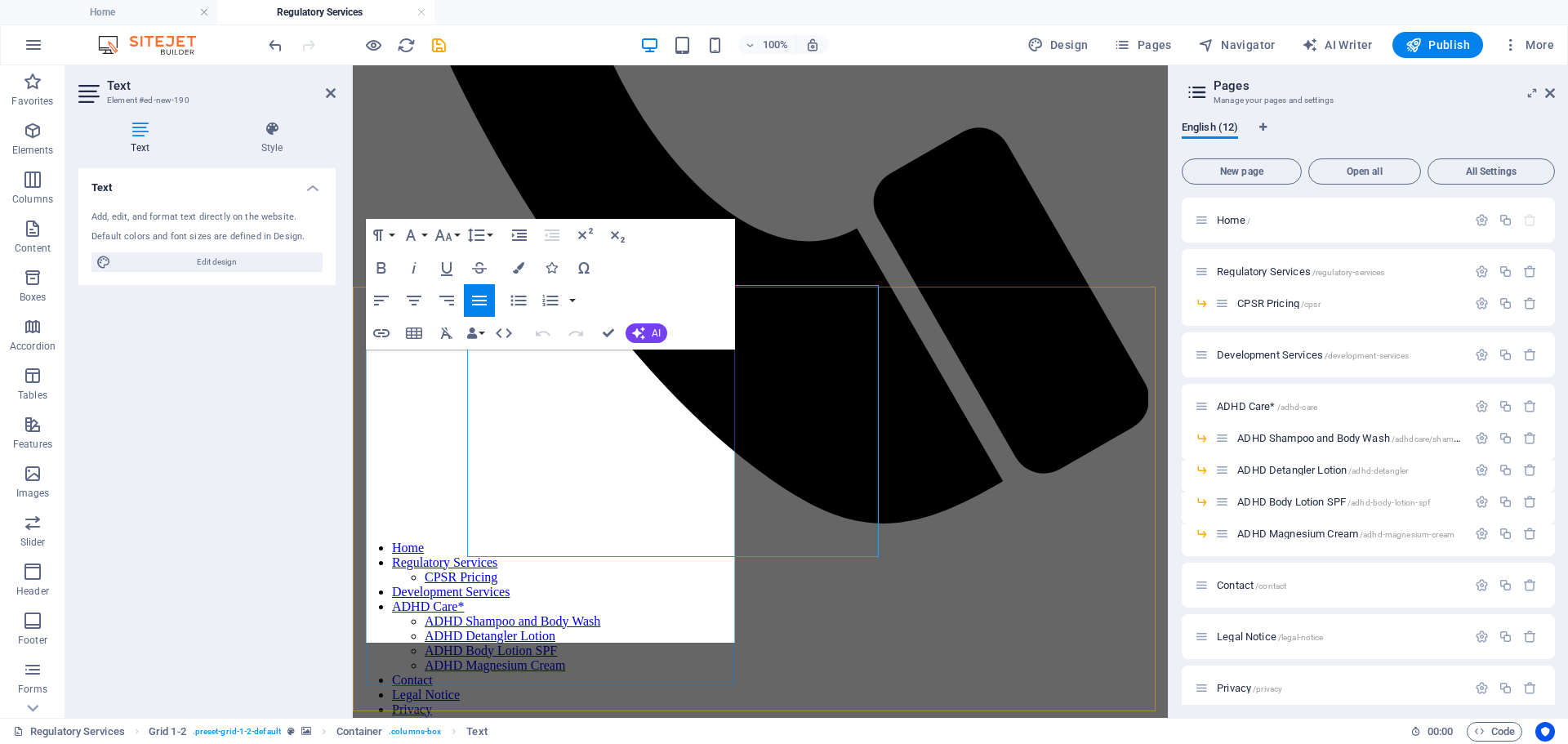 scroll, scrollTop: 800, scrollLeft: 0, axis: vertical 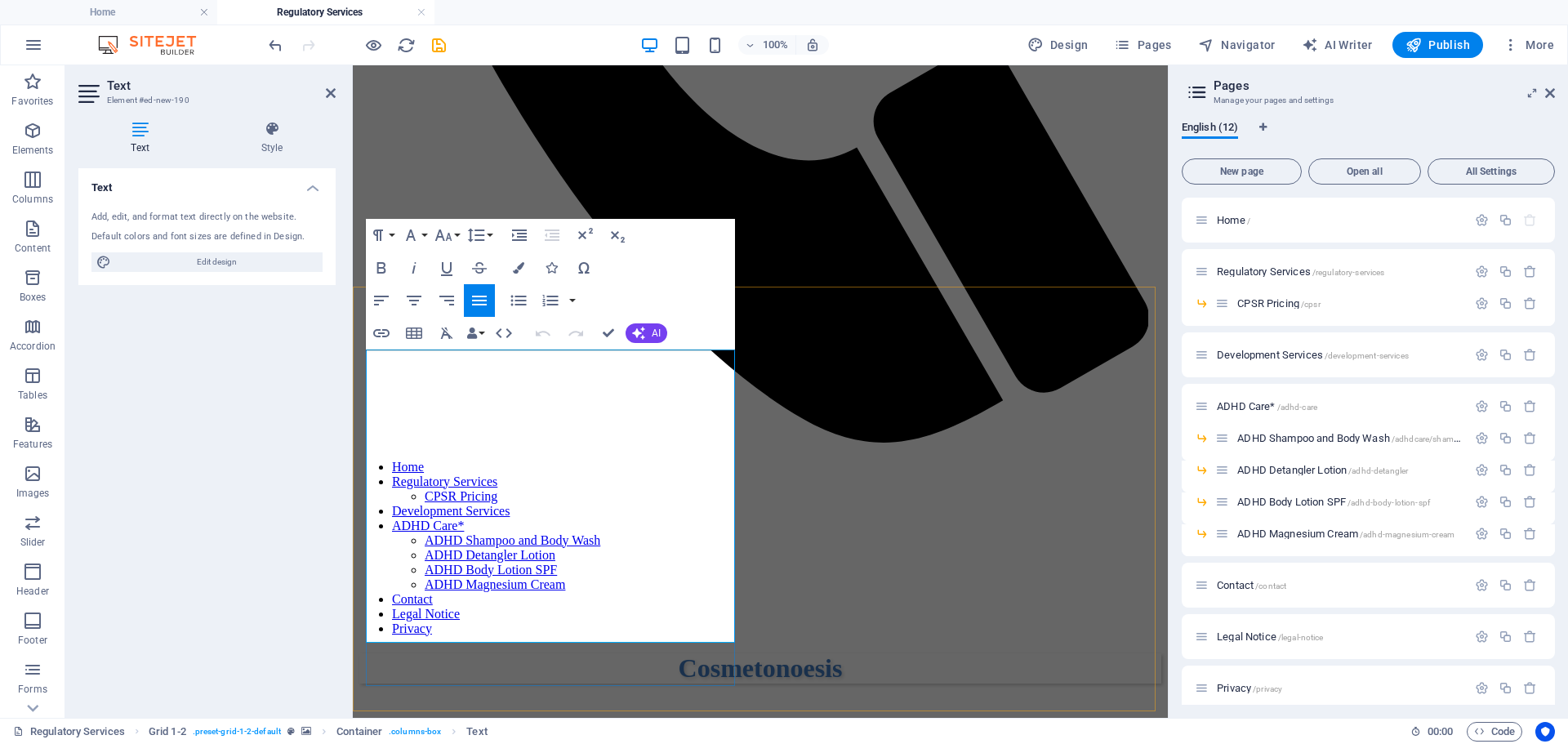 click on "The Product Information File ( PIF ) is a comprehensive dossier required by EU Regulation (EC) No 1223/2009 (EU and UK)for all cosmetic products placed on the market. It contains detailed data on the product’s safety, composition, manufacturing, claims substantiation, and compliance with legal requirements. The PIF must be readily accessible at the address indicated on the product label, which corresponds to the Responsible Person—the individual or legal entity within the [REGION] who ensures the product’s compliance with cosmetic regulations. This link between the PIF, the label, and the Responsible Person is crucial for regulatory transparency, facilitating inspections by authorities and ensuring consumer safety." at bounding box center [760, 2140] 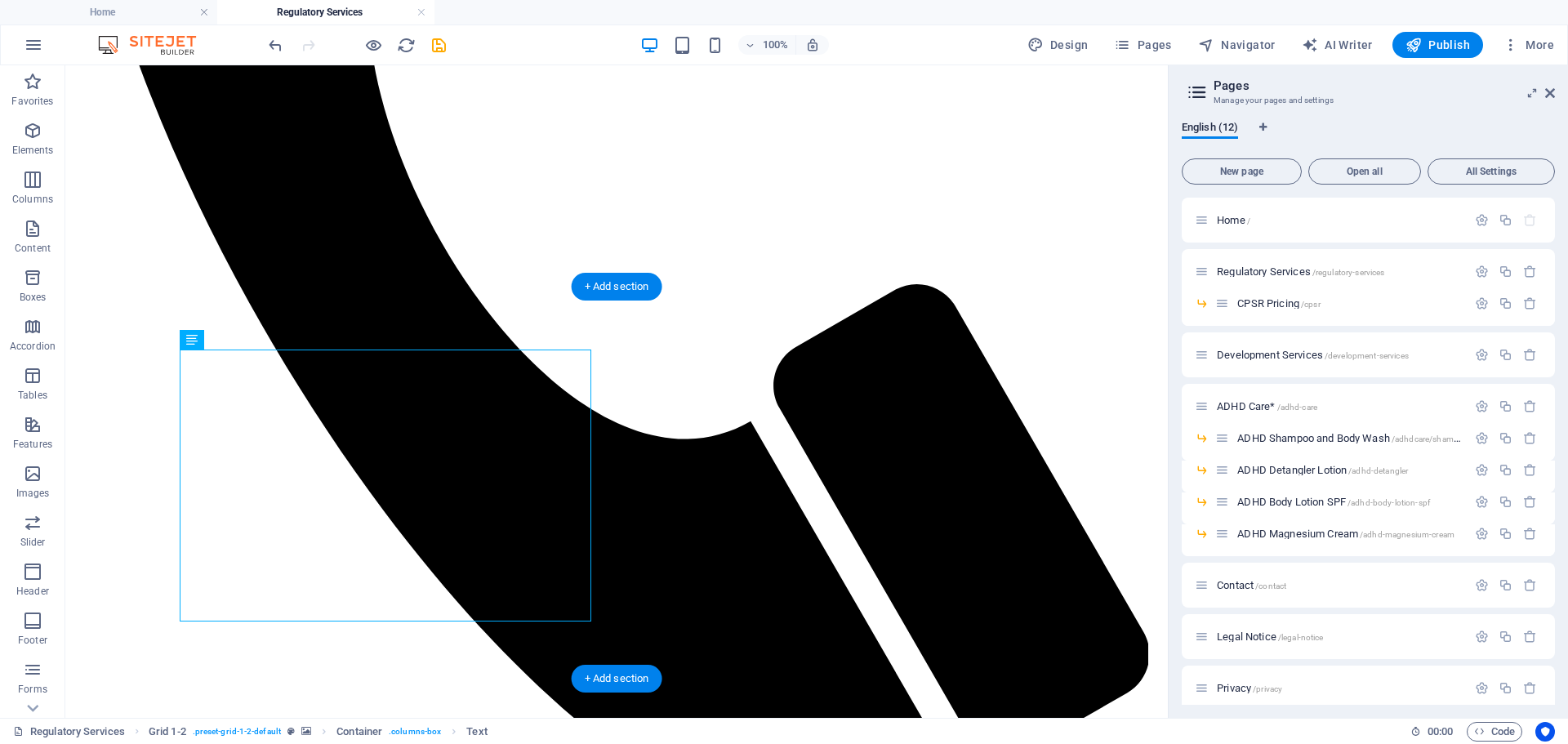 scroll, scrollTop: 736, scrollLeft: 0, axis: vertical 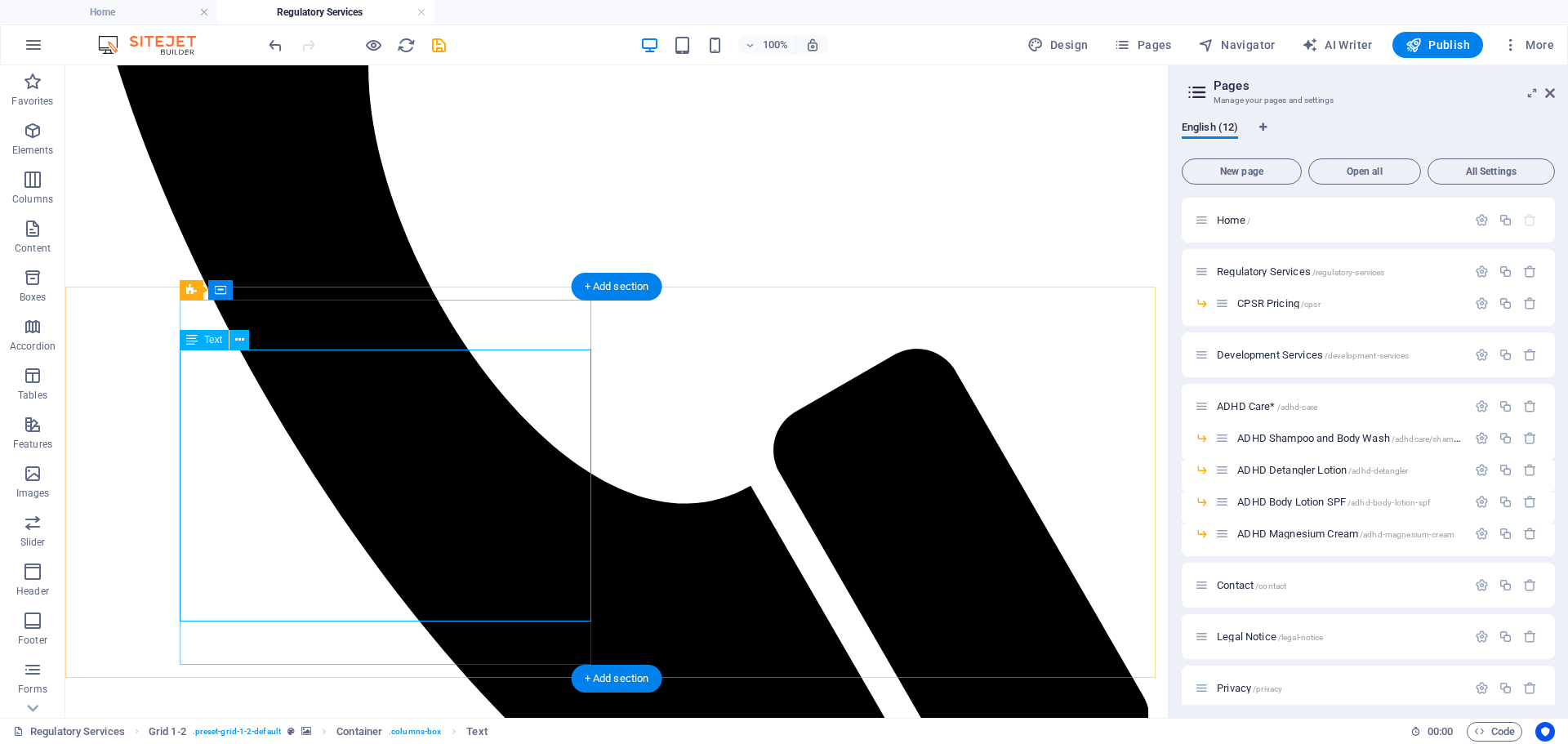 click on "The Product Information File ( PIF ) is a comprehensive dossier required by EU Regulation (EC) No 1223/2009 (EU and UK) for all cosmetic products placed on the market. It contains detailed data on the product’s safety, composition, manufacturing, claims substantiation, and compliance with legal requirements. The PIF must be readily accessible at the address indicated on the product label, which corresponds to the [PERSON]—the individual or legal entity within the EU who ensures the product’s compliance with cosmetic regulations. This link between the PIF, the label, and the [PERSON] is crucial for regulatory transparency, facilitating inspections by authorities and ensuring consumer safety." at bounding box center [617, 2576] 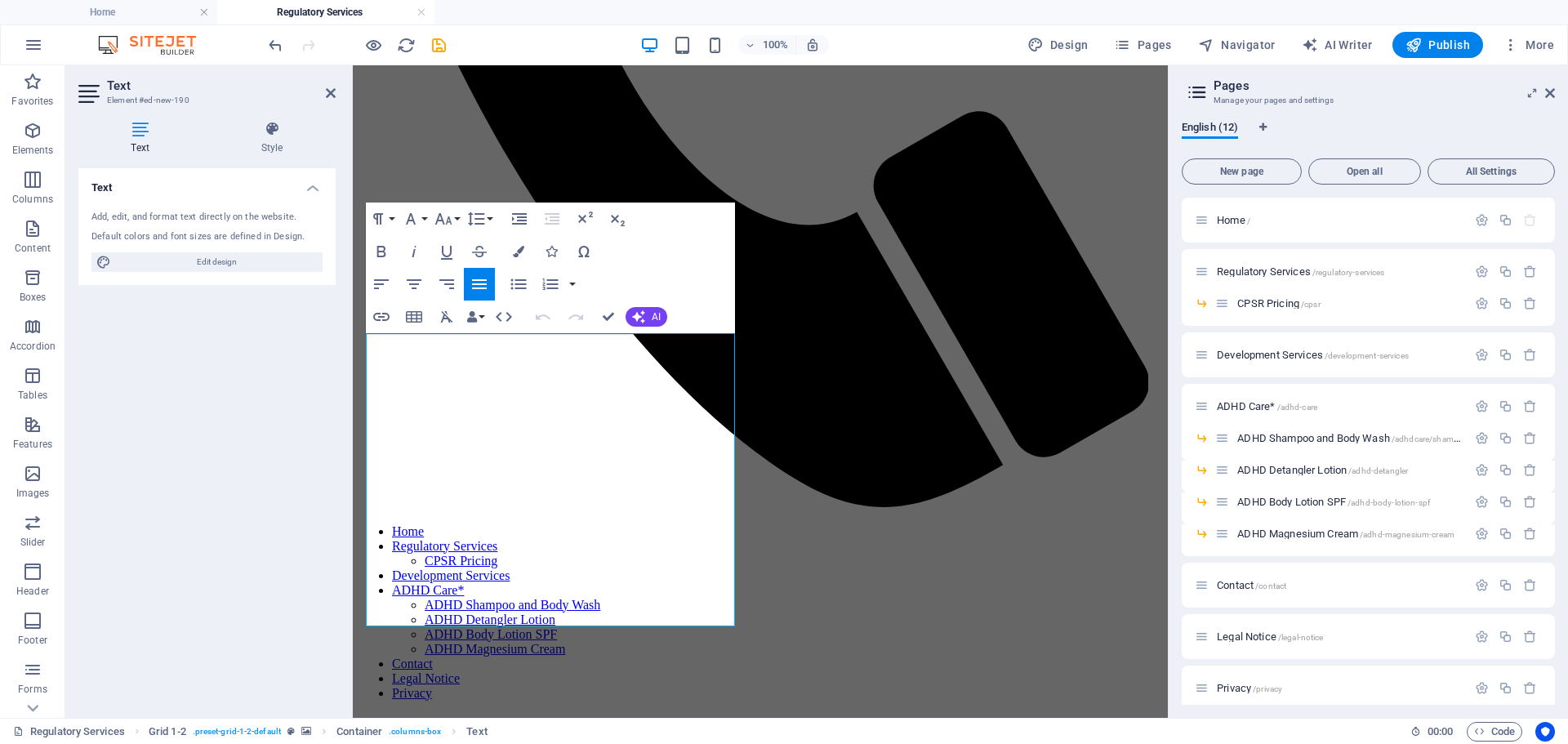 scroll, scrollTop: 817, scrollLeft: 0, axis: vertical 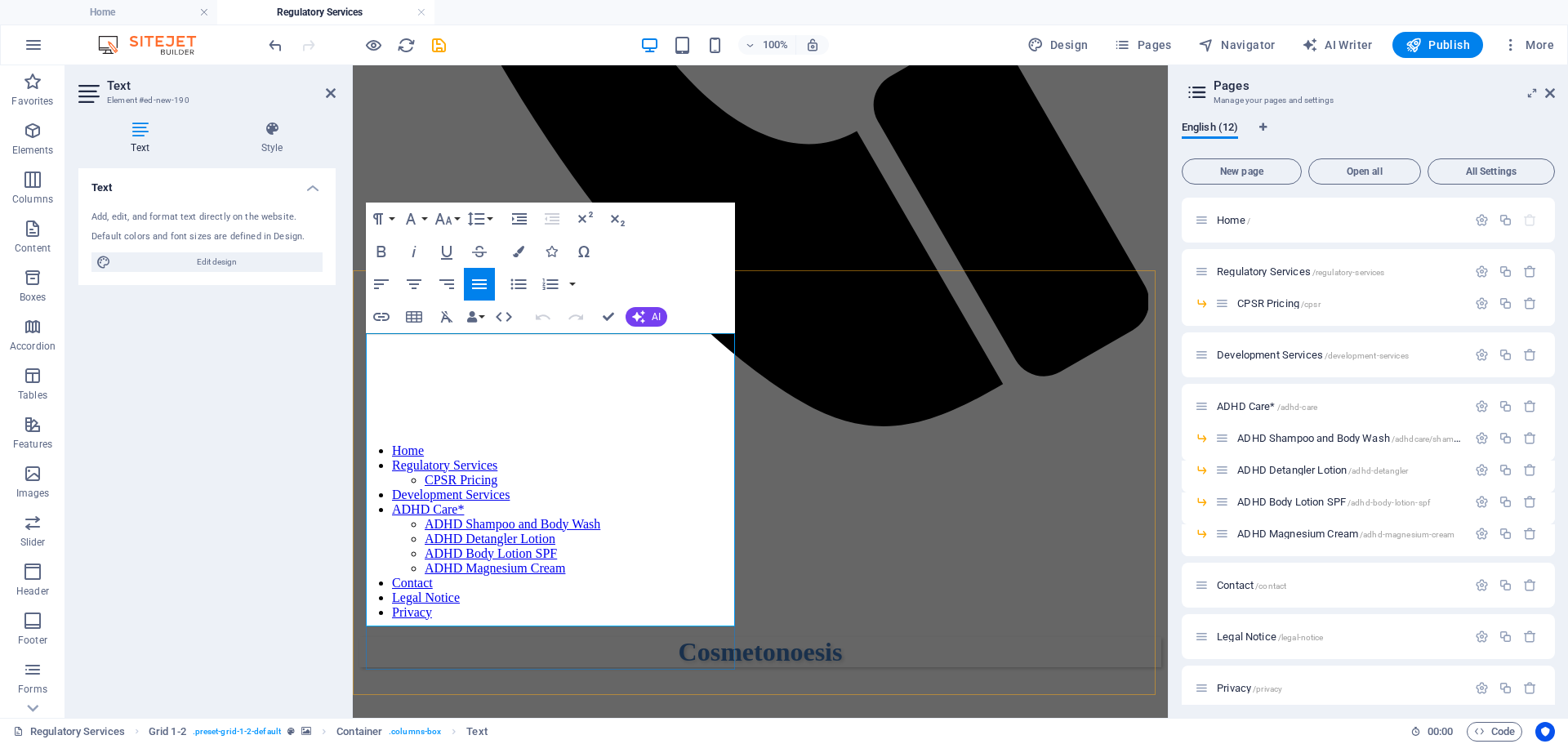 drag, startPoint x: 657, startPoint y: 491, endPoint x: 409, endPoint y: 512, distance: 248.8875 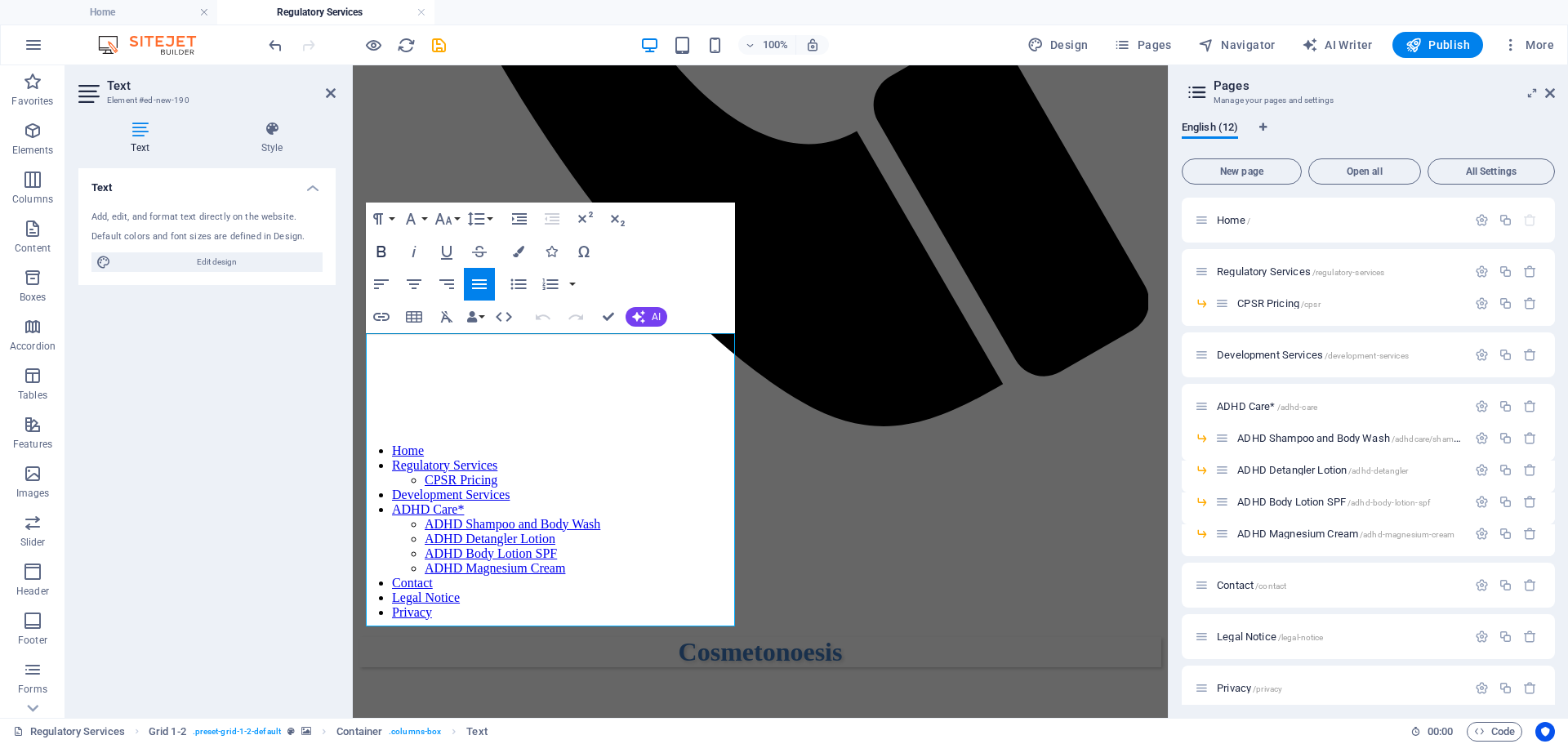 click 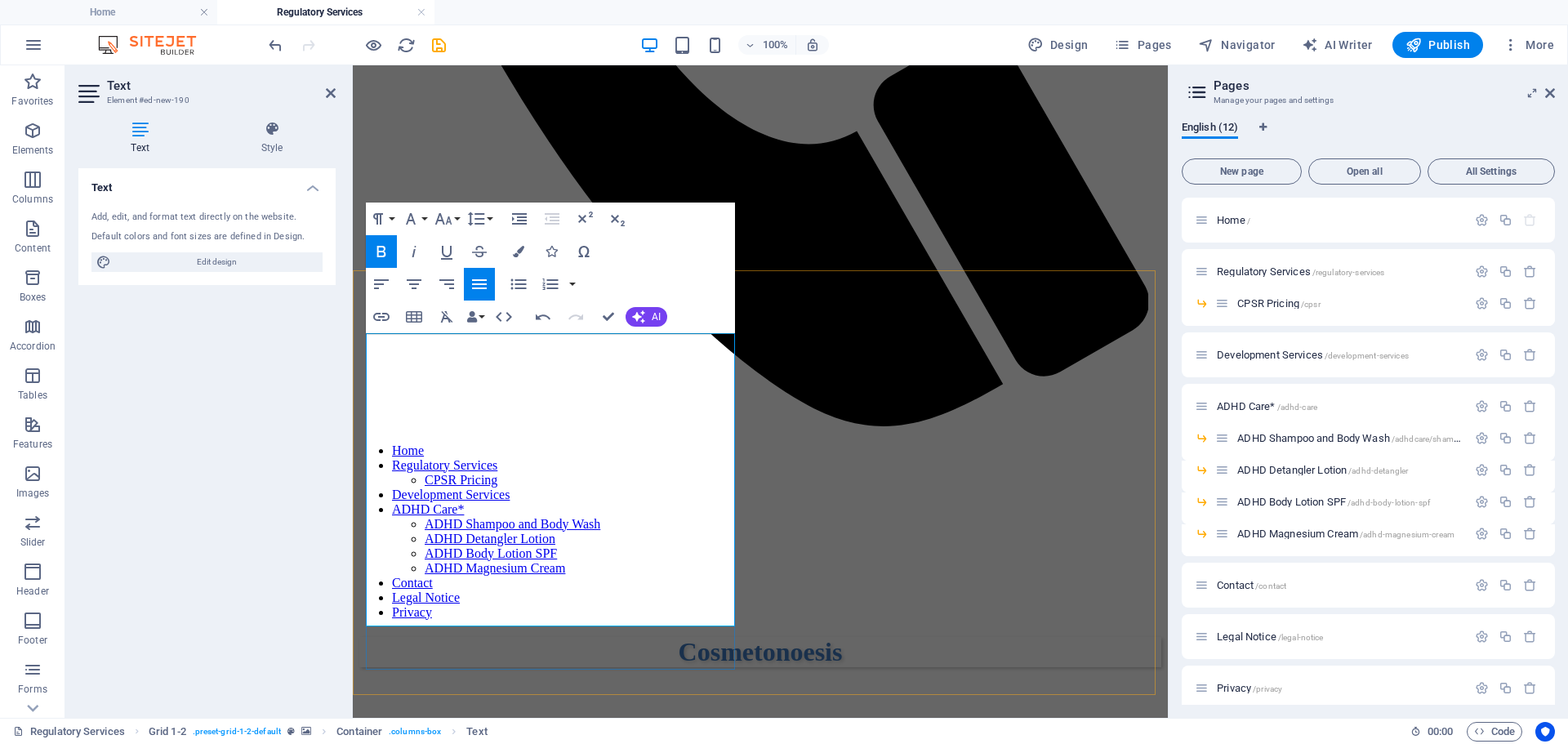 click on "The Product Information File ( PIF ) is a comprehensive dossier required by EU Regulation (EC) No 1223/2009 (EU and UK) for all cosmetic products placed on the market. It contains detailed data on the product’s safety, composition, manufacturing, claims substantiation, and compliance with legal requirements. The PIF must be readily accessible at the address indicated on the product label, which corresponds to the  Responsible Person —the individual or legal entity within the [REGION] who ensures the product’s compliance with cosmetic regulations. This link between the PIF, the label, and the Responsible Person is crucial for regulatory transparency, facilitating inspections by authorities and ensuring consumer safety." at bounding box center (760, 2156) 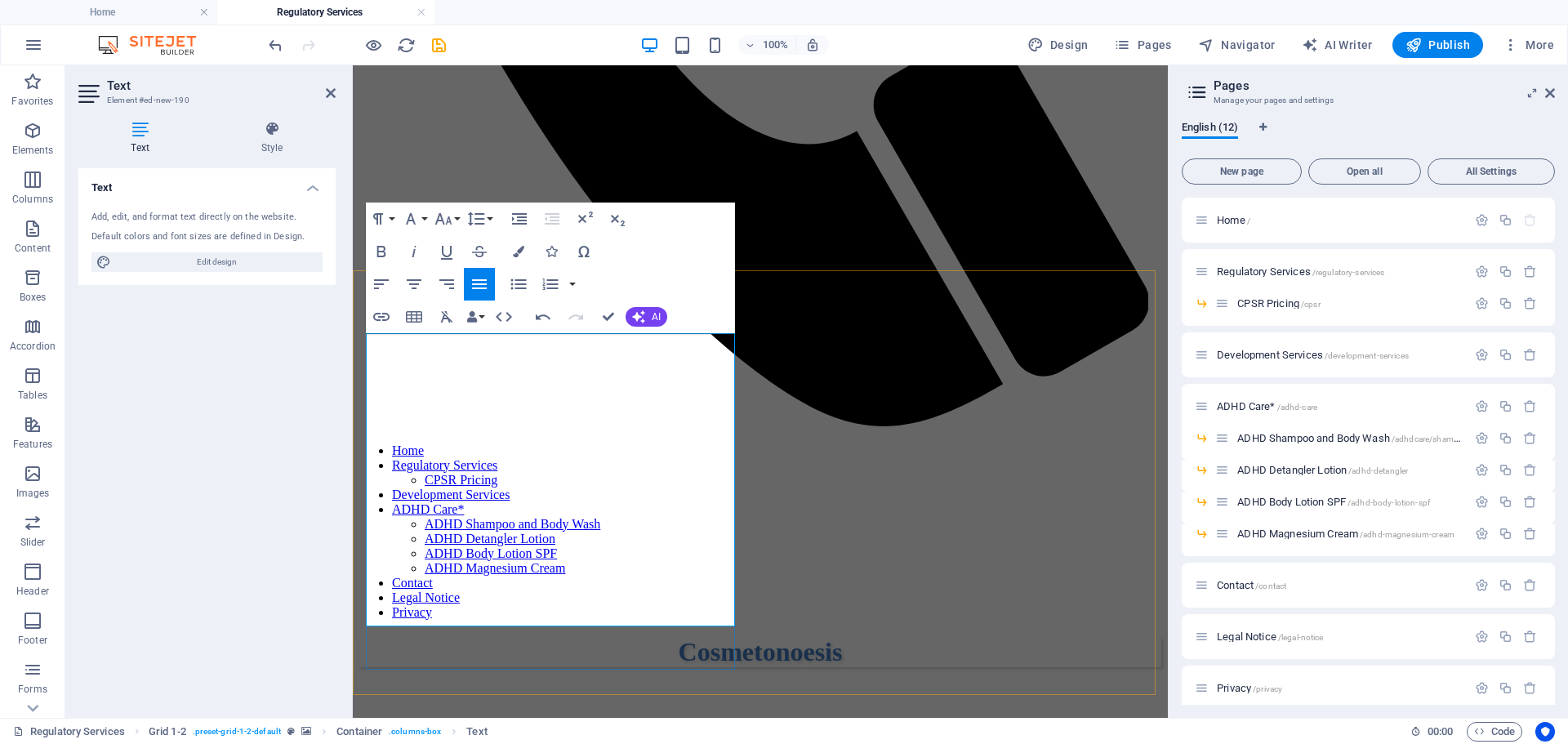 type 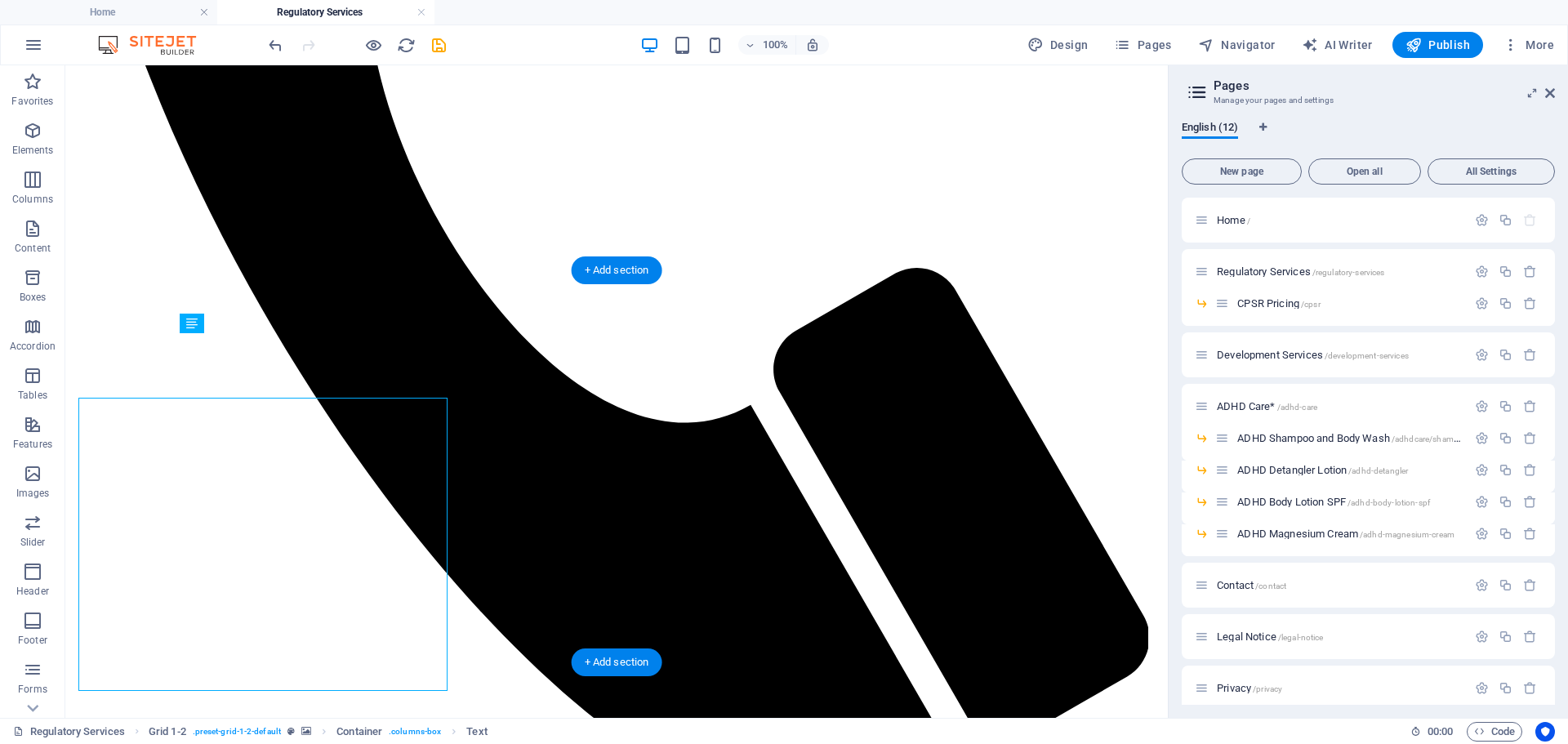 scroll, scrollTop: 752, scrollLeft: 0, axis: vertical 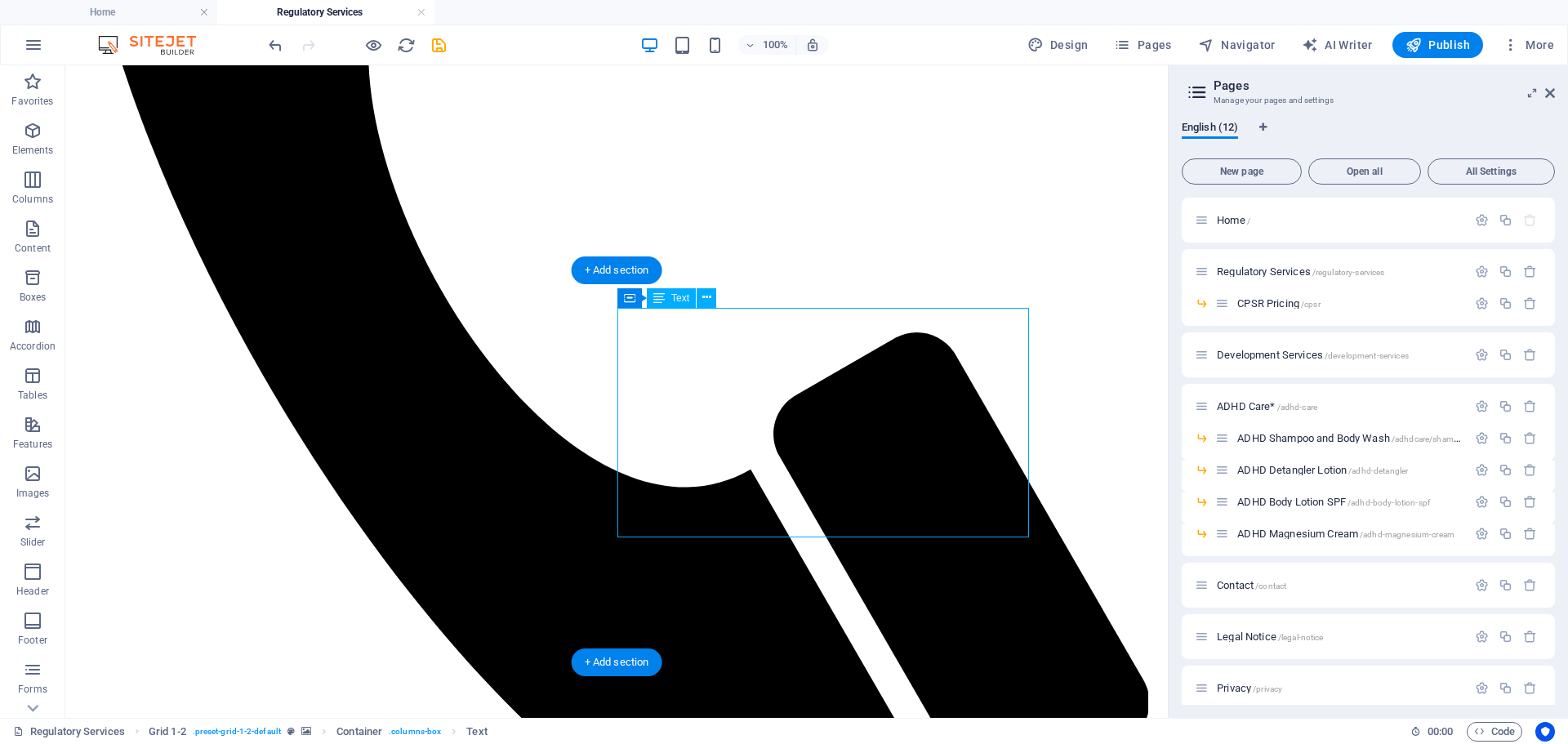 click on "At our company, we price each CPSR based on its complexity, ensuring fairness while keeping our costs competitive—often lower than the market average. However, we never compromise on quality. Our safety assessments are meticulously prepared by certified experts and have successfully passed multiple audits by UK and European regulatory authorities. Beyond just delivering the CPSR, we provide ongoing support to our clients, ensuring they remain compliant and confident in their product’s safety. We don’t just hand over a document—we stand by our customers every step of the way." at bounding box center (617, 2660) 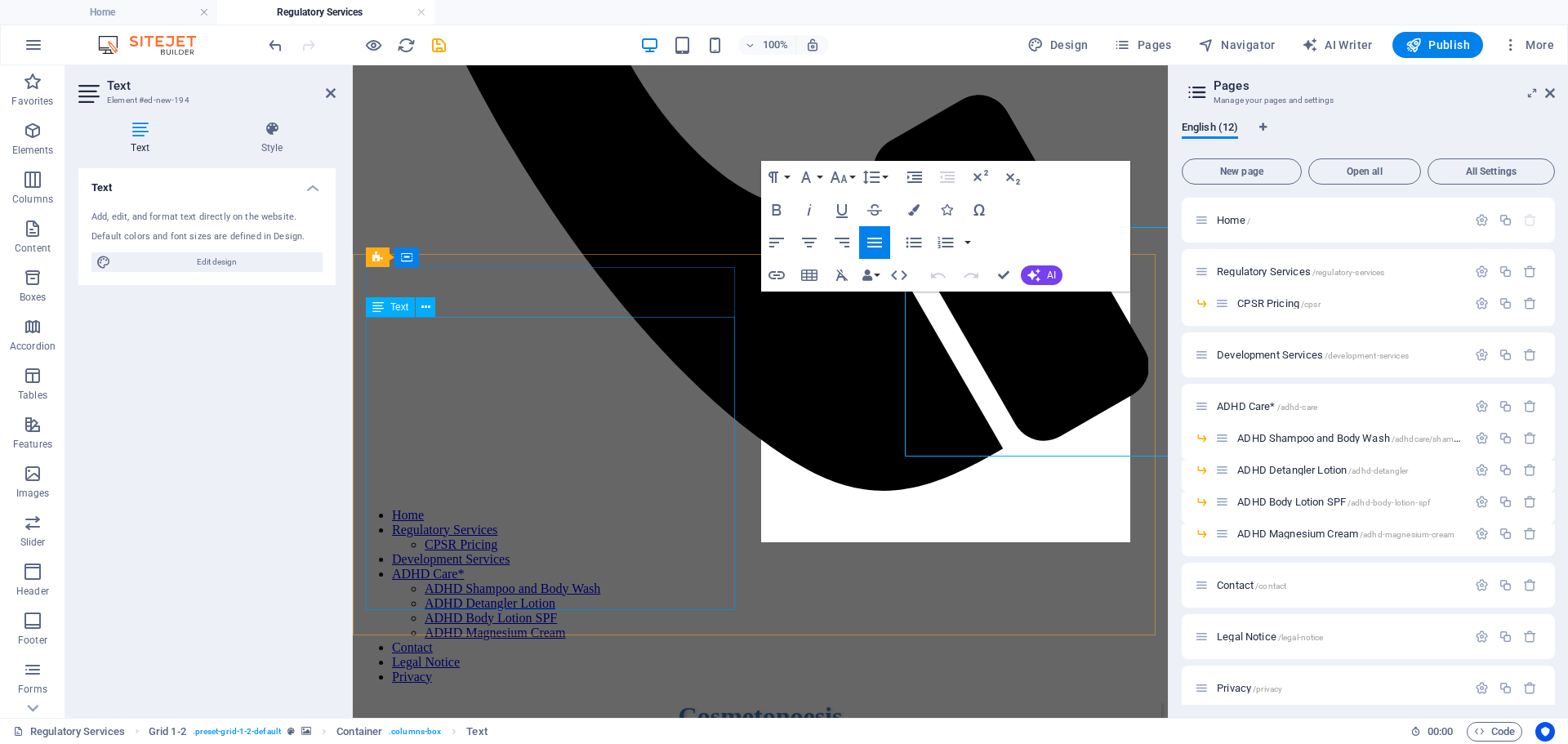 scroll, scrollTop: 833, scrollLeft: 0, axis: vertical 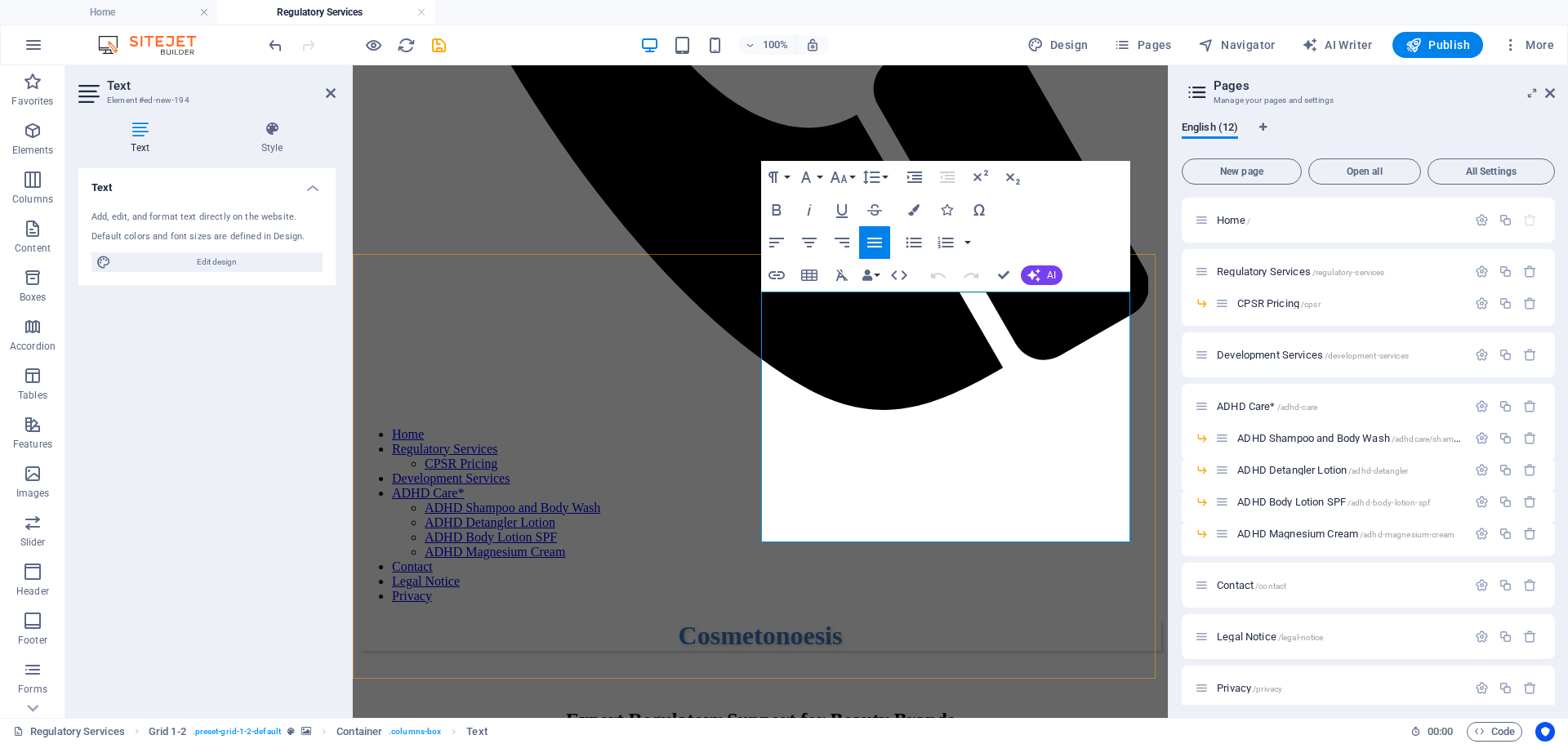 drag, startPoint x: 764, startPoint y: 300, endPoint x: 830, endPoint y: 534, distance: 243.1296 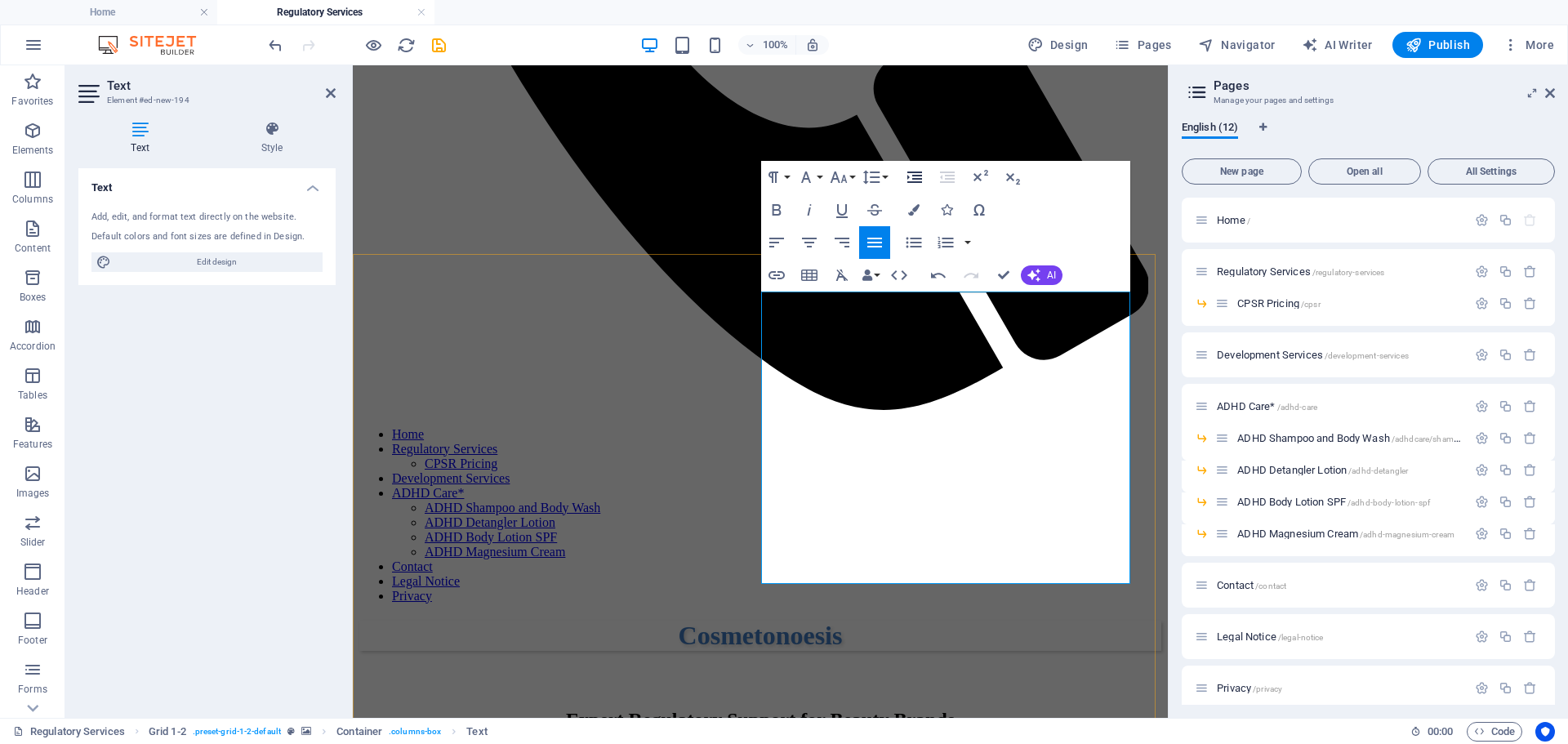 scroll, scrollTop: 9906, scrollLeft: 2, axis: both 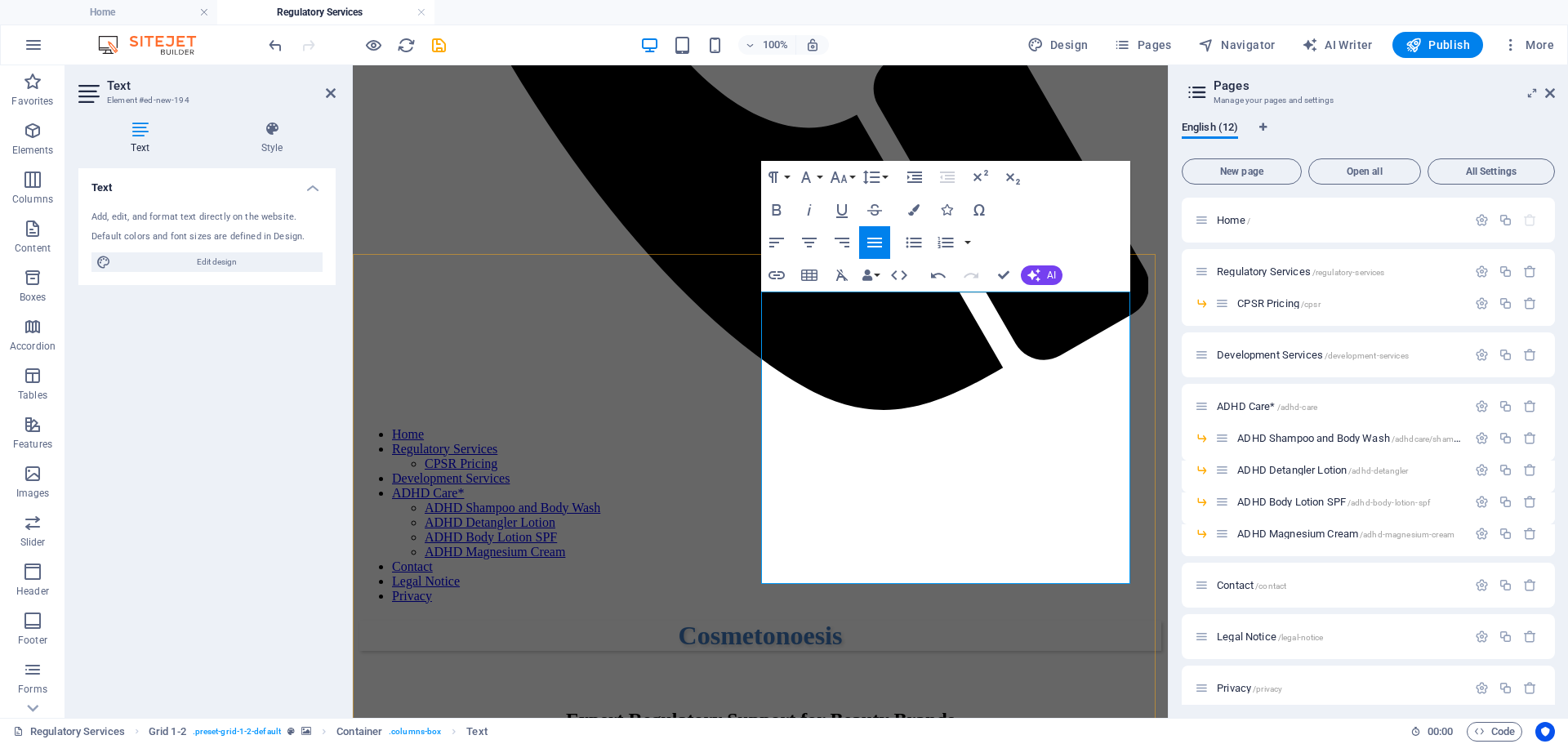 click on "At Cosmetonoesis, we create one of the most comprehensive and user-friendly Product Information Files (PIFs) on the market. Unlike fragmented documentation systems, our PIFs are delivered as a single, well-structured file—Word and/or PDF—containing all the elements required by Regulation (EC) No 1223/2009, from safety assessment and formulation data to manufacturing details and claim substantiation. This “one file – one product” approach ensures clarity, efficiency, and ease of maintenance. Updates or amendments can be made swiftly without chasing documents across multiple folders, making regulatory compliance smoother for both brands and [PERSON]." at bounding box center [760, 2304] 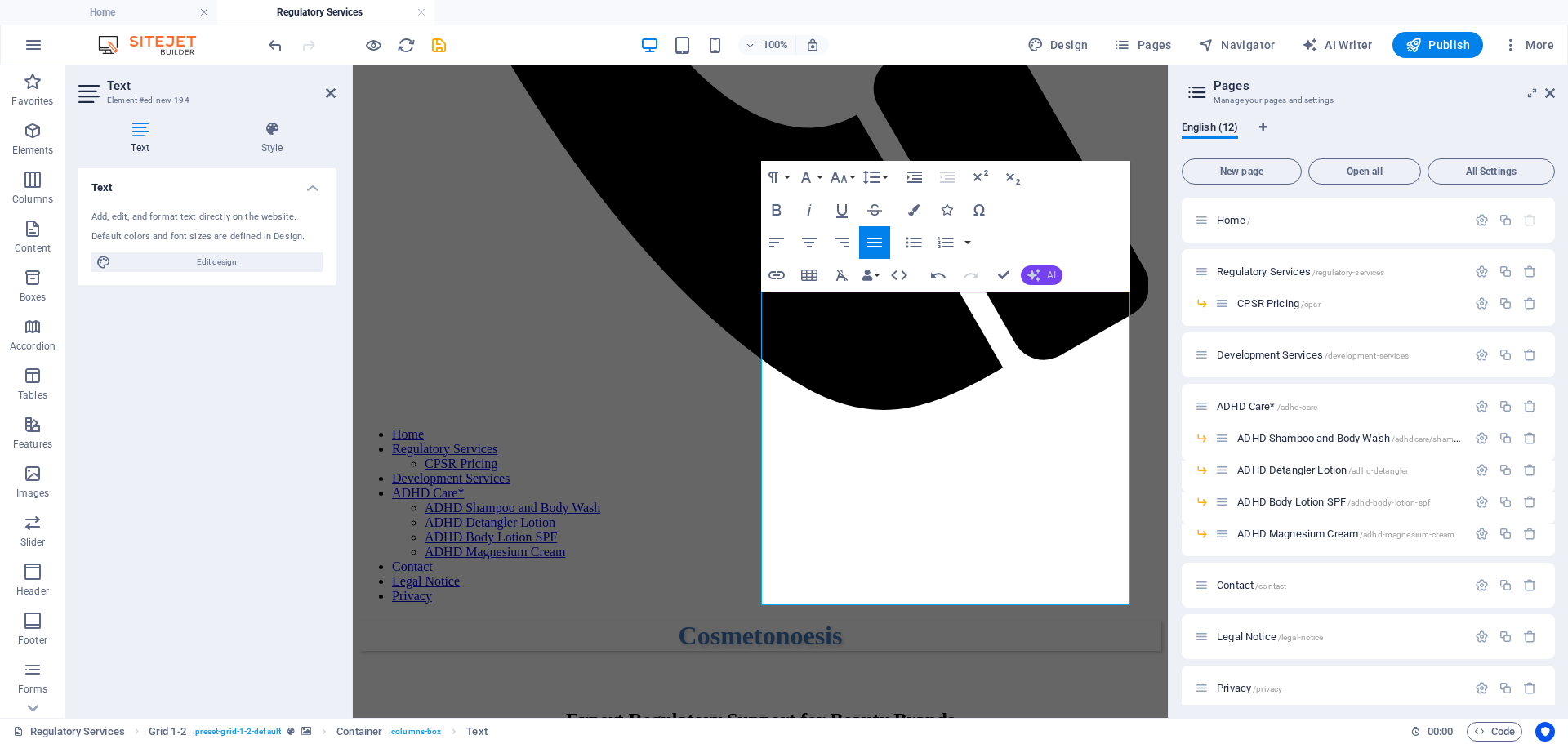 click on "AI" at bounding box center [1041, 275] 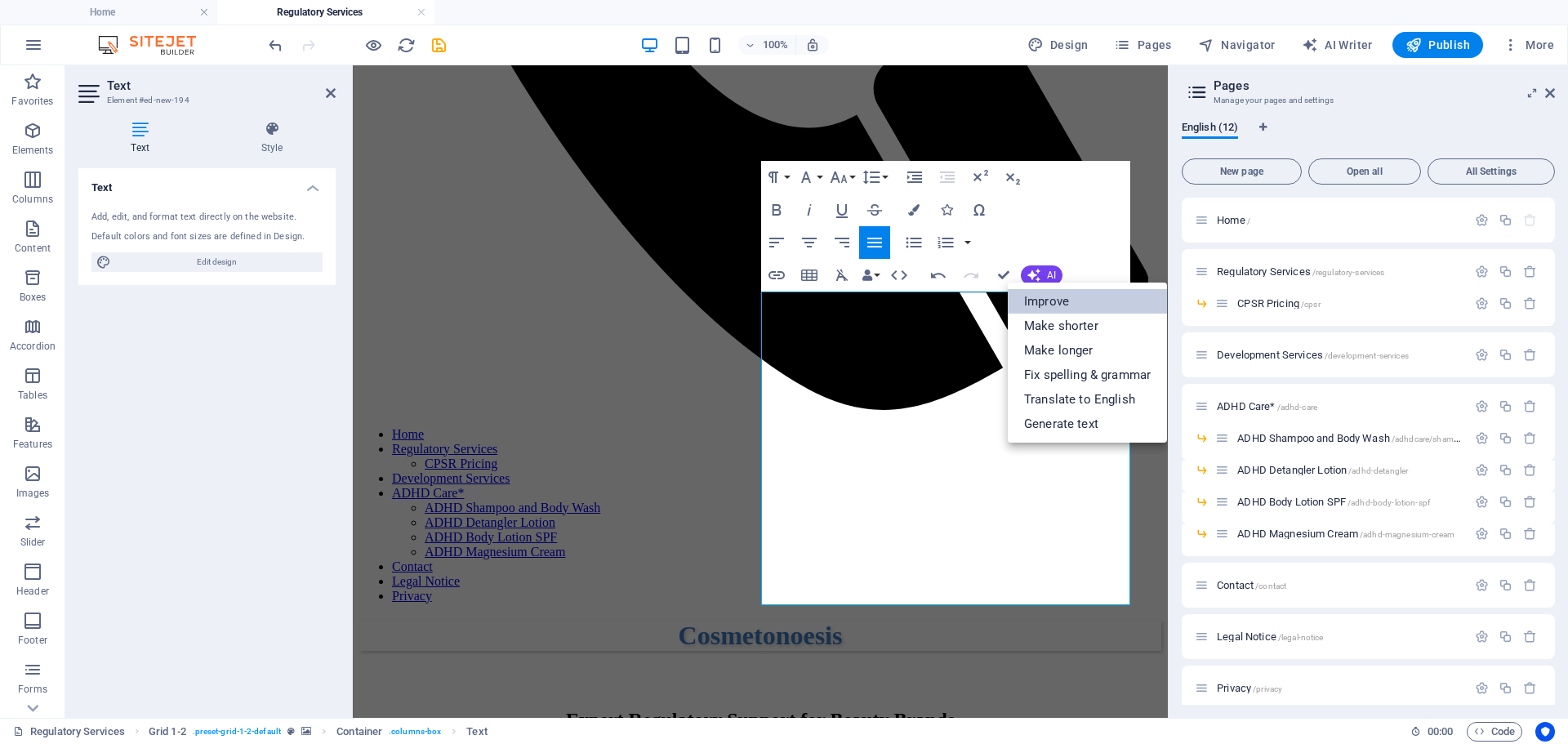 click on "Improve" at bounding box center [1087, 301] 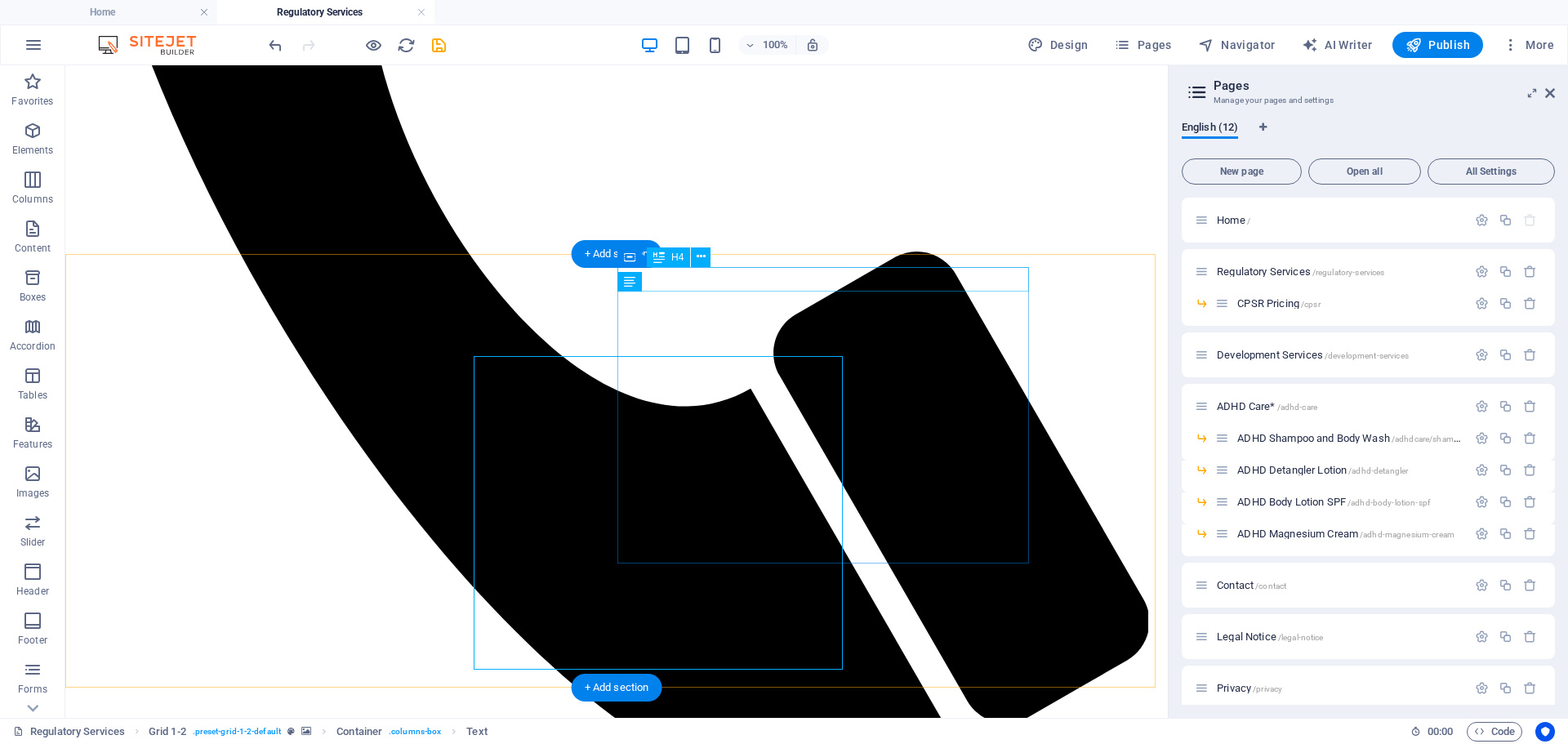 scroll, scrollTop: 769, scrollLeft: 0, axis: vertical 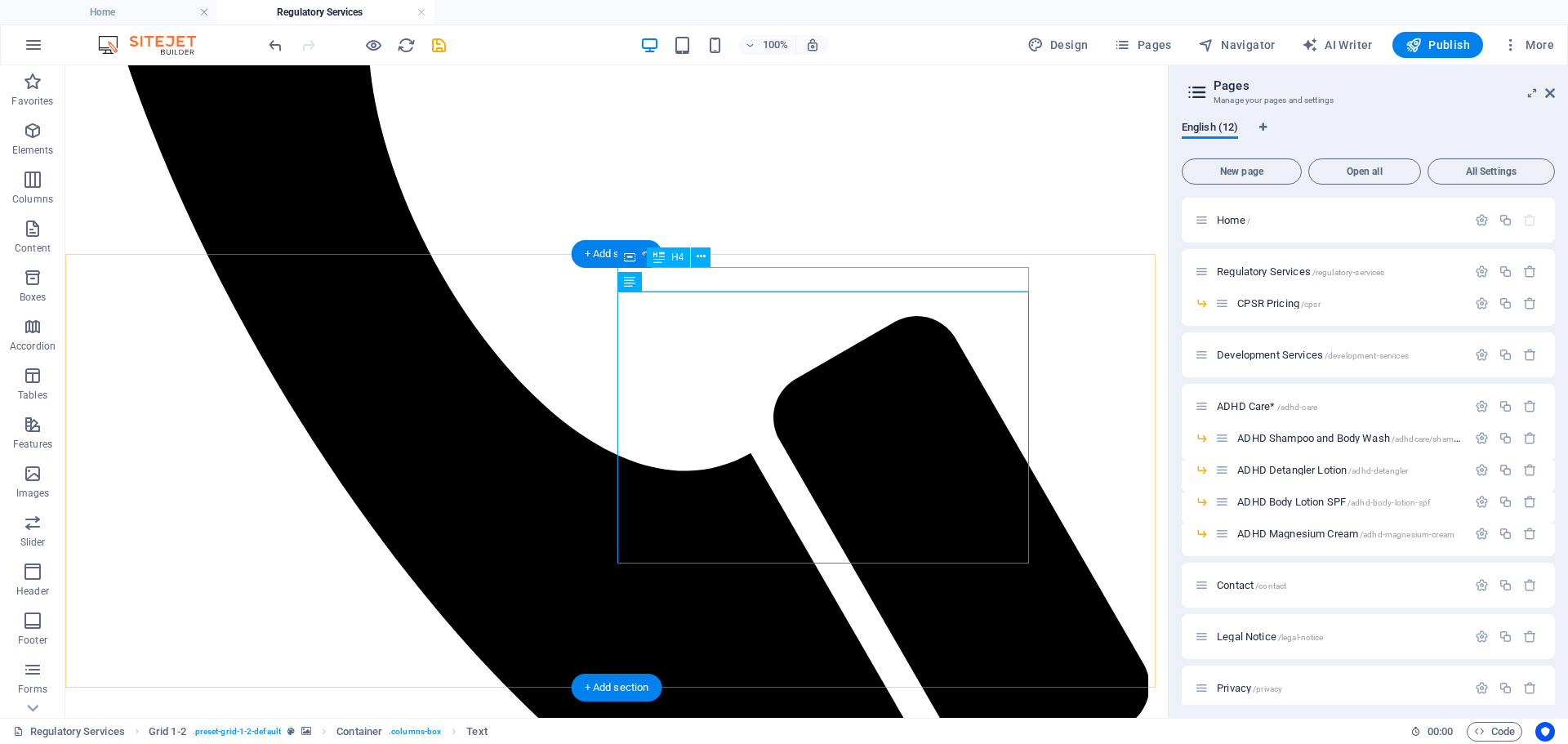 click on "Fair Pricing & Unmatched Quality" at bounding box center [617, 2639] 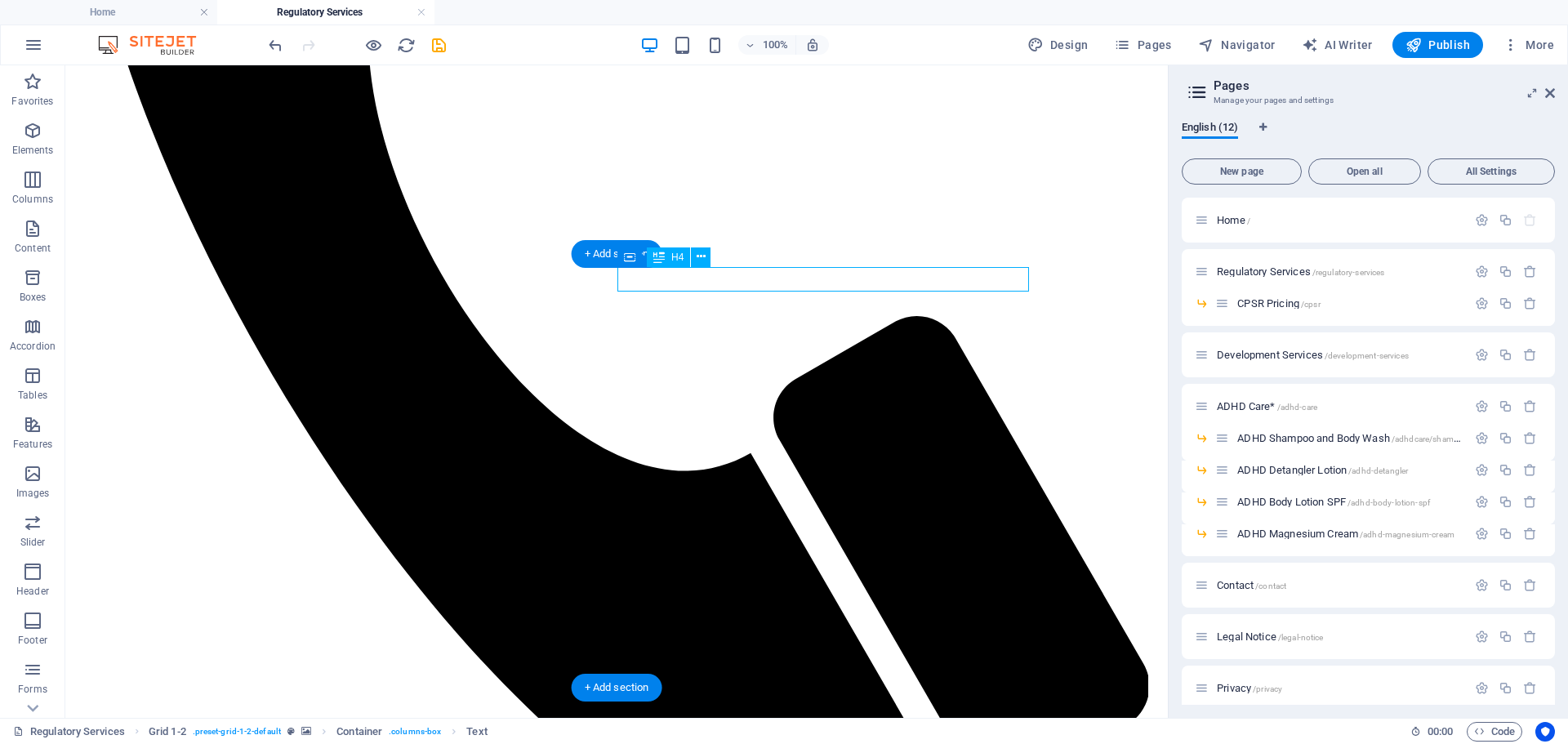 click on "Fair Pricing & Unmatched Quality" at bounding box center [617, 2639] 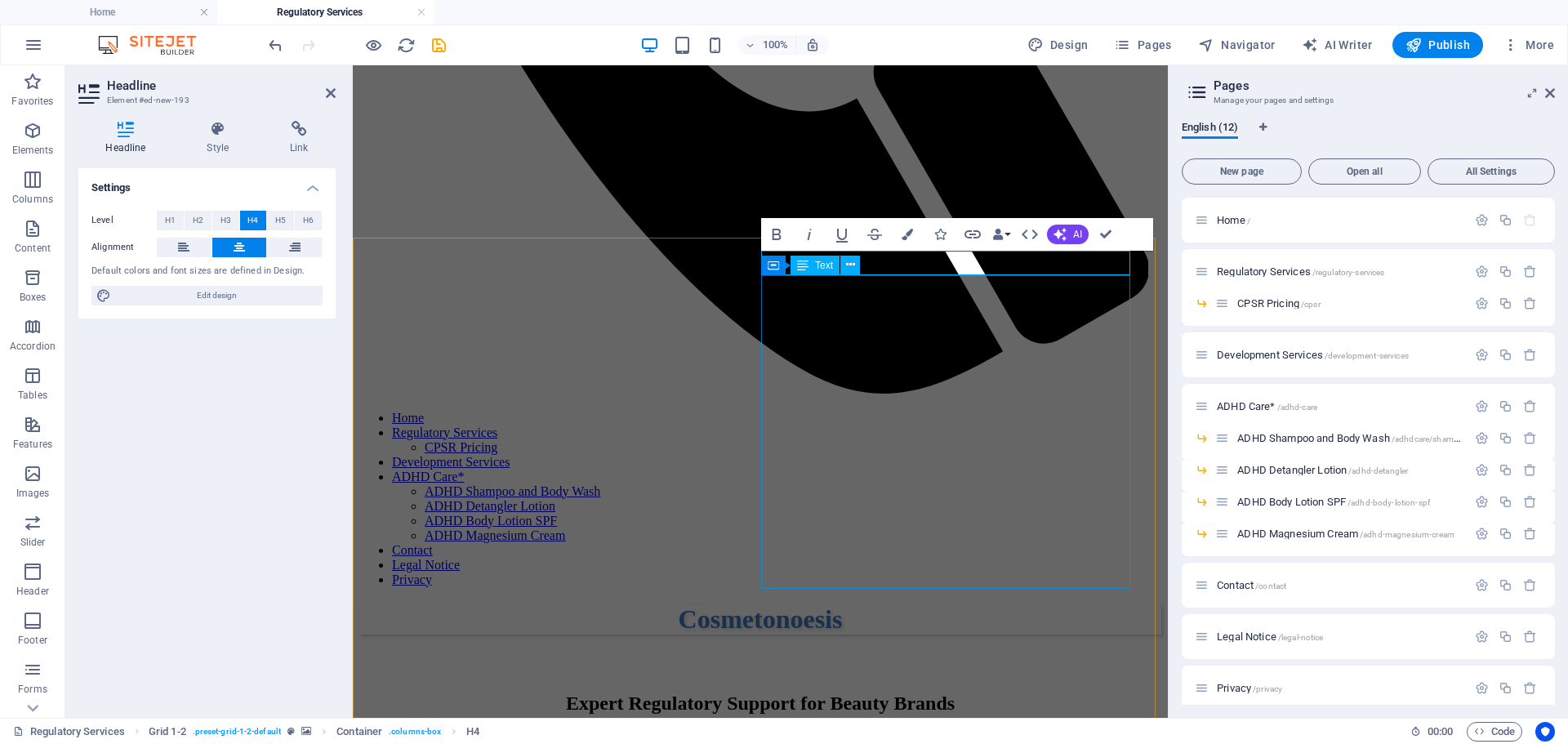 type 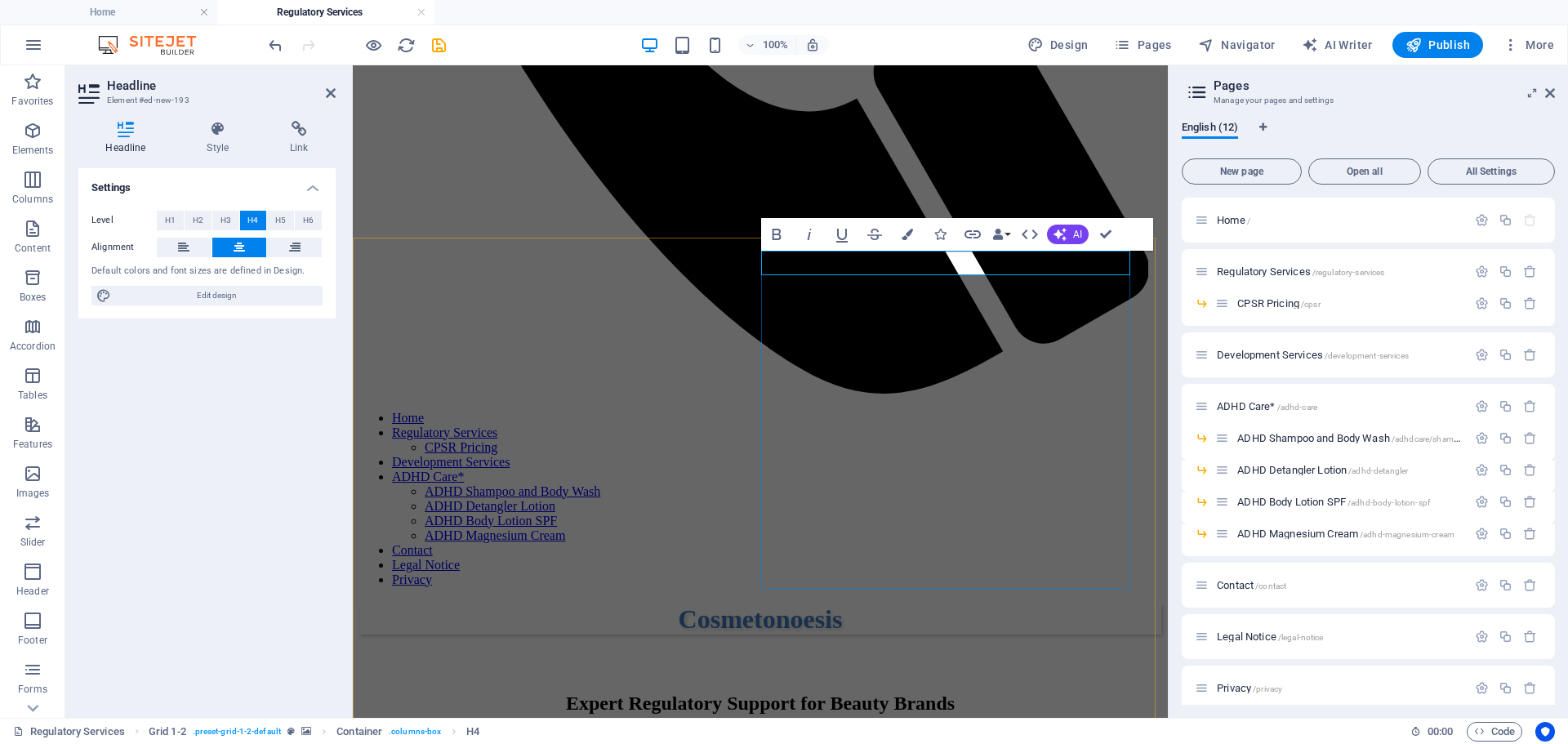 click on "All in one - hassle free documentation" at bounding box center (760, 2248) 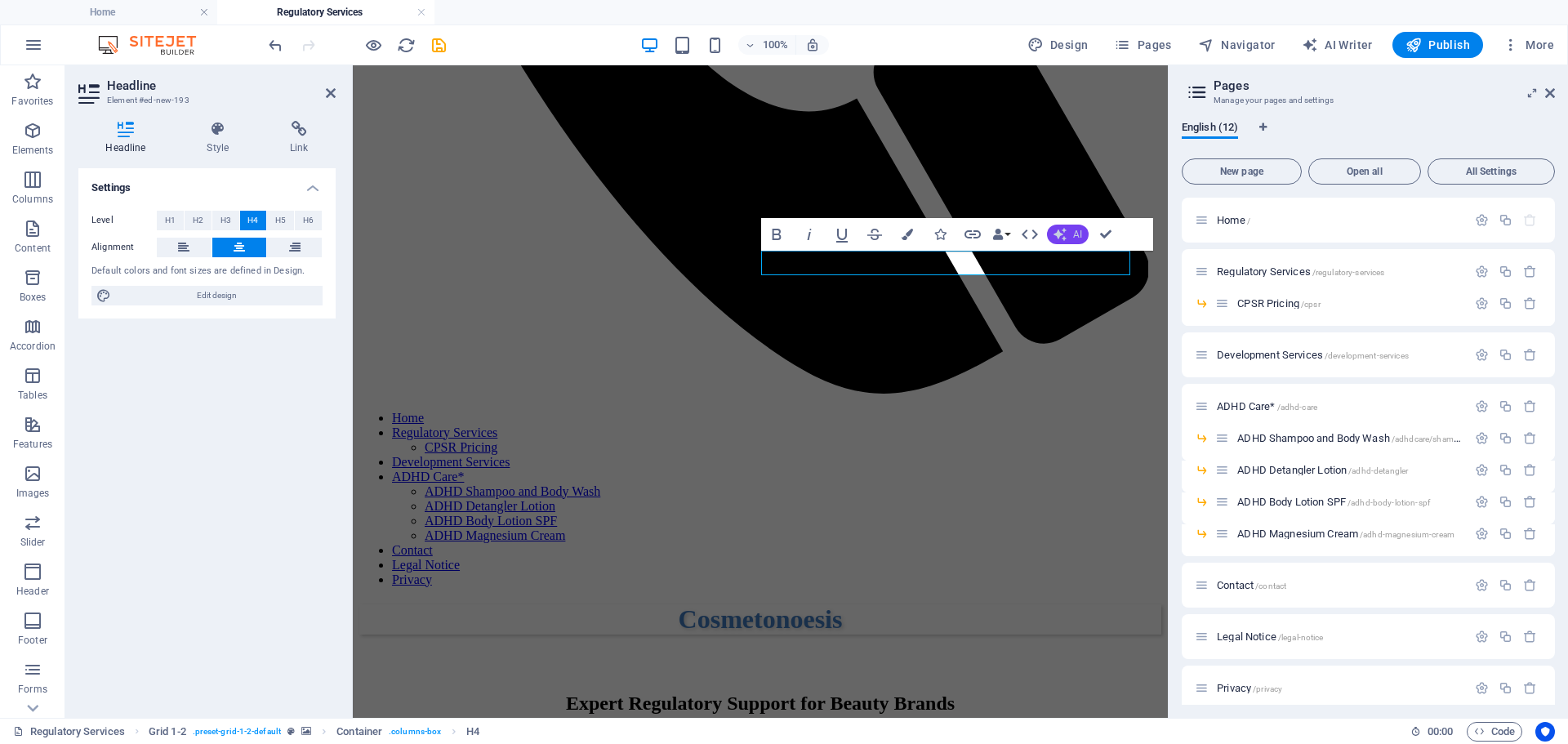 click 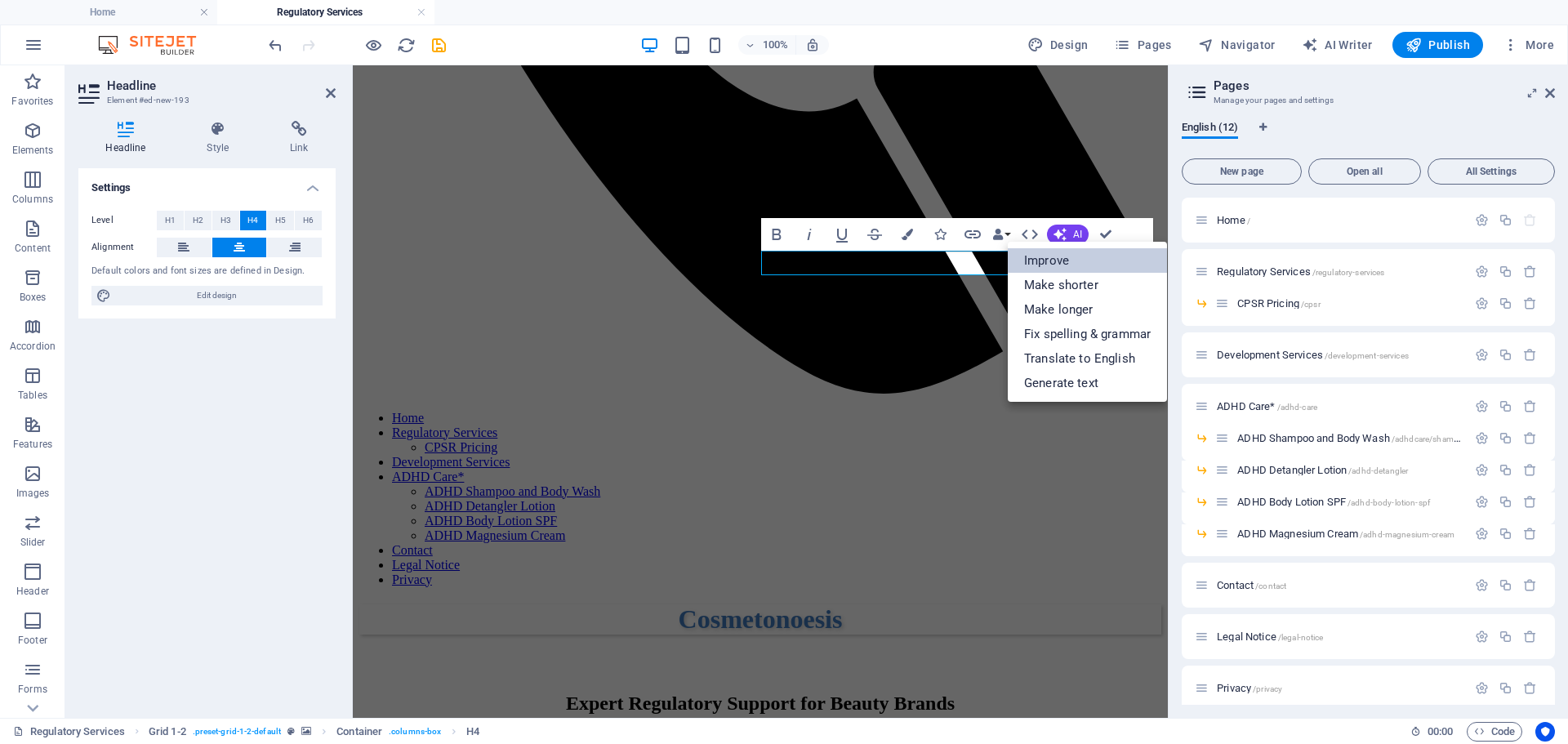 click on "Improve" at bounding box center (1087, 261) 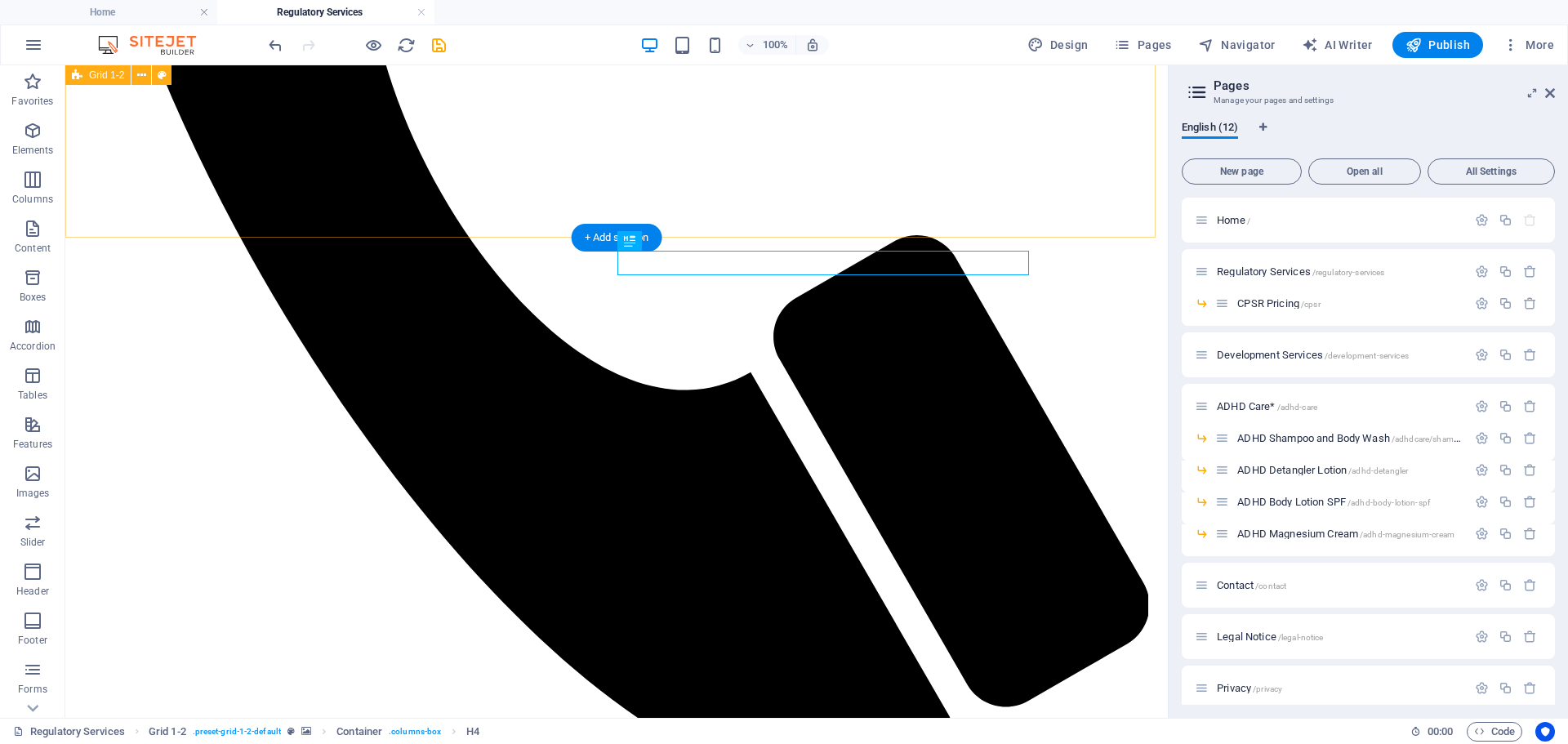 scroll, scrollTop: 785, scrollLeft: 0, axis: vertical 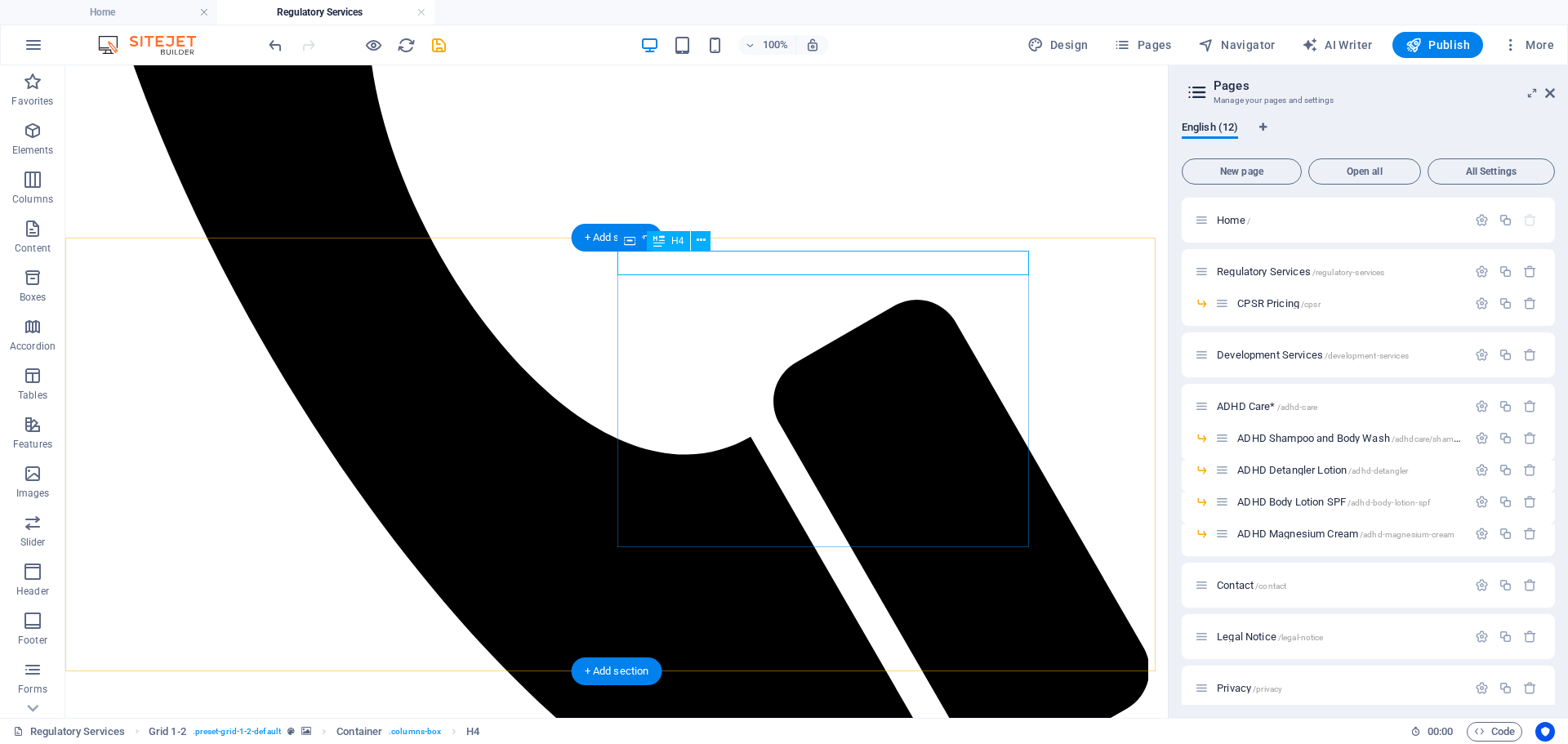 click on "Comprehensive, hassle-free documentation." at bounding box center [617, 2622] 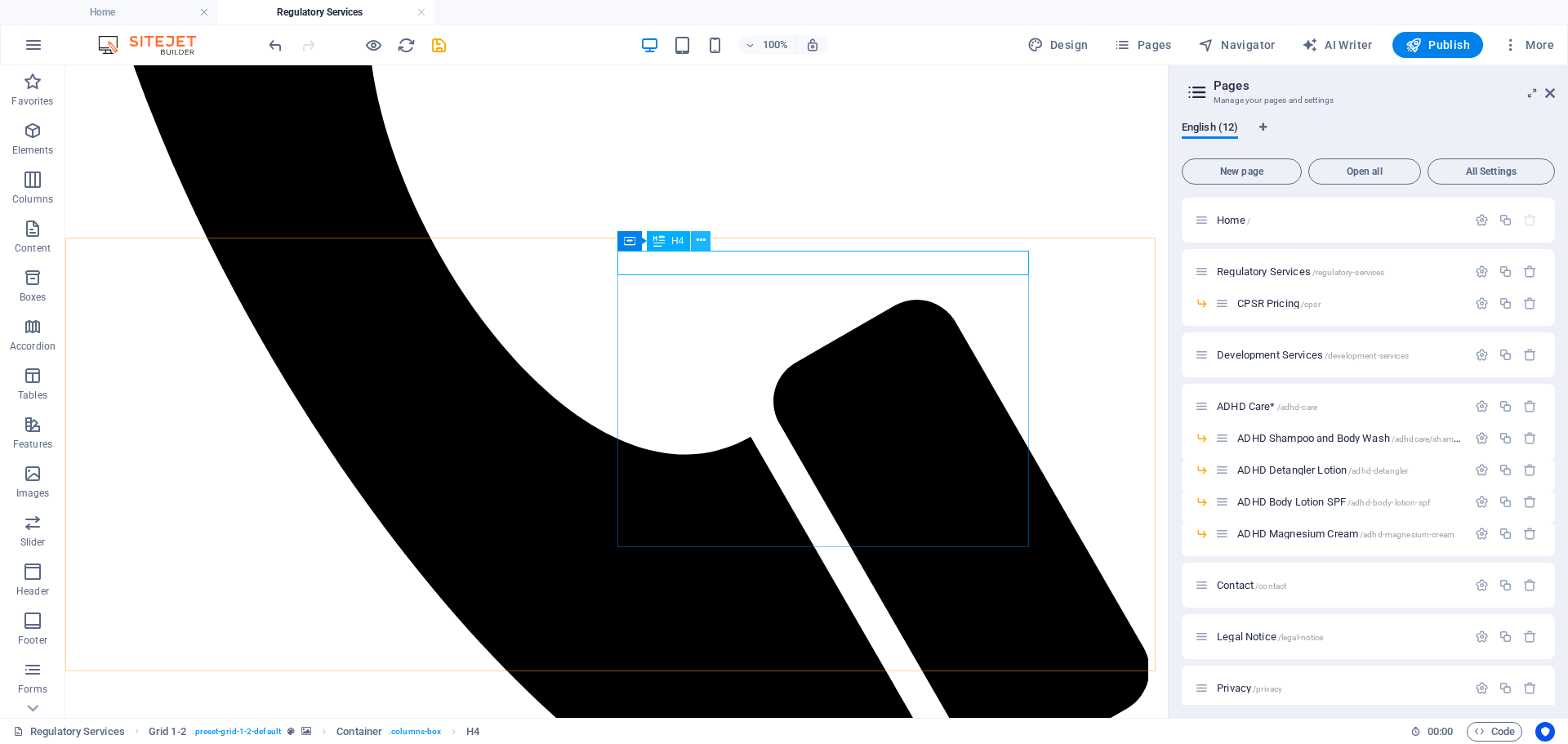 click at bounding box center [701, 240] 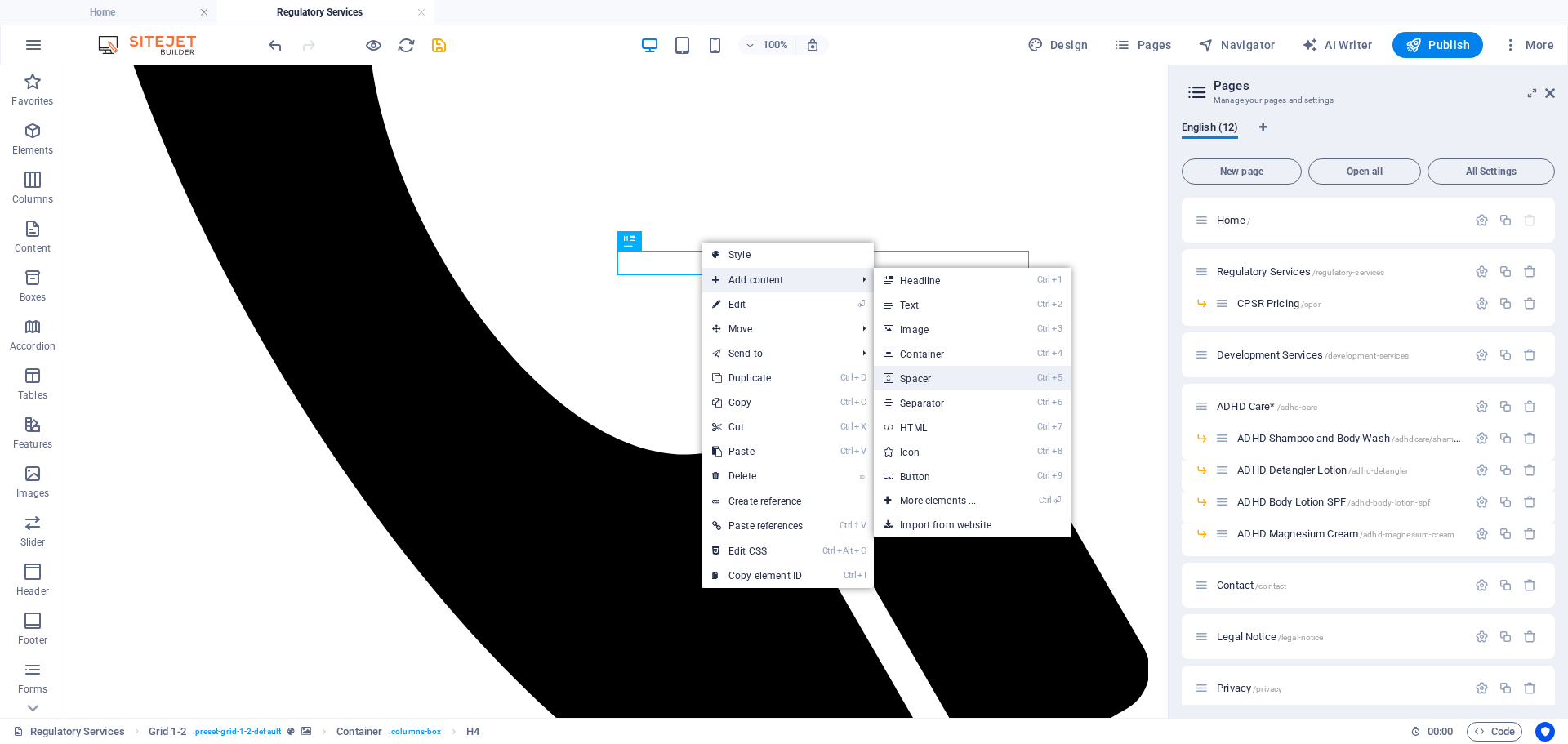 click on "Ctrl 5  Spacer" at bounding box center [941, 378] 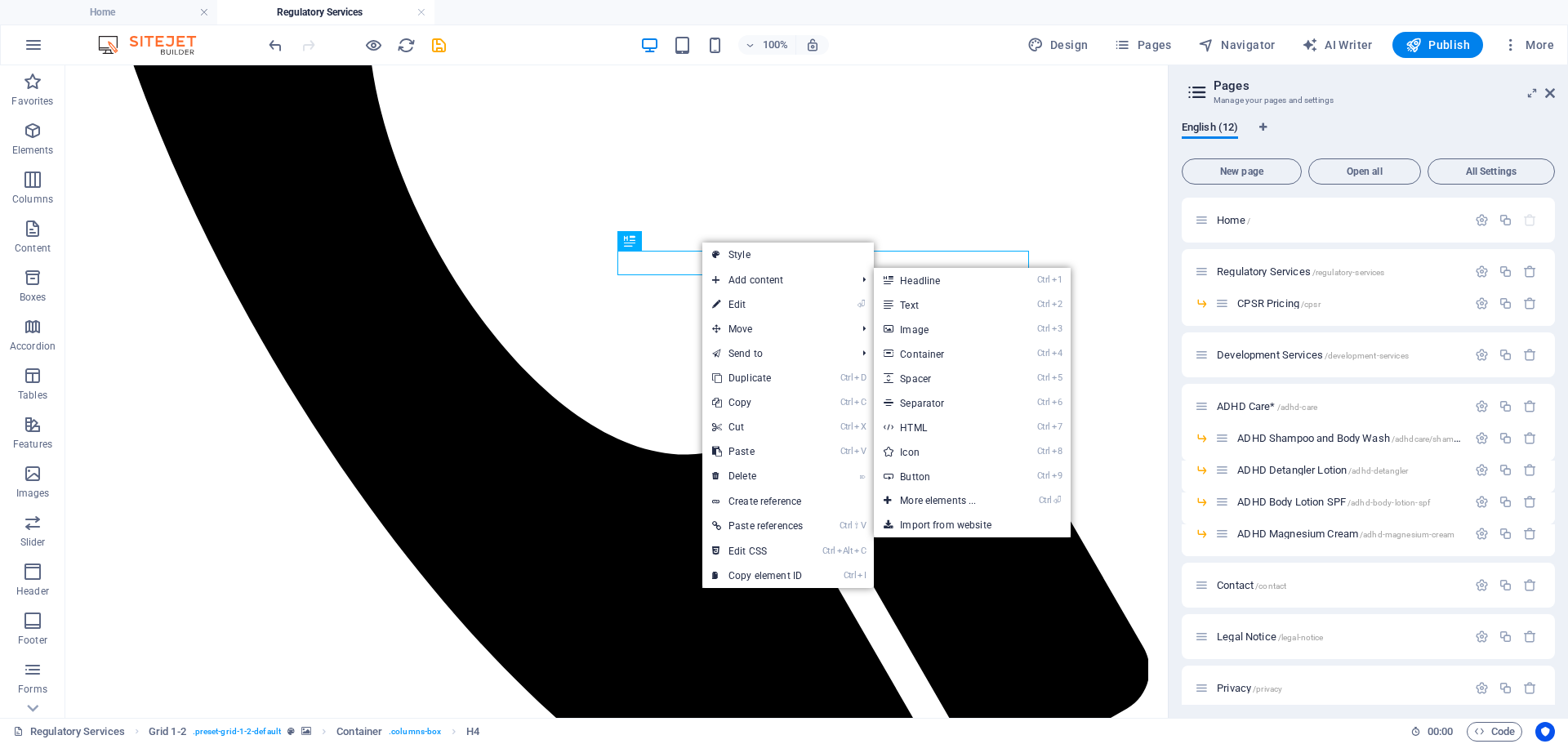 select on "px" 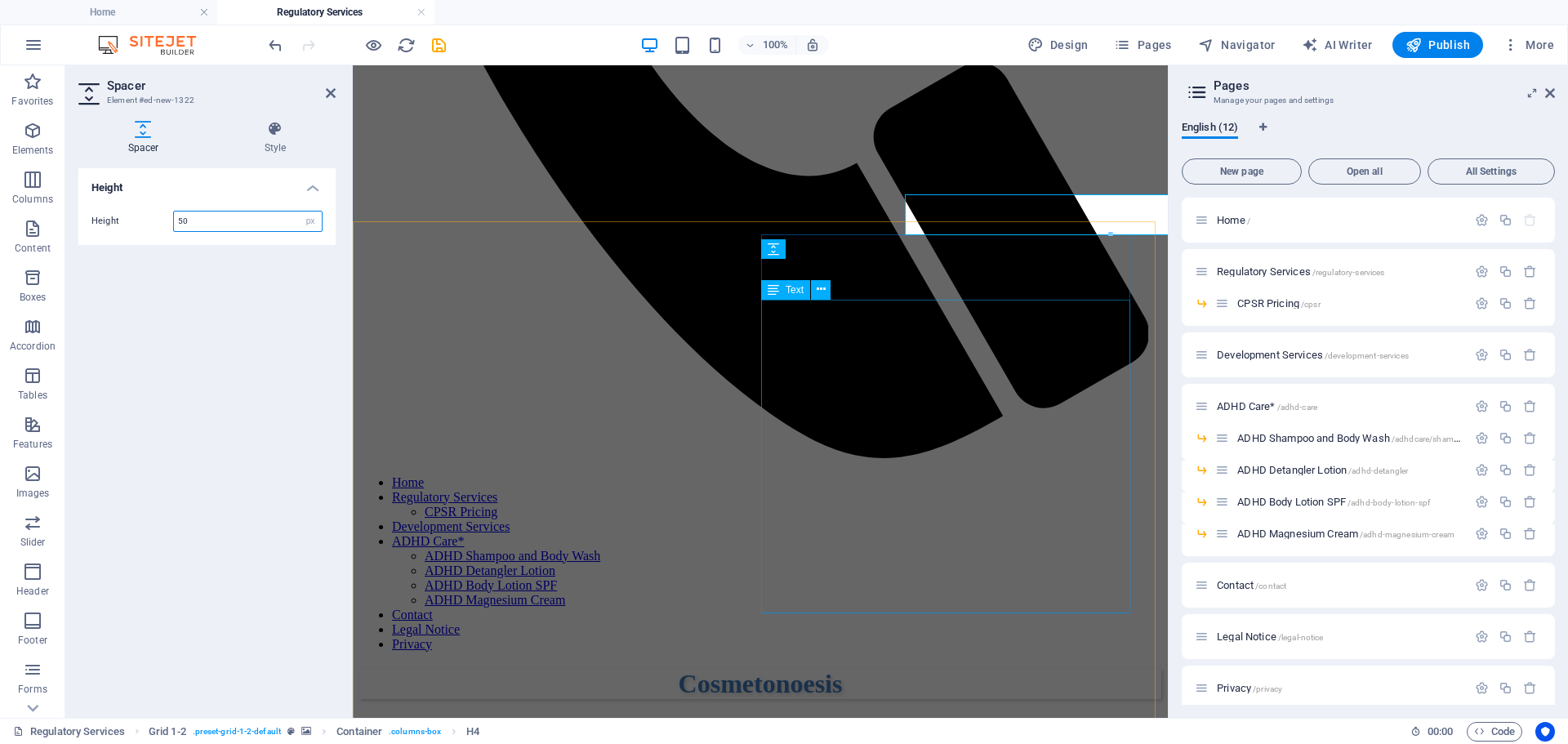 scroll, scrollTop: 866, scrollLeft: 0, axis: vertical 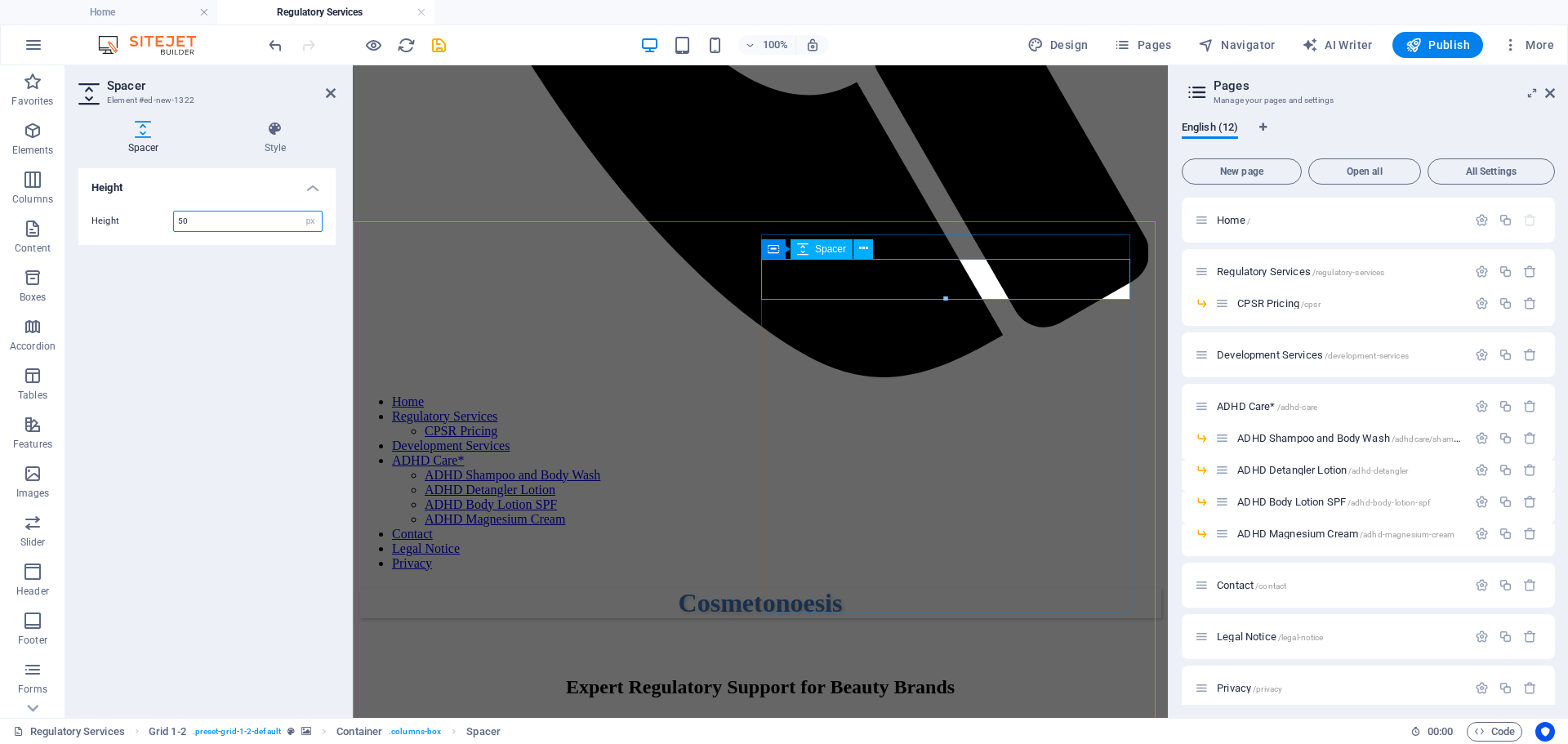drag, startPoint x: 1298, startPoint y: 362, endPoint x: 1315, endPoint y: 366, distance: 17.464249 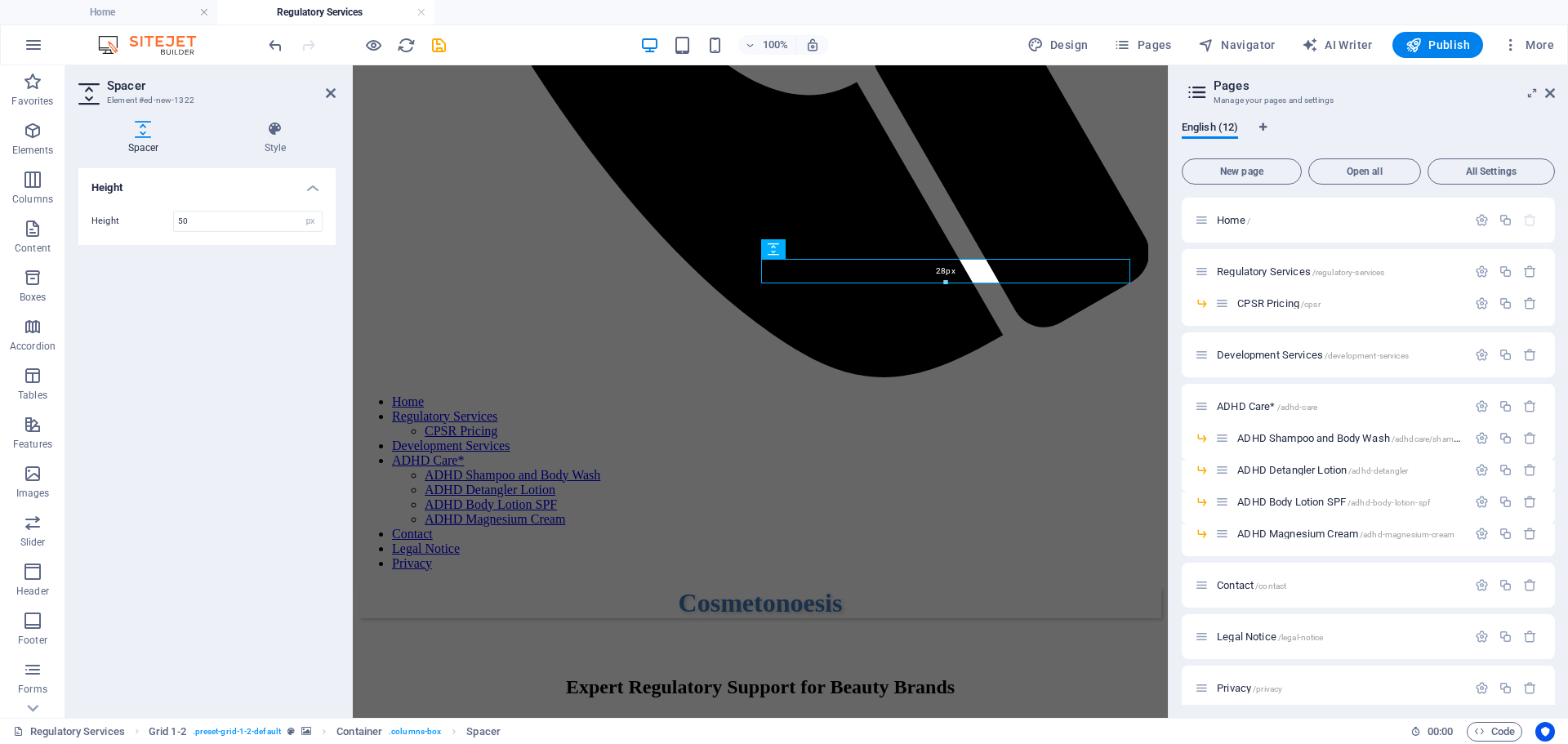 drag, startPoint x: 947, startPoint y: 304, endPoint x: 586, endPoint y: 212, distance: 372.5386 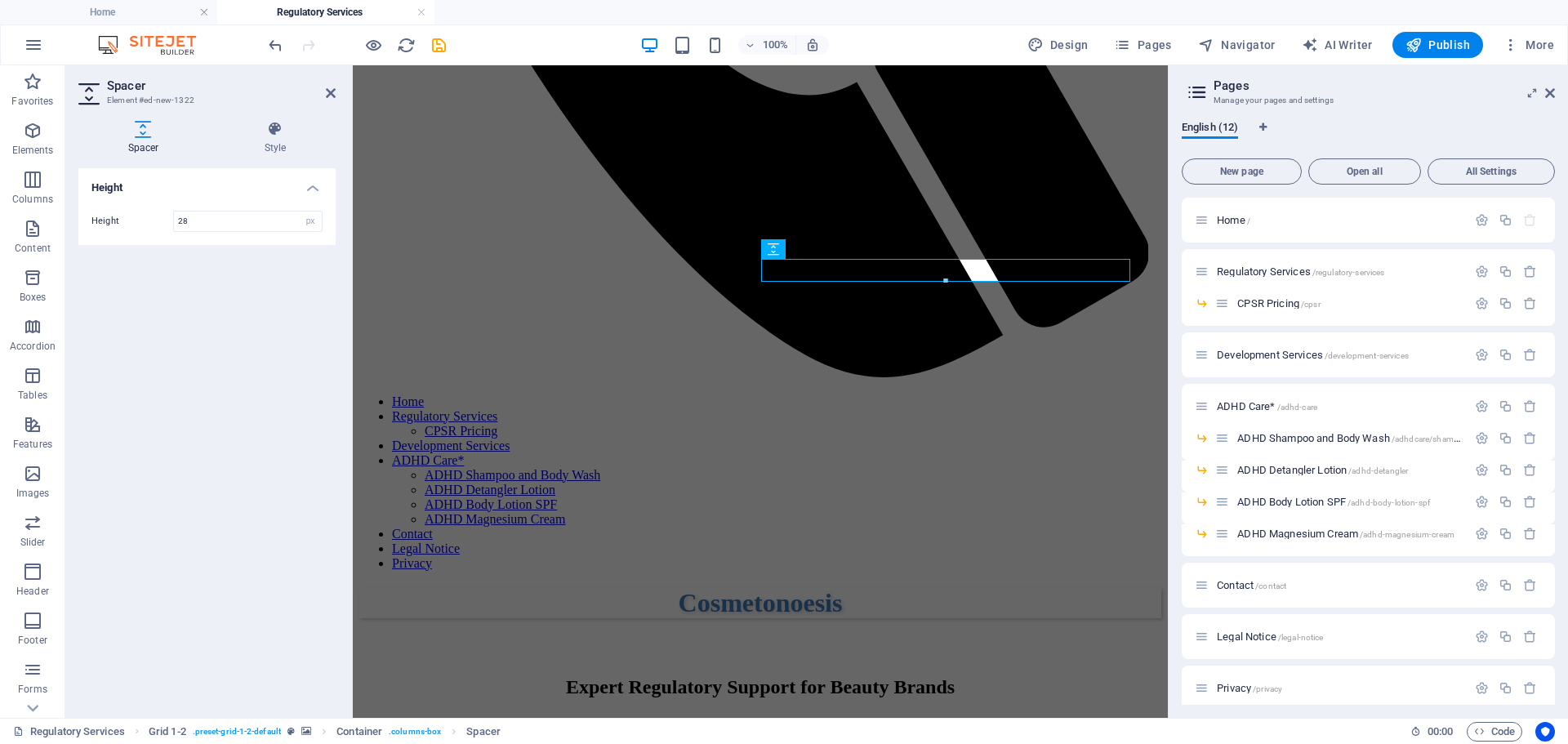 click at bounding box center (760, 1561) 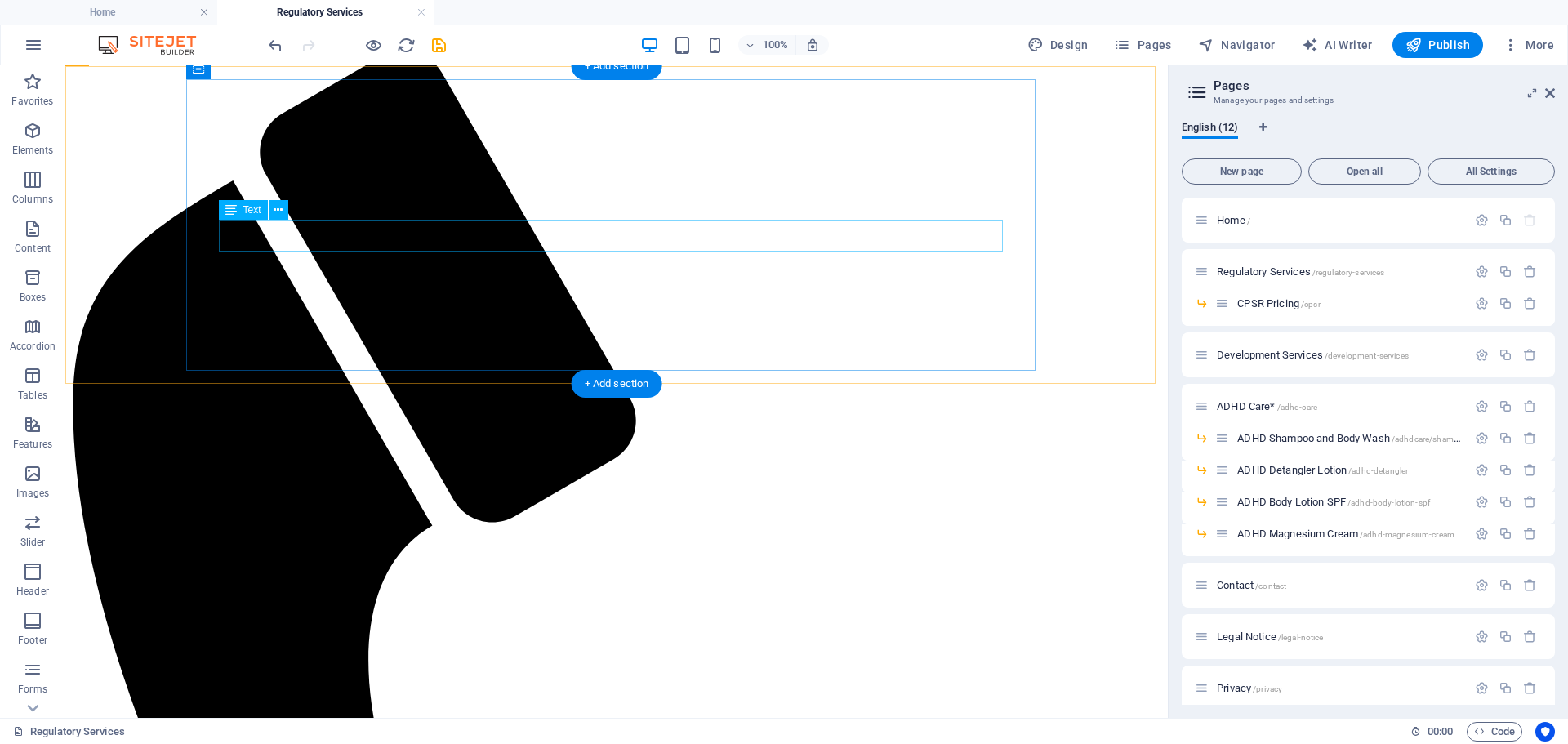 scroll, scrollTop: 295, scrollLeft: 0, axis: vertical 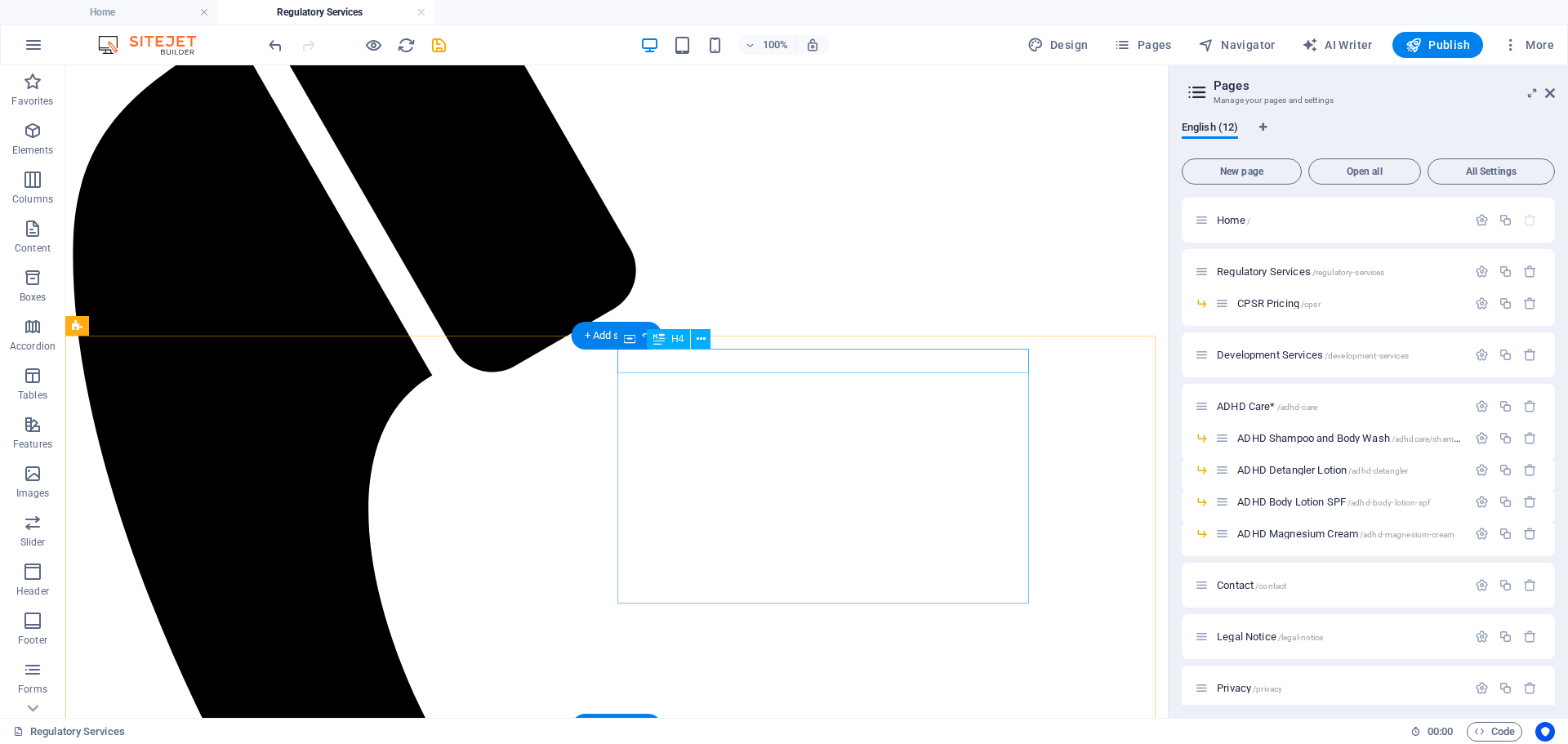 click on "Fair Pricing & Unmatched Quality" at bounding box center [617, 2373] 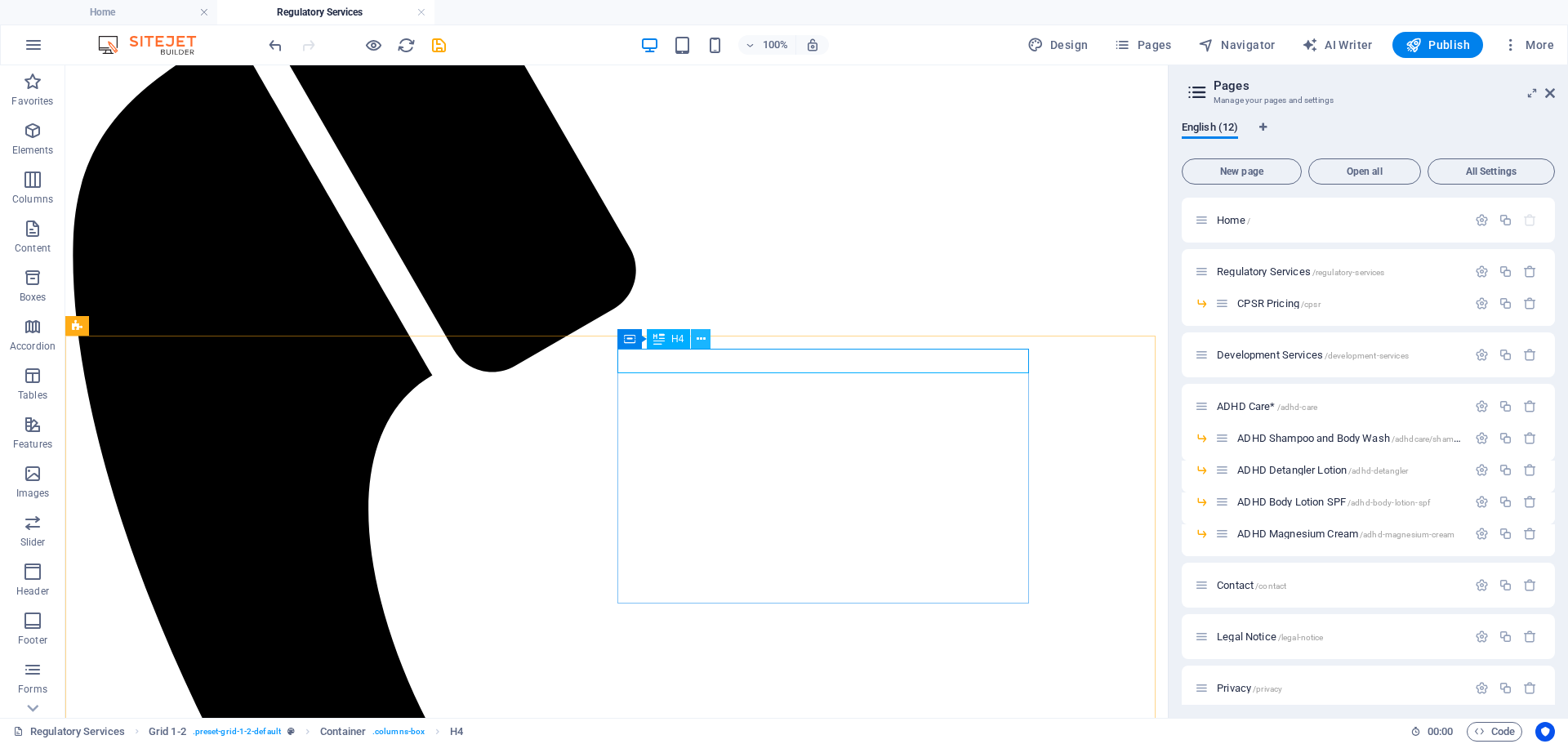 click at bounding box center (701, 339) 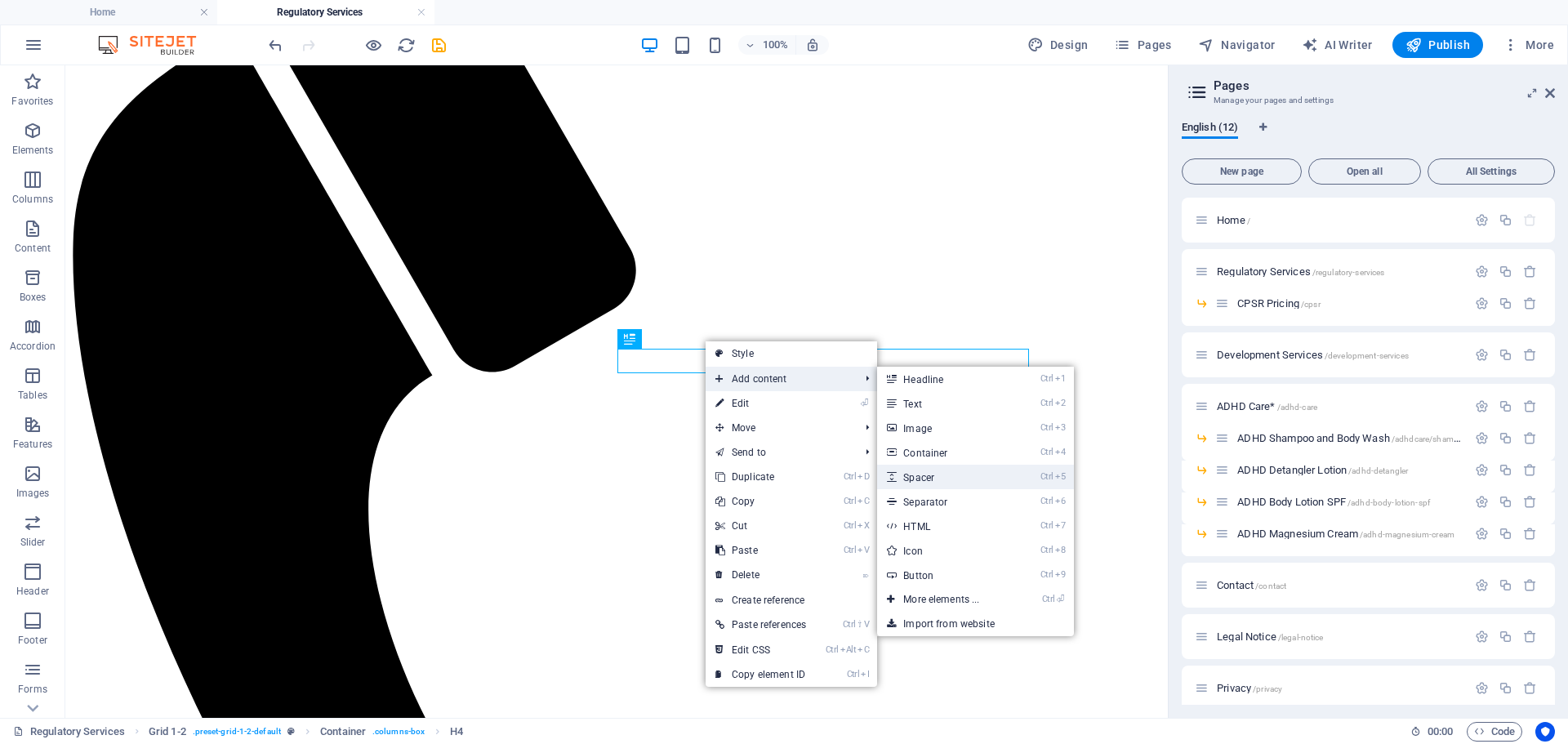 click on "Ctrl 5  Spacer" at bounding box center [944, 477] 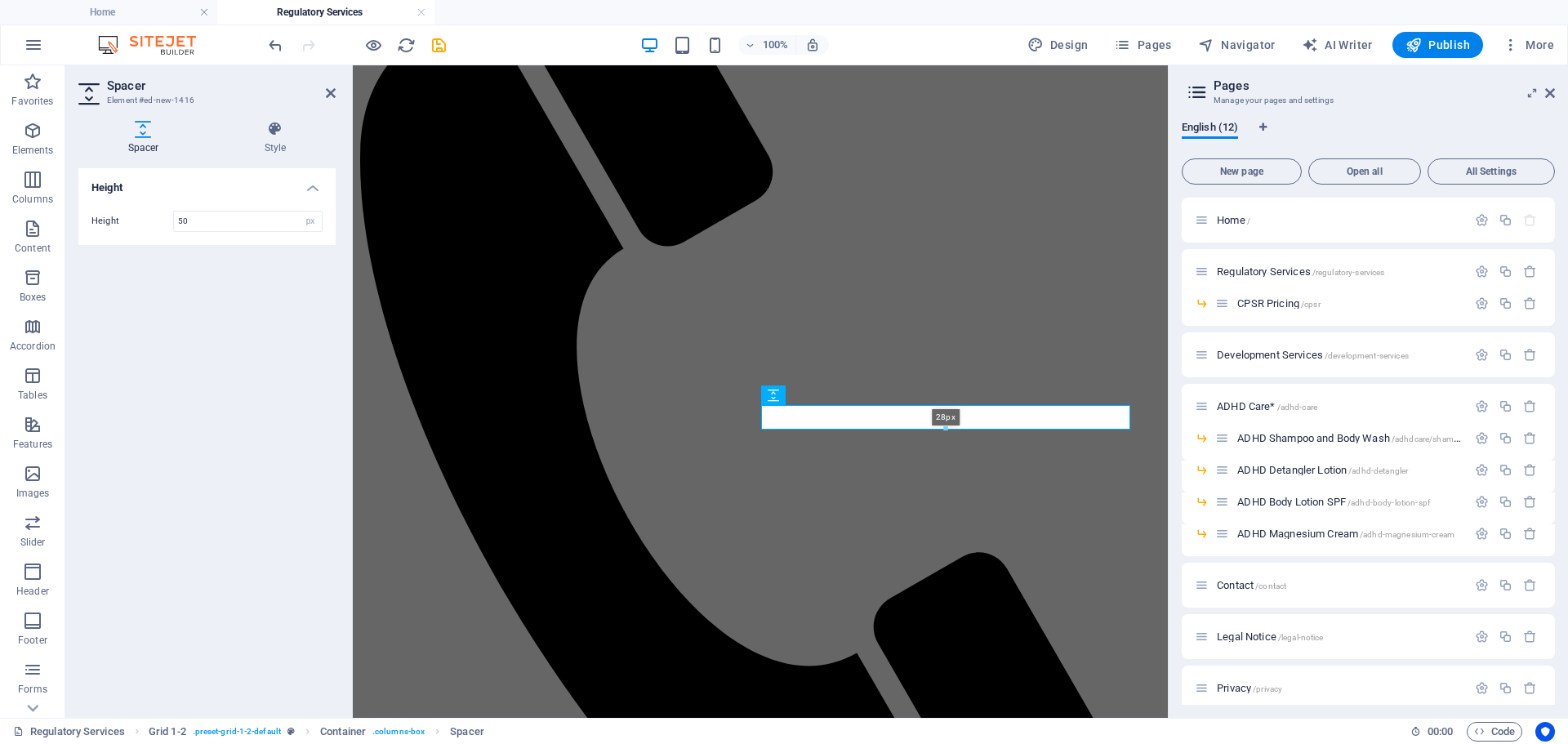 drag, startPoint x: 945, startPoint y: 445, endPoint x: 945, endPoint y: 428, distance: 17 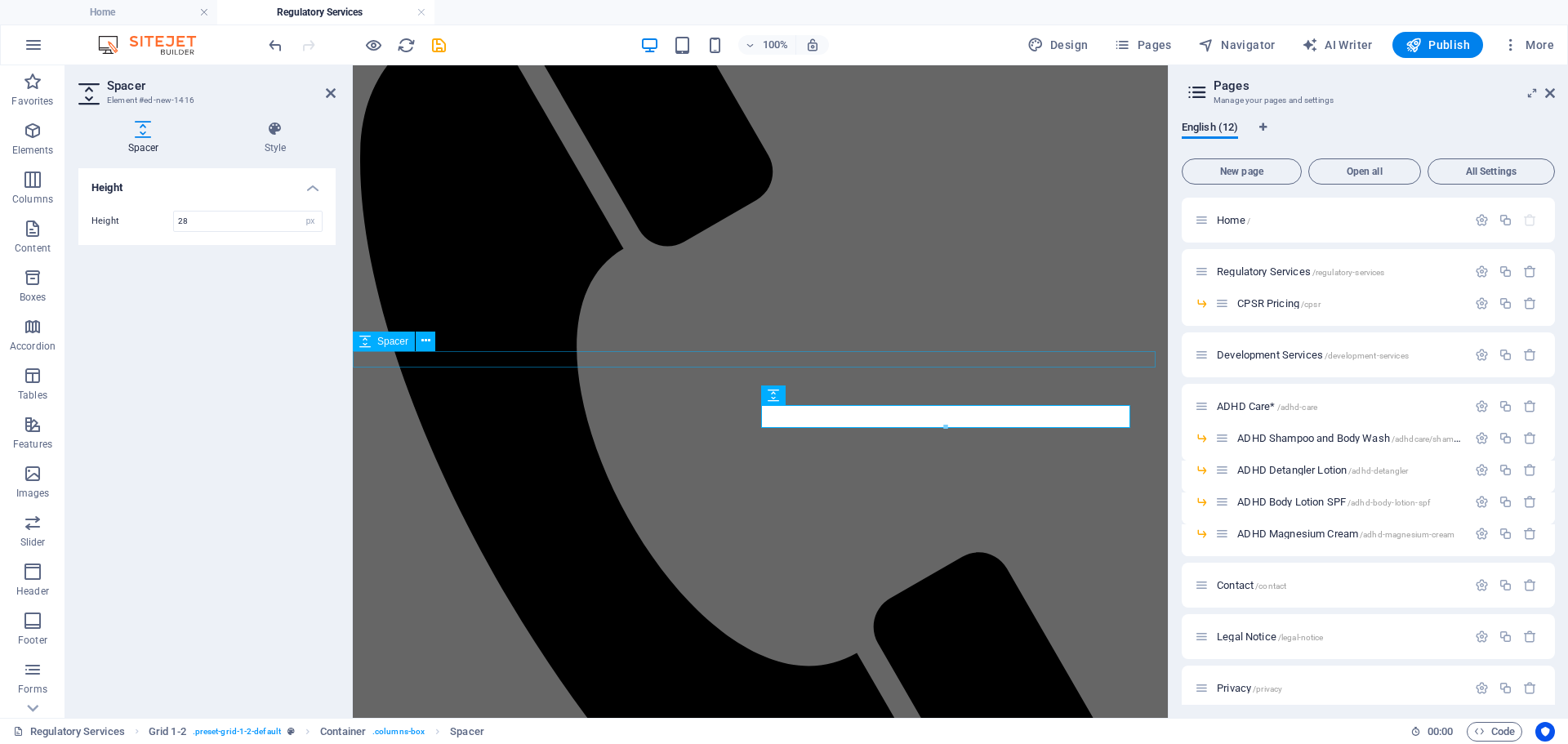 click at bounding box center (760, 1624) 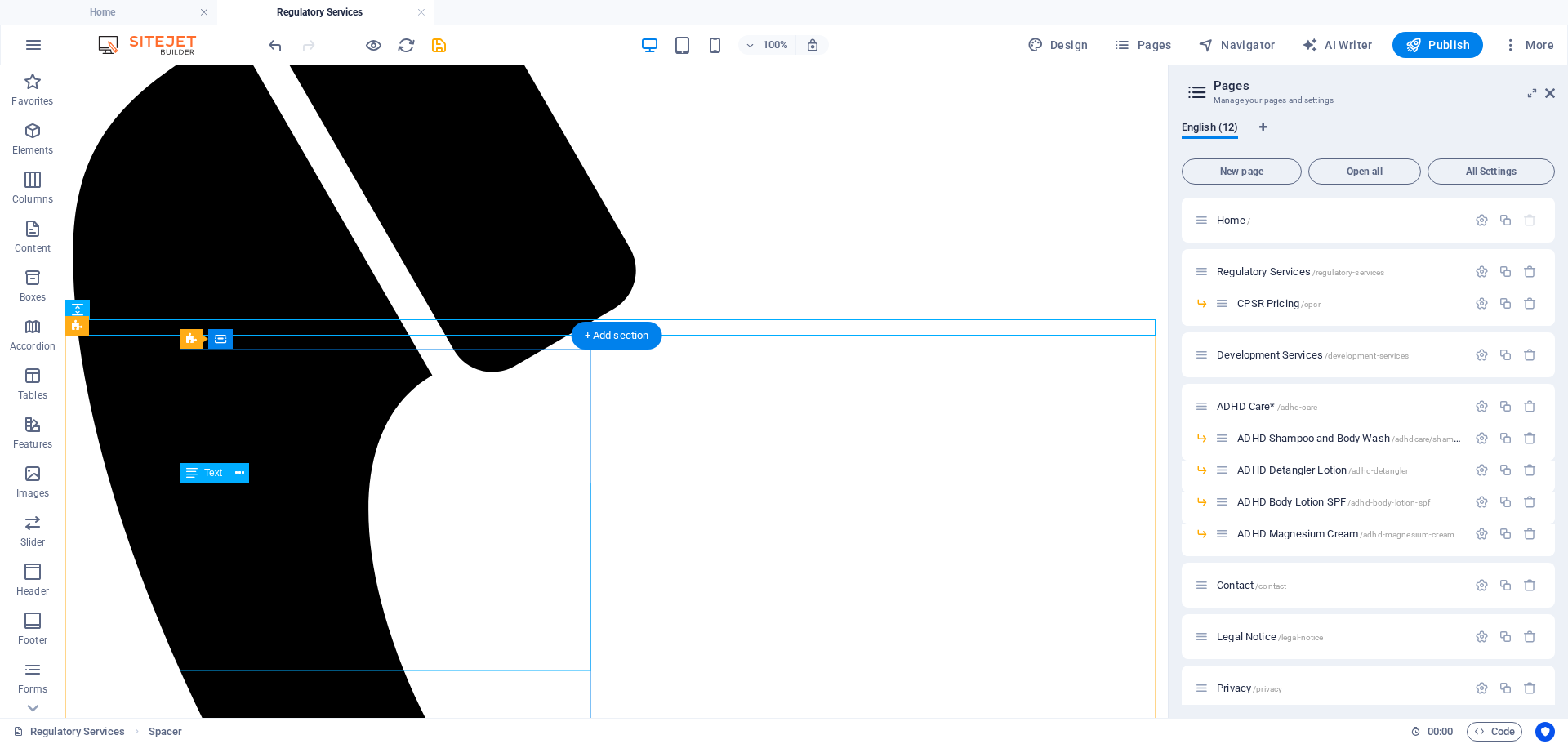 scroll, scrollTop: 13, scrollLeft: 0, axis: vertical 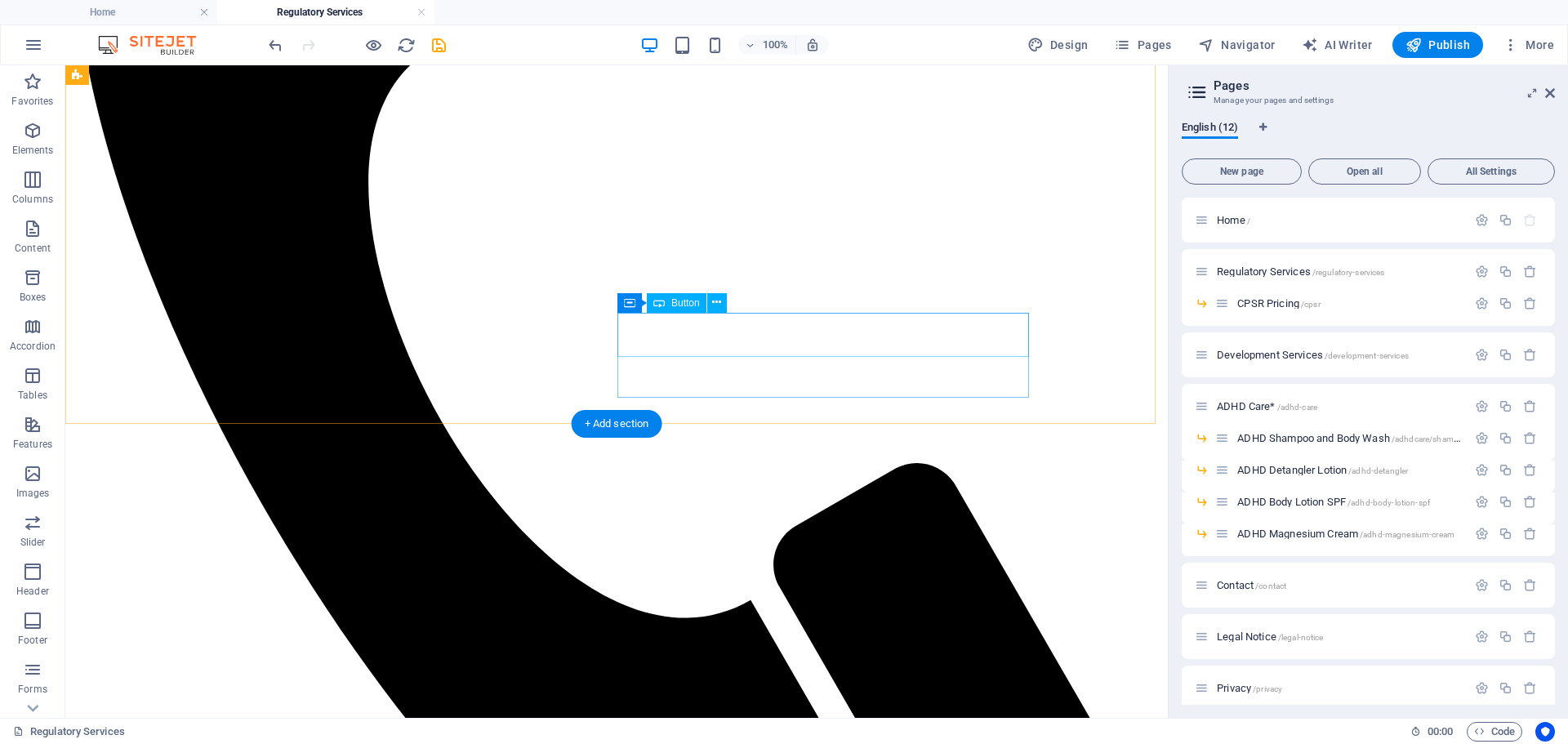 click on "descover our prices" at bounding box center [617, 2172] 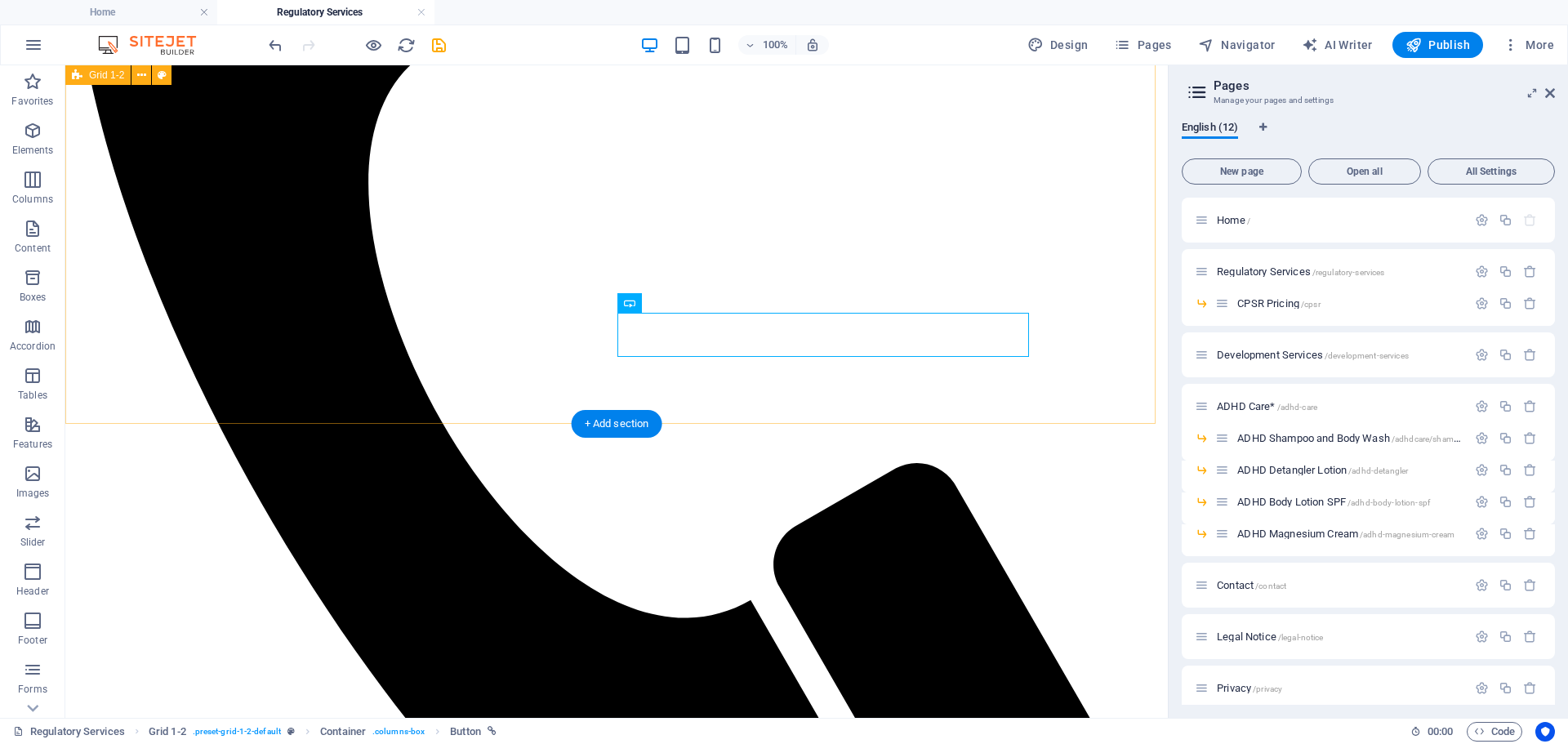 click on "Cosmetic Product Safety Reports A  CPSR  is legally required in many regions for the sale of cosmetic products. Our team provides in-depth safety assessments of your products to ensure they meet the latest health and safety regulations worldwide. Unlike the Product Information File (PIF), the Cosmetic Product Safety Report (CPSR) must be completed by a qualified scientist with specific certification and expertise in cosmetic safety assessments. This is a strict legal requirement under EU regulations, ensuring that only a competent professional can evaluate and confirm the safety of a cosmetic product. The CPSR is the most crucial document in the PIF, serving as the foundation for compliance and consumer protection. Without it, a product cannot legally enter the market. Fair Pricing & Unmatched Quality descover our prices" at bounding box center [617, 1952] 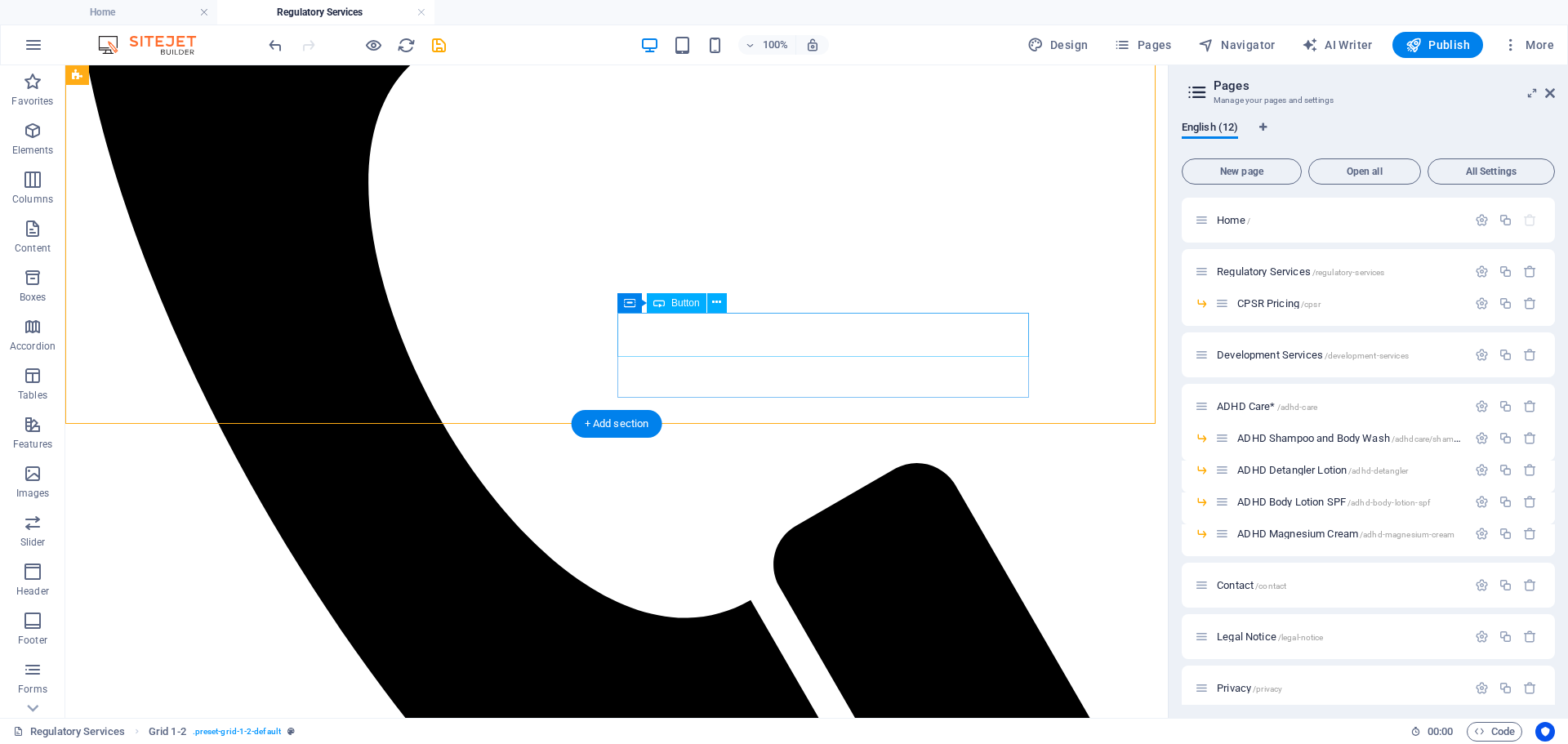 click on "descover our prices" at bounding box center (617, 2172) 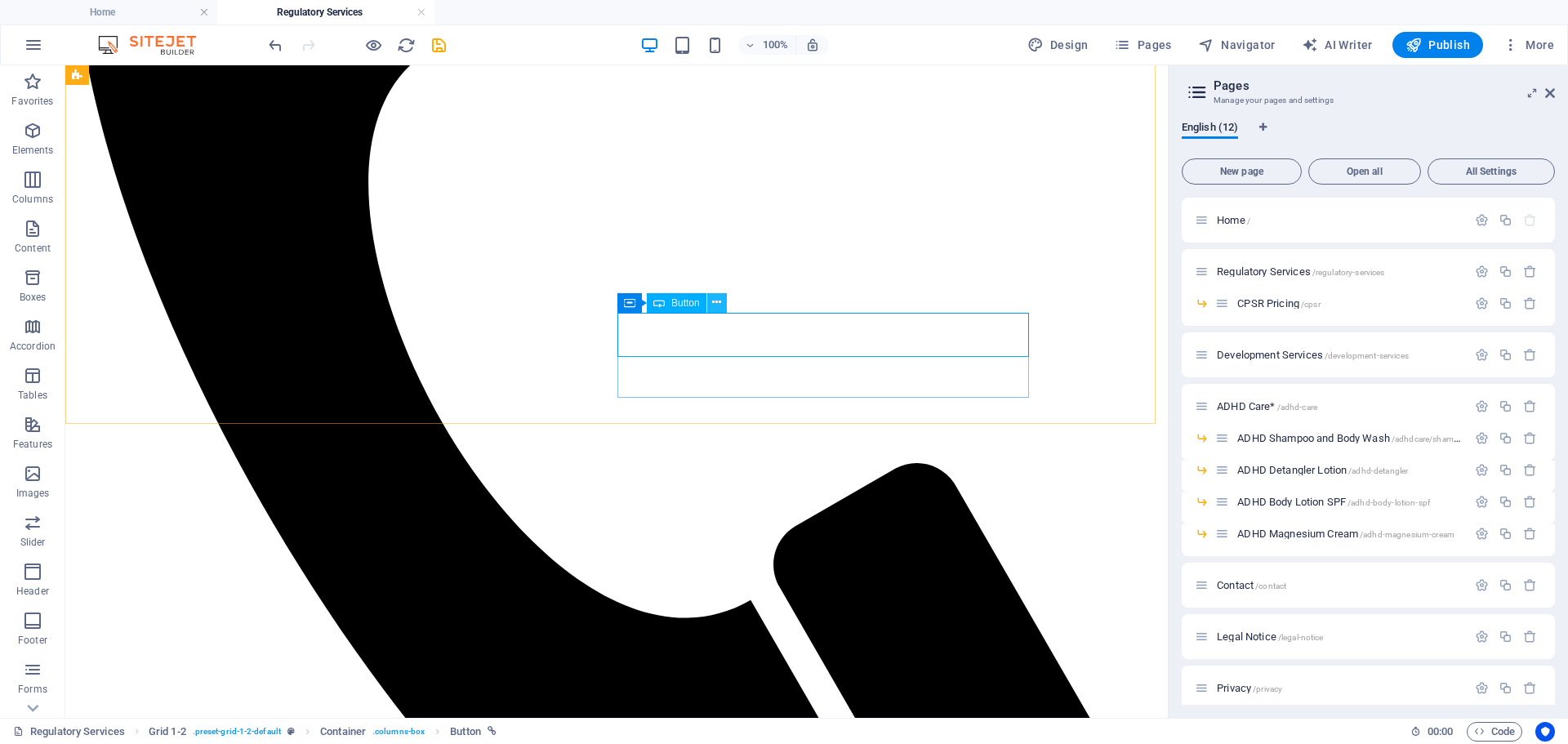 click at bounding box center (716, 302) 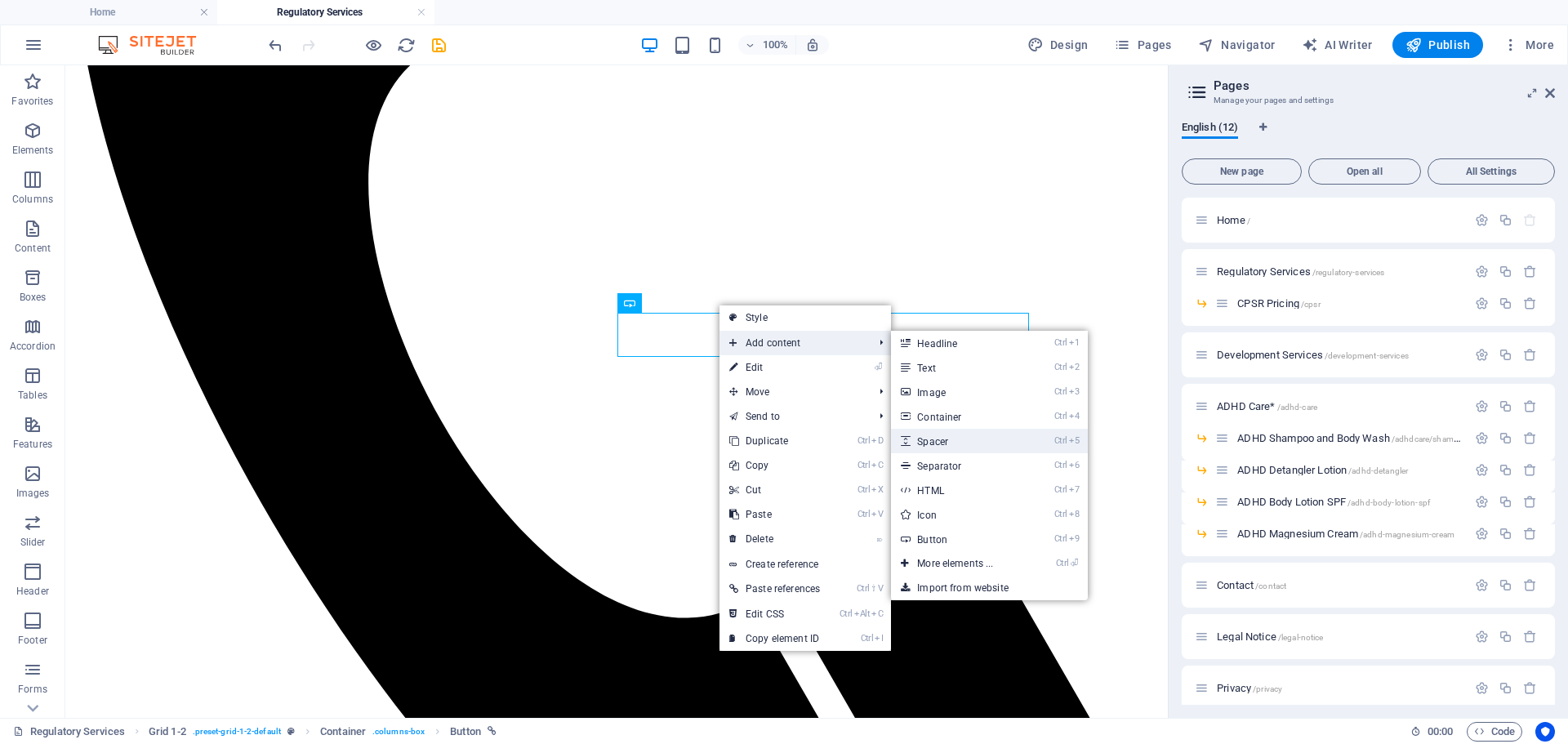 click on "Ctrl 5  Spacer" at bounding box center [958, 441] 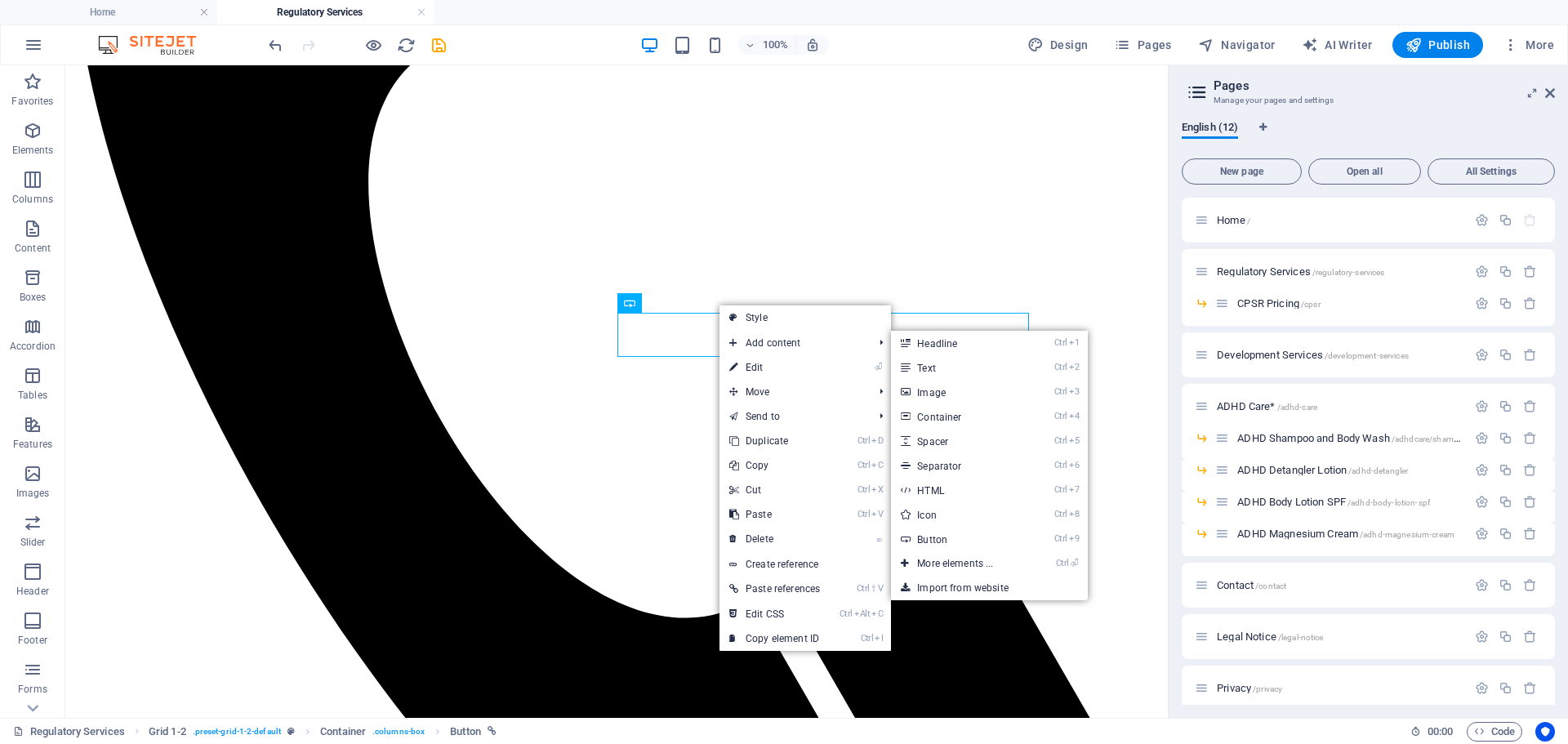 select on "px" 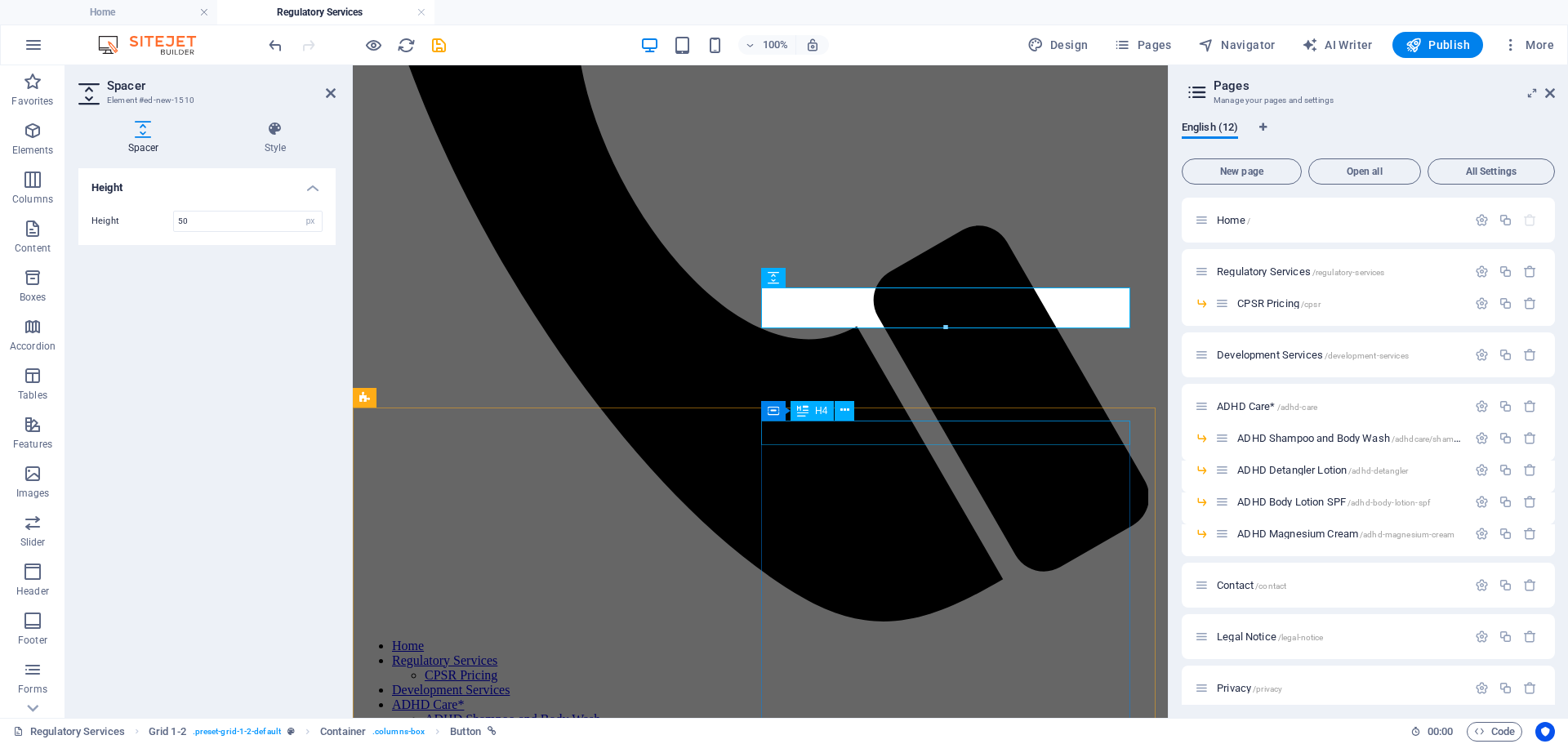 scroll, scrollTop: 743, scrollLeft: 0, axis: vertical 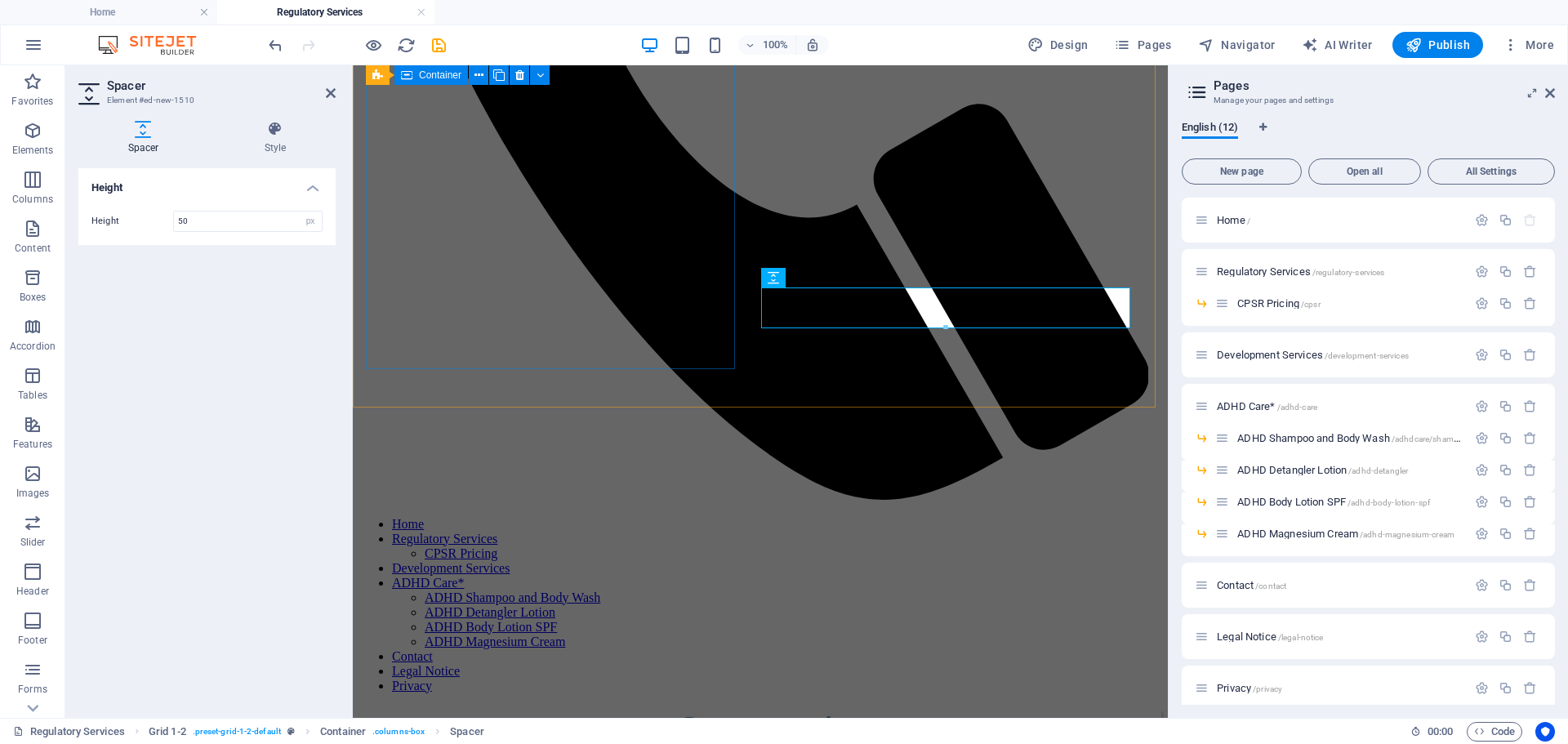click on "Cosmetic Product Safety Reports A C PSR is legally required in many regions for the sale of cosmetic products. Our team provides in-depth safety assessments of your products to ensure they meet the latest health and safety regulations worldwide. Unlike the Product Information File (PIF), the Cosmetic Product Safety Report (CPSR) must be completed by a qualified scientist with specific certification and expertise in cosmetic safety assessments. This is a strict legal requirement under EU regulations, ensuring that only a competent professional can evaluate and confirm the safety of a cosmetic product. The CPSR is the most crucial document in the PIF, serving as the foundation for compliance and consumer protection. Without it, a product cannot legally enter the market." at bounding box center [760, 1394] 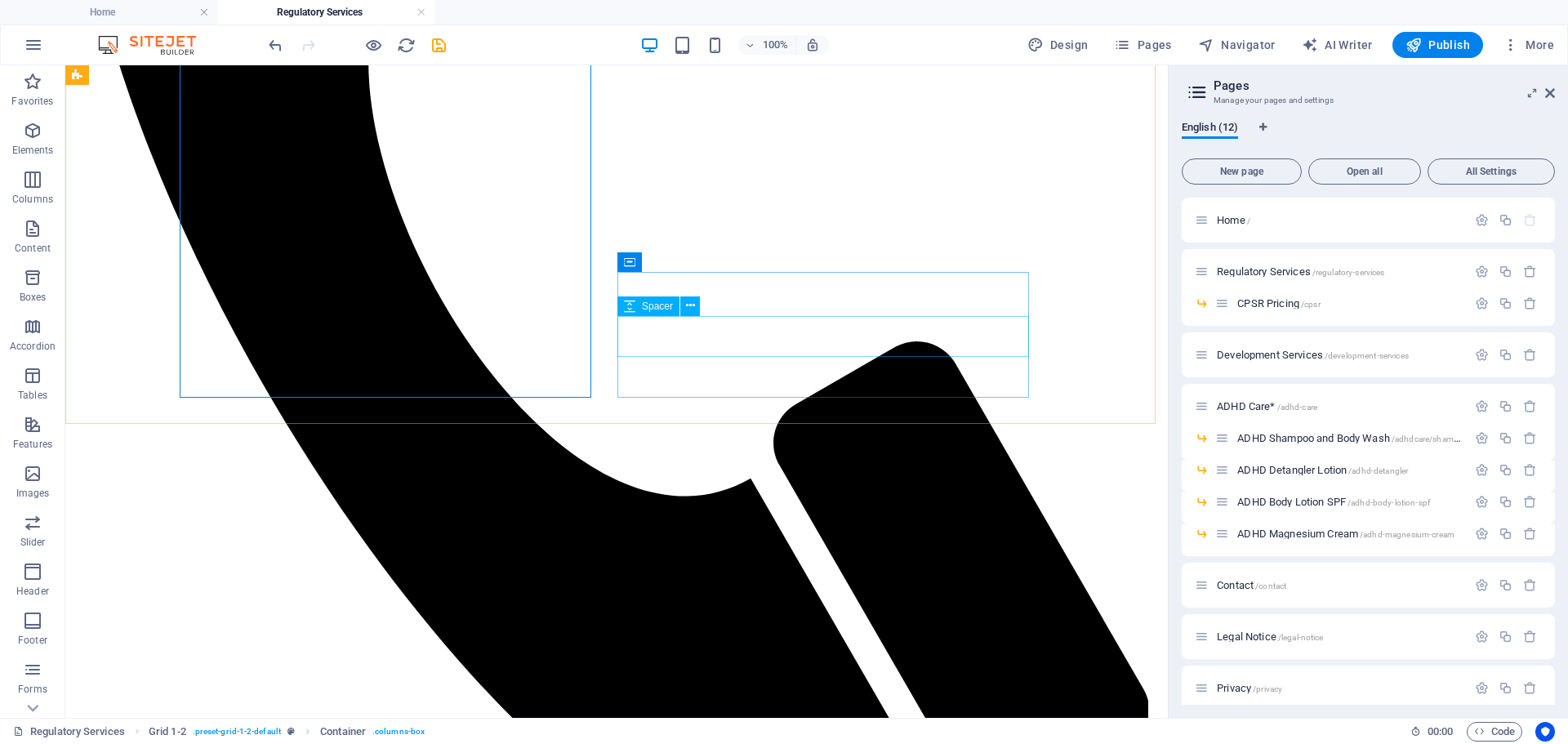 scroll, scrollTop: 662, scrollLeft: 0, axis: vertical 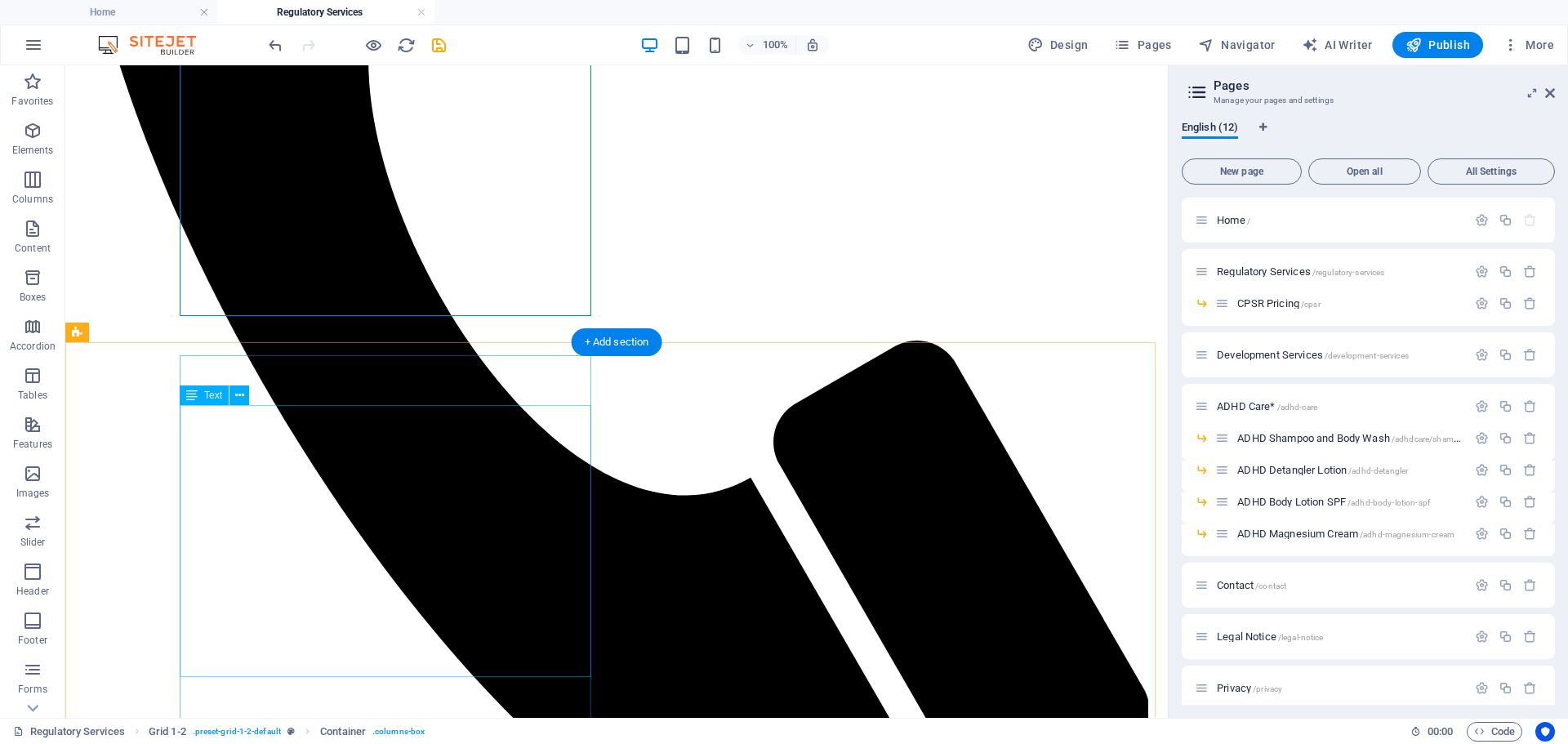 click on "The Product Information File ( PIF ) is a comprehensive dossier required by EU Regulation (EC) No 1223/2009 (EU and UK) for all cosmetic products placed on the market. It contains detailed data on the product’s safety, composition, manufacturing, claims substantiation, and compliance with legal requirements. The PIF must be readily accessible at the address indicated on the product label, which corresponds to the [PERSON] —the individual or legal entity within the EU / UK who ensures the product’s compliance with cosmetic regulations. This link between the PIF, the label, and the [PERSON] is crucial for regulatory transparency, facilitating inspections by authorities and ensuring consumer safety." at bounding box center (617, 2763) 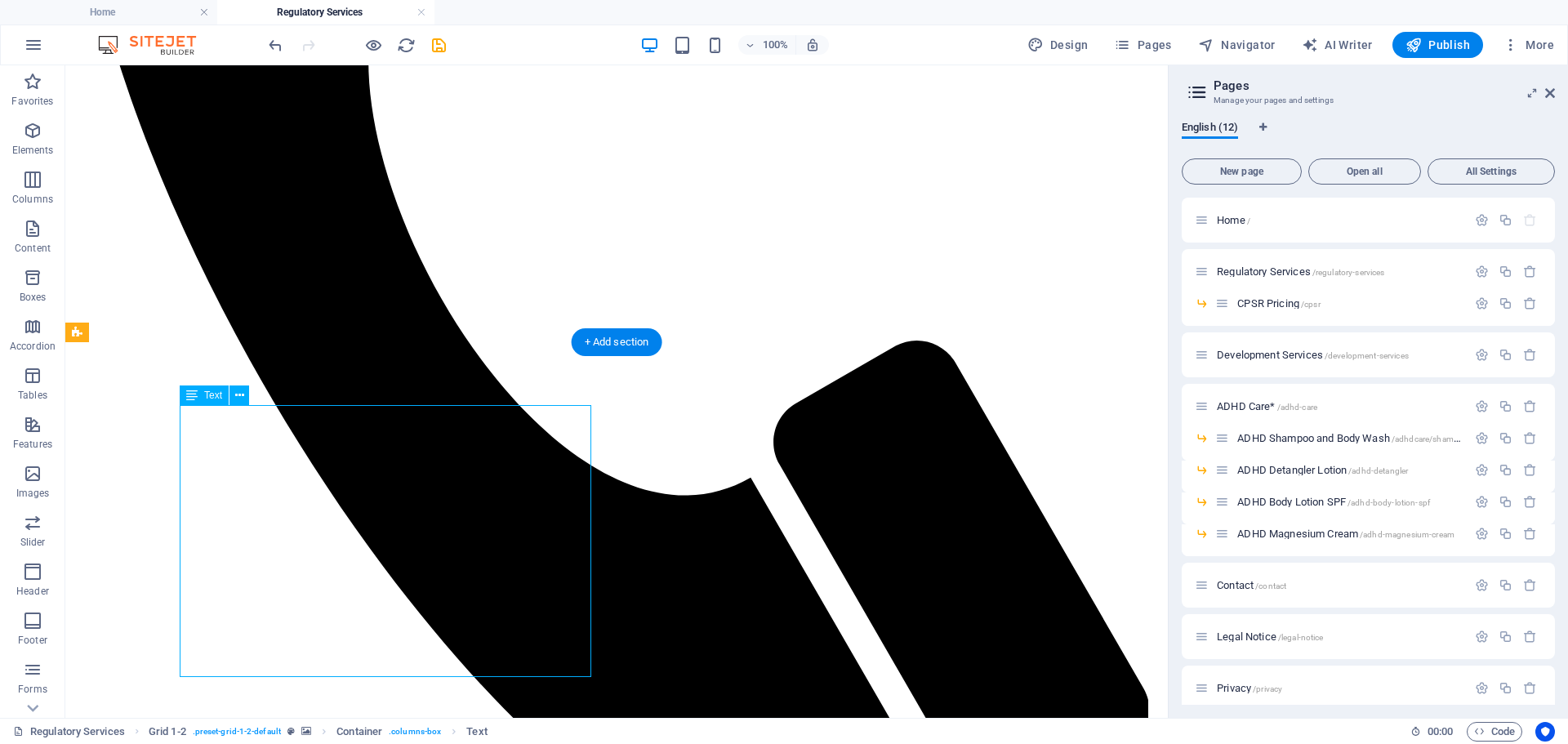 click on "The Product Information File ( PIF ) is a comprehensive dossier required by EU Regulation (EC) No 1223/2009 (EU and UK) for all cosmetic products placed on the market. It contains detailed data on the product’s safety, composition, manufacturing, claims substantiation, and compliance with legal requirements. The PIF must be readily accessible at the address indicated on the product label, which corresponds to the [PERSON] —the individual or legal entity within the EU / UK who ensures the product’s compliance with cosmetic regulations. This link between the PIF, the label, and the [PERSON] is crucial for regulatory transparency, facilitating inspections by authorities and ensuring consumer safety." at bounding box center (617, 2763) 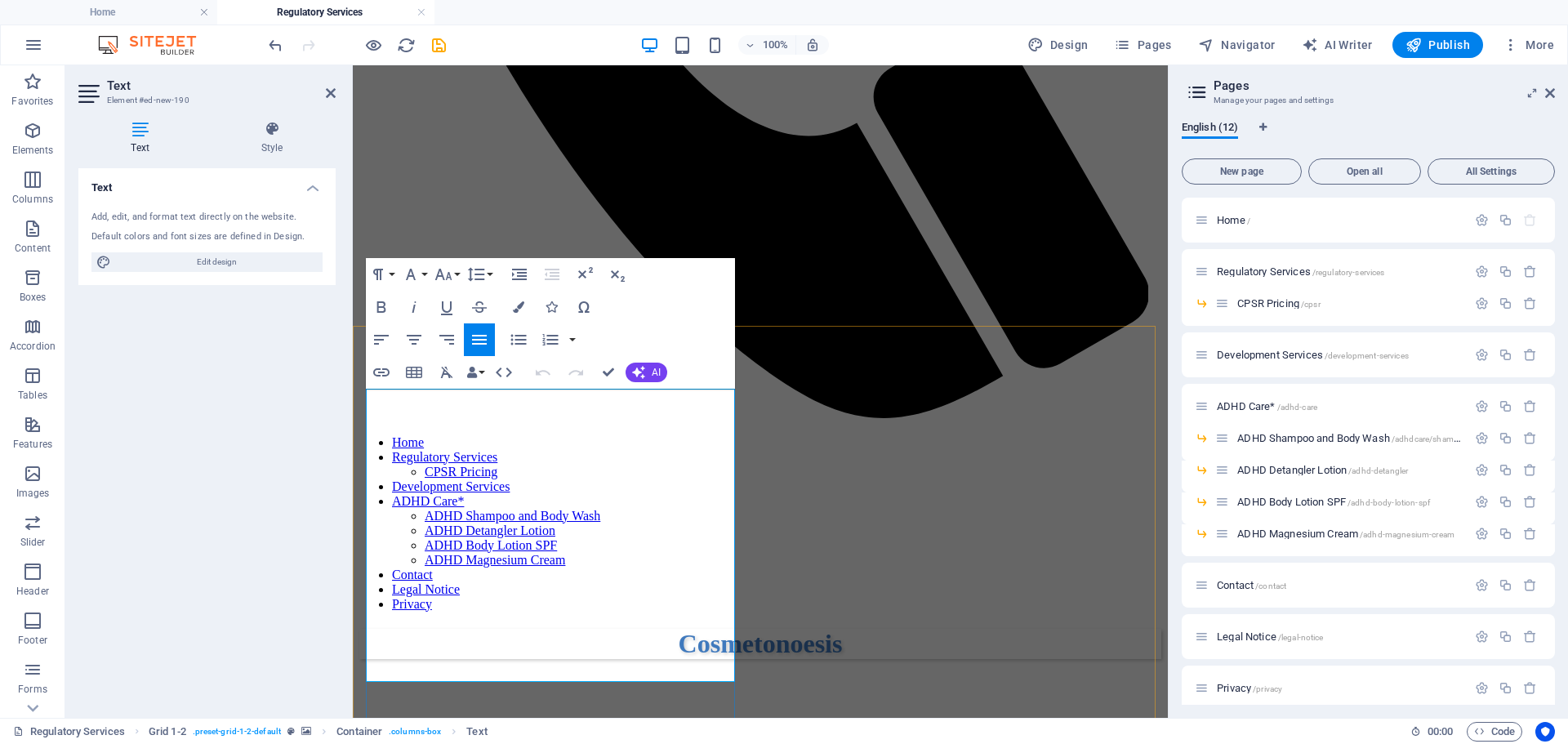 drag, startPoint x: 367, startPoint y: 400, endPoint x: 626, endPoint y: 673, distance: 376.31104 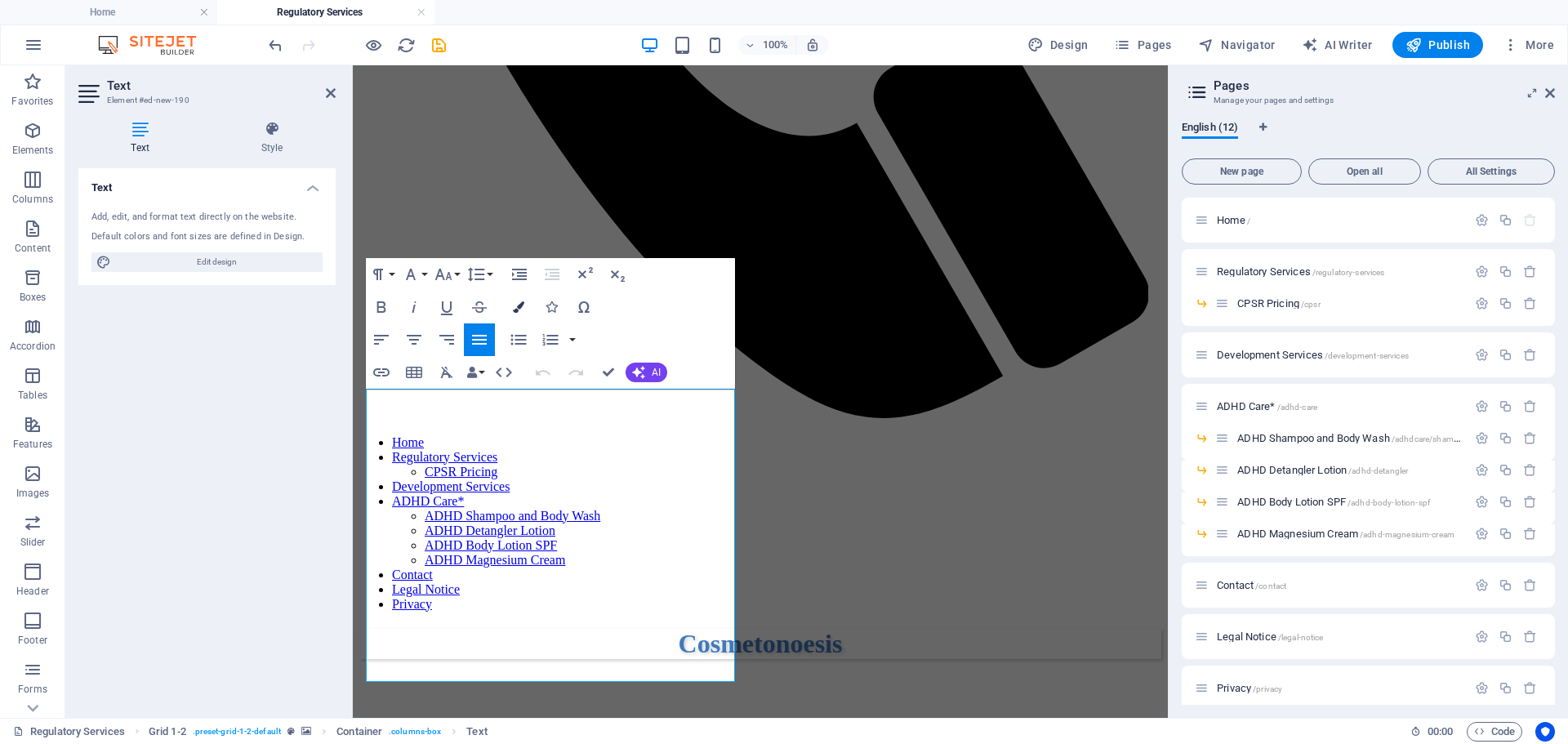 click at bounding box center [519, 307] 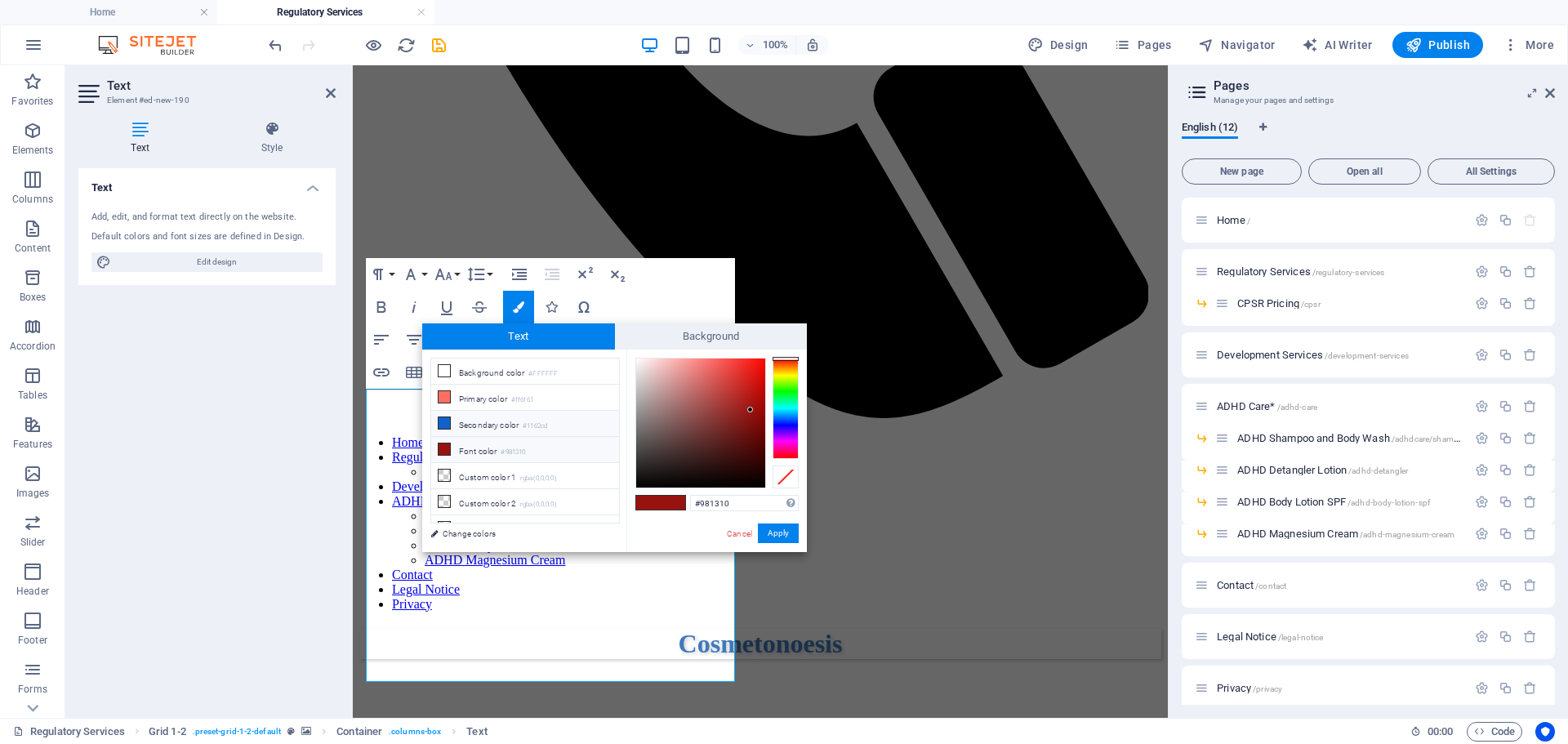 click on "Secondary color
#1162cd" at bounding box center [525, 424] 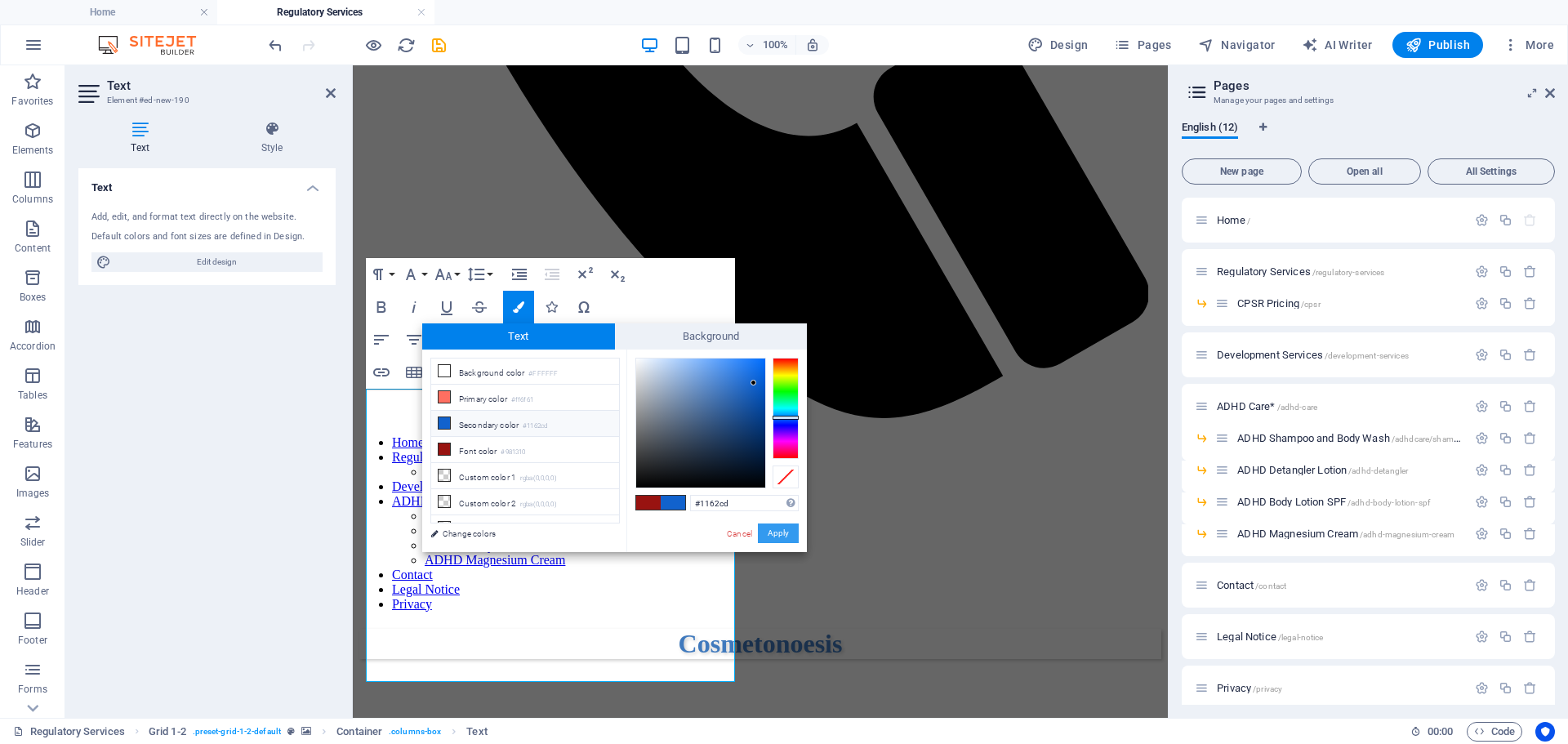drag, startPoint x: 786, startPoint y: 536, endPoint x: 426, endPoint y: 470, distance: 366 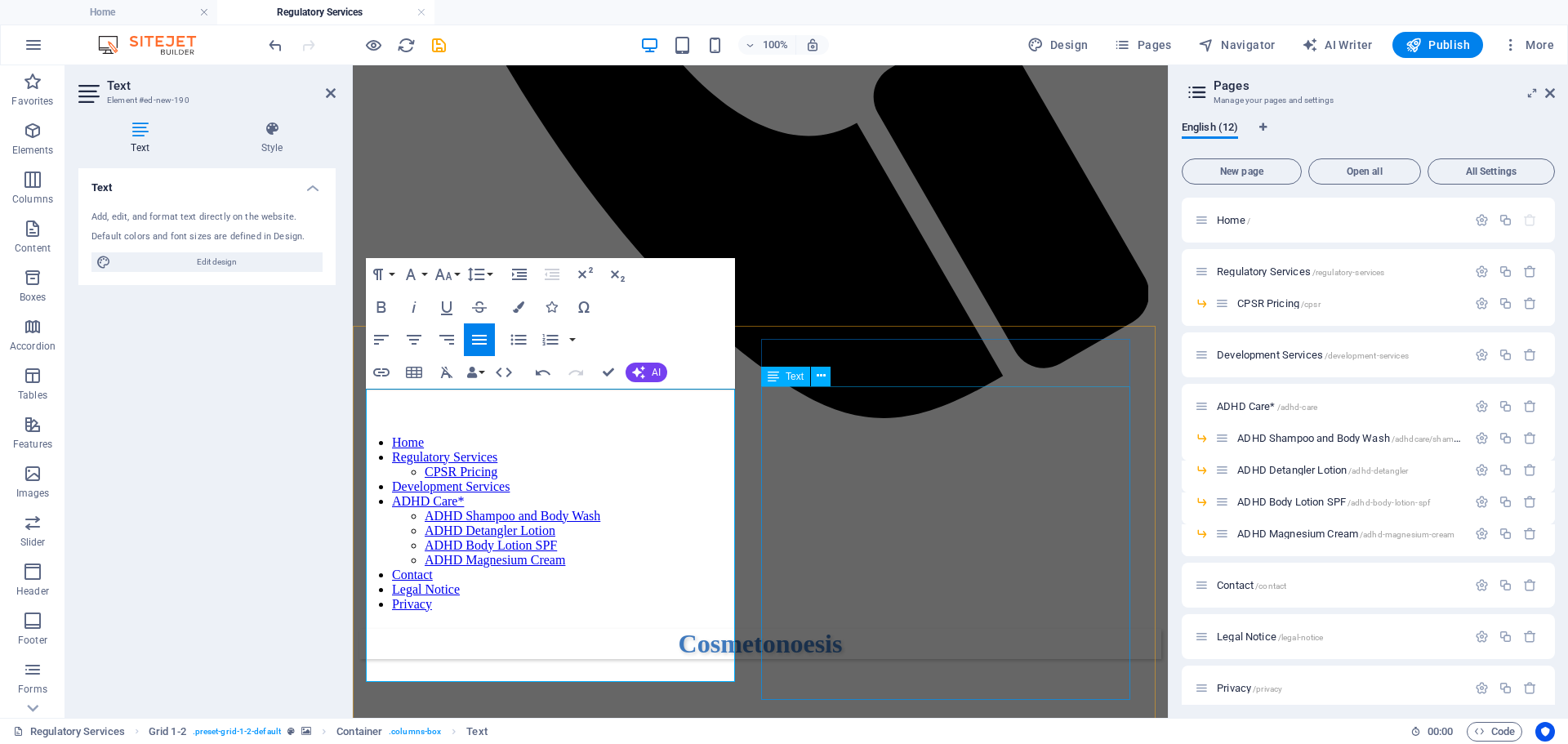 click on "At Cosmetonoesis, we offer one of the most comprehensive and user-friendly Product Information Files (PIFs) available. In contrast to fragmented documentation systems, our PIFs are provided as a single, well-structured file—either in Word or PDF format—encompassing all the necessary components mandated by Regulation (EC) No 1223/2009. This includes safety assessments, formulation data, manufacturing details, and claim substantiation. Our “one file – one product” approach promotes clarity, efficiency, and ease of maintenance. Updates or amendments can be executed swiftly, eliminating the need to search through multiple folders, thereby facilitating smoother regulatory compliance for both brands and [PERSON]." at bounding box center (760, 2469) 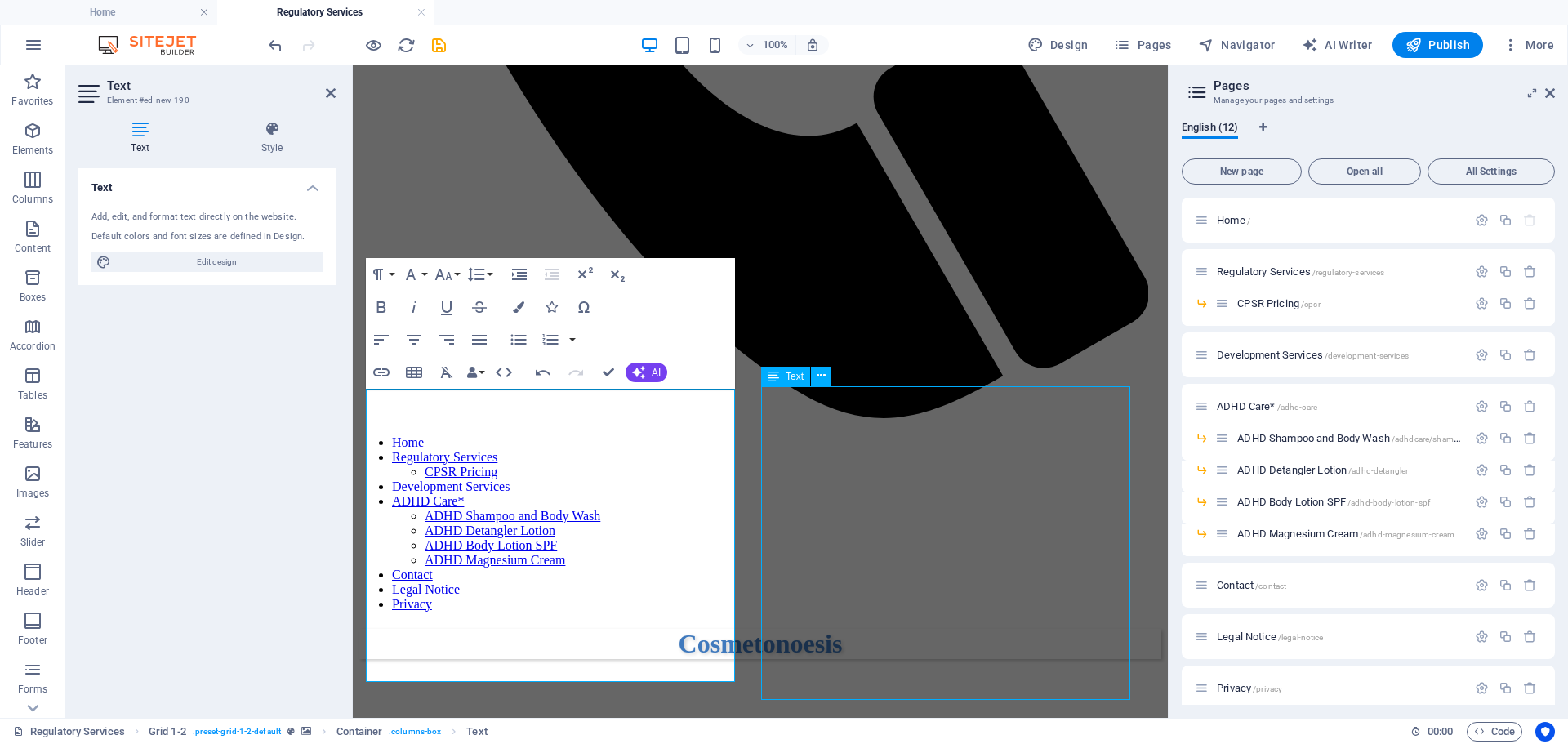 scroll, scrollTop: 744, scrollLeft: 0, axis: vertical 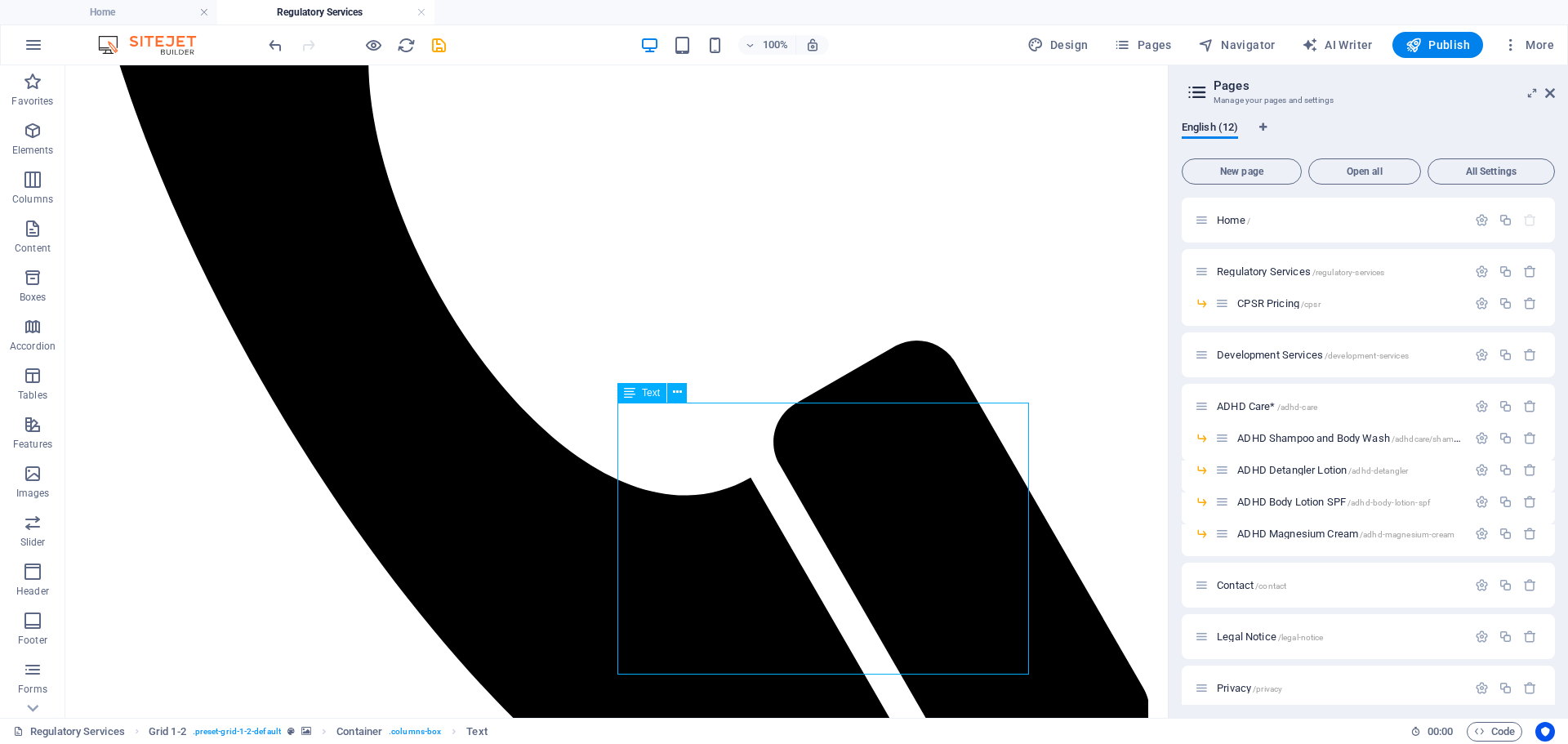 click on "At Cosmetonoesis, we offer one of the most comprehensive and user-friendly Product Information Files (PIFs) available. In contrast to fragmented documentation systems, our PIFs are provided as a single, well-structured file—either in Word or PDF format—encompassing all the necessary components mandated by Regulation (EC) No 1223/2009. This includes safety assessments, formulation data, manufacturing details, and claim substantiation. Our “one file – one product” approach promotes clarity, efficiency, and ease of maintenance. Updates or amendments can be executed swiftly, eliminating the need to search through multiple folders, thereby facilitating smoother regulatory compliance for both brands and [PERSON]." at bounding box center [617, 2853] 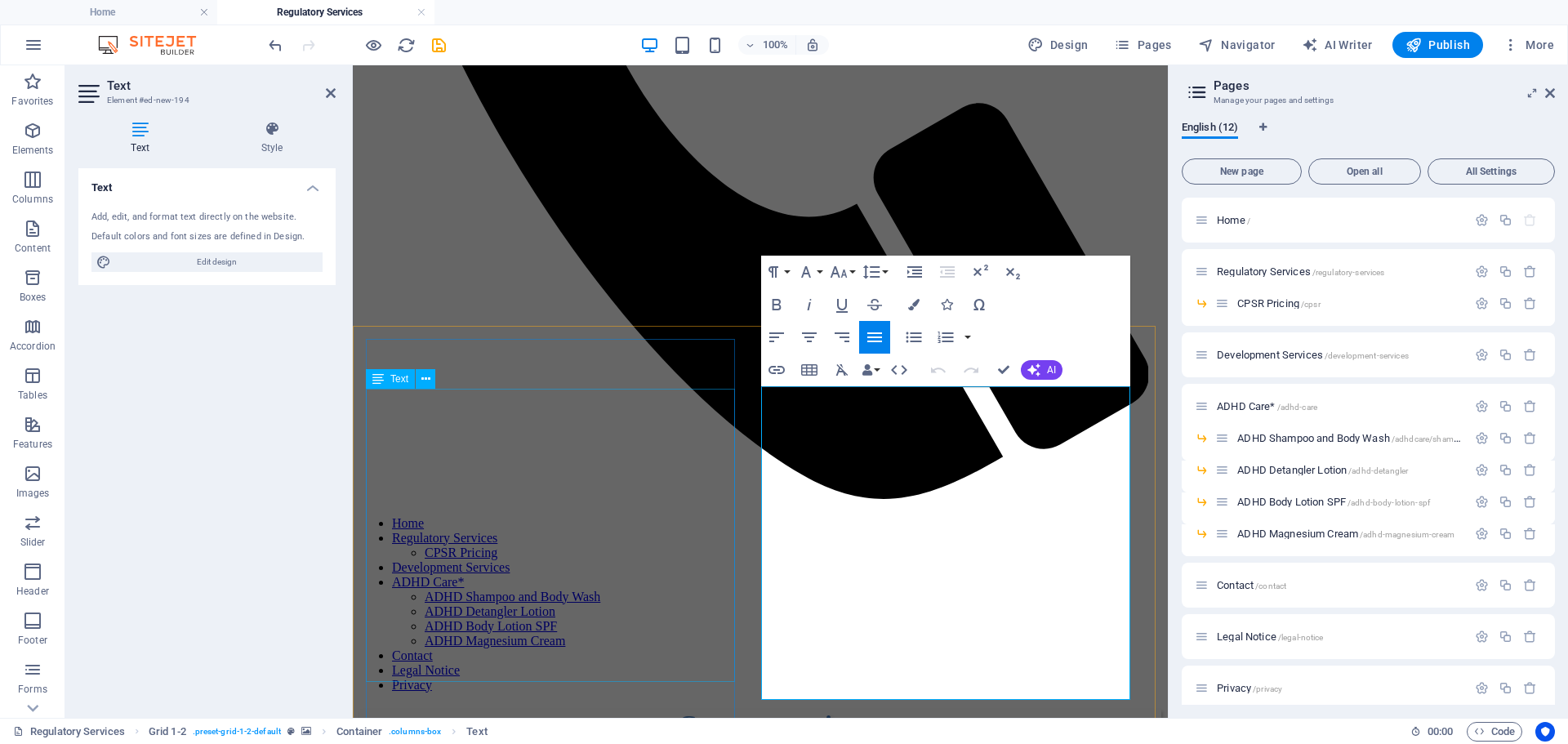 scroll, scrollTop: 825, scrollLeft: 0, axis: vertical 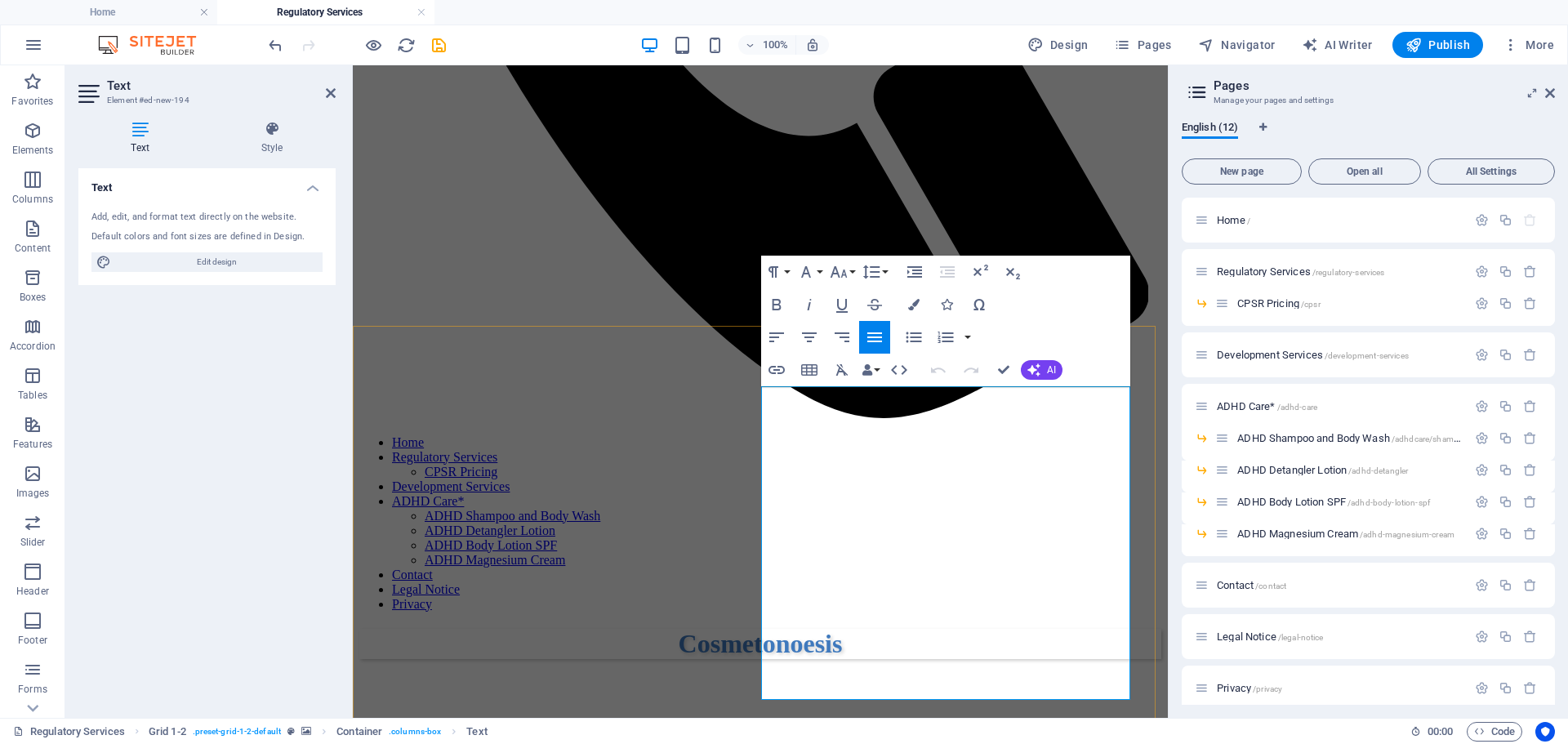 drag, startPoint x: 764, startPoint y: 399, endPoint x: 1032, endPoint y: 687, distance: 393.40564 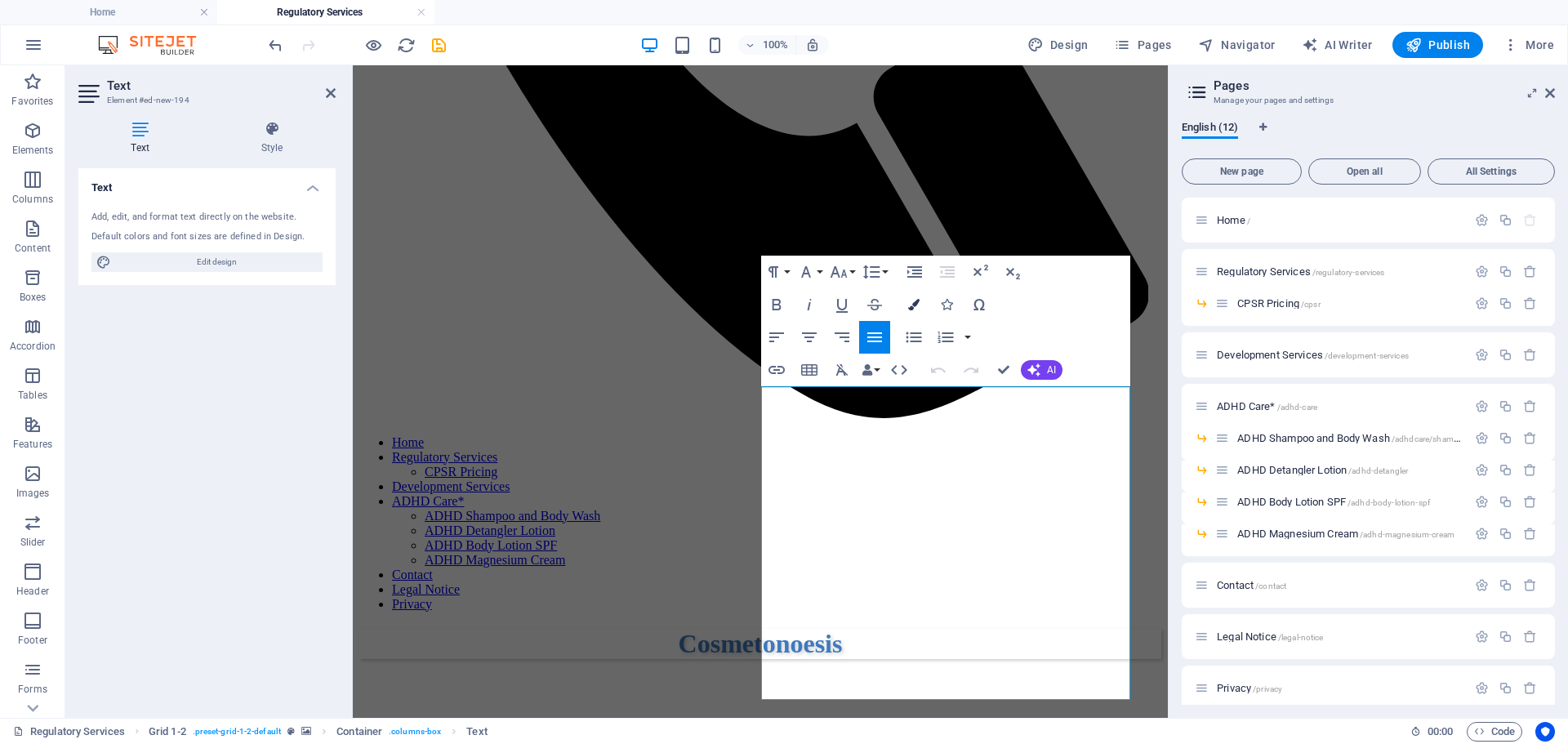 click at bounding box center (914, 305) 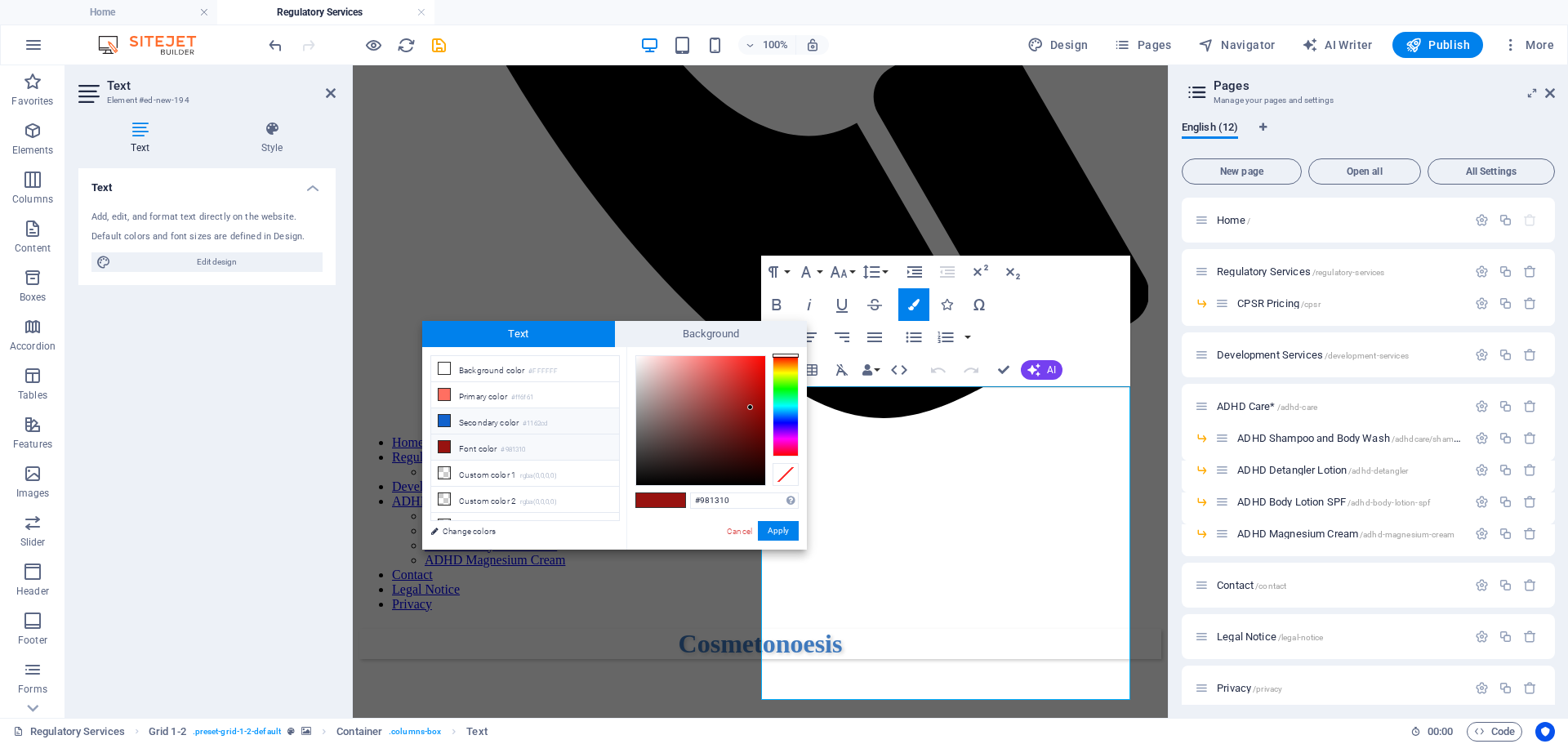 click on "Secondary color
#1162cd" at bounding box center [525, 421] 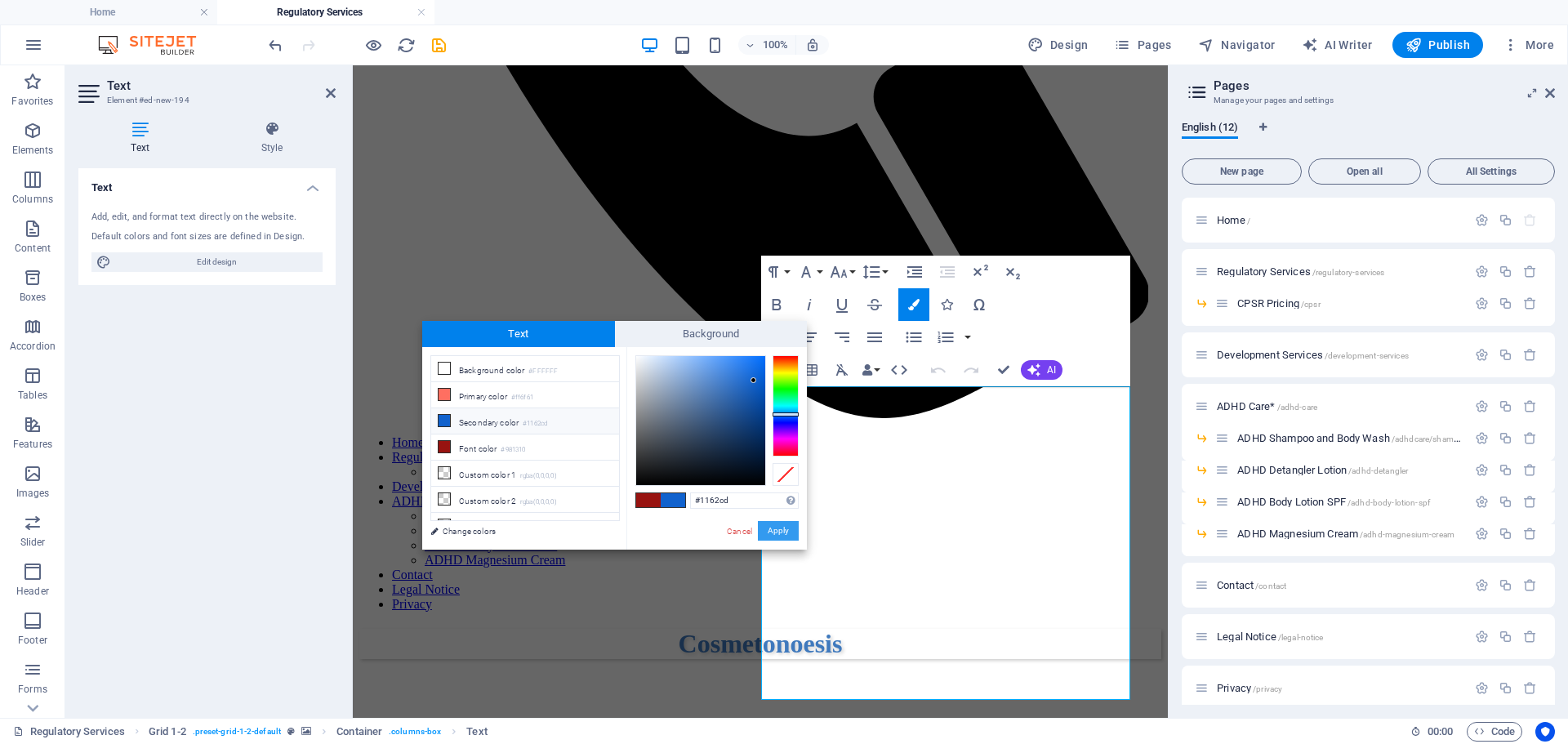 click on "Apply" at bounding box center [778, 531] 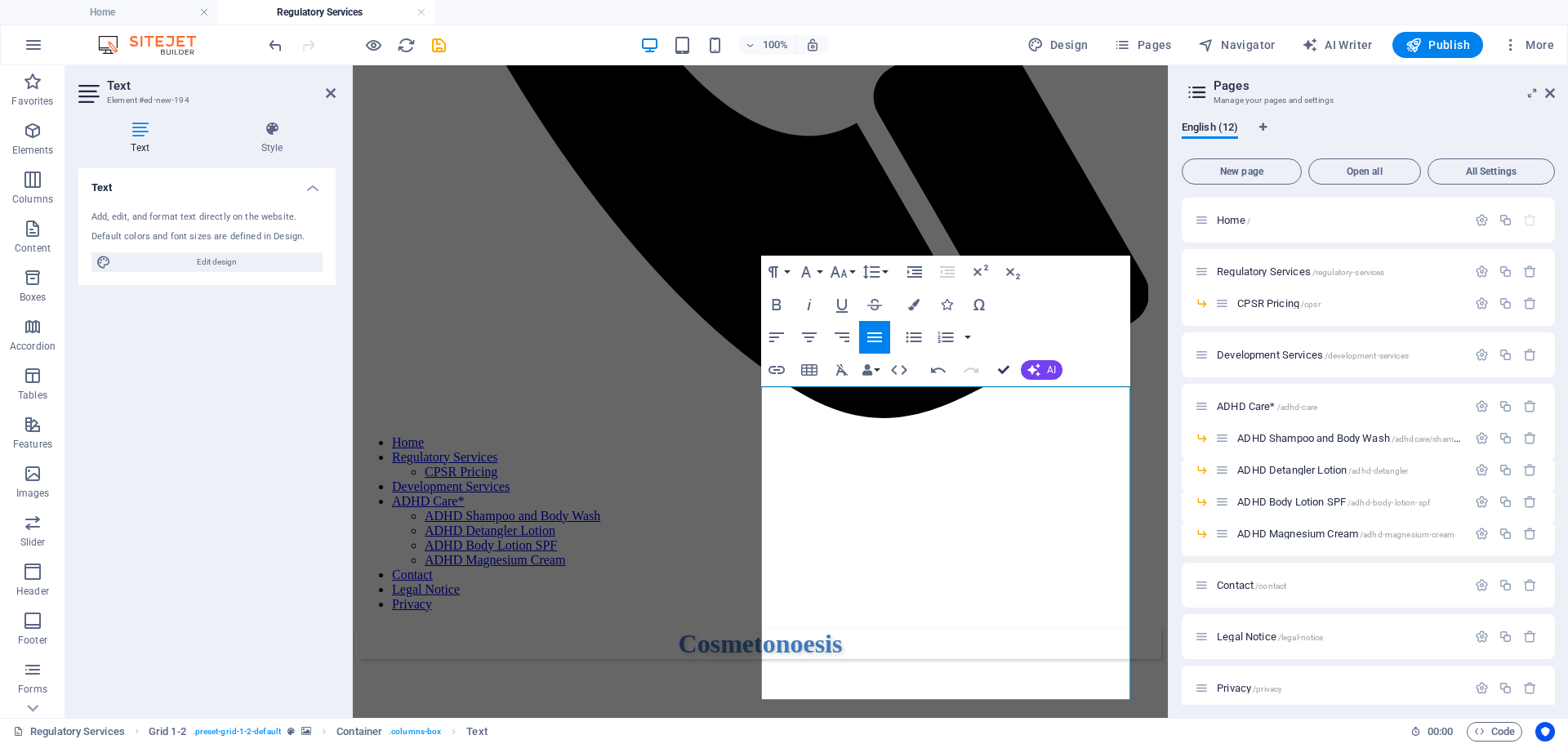 drag, startPoint x: 1004, startPoint y: 371, endPoint x: 939, endPoint y: 304, distance: 93.34881 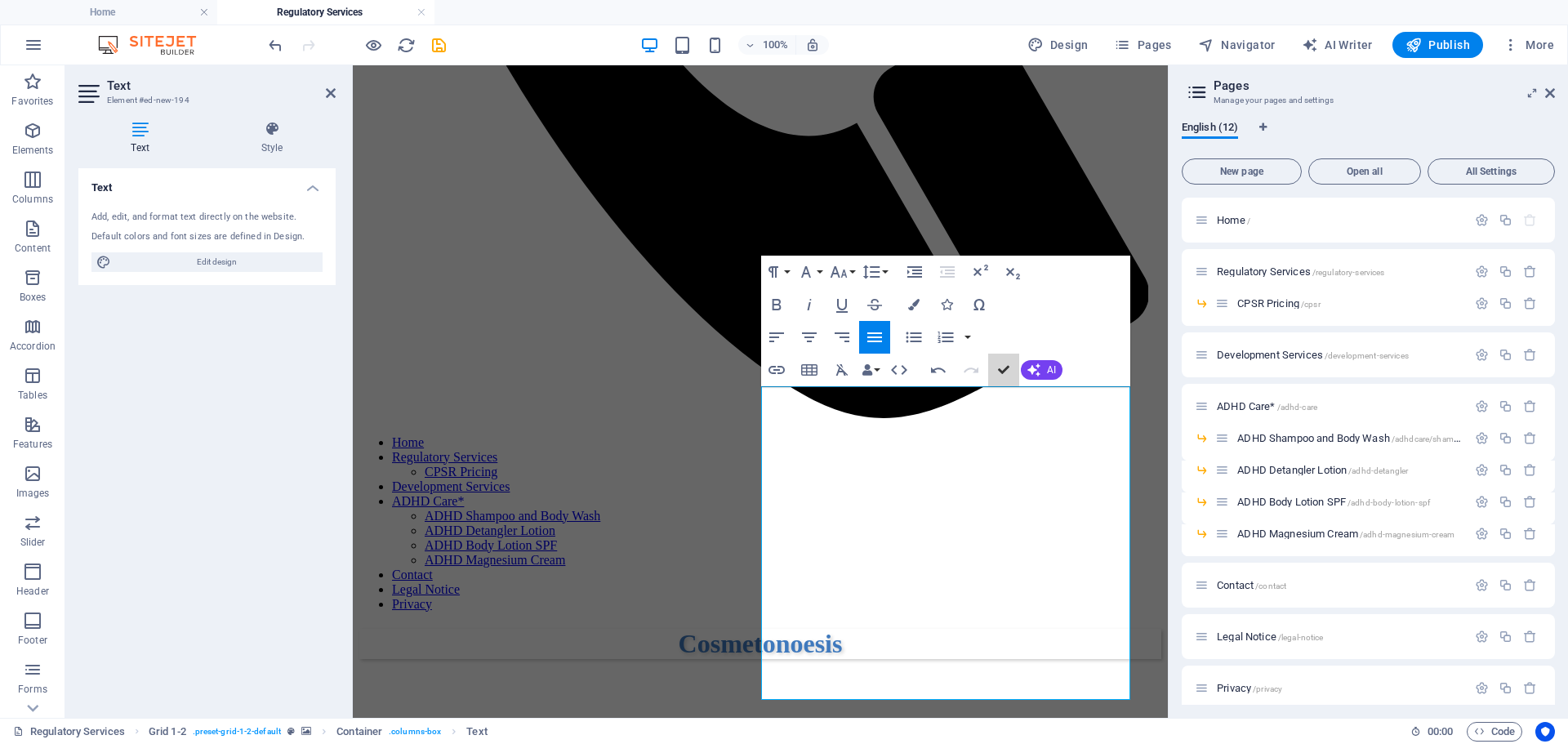 scroll, scrollTop: 760, scrollLeft: 0, axis: vertical 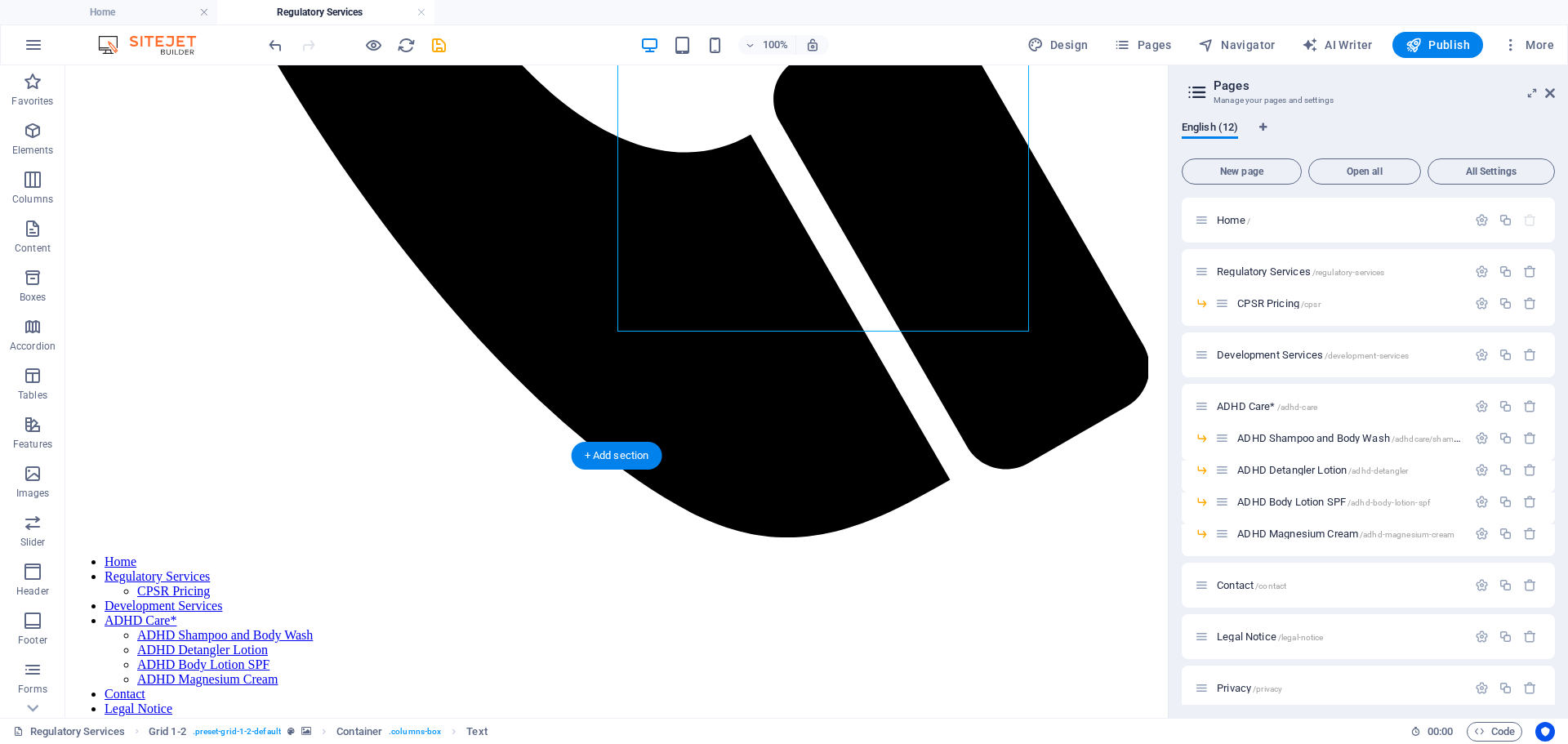 click at bounding box center [617, 1795] 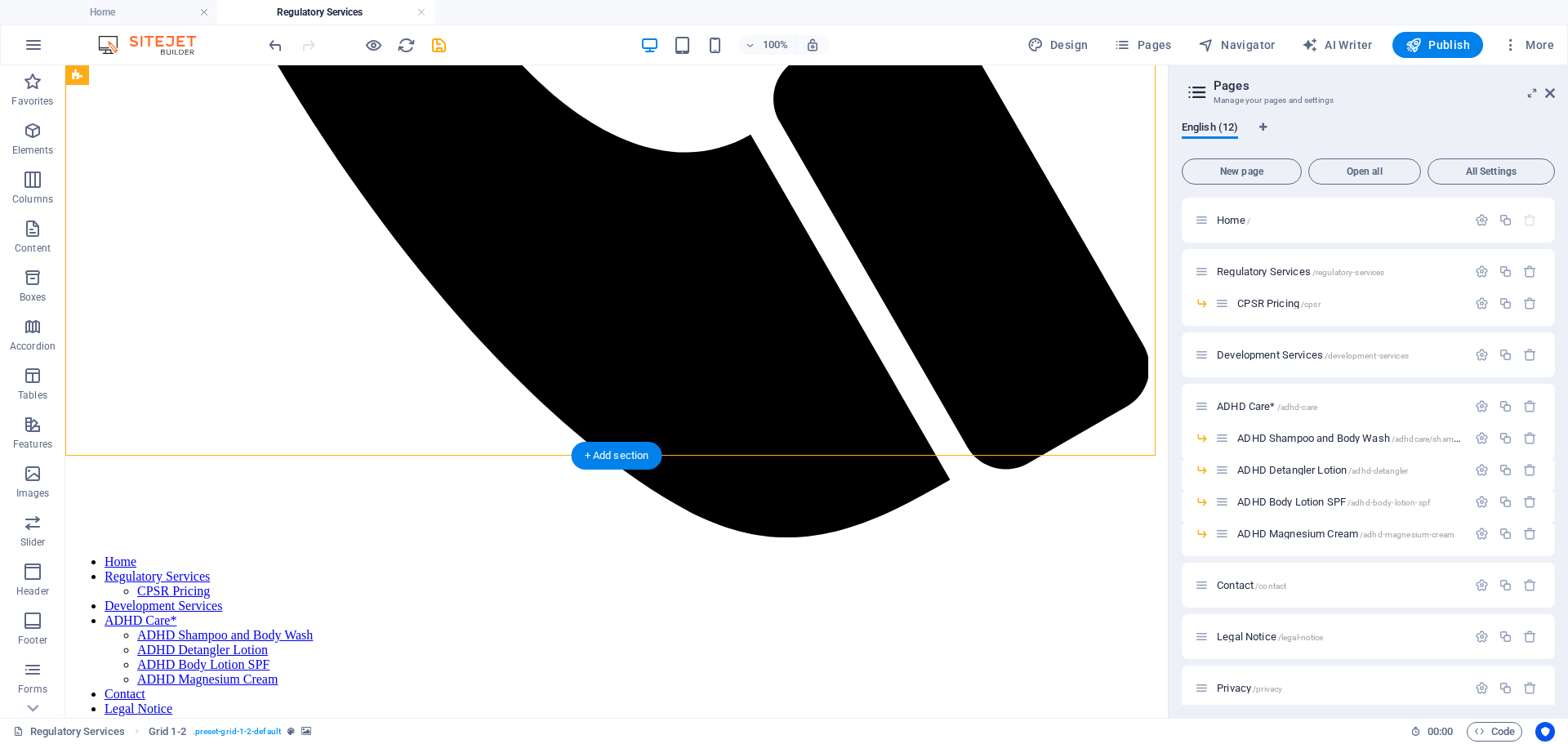 click at bounding box center (617, 1795) 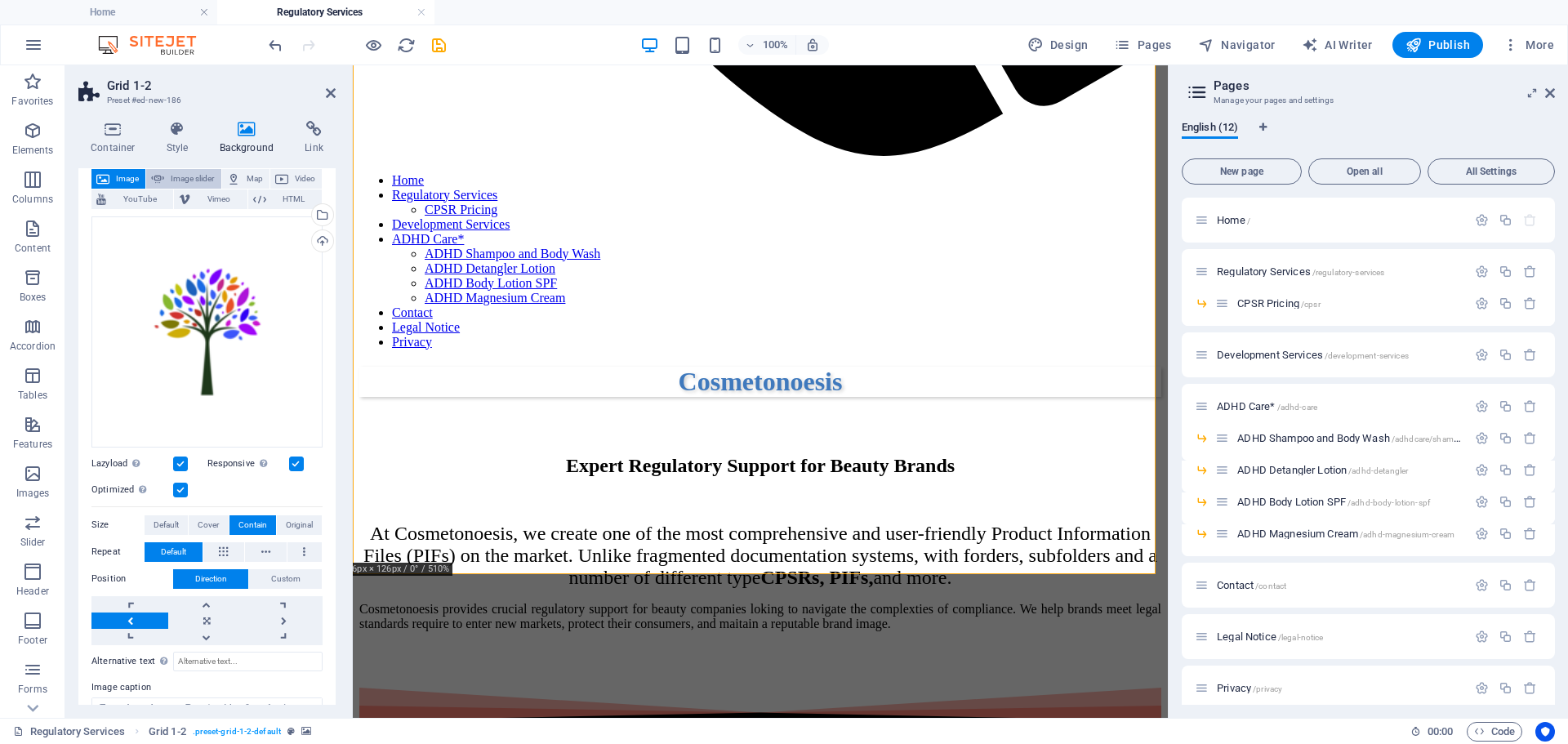 scroll, scrollTop: 0, scrollLeft: 0, axis: both 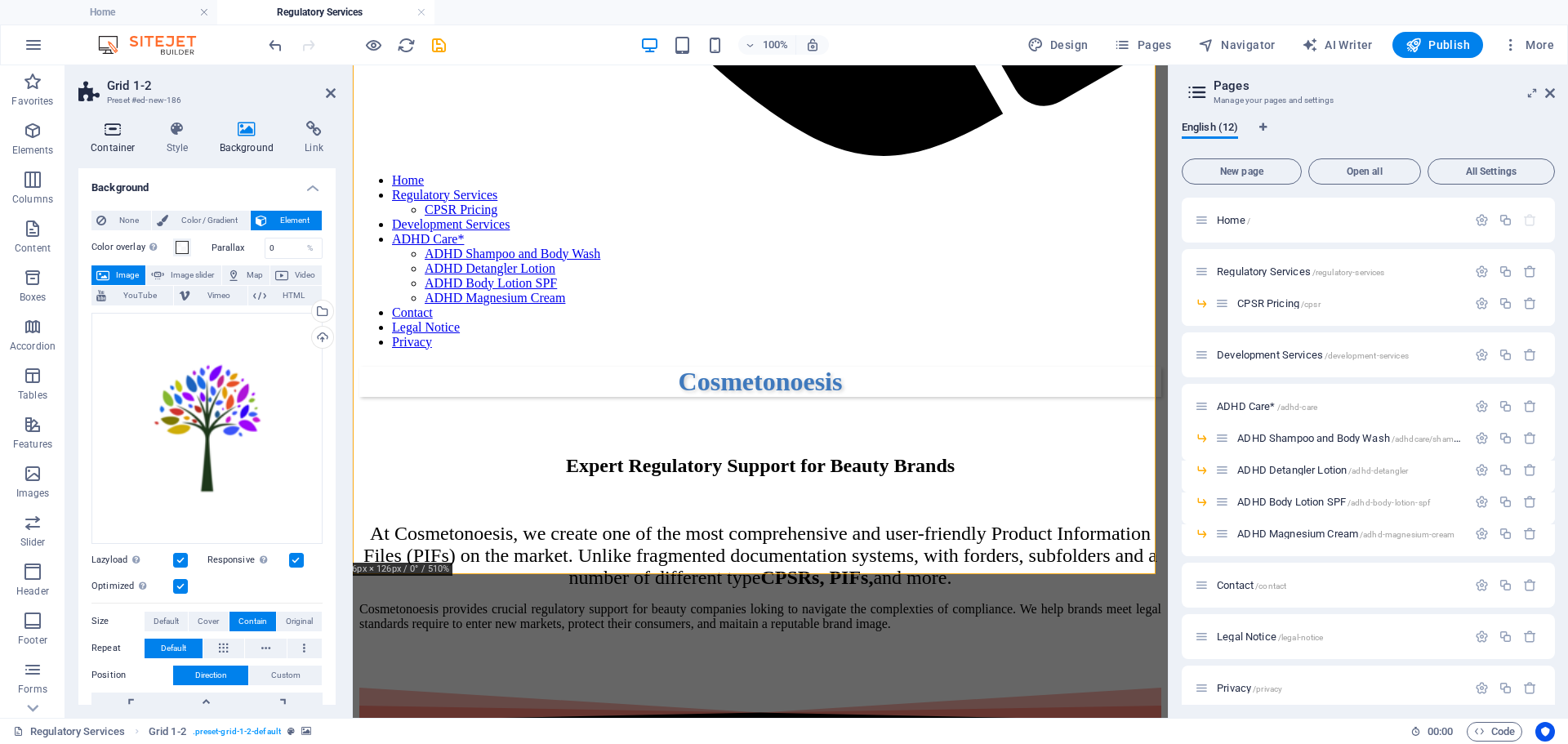 click at bounding box center (113, 129) 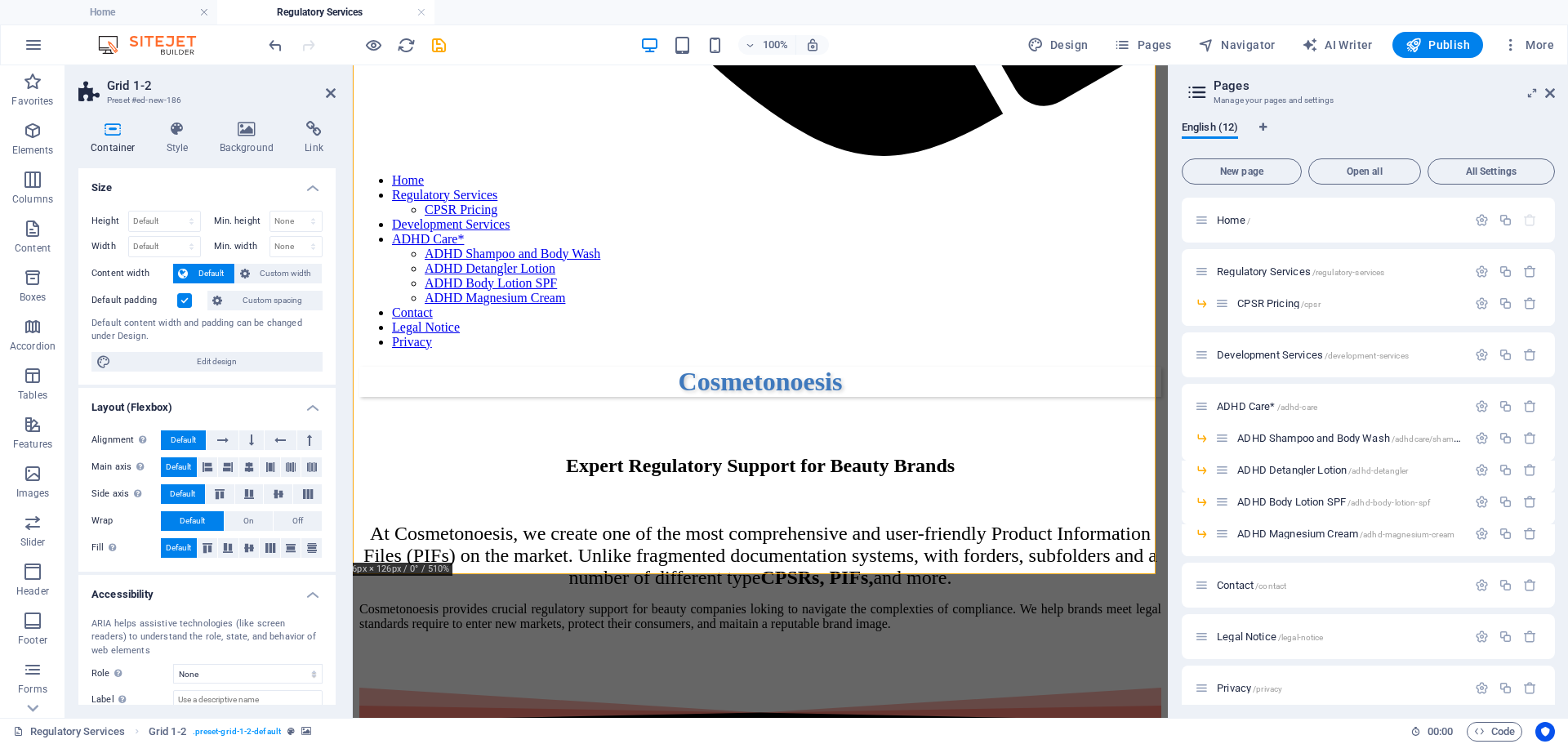 scroll, scrollTop: 96, scrollLeft: 0, axis: vertical 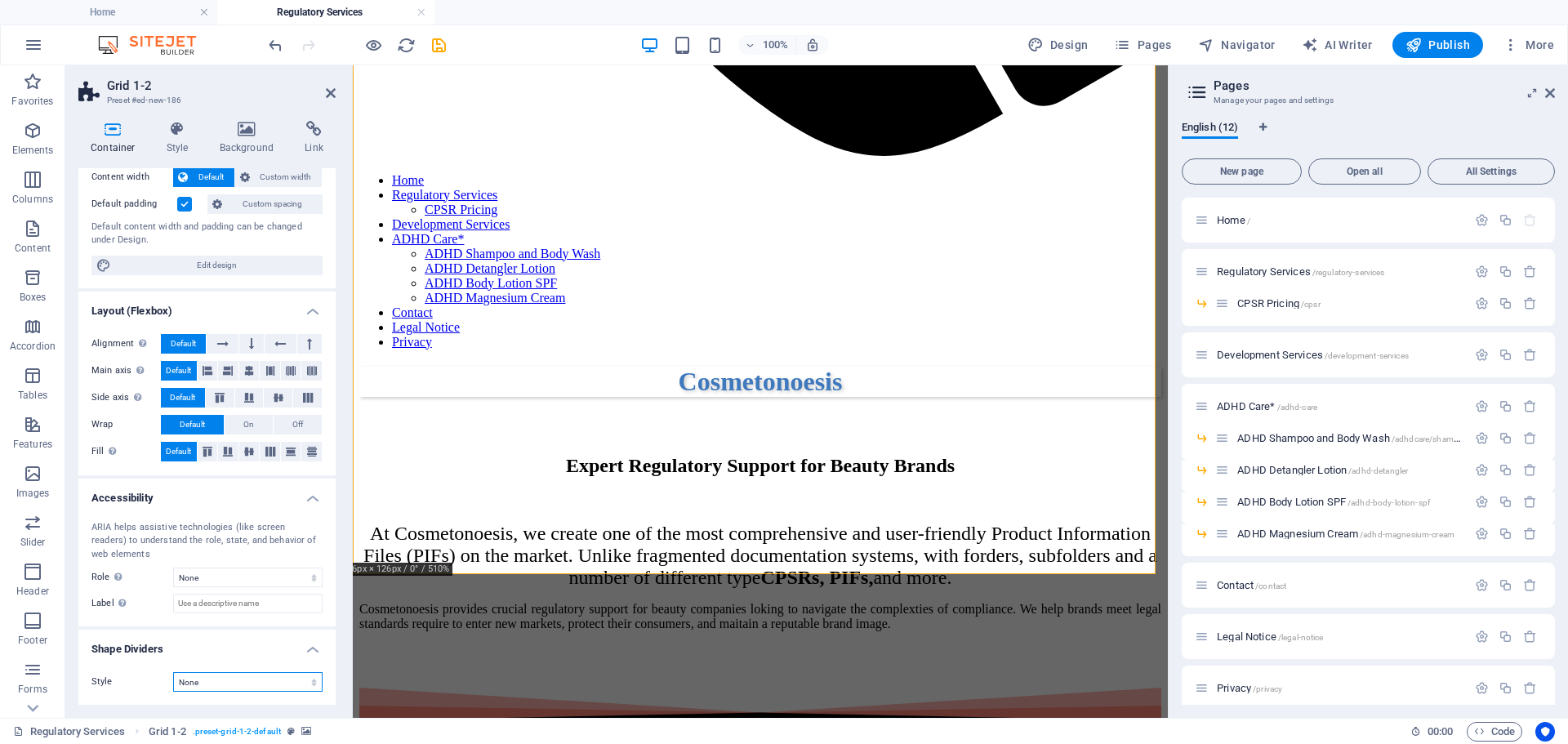 click on "None Triangle Square Diagonal Polygon 1 Polygon 2 Zigzag Multiple Zigzags Waves Multiple Waves Half Circle Circle Circle Shadow Blocks Hexagons Clouds Multiple Clouds Fan Pyramids Book Paint Drip Fire Shredded Paper Arrow" at bounding box center (247, 682) 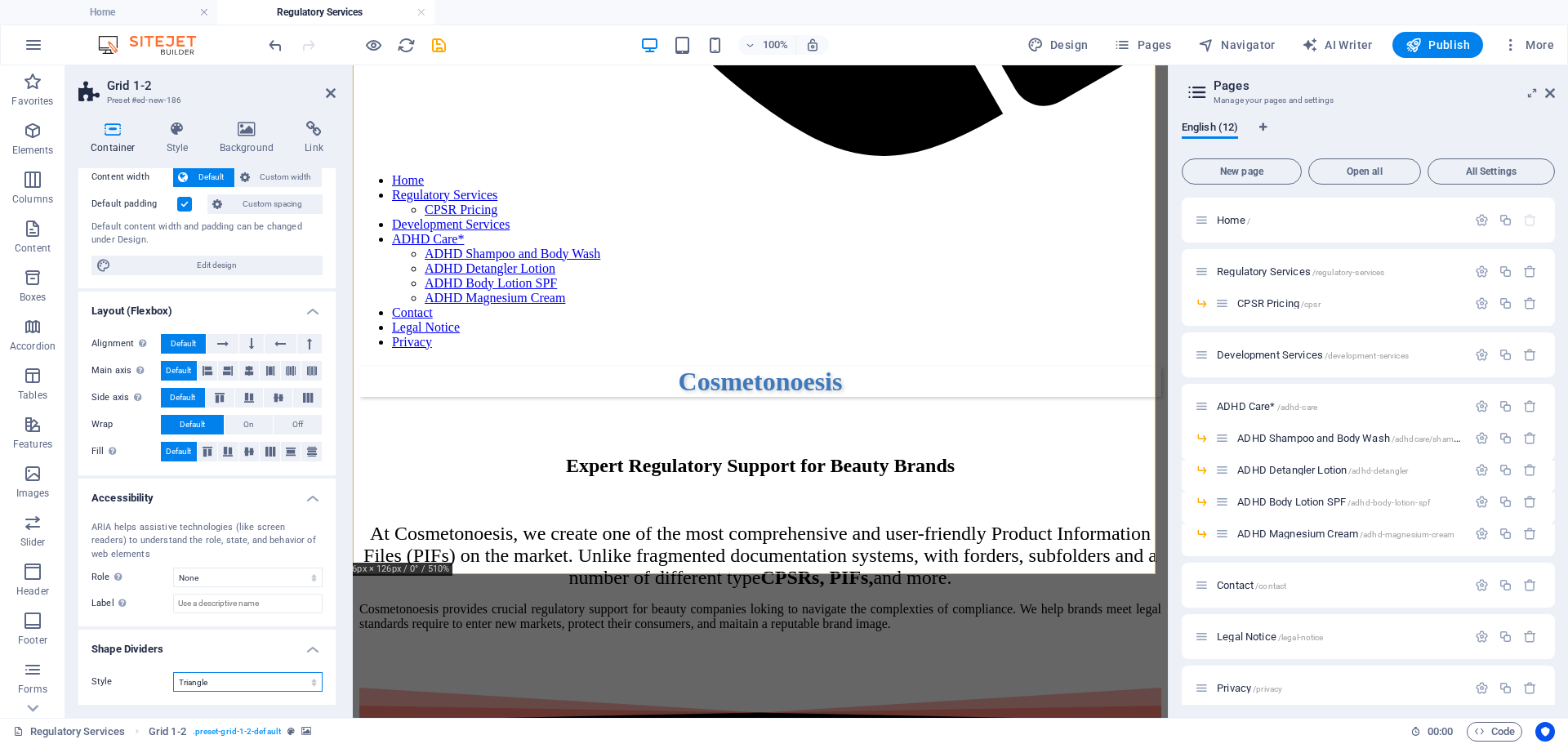 click on "None Triangle Square Diagonal Polygon 1 Polygon 2 Zigzag Multiple Zigzags Waves Multiple Waves Half Circle Circle Circle Shadow Blocks Hexagons Clouds Multiple Clouds Fan Pyramids Book Paint Drip Fire Shredded Paper Arrow" at bounding box center [247, 682] 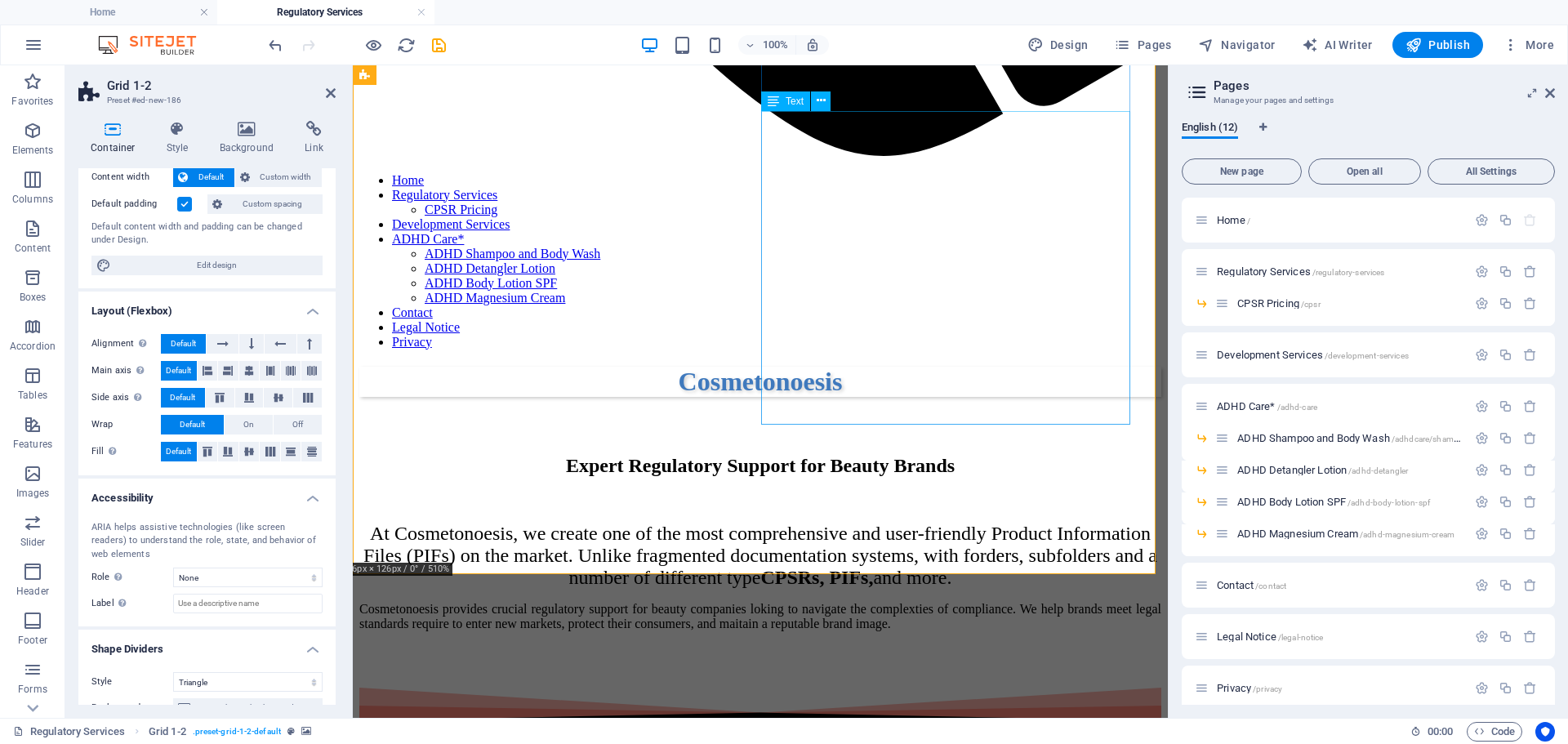 scroll, scrollTop: 0, scrollLeft: 0, axis: both 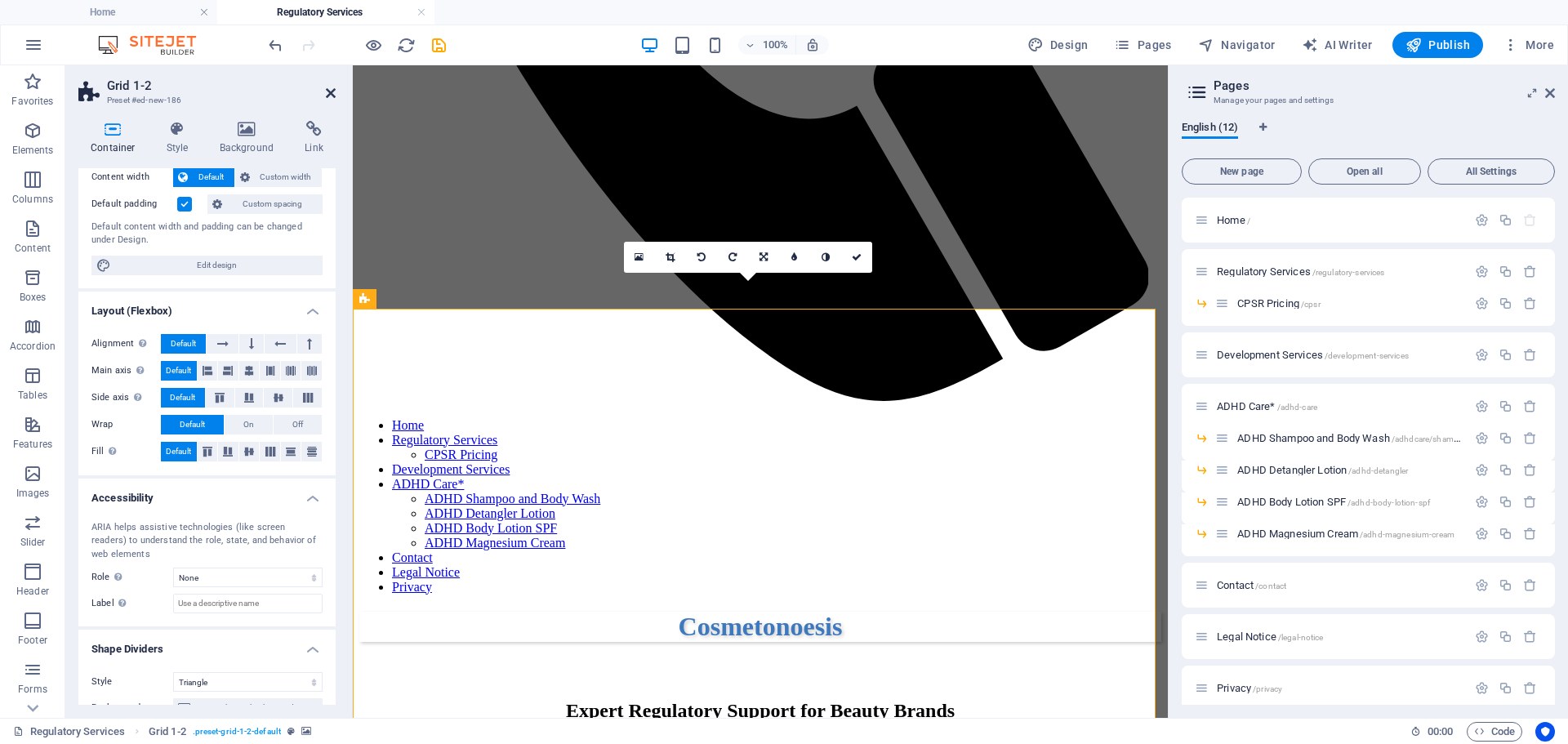 drag, startPoint x: 329, startPoint y: 91, endPoint x: 270, endPoint y: 24, distance: 89.27486 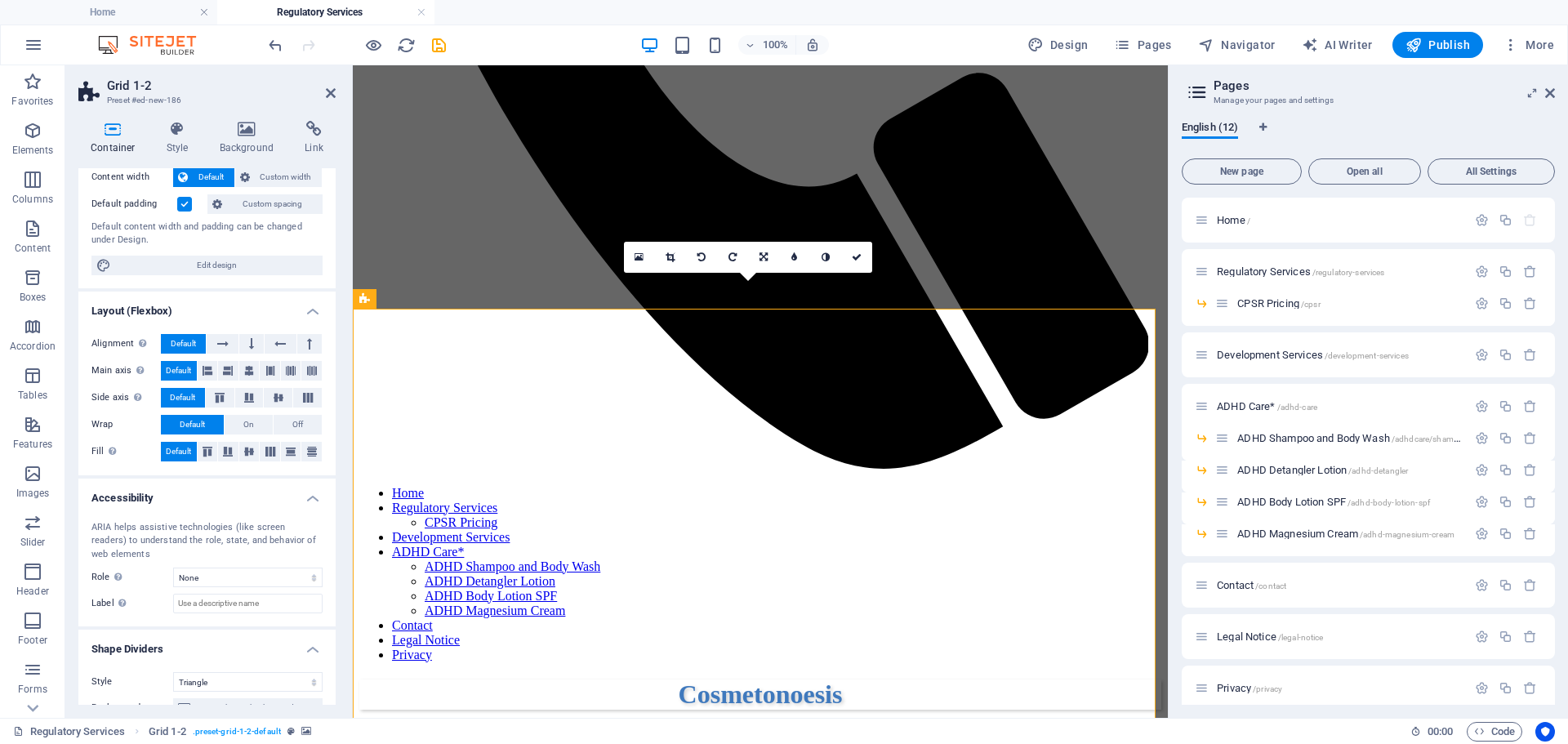 scroll, scrollTop: 0, scrollLeft: 0, axis: both 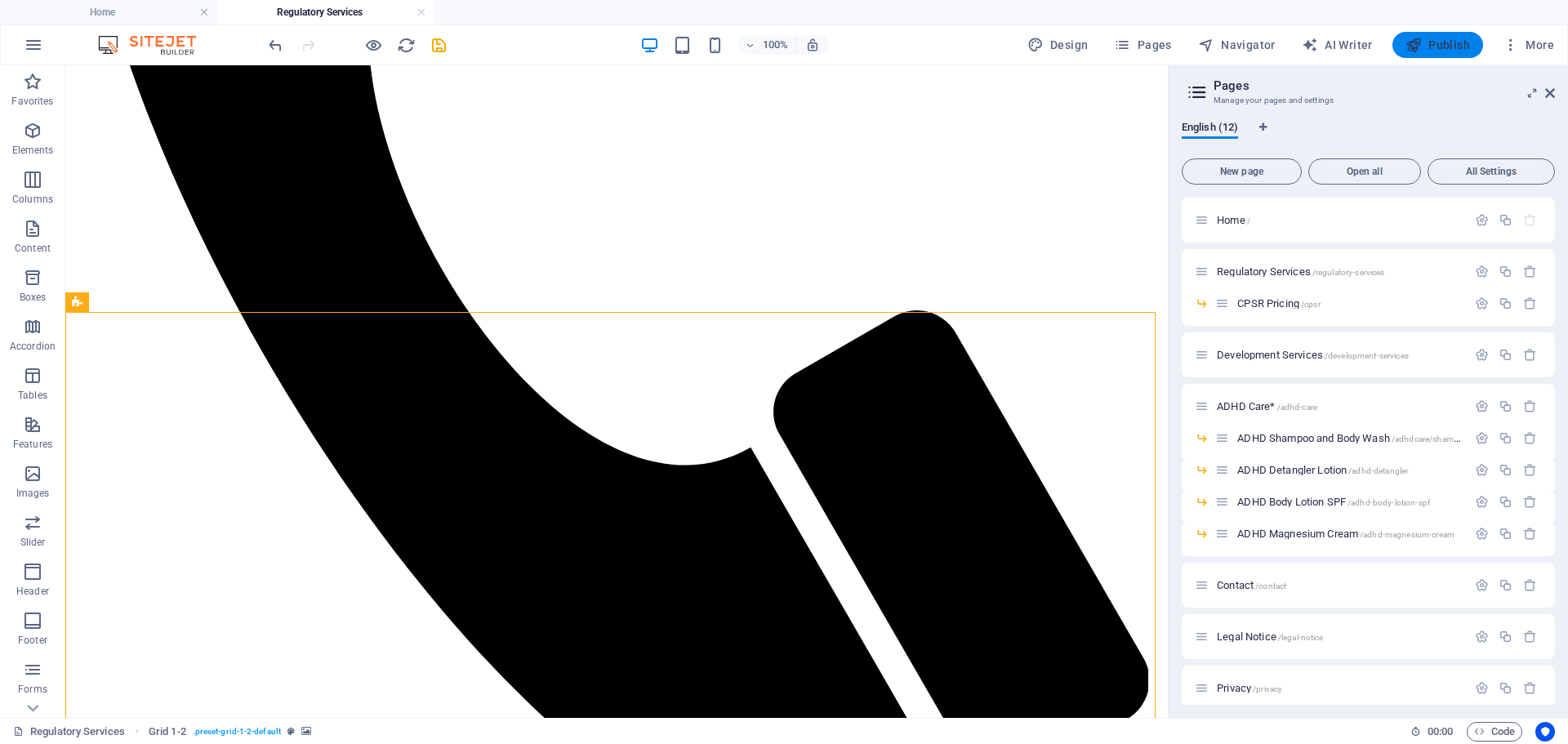 click on "Publish" at bounding box center [1437, 45] 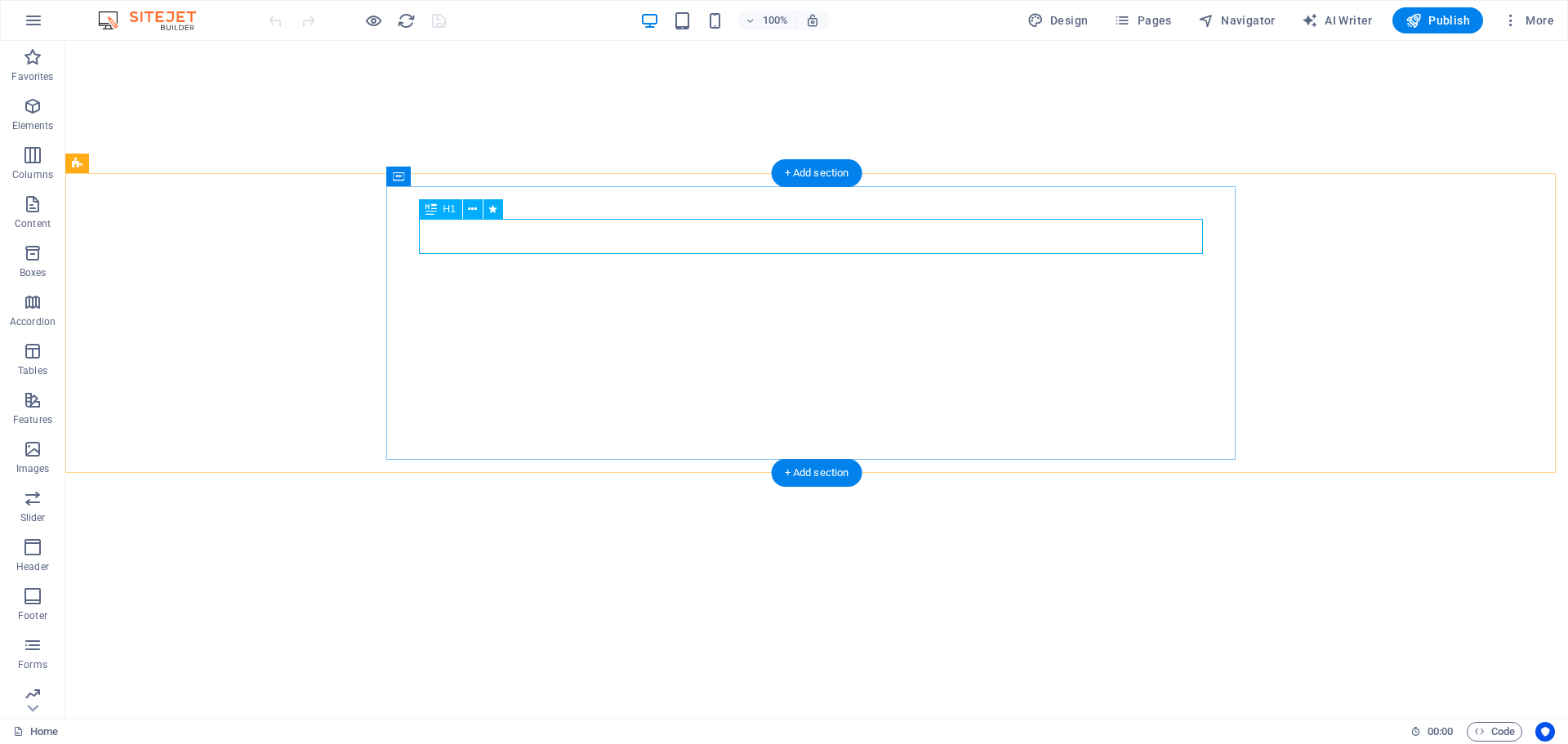 scroll, scrollTop: 0, scrollLeft: 0, axis: both 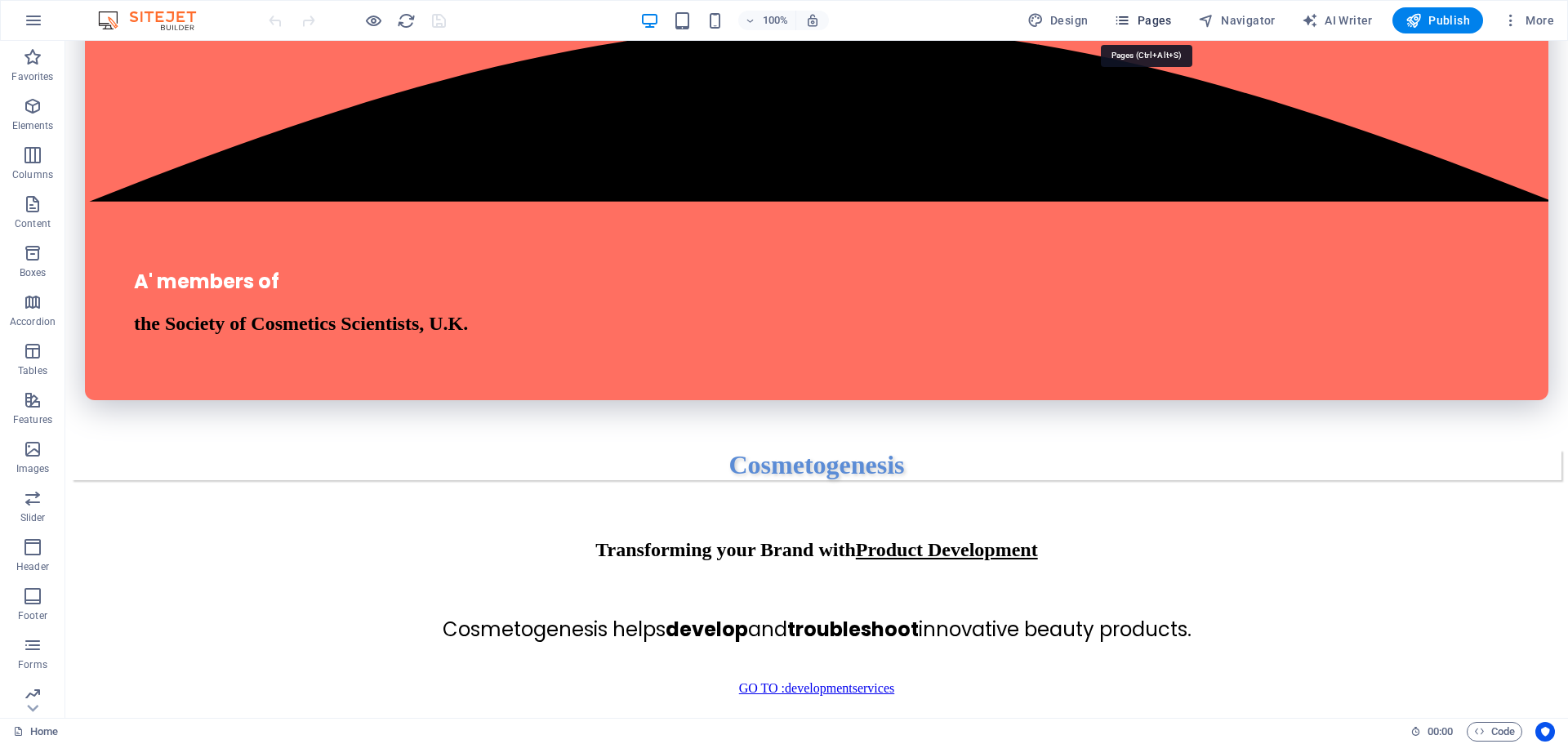 click on "Pages" at bounding box center [1143, 20] 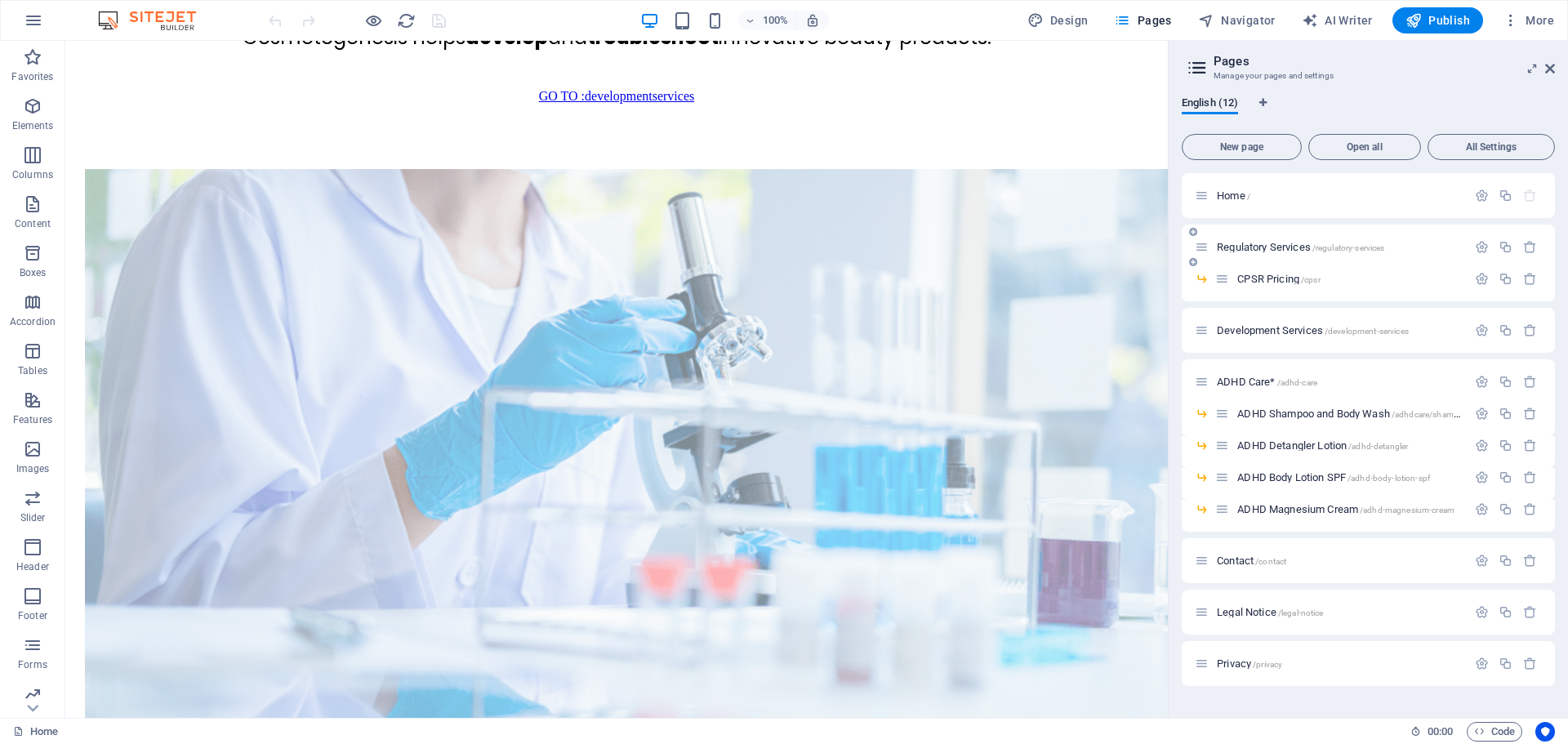 click on "Regulatory Services /regulatory-services" at bounding box center [1368, 247] 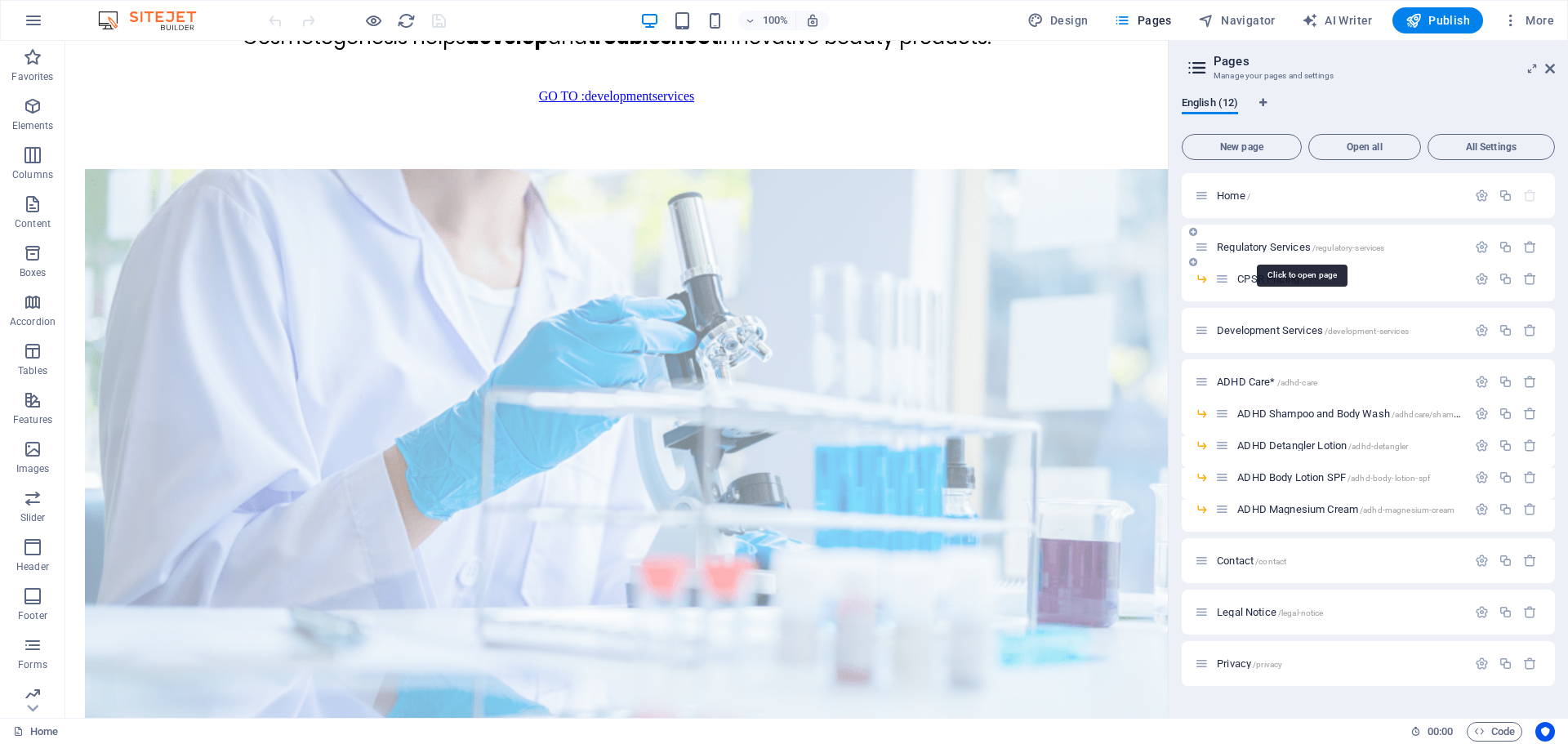click on "Regulatory Services /regulatory-services" at bounding box center (1300, 247) 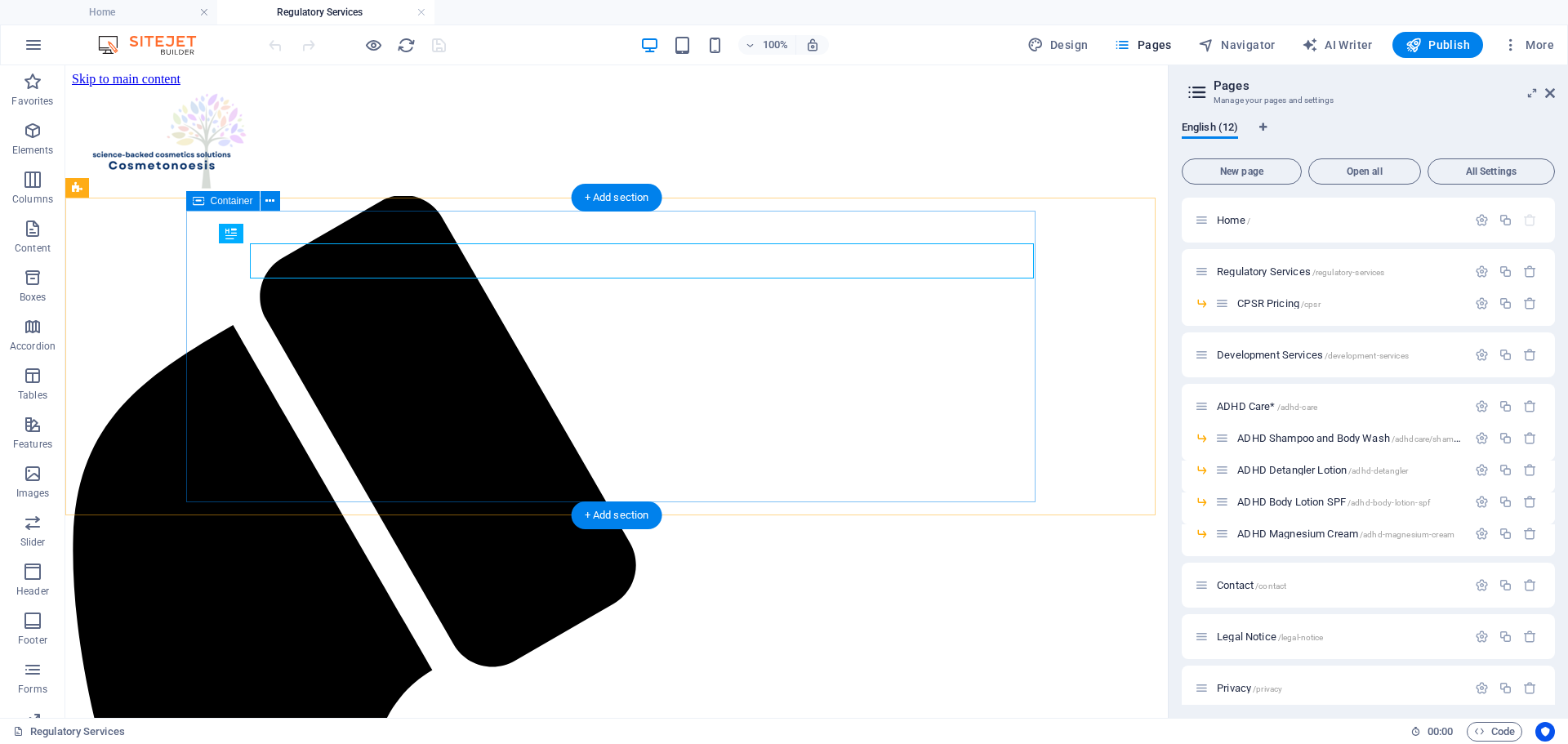 scroll, scrollTop: 0, scrollLeft: 0, axis: both 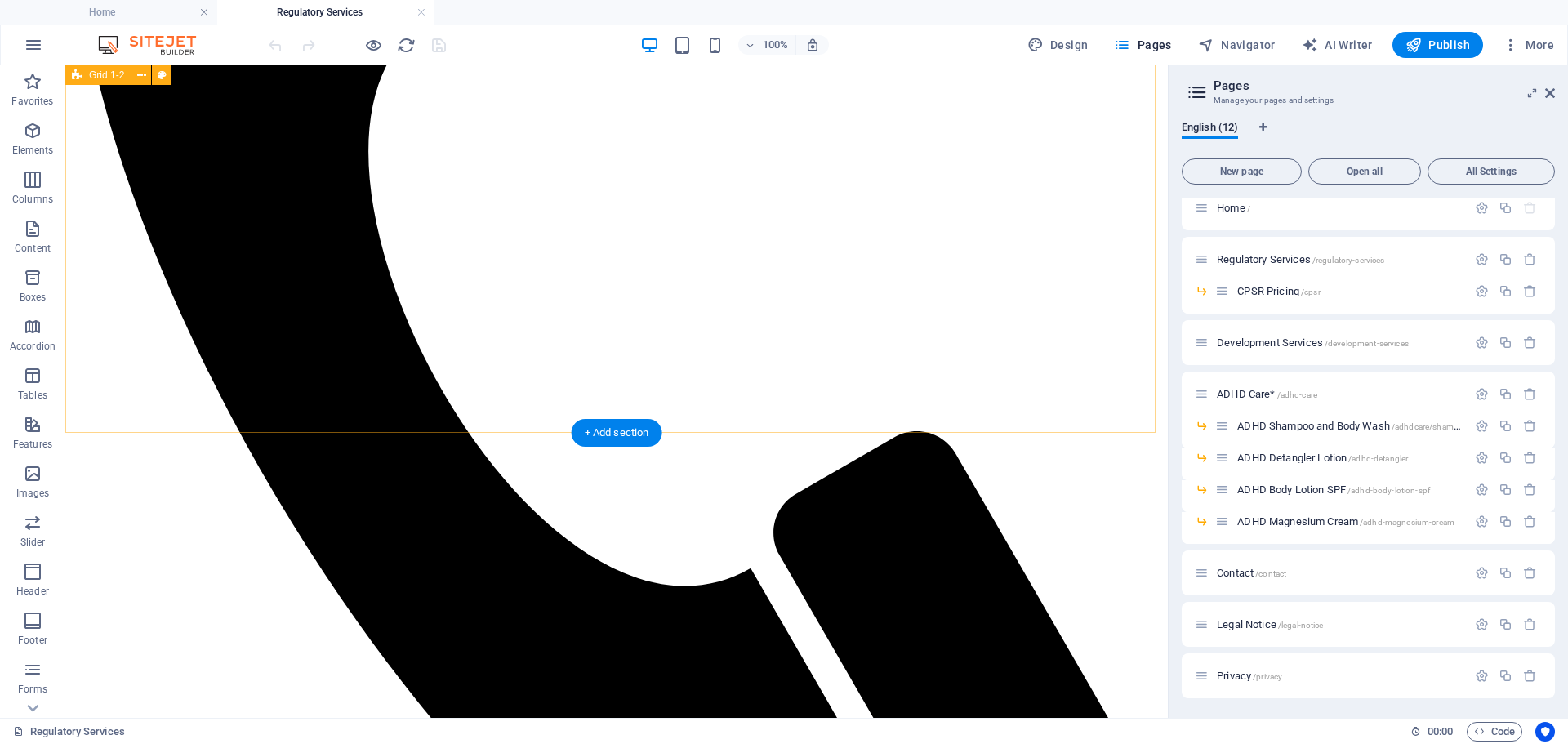 click on "Cosmetic Product Safety Reports A  CPSR  is legally required in many regions for the sale of cosmetic products. Our team provides in-depth safety assessments of your products to ensure they meet the latest health and safety regulations worldwide. Unlike the Product Information File (PIF), the Cosmetic Product Safety Report (CPSR) must be completed by a qualified scientist with specific certification and expertise in cosmetic safety assessments. This is a strict legal requirement under EU regulations, ensuring that only a competent professional can evaluate and confirm the safety of a cosmetic product. The CPSR is the most crucial document in the PIF, serving as the foundation for compliance and consumer protection. Without it, a product cannot legally enter the market. Fair Pricing & Unmatched Quality descover our prices" at bounding box center (617, 1918) 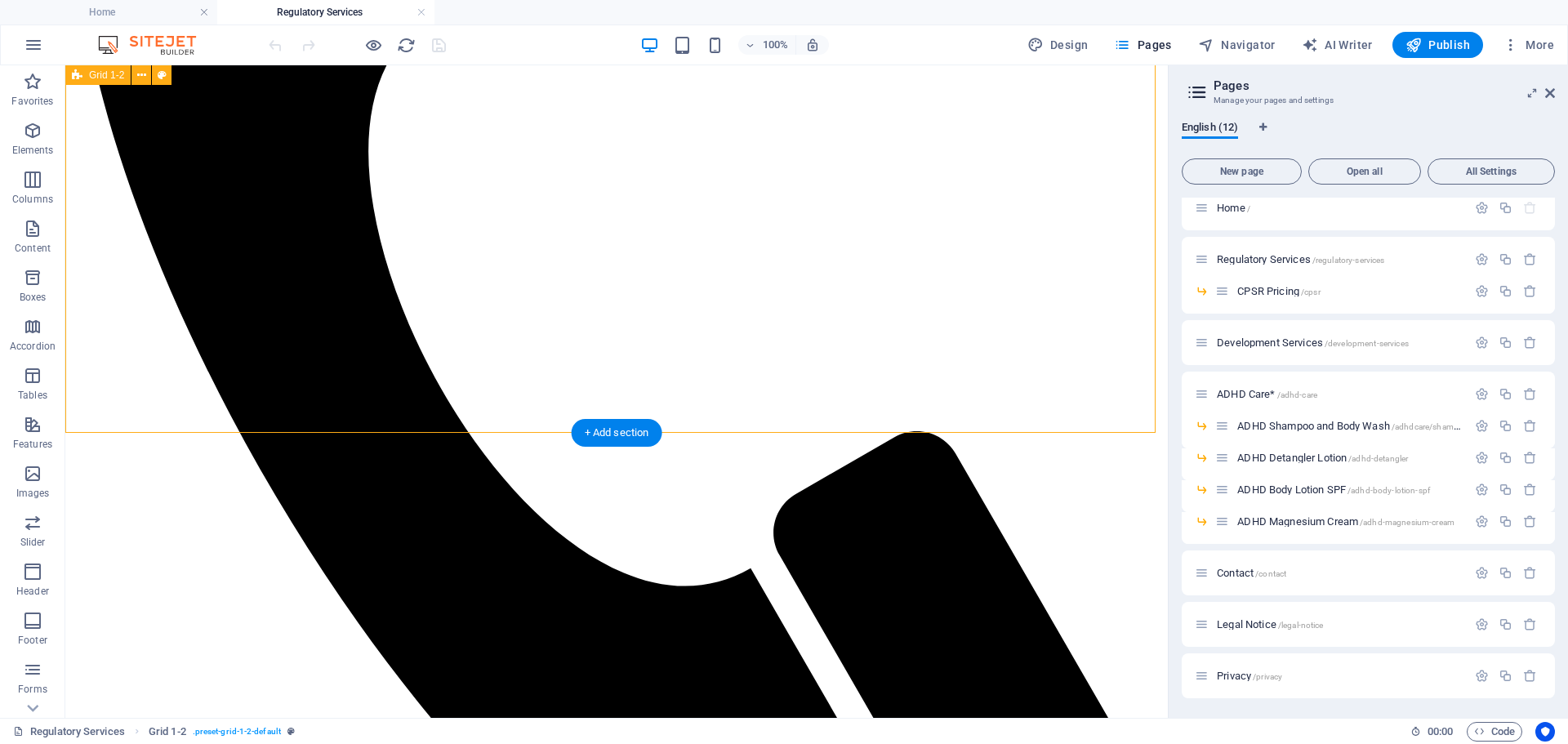 click on "Cosmetic Product Safety Reports A  CPSR  is legally required in many regions for the sale of cosmetic products. Our team provides in-depth safety assessments of your products to ensure they meet the latest health and safety regulations worldwide. Unlike the Product Information File (PIF), the Cosmetic Product Safety Report (CPSR) must be completed by a qualified scientist with specific certification and expertise in cosmetic safety assessments. This is a strict legal requirement under EU regulations, ensuring that only a competent professional can evaluate and confirm the safety of a cosmetic product. The CPSR is the most crucial document in the PIF, serving as the foundation for compliance and consumer protection. Without it, a product cannot legally enter the market. Fair Pricing & Unmatched Quality descover our prices" at bounding box center (617, 1918) 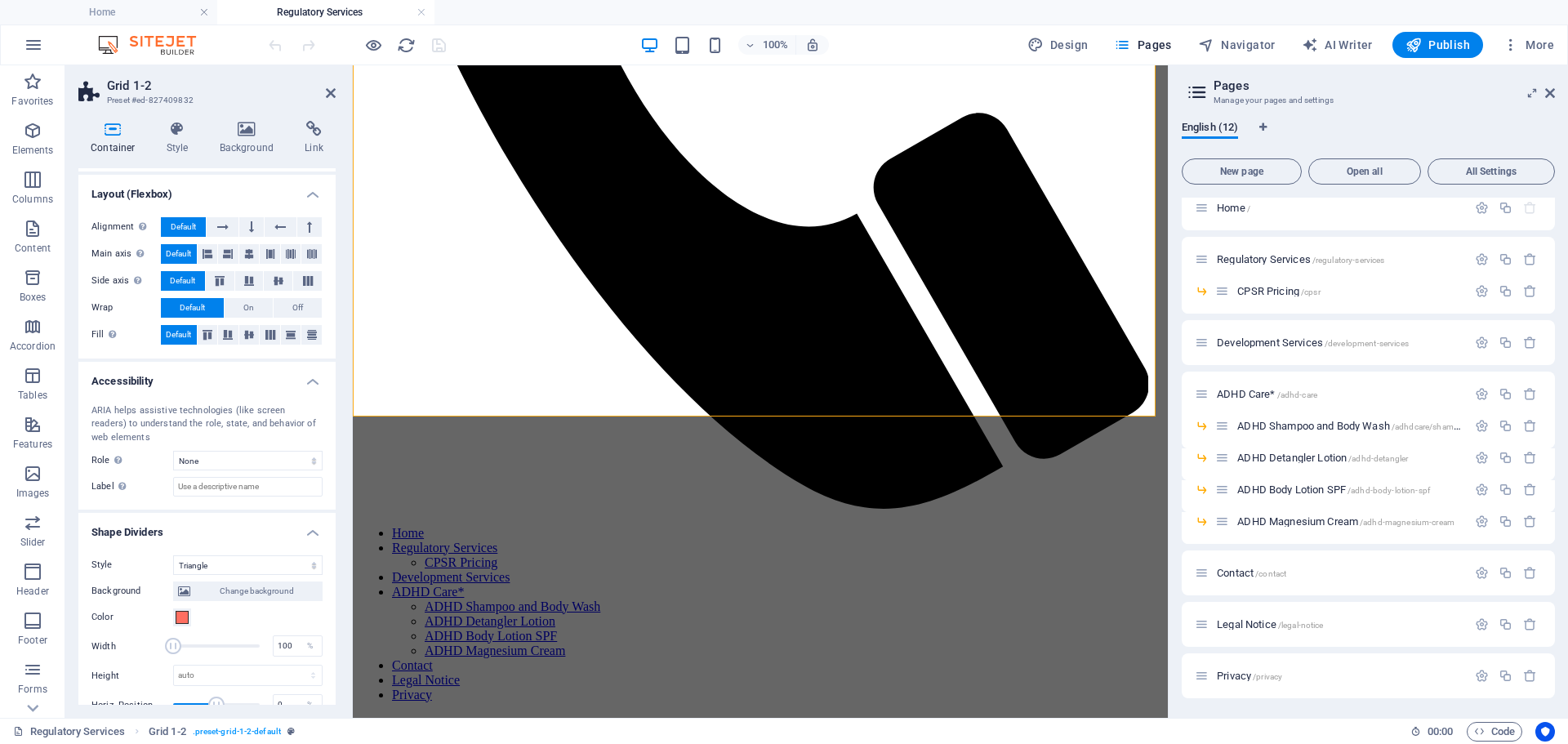 scroll, scrollTop: 292, scrollLeft: 0, axis: vertical 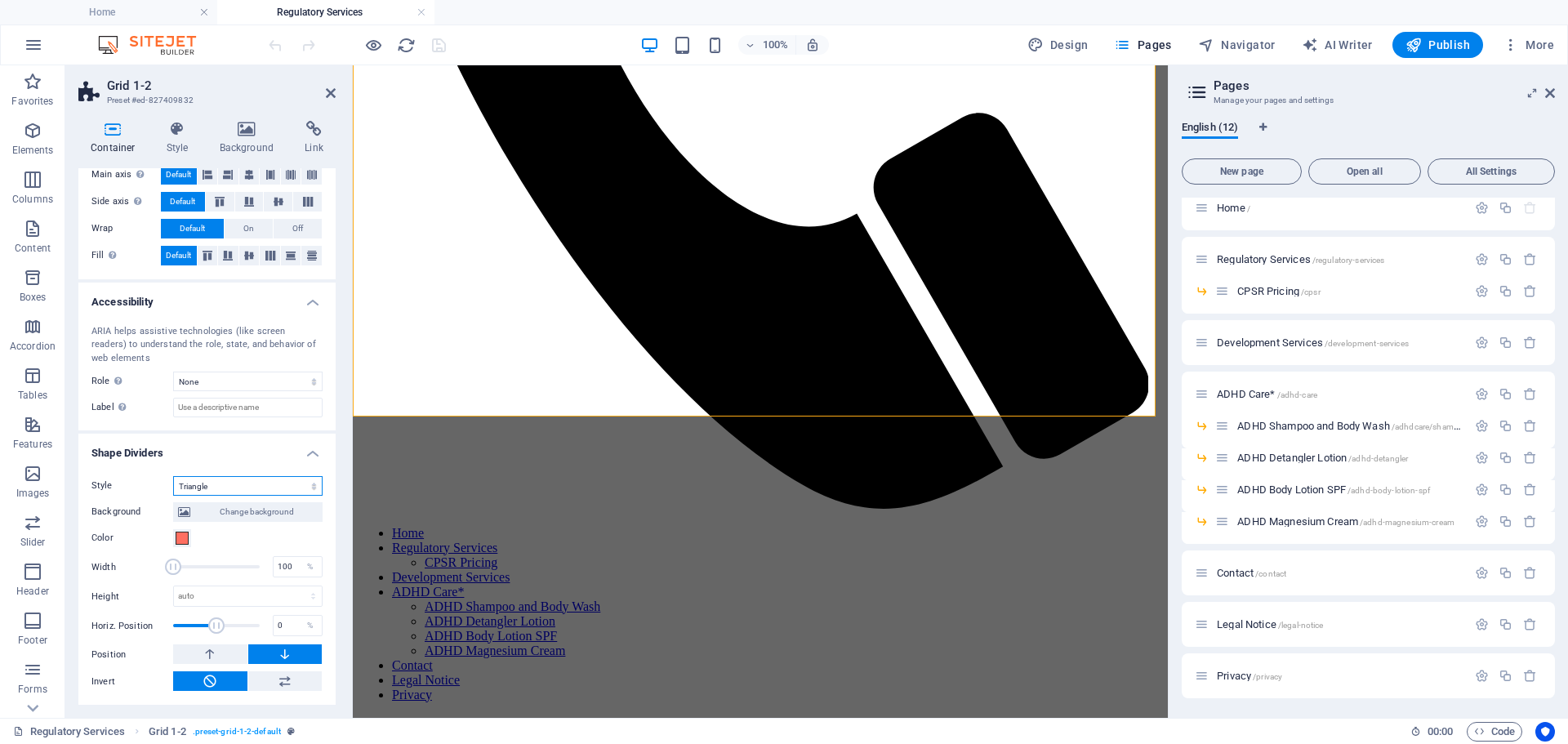 click on "None Triangle Square Diagonal Polygon 1 Polygon 2 Zigzag Multiple Zigzags Waves Multiple Waves Half Circle Circle Circle Shadow Blocks Hexagons Clouds Multiple Clouds Fan Pyramids Book Paint Drip Fire Shredded Paper Arrow" at bounding box center (247, 486) 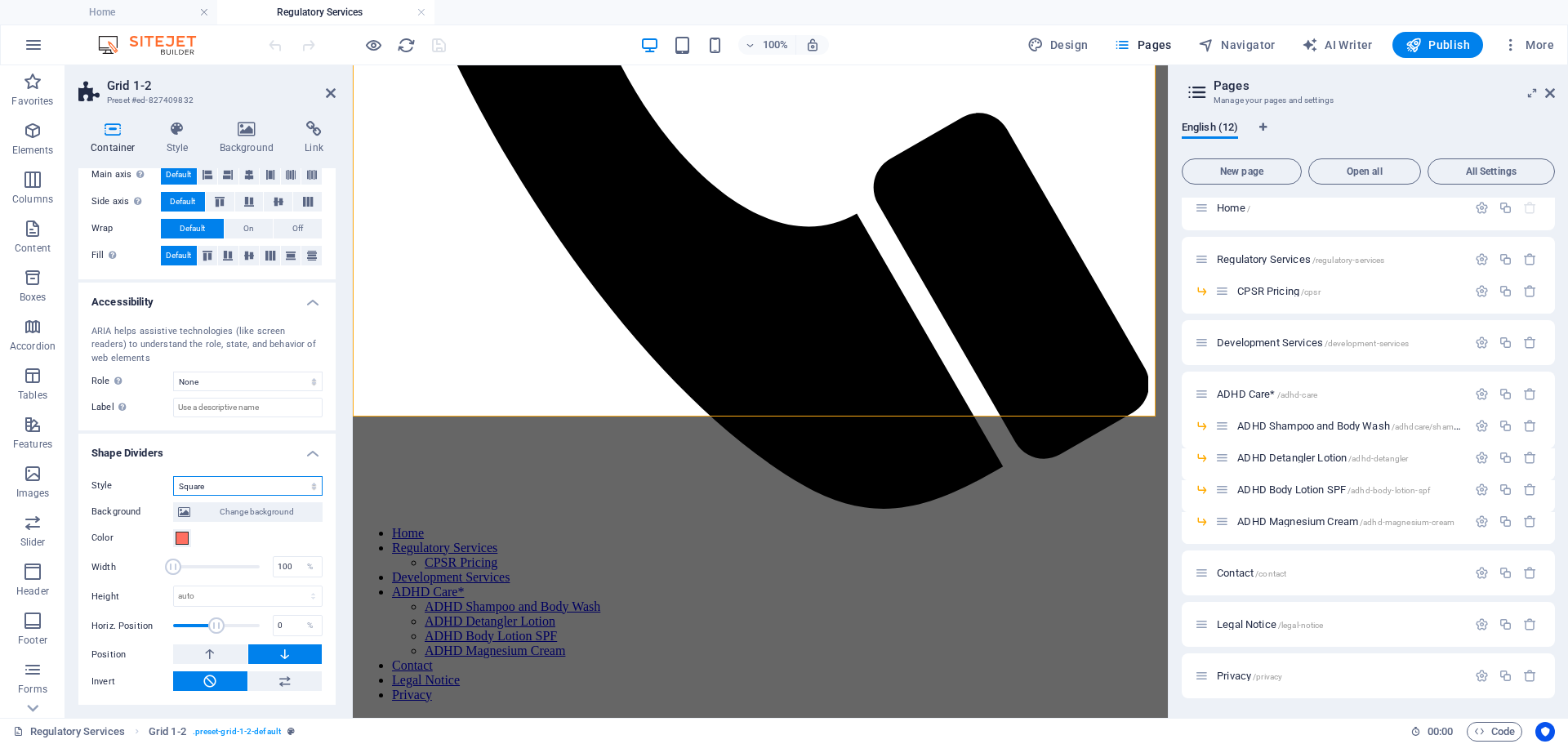 click on "None Triangle Square Diagonal Polygon 1 Polygon 2 Zigzag Multiple Zigzags Waves Multiple Waves Half Circle Circle Circle Shadow Blocks Hexagons Clouds Multiple Clouds Fan Pyramids Book Paint Drip Fire Shredded Paper Arrow" at bounding box center (247, 486) 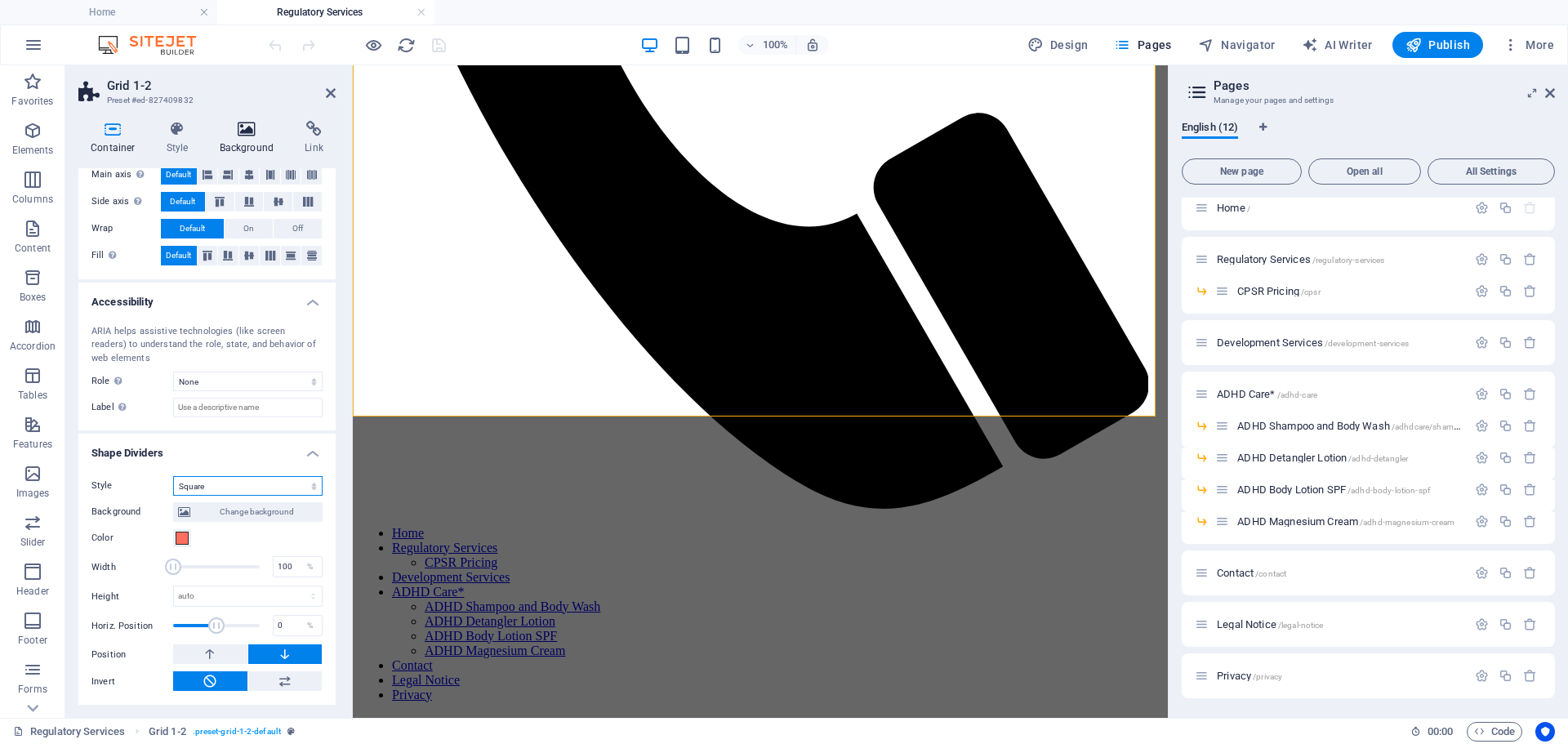 scroll, scrollTop: 718, scrollLeft: 0, axis: vertical 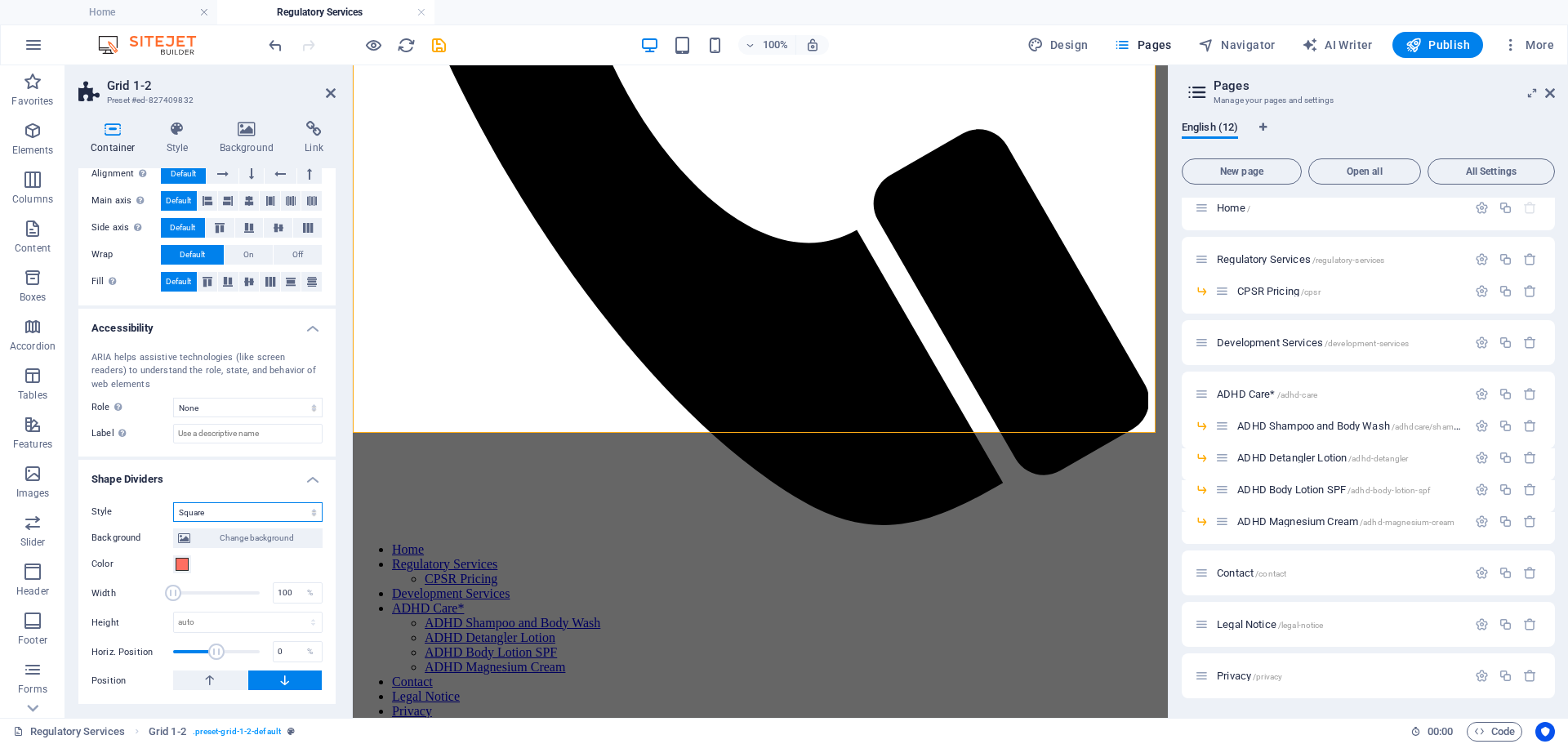 click on "None Triangle Square Diagonal Polygon 1 Polygon 2 Zigzag Multiple Zigzags Waves Multiple Waves Half Circle Circle Circle Shadow Blocks Hexagons Clouds Multiple Clouds Fan Pyramids Book Paint Drip Fire Shredded Paper Arrow" at bounding box center (247, 512) 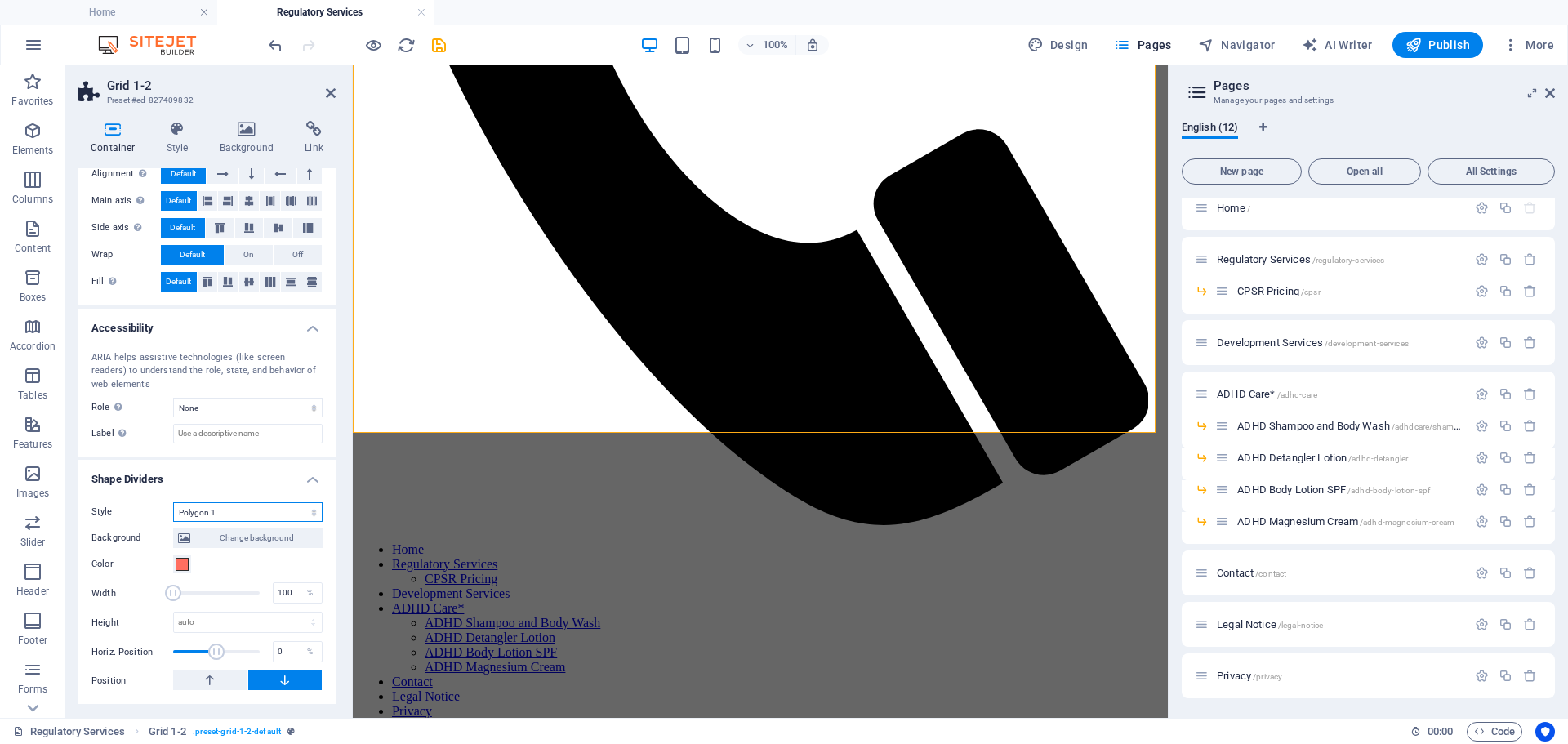 click on "None Triangle Square Diagonal Polygon 1 Polygon 2 Zigzag Multiple Zigzags Waves Multiple Waves Half Circle Circle Circle Shadow Blocks Hexagons Clouds Multiple Clouds Fan Pyramids Book Paint Drip Fire Shredded Paper Arrow" at bounding box center [247, 512] 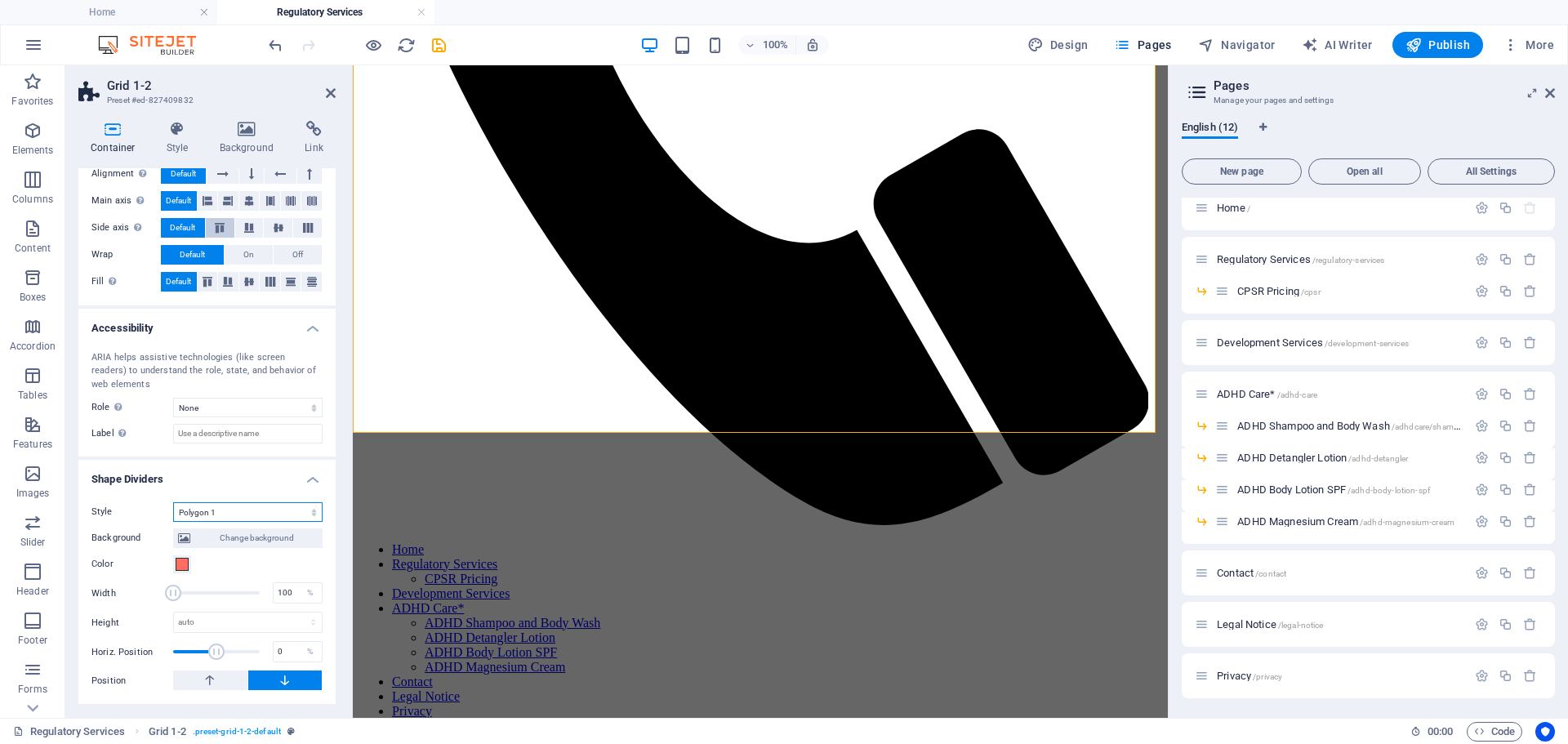 scroll, scrollTop: 727, scrollLeft: 0, axis: vertical 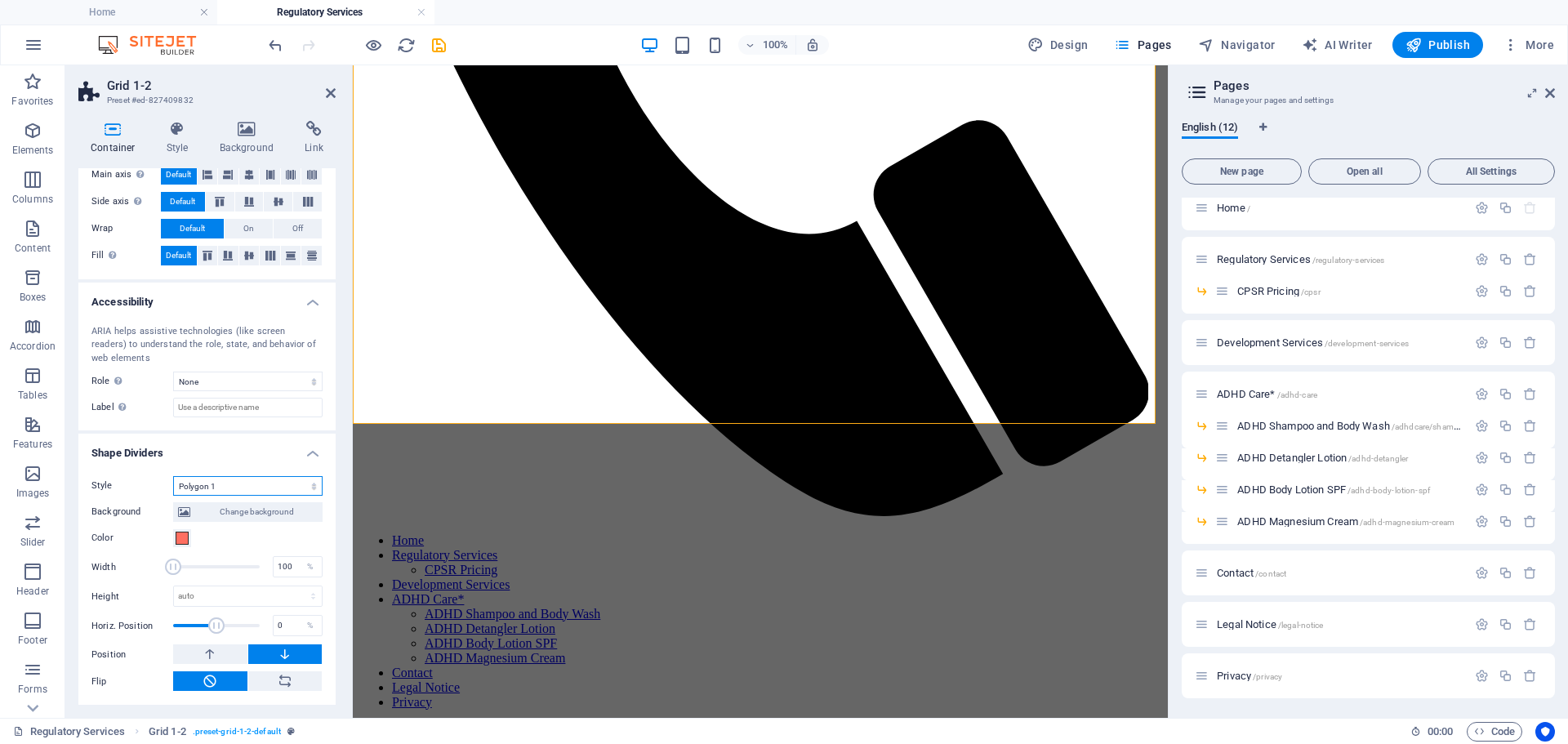 click on "None Triangle Square Diagonal Polygon 1 Polygon 2 Zigzag Multiple Zigzags Waves Multiple Waves Half Circle Circle Circle Shadow Blocks Hexagons Clouds Multiple Clouds Fan Pyramids Book Paint Drip Fire Shredded Paper Arrow" at bounding box center [247, 486] 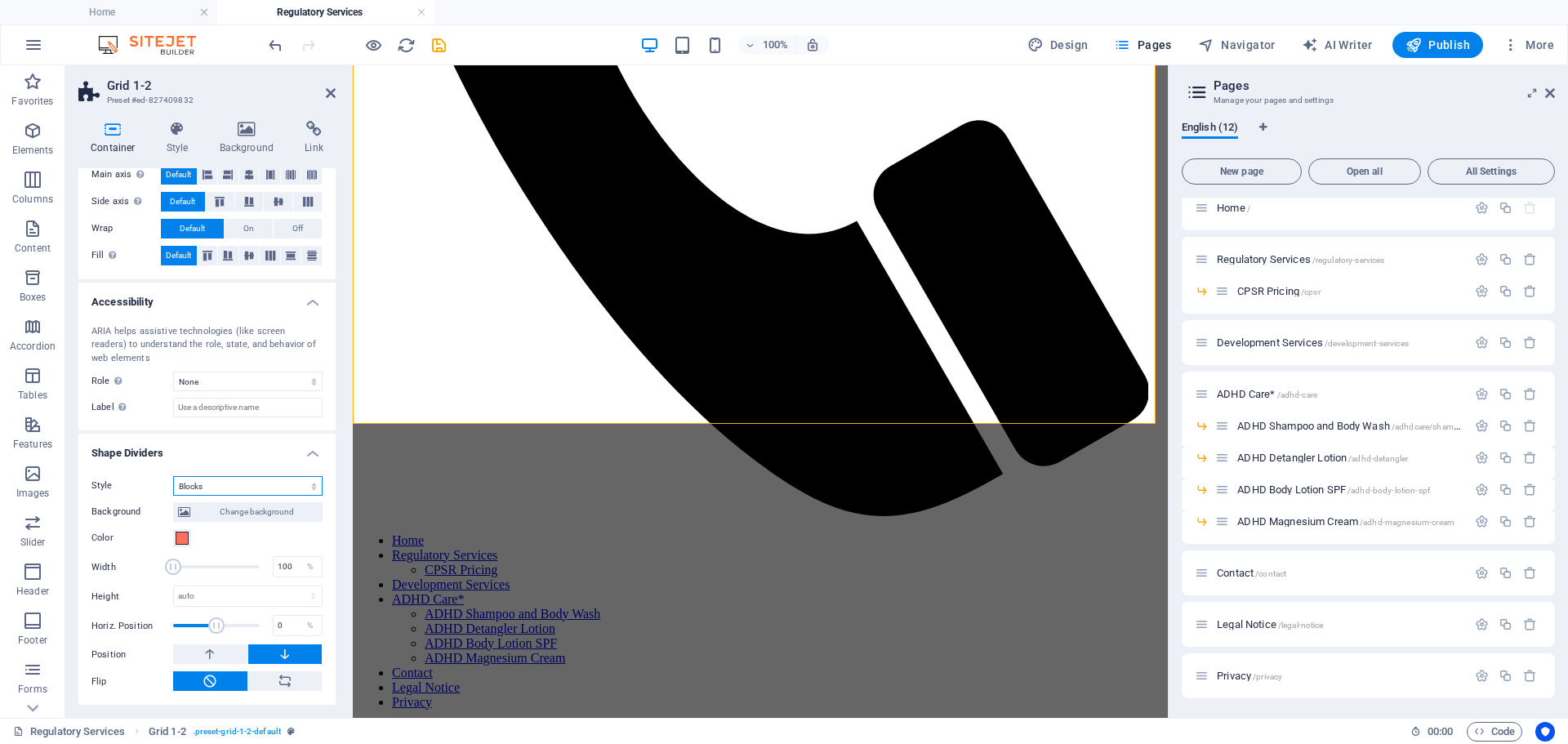 click on "None Triangle Square Diagonal Polygon 1 Polygon 2 Zigzag Multiple Zigzags Waves Multiple Waves Half Circle Circle Circle Shadow Blocks Hexagons Clouds Multiple Clouds Fan Pyramids Book Paint Drip Fire Shredded Paper Arrow" at bounding box center [247, 486] 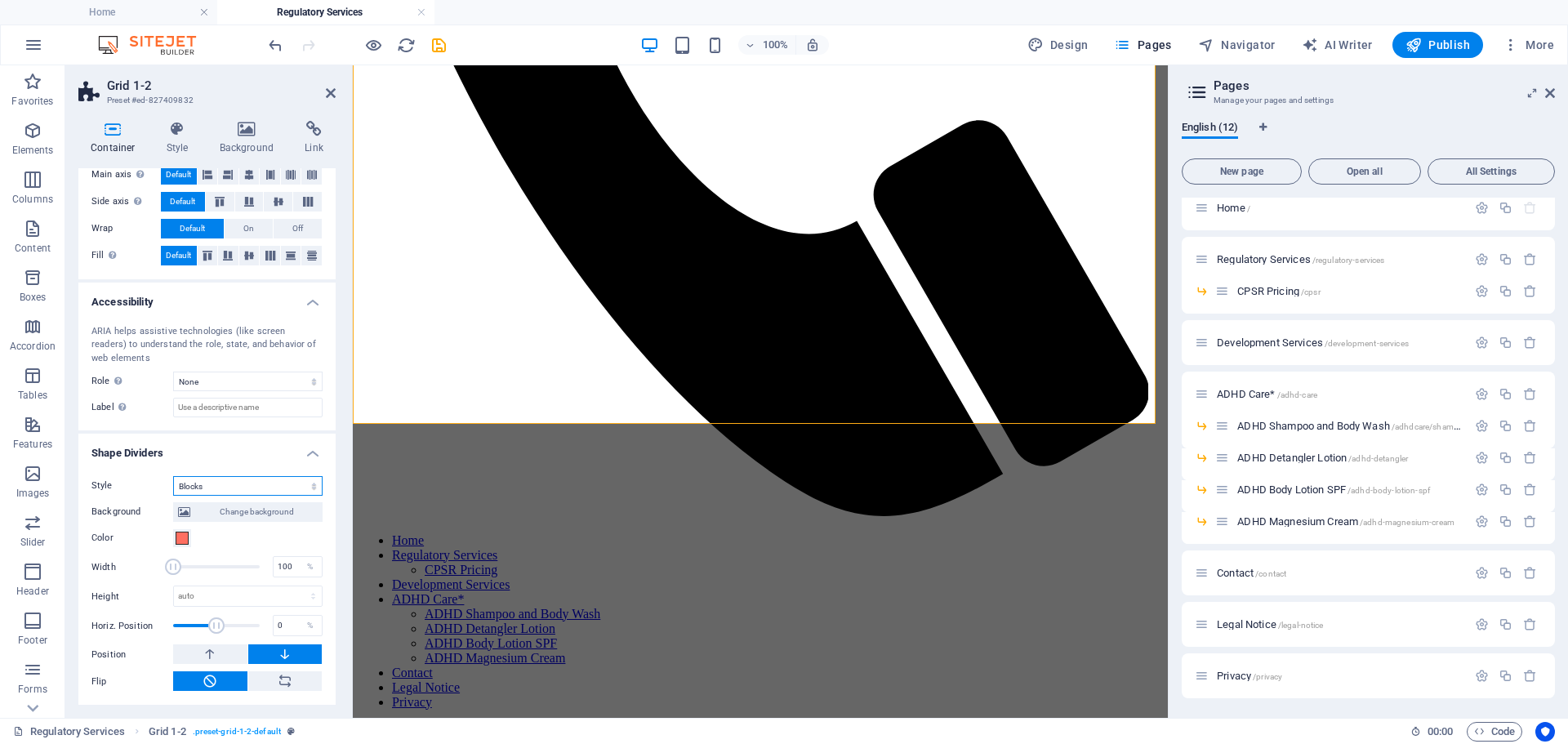 scroll, scrollTop: 651, scrollLeft: 0, axis: vertical 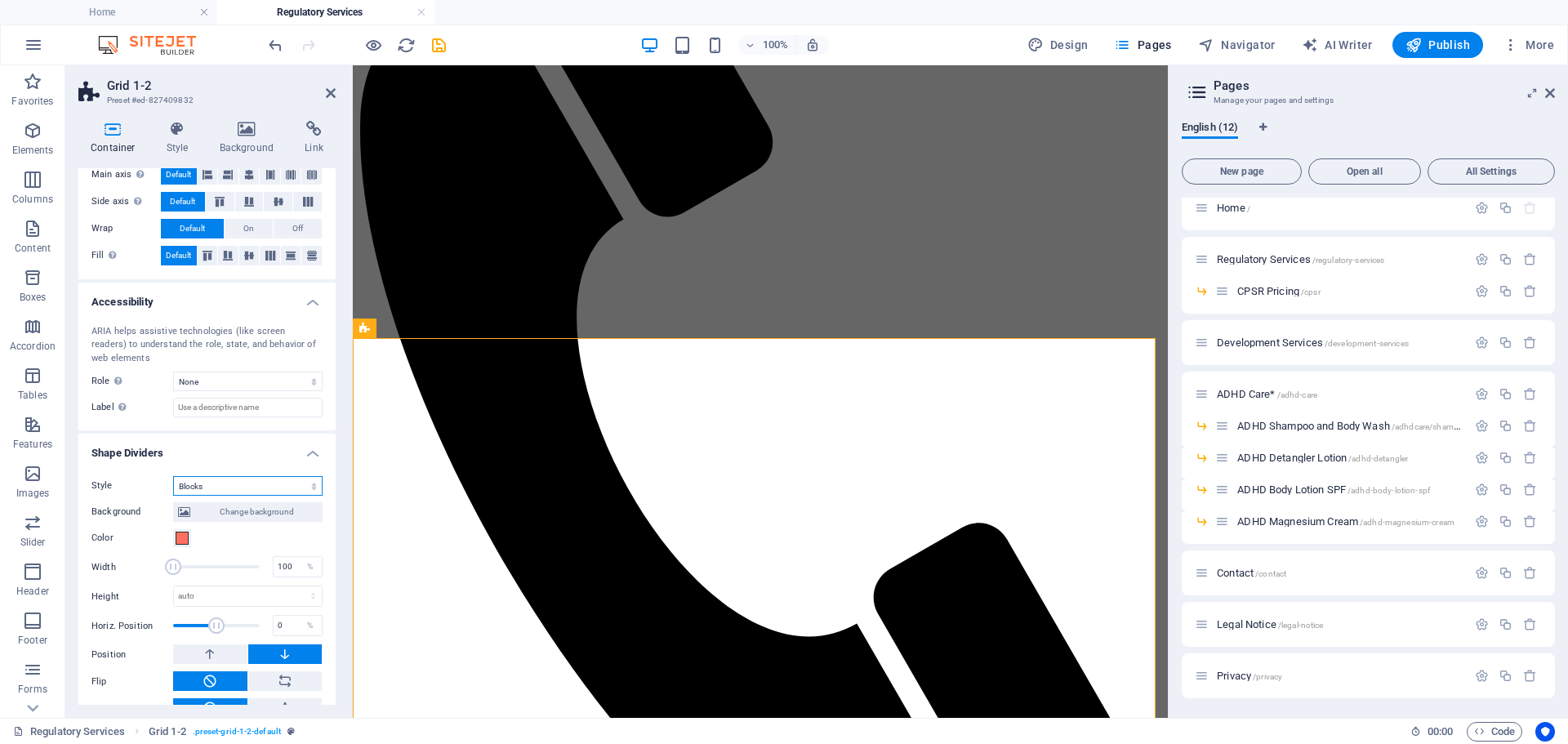 click on "None Triangle Square Diagonal Polygon 1 Polygon 2 Zigzag Multiple Zigzags Waves Multiple Waves Half Circle Circle Circle Shadow Blocks Hexagons Clouds Multiple Clouds Fan Pyramids Book Paint Drip Fire Shredded Paper Arrow" at bounding box center (247, 486) 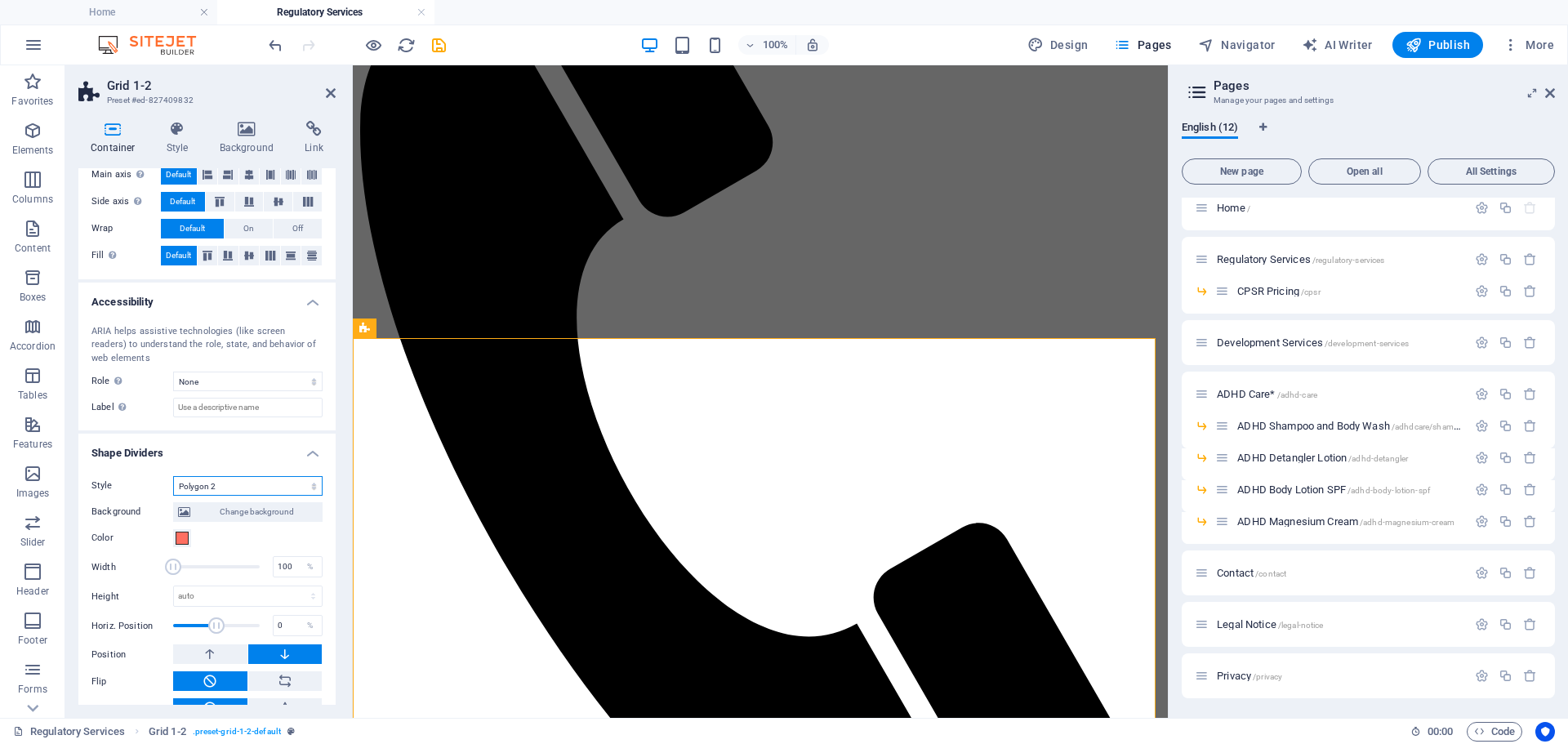 click on "None Triangle Square Diagonal Polygon 1 Polygon 2 Zigzag Multiple Zigzags Waves Multiple Waves Half Circle Circle Circle Shadow Blocks Hexagons Clouds Multiple Clouds Fan Pyramids Book Paint Drip Fire Shredded Paper Arrow" at bounding box center [247, 486] 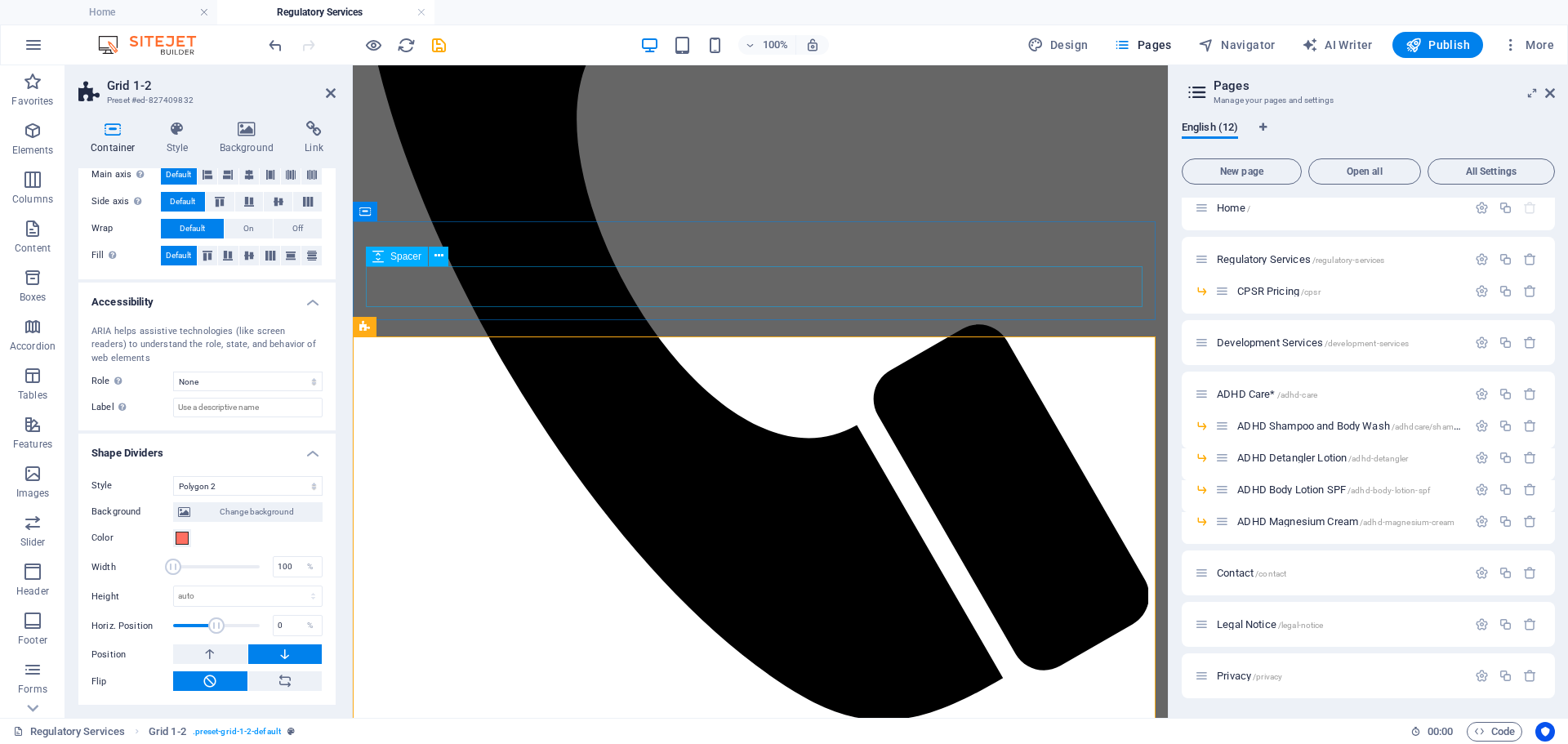scroll, scrollTop: 651, scrollLeft: 0, axis: vertical 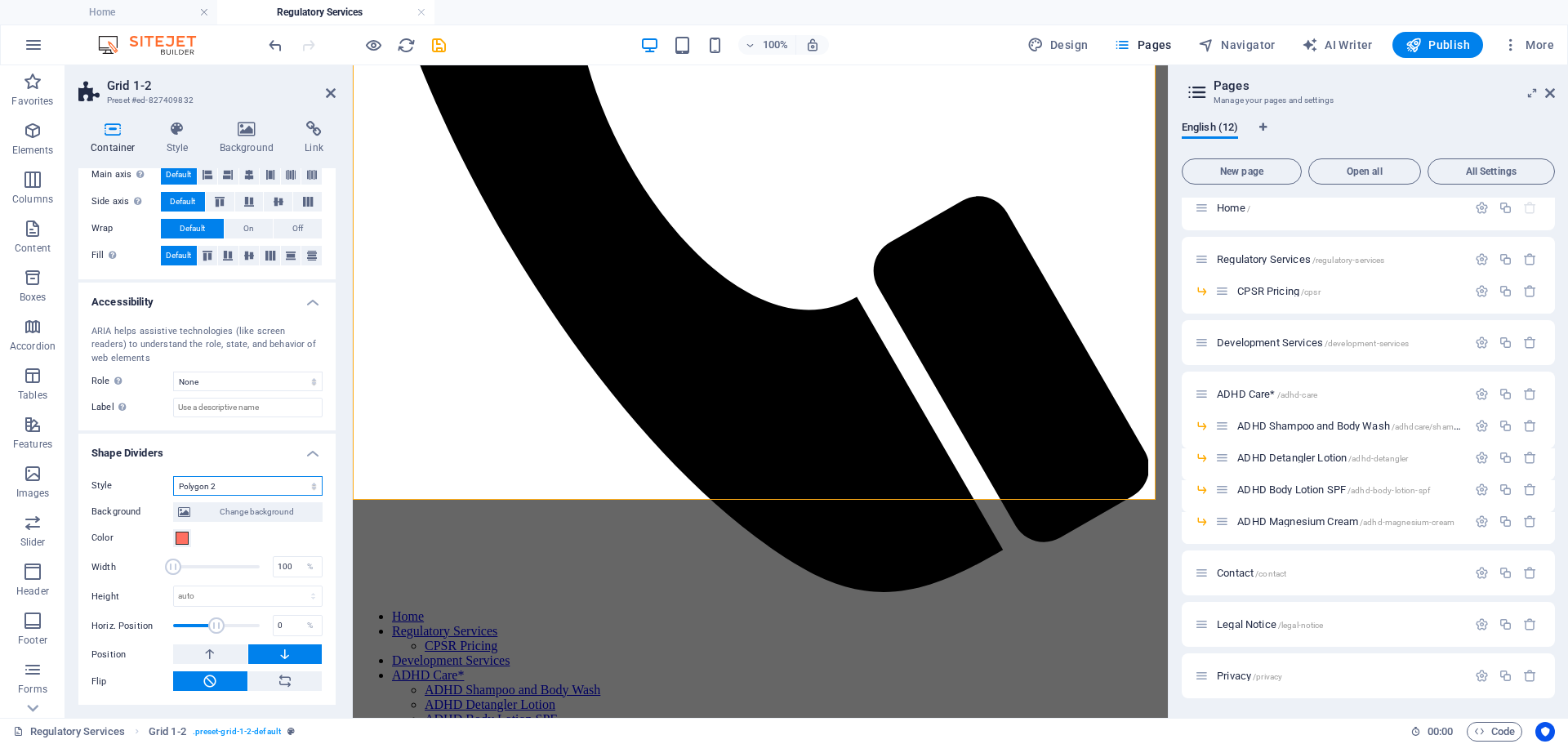 click on "None Triangle Square Diagonal Polygon 1 Polygon 2 Zigzag Multiple Zigzags Waves Multiple Waves Half Circle Circle Circle Shadow Blocks Hexagons Clouds Multiple Clouds Fan Pyramids Book Paint Drip Fire Shredded Paper Arrow" at bounding box center (247, 486) 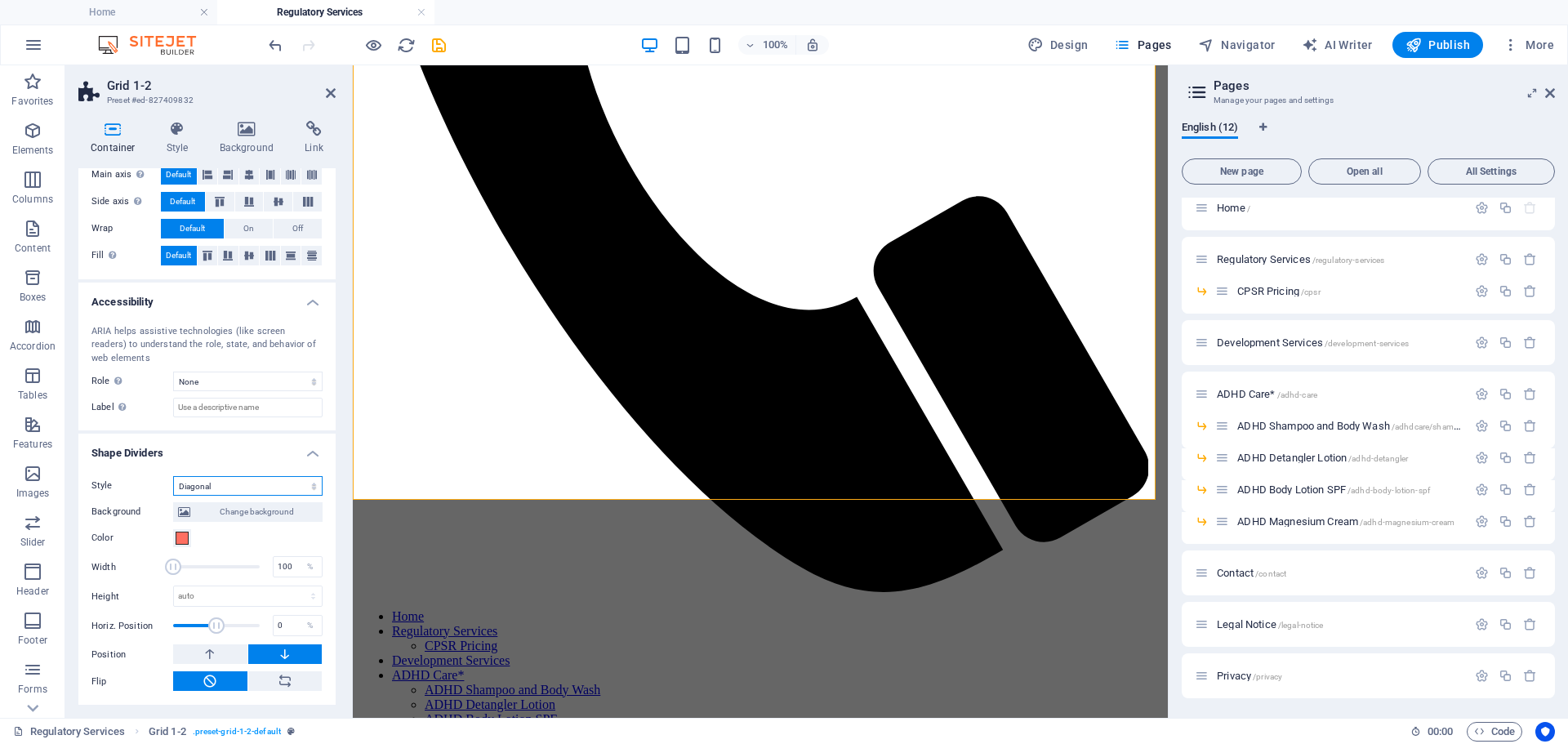 click on "None Triangle Square Diagonal Polygon 1 Polygon 2 Zigzag Multiple Zigzags Waves Multiple Waves Half Circle Circle Circle Shadow Blocks Hexagons Clouds Multiple Clouds Fan Pyramids Book Paint Drip Fire Shredded Paper Arrow" at bounding box center (247, 486) 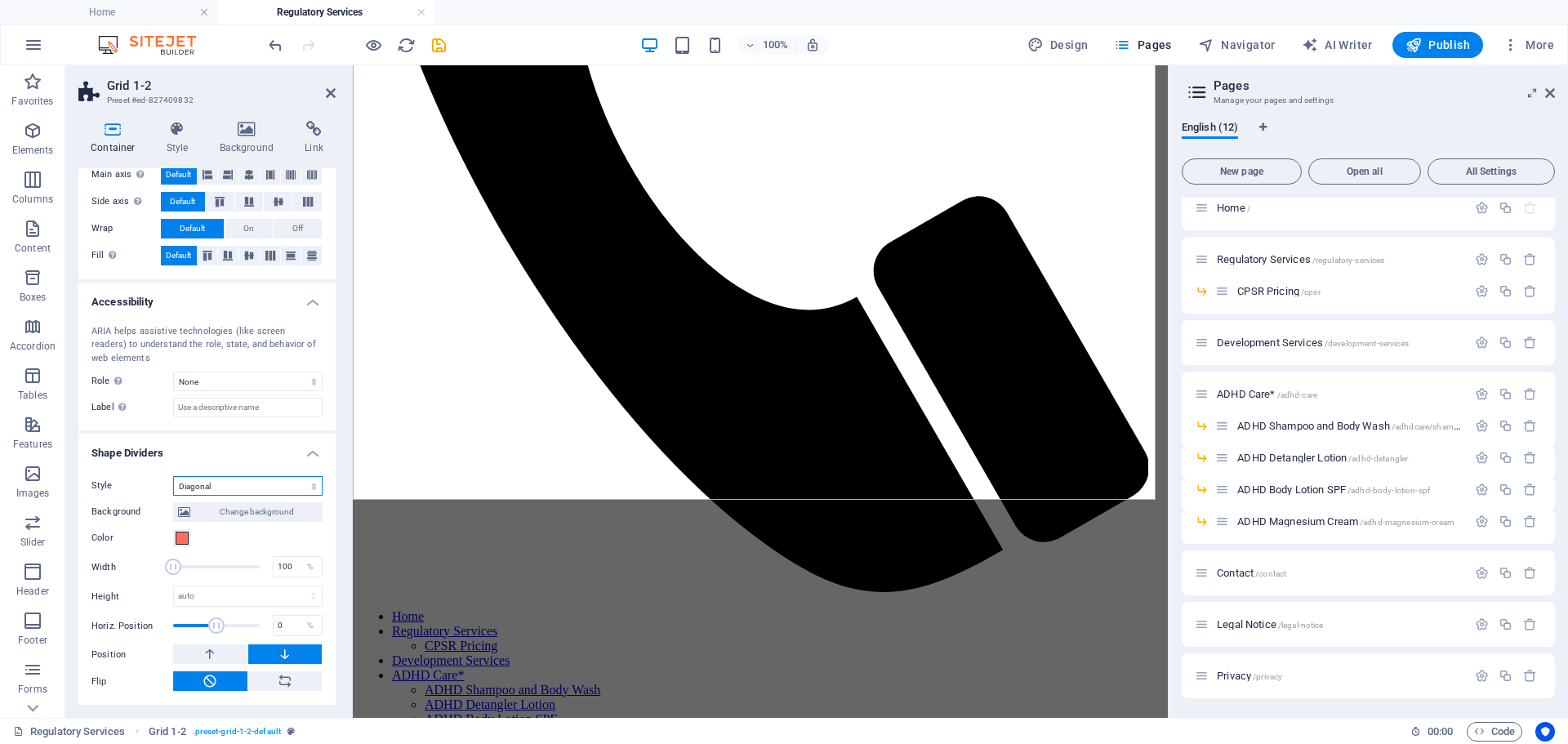 scroll, scrollTop: 611, scrollLeft: 0, axis: vertical 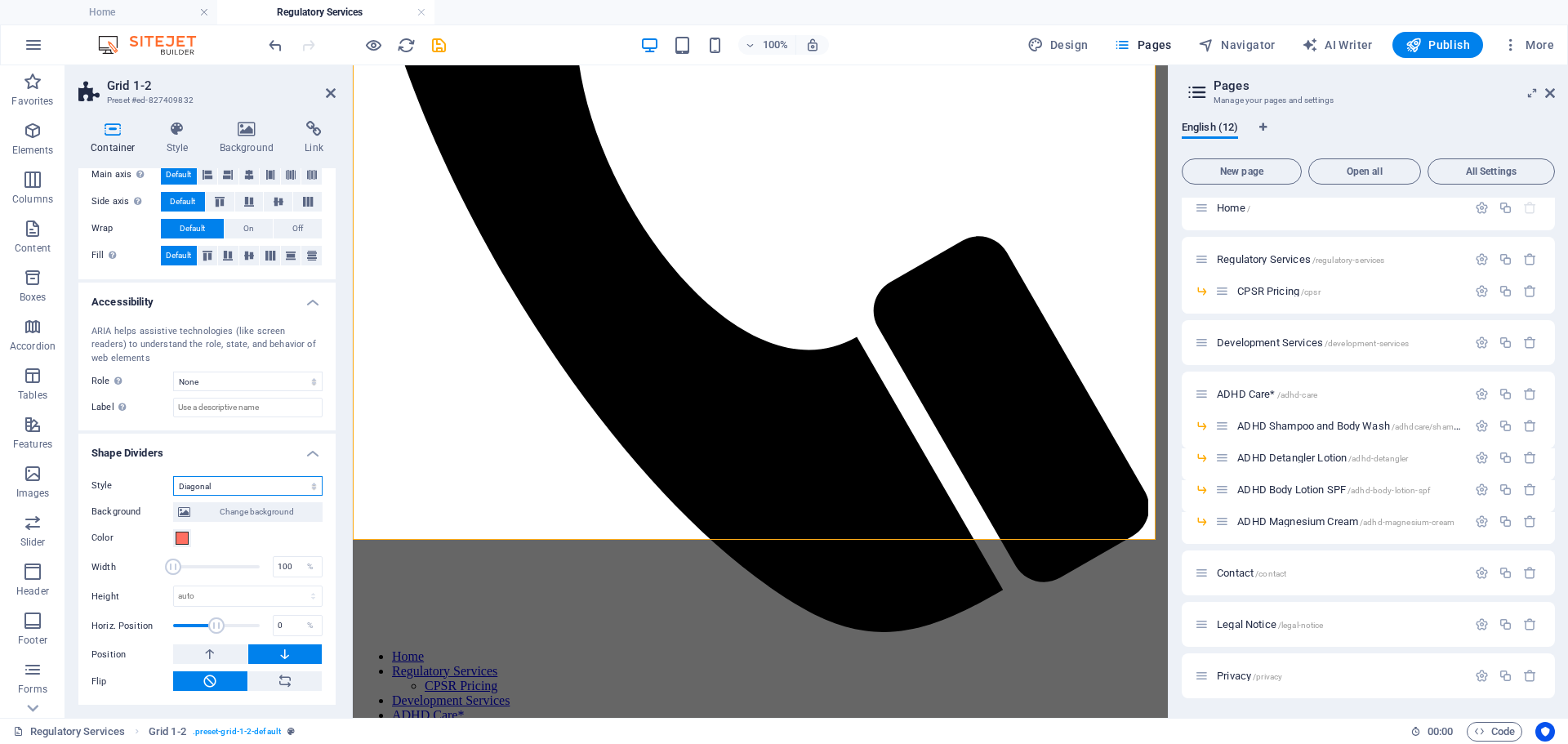 click on "None Triangle Square Diagonal Polygon 1 Polygon 2 Zigzag Multiple Zigzags Waves Multiple Waves Half Circle Circle Circle Shadow Blocks Hexagons Clouds Multiple Clouds Fan Pyramids Book Paint Drip Fire Shredded Paper Arrow" at bounding box center (247, 486) 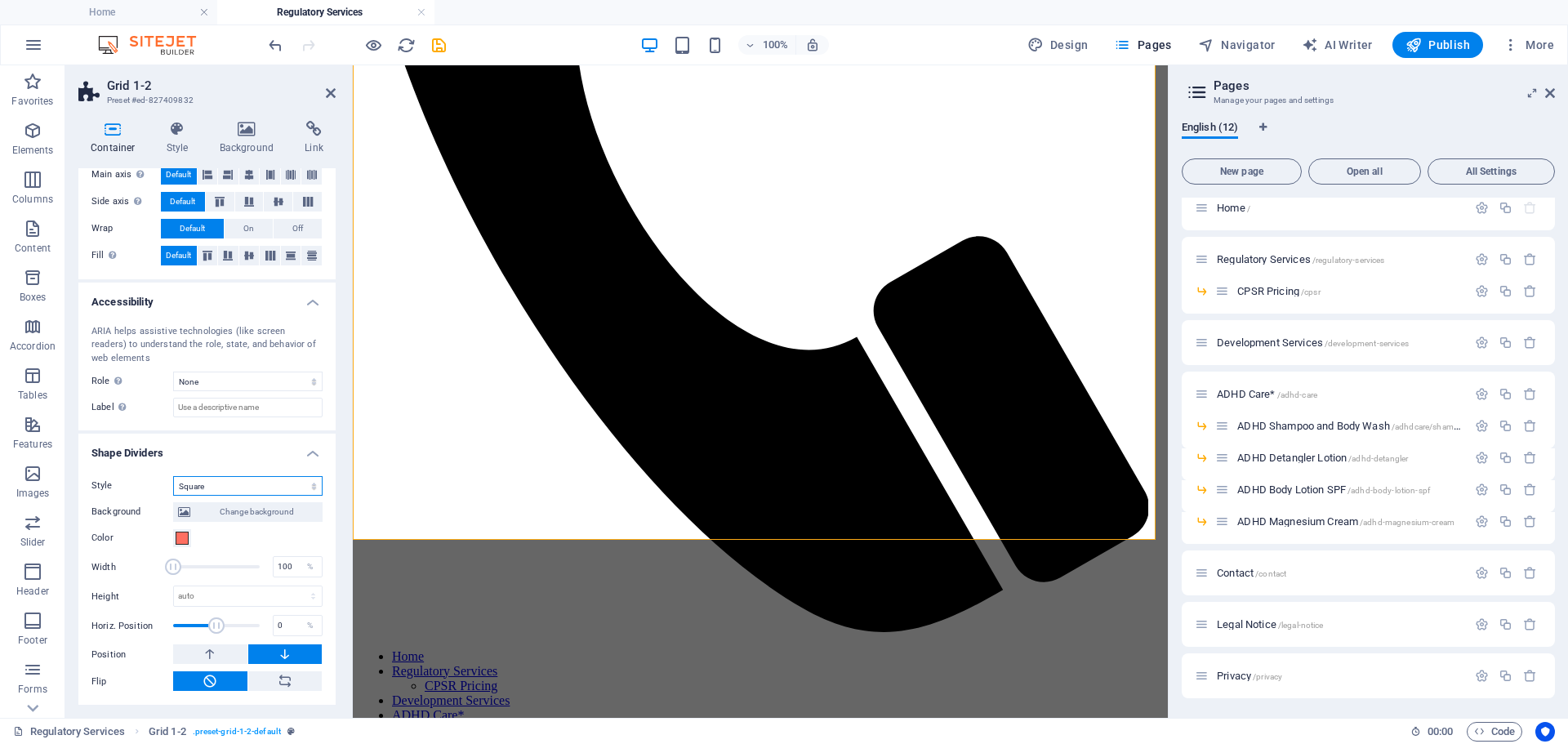 click on "None Triangle Square Diagonal Polygon 1 Polygon 2 Zigzag Multiple Zigzags Waves Multiple Waves Half Circle Circle Circle Shadow Blocks Hexagons Clouds Multiple Clouds Fan Pyramids Book Paint Drip Fire Shredded Paper Arrow" at bounding box center [247, 486] 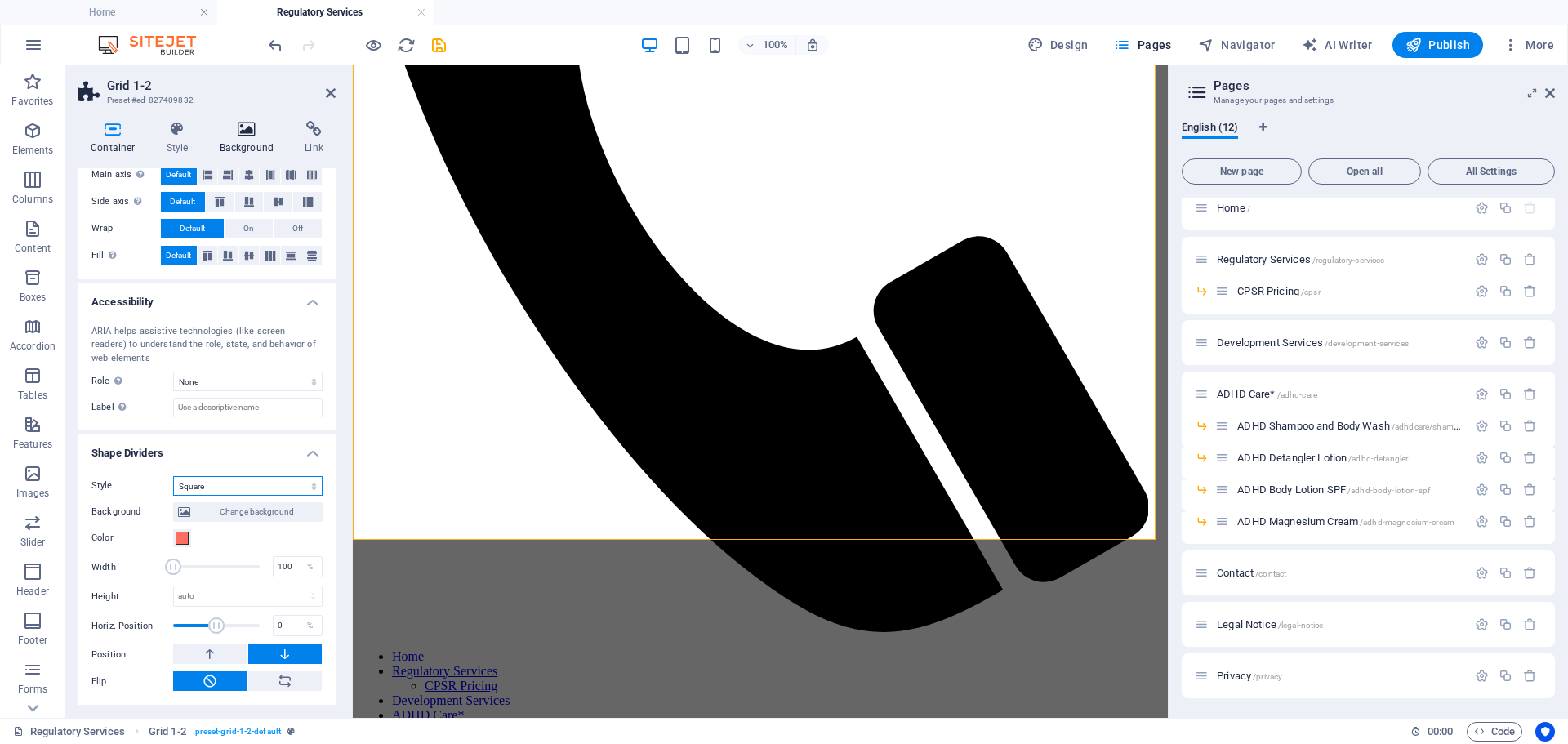 scroll, scrollTop: 266, scrollLeft: 0, axis: vertical 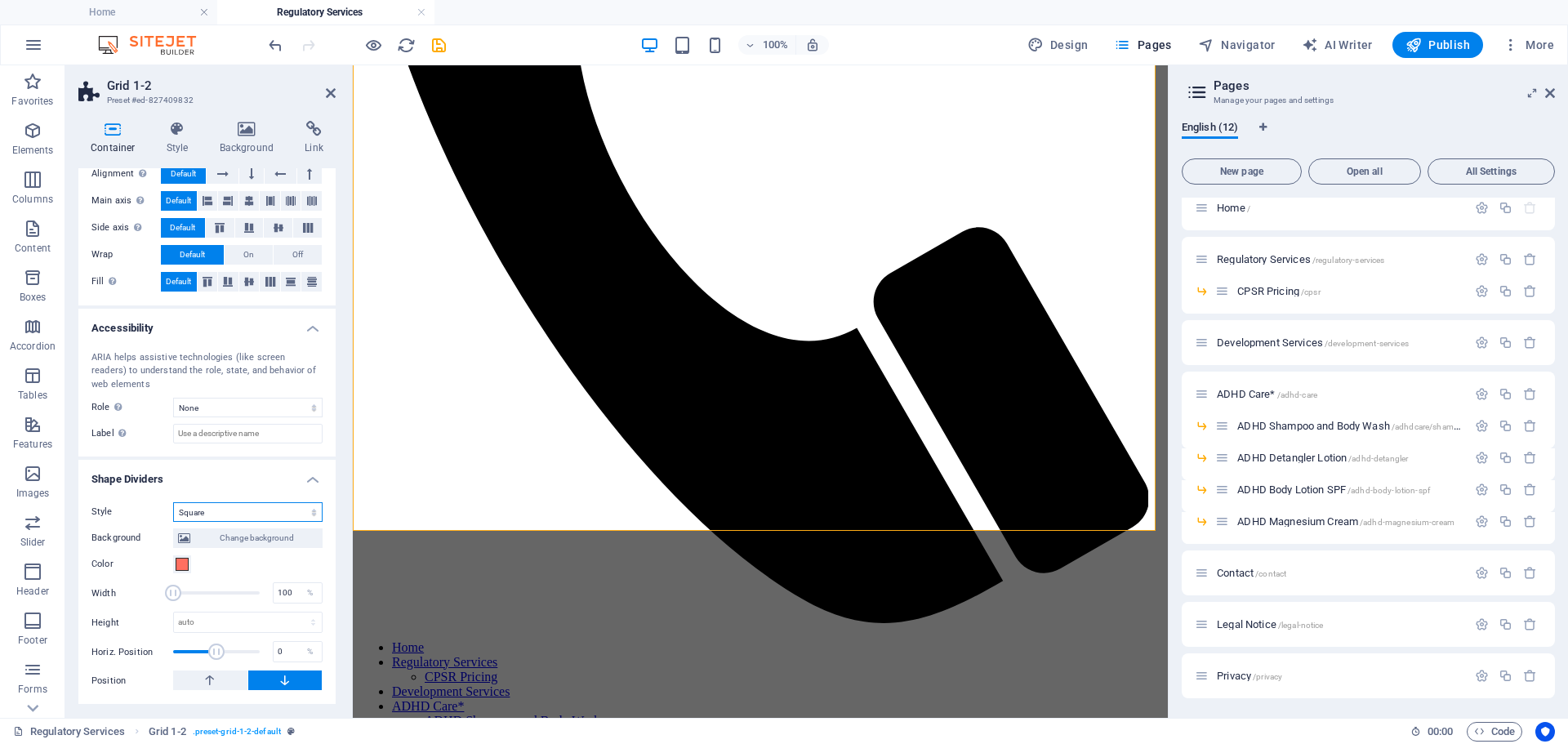 click on "None Triangle Square Diagonal Polygon 1 Polygon 2 Zigzag Multiple Zigzags Waves Multiple Waves Half Circle Circle Circle Shadow Blocks Hexagons Clouds Multiple Clouds Fan Pyramids Book Paint Drip Fire Shredded Paper Arrow" at bounding box center [247, 512] 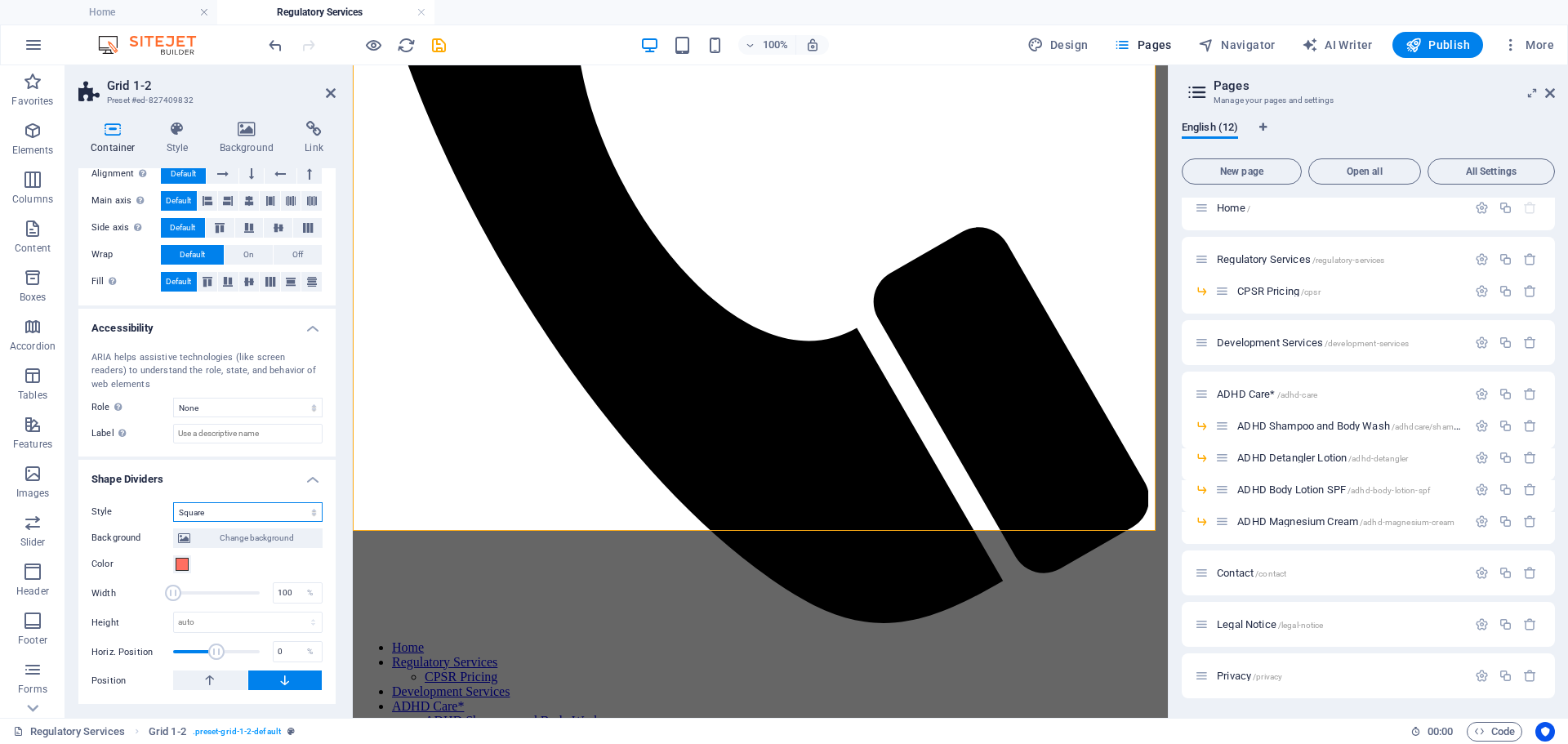 select on "arrow" 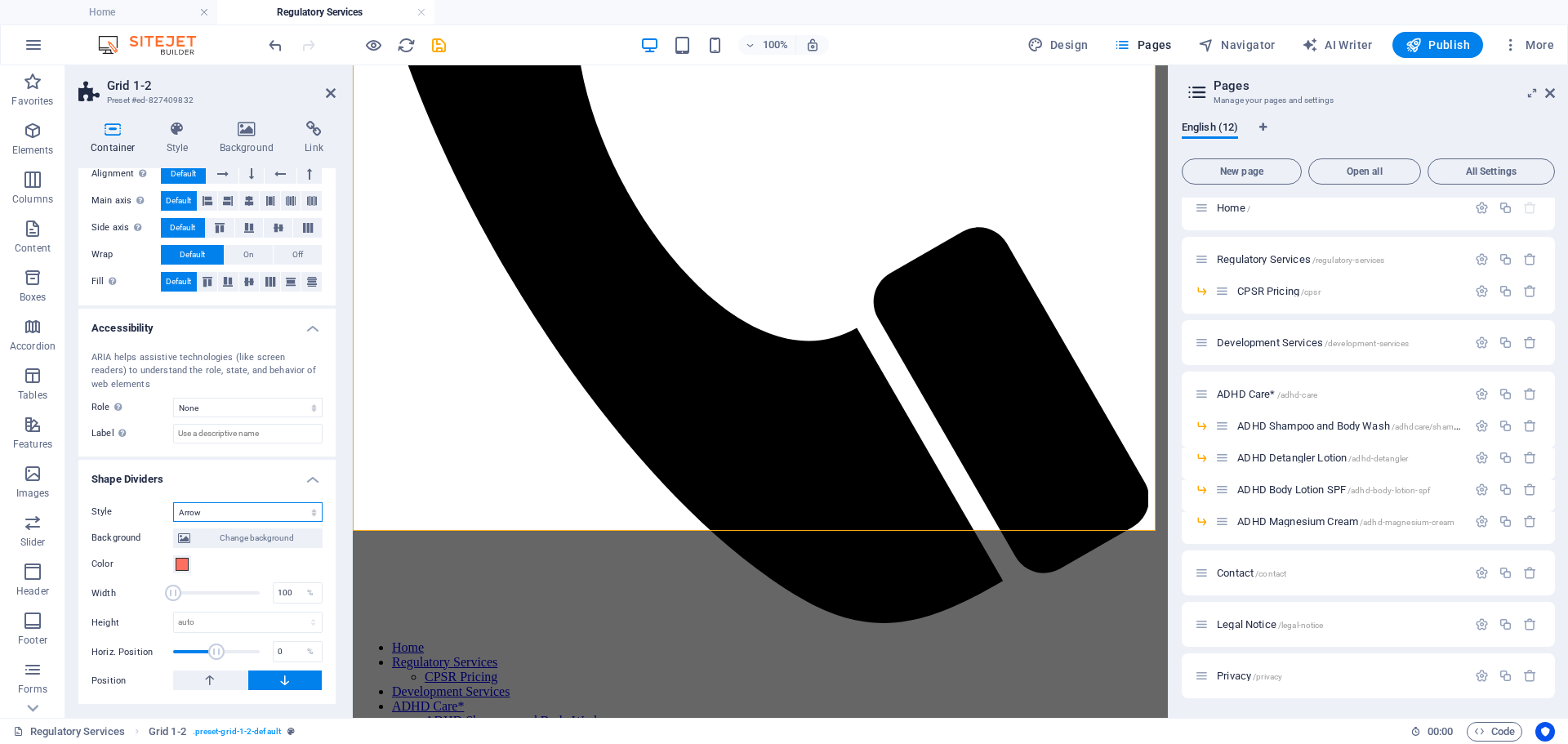 click on "None Triangle Square Diagonal Polygon 1 Polygon 2 Zigzag Multiple Zigzags Waves Multiple Waves Half Circle Circle Circle Shadow Blocks Hexagons Clouds Multiple Clouds Fan Pyramids Book Paint Drip Fire Shredded Paper Arrow" at bounding box center [247, 512] 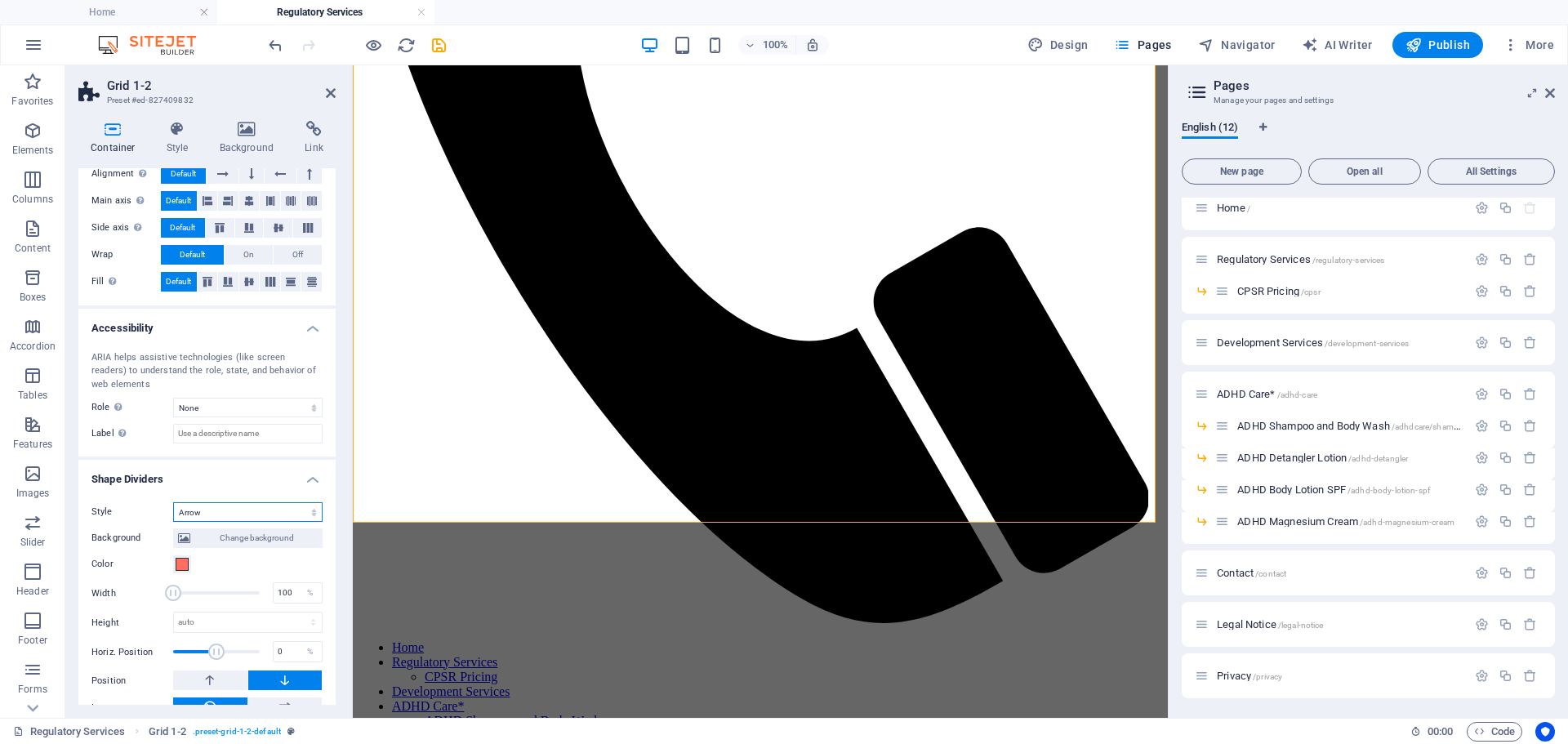 scroll, scrollTop: 292, scrollLeft: 0, axis: vertical 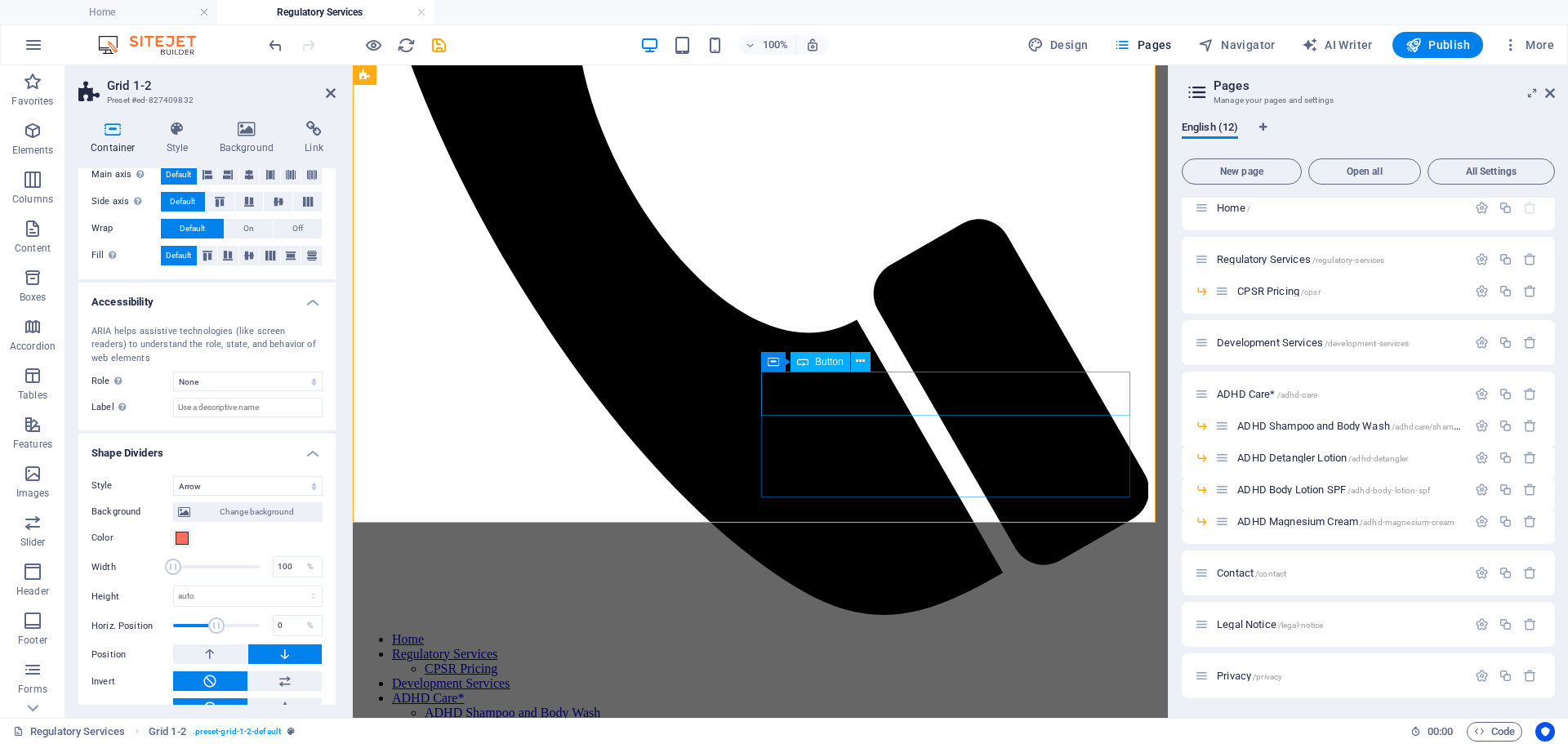 click on "descover our prices" at bounding box center [760, 1750] 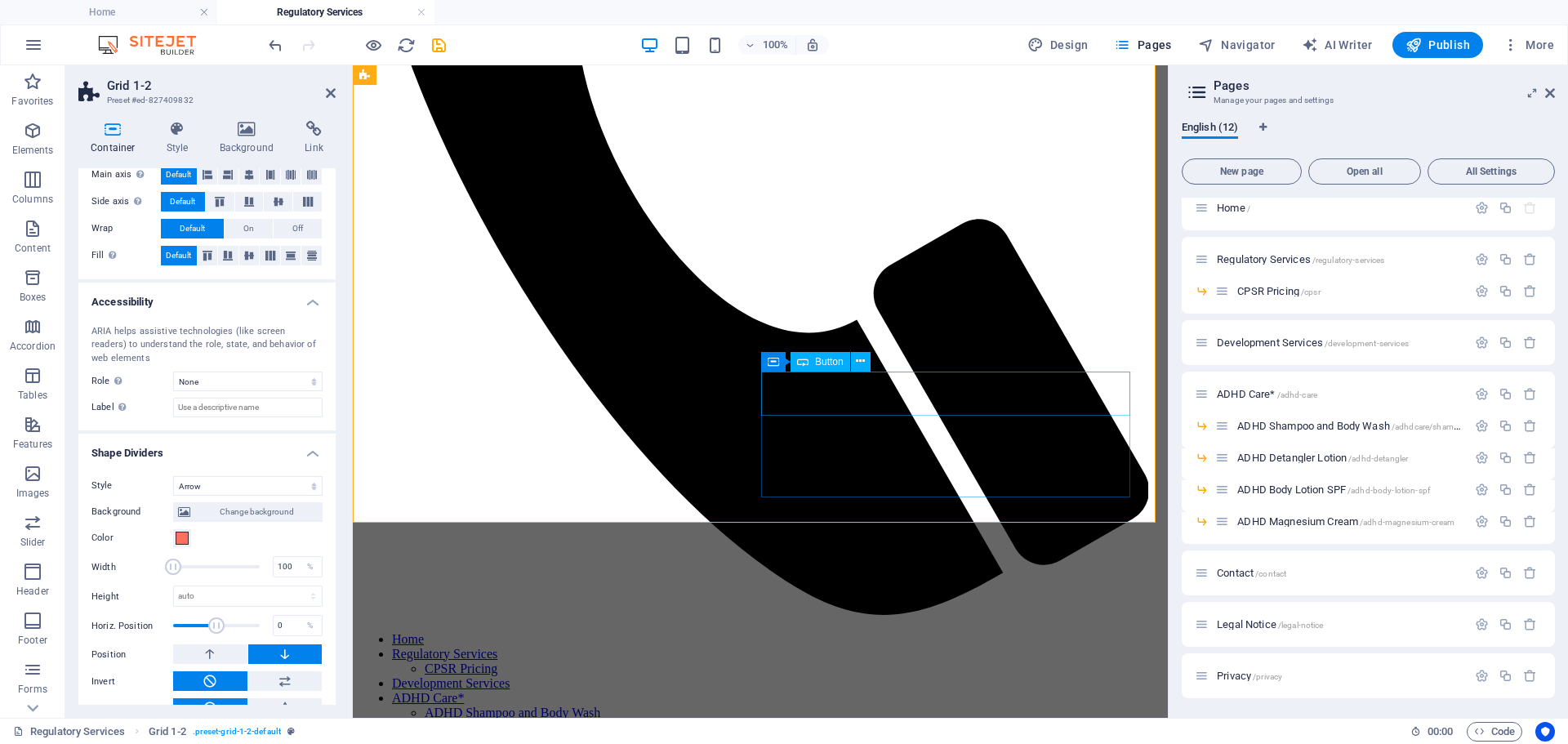 click on "descover our prices" at bounding box center [760, 1750] 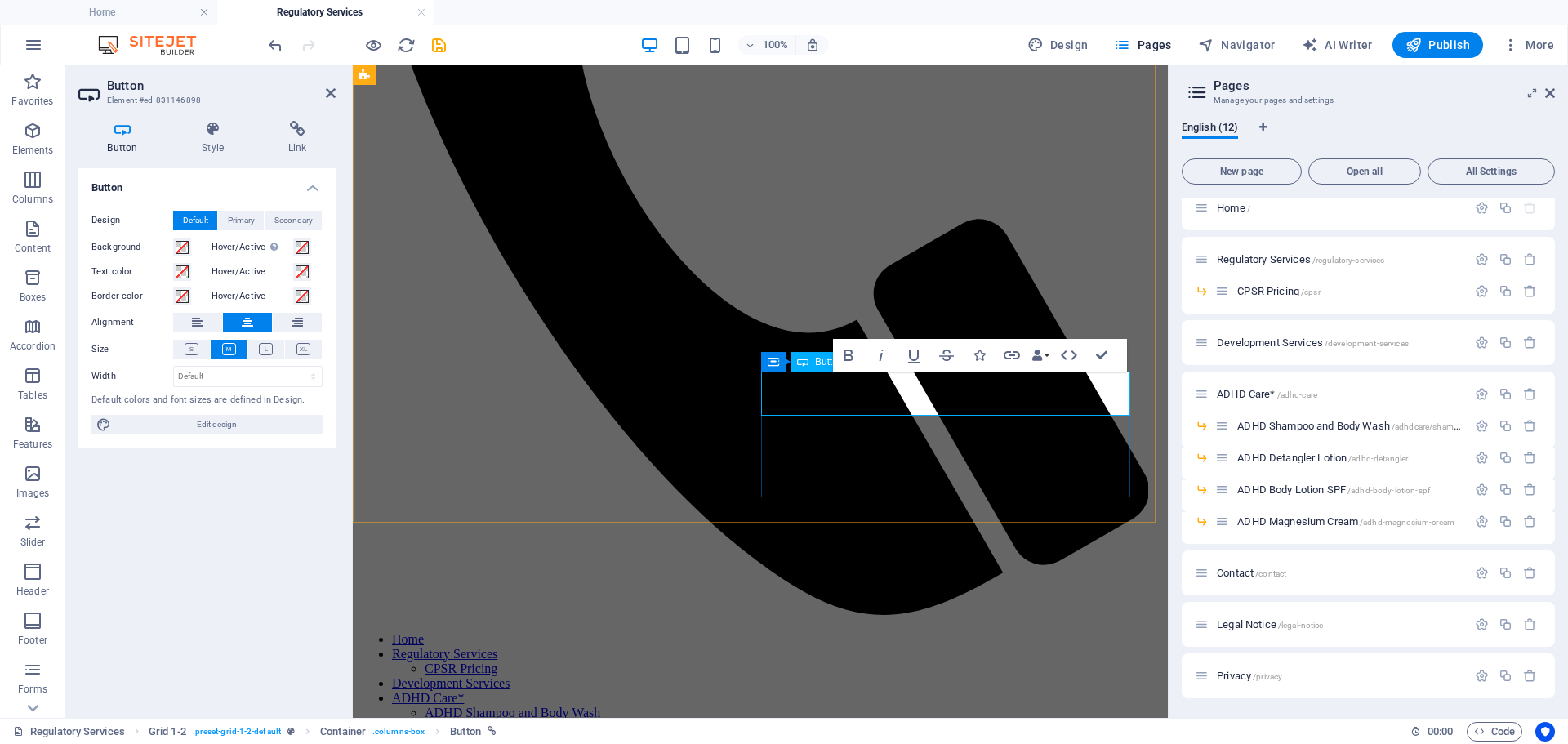 click on "descover our prices" at bounding box center [760, 1749] 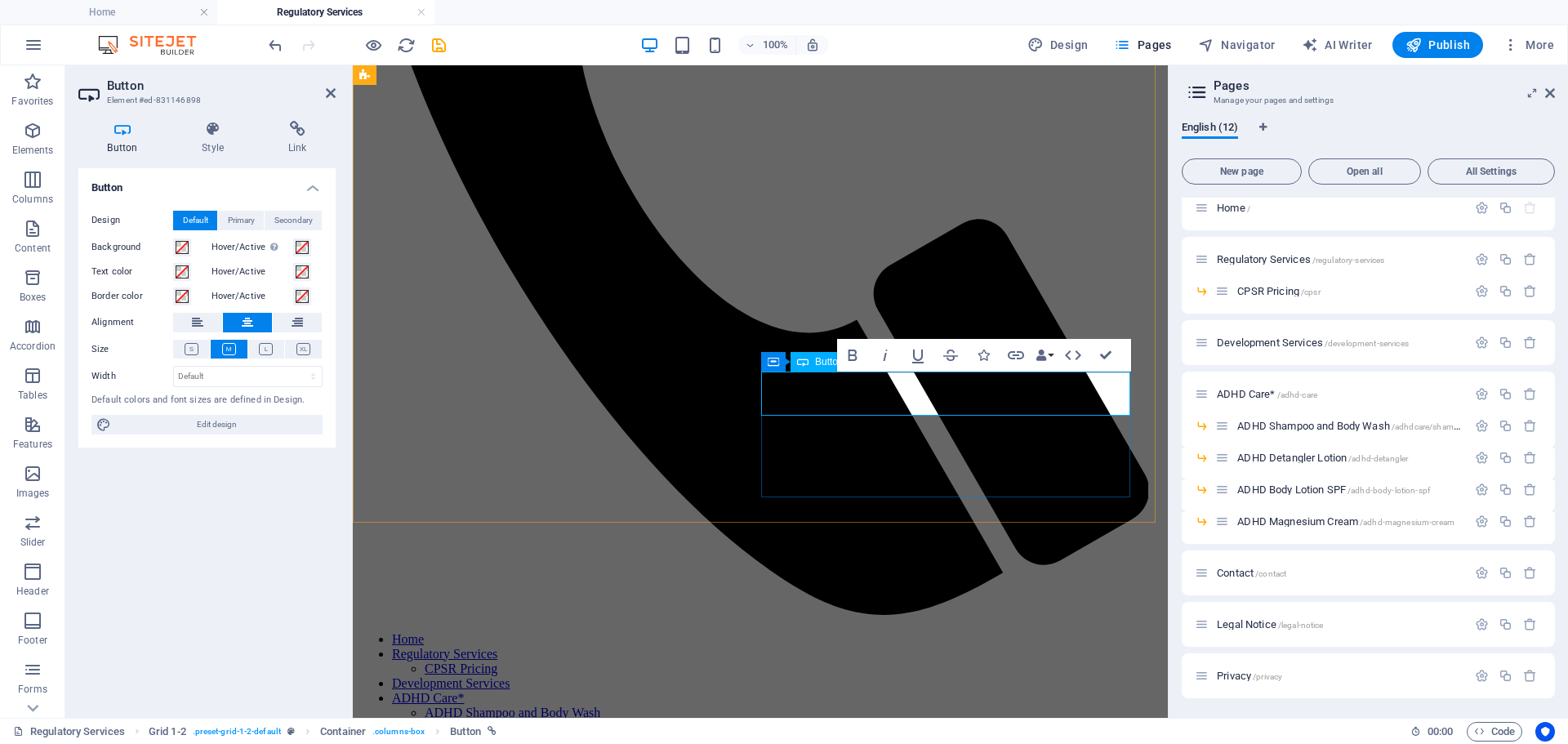 type 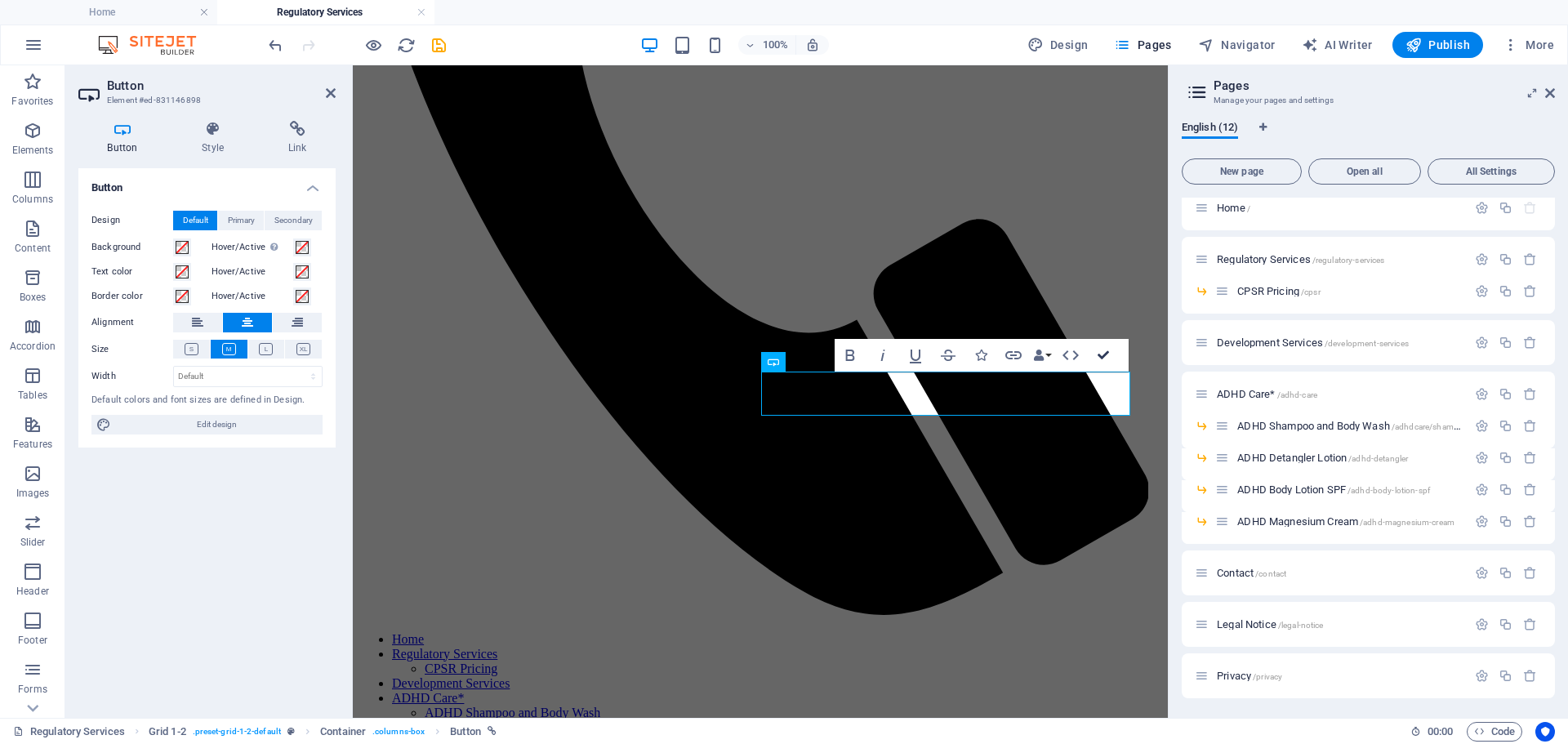 drag, startPoint x: 1036, startPoint y: 287, endPoint x: 1102, endPoint y: 352, distance: 92.633687 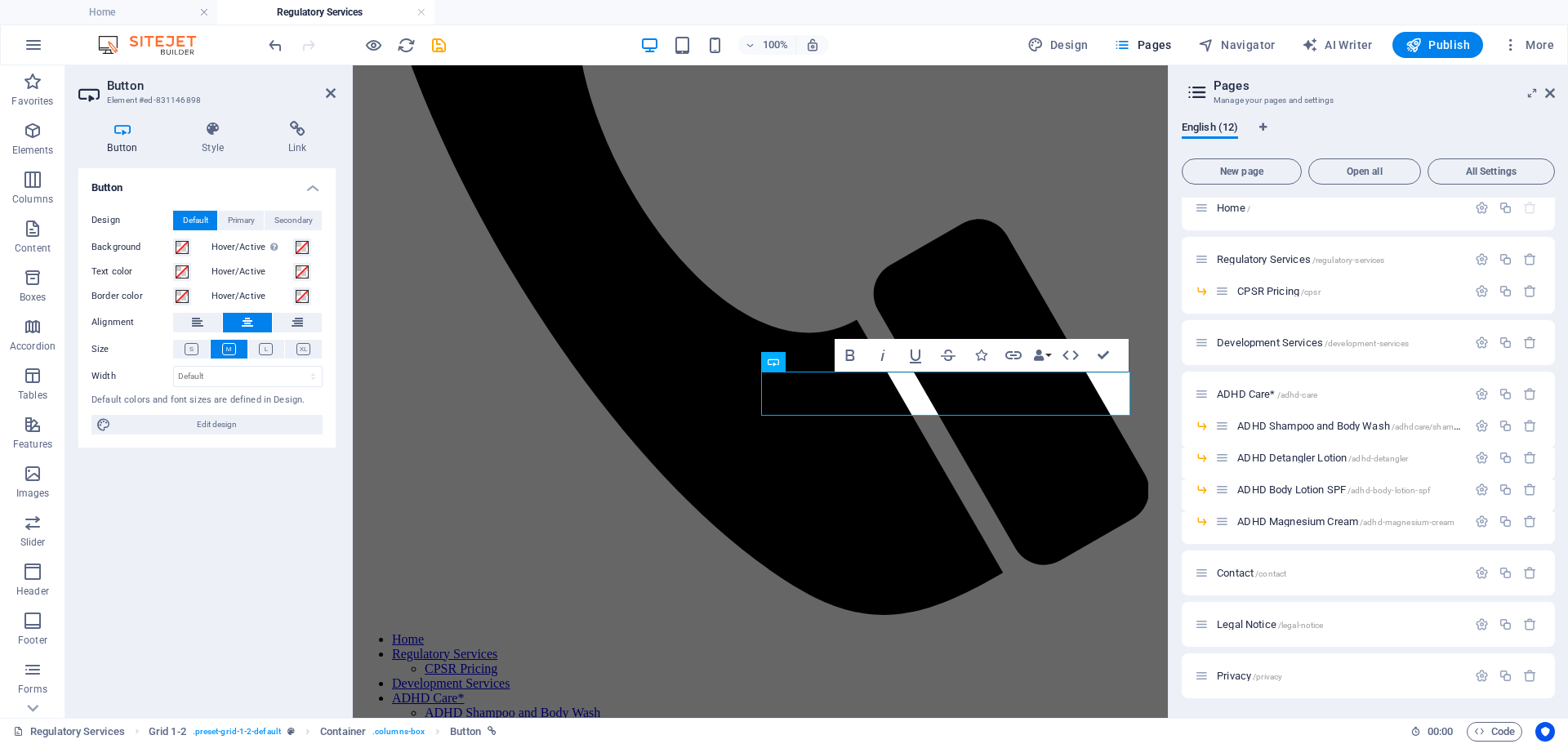 scroll, scrollTop: 576, scrollLeft: 0, axis: vertical 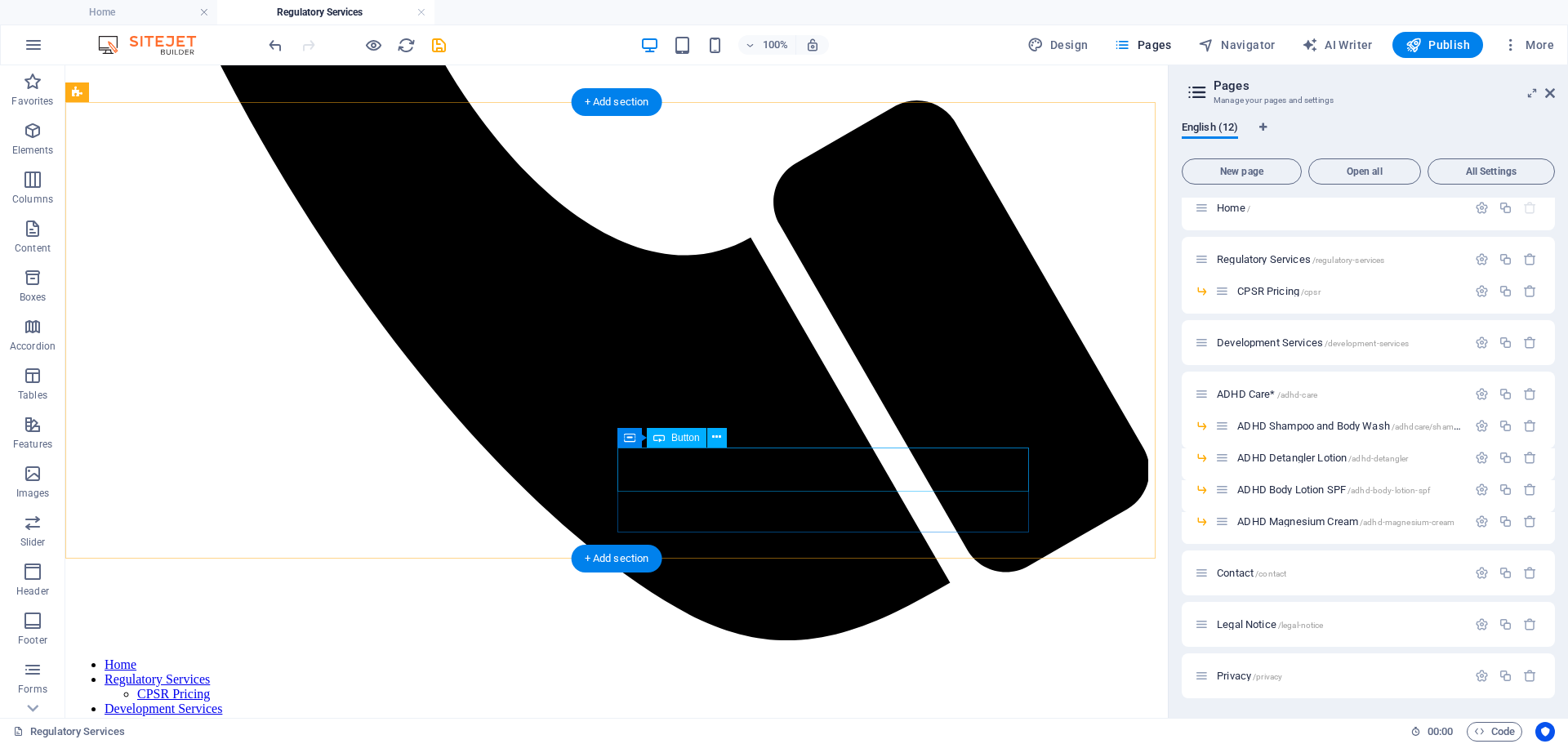 click on "descover our prices" at bounding box center (617, 2764) 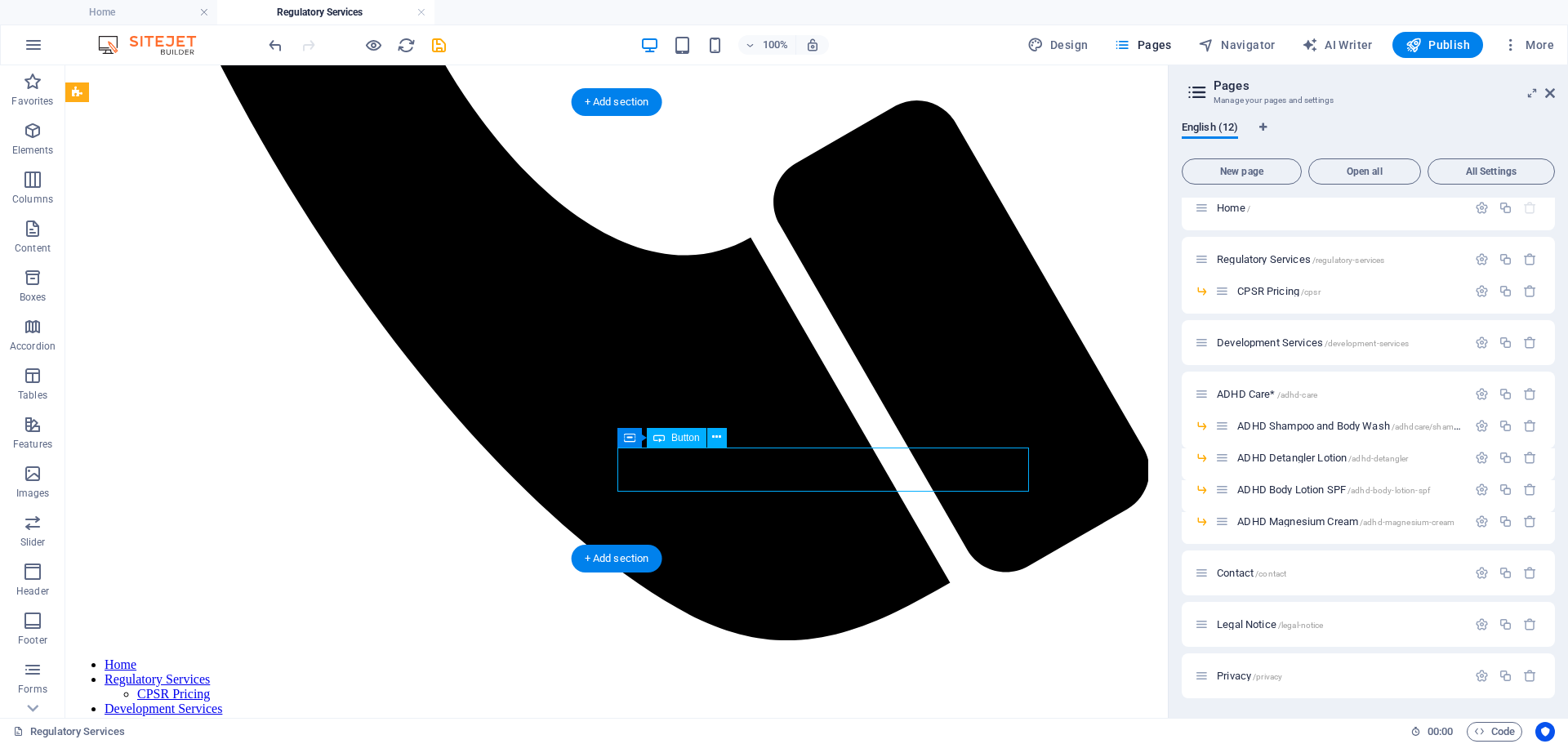 click on "descover our prices" at bounding box center [617, 2764] 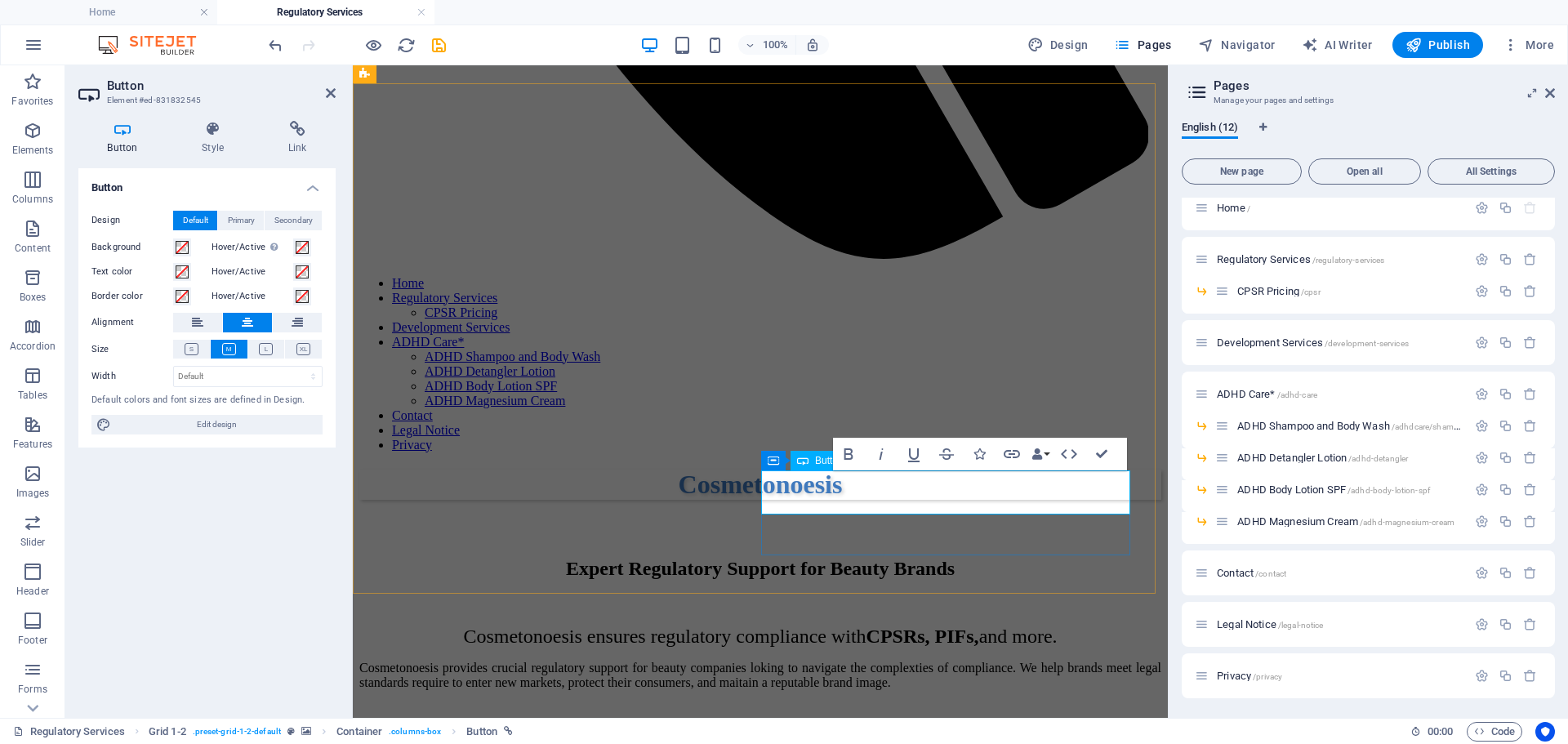 scroll, scrollTop: 1067, scrollLeft: 0, axis: vertical 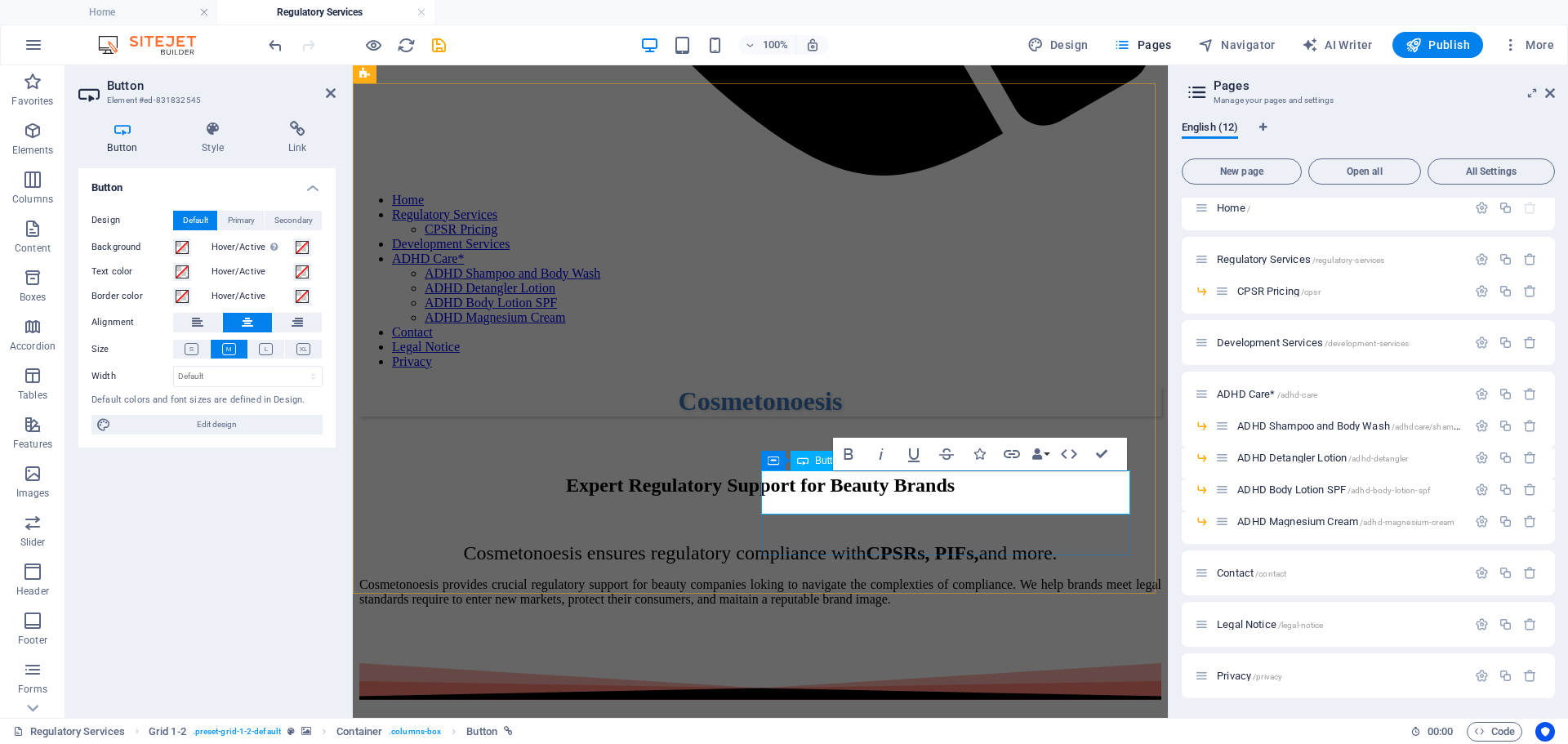 click on "descover our prices" at bounding box center (760, 2301) 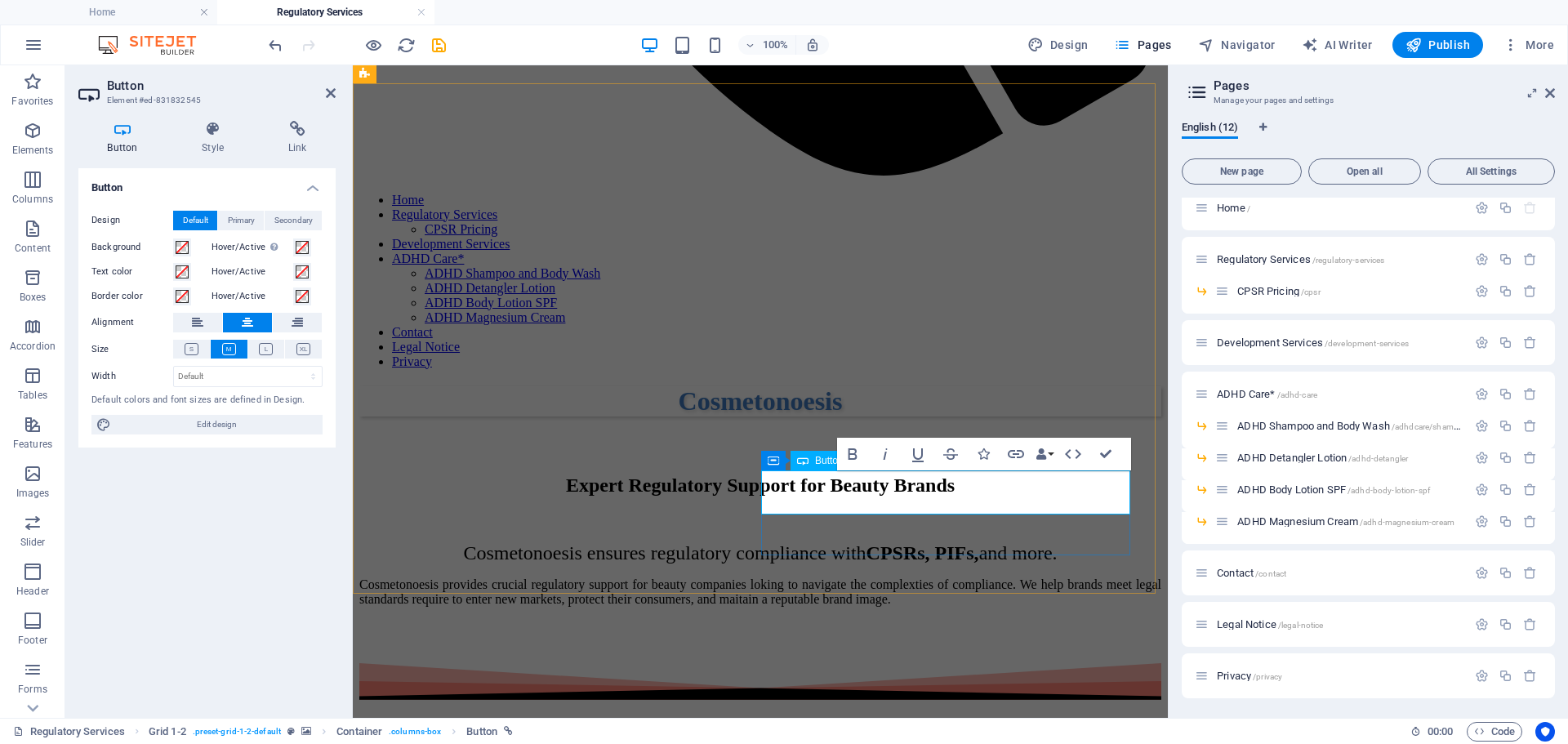 type 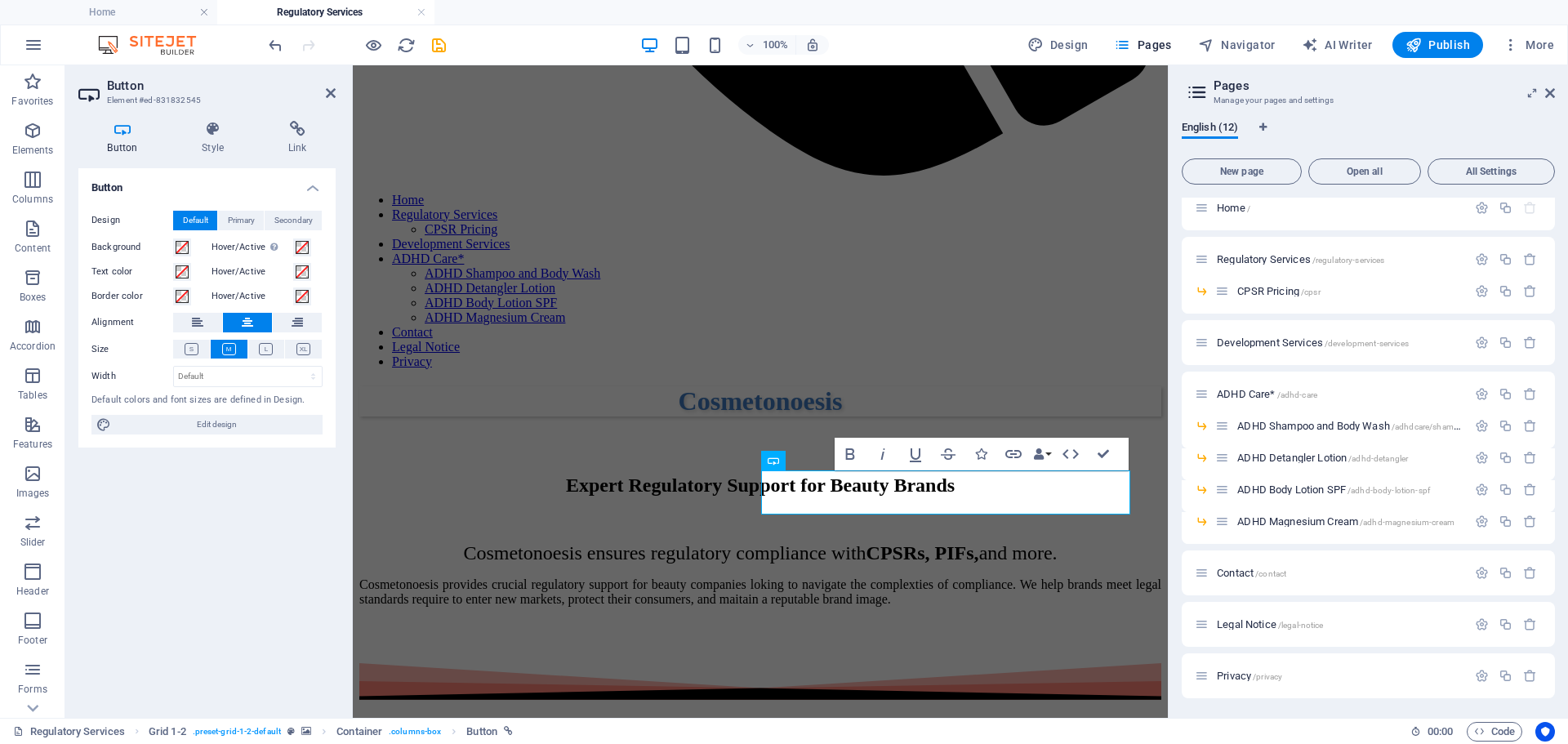 scroll, scrollTop: 961, scrollLeft: 0, axis: vertical 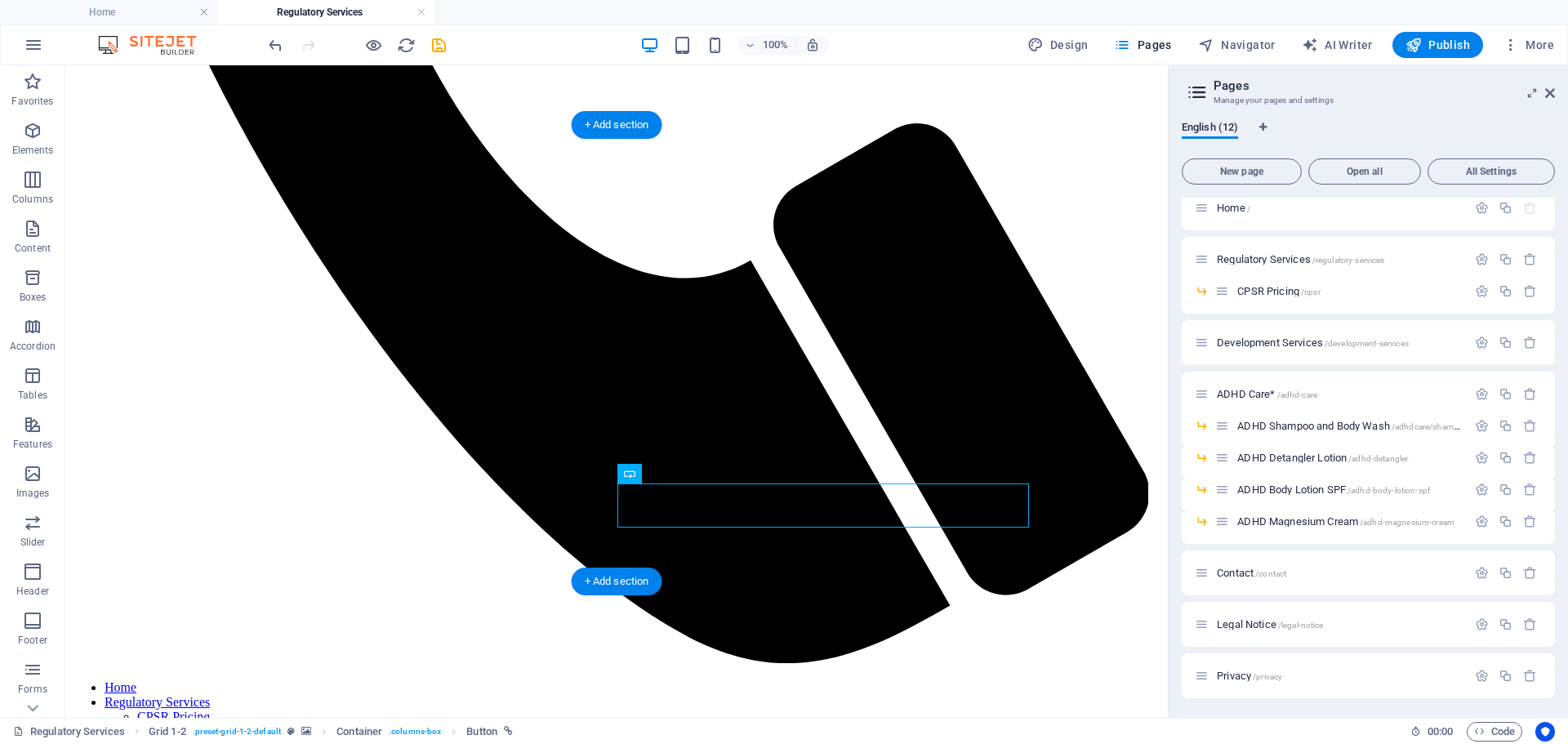 click at bounding box center (617, 1909) 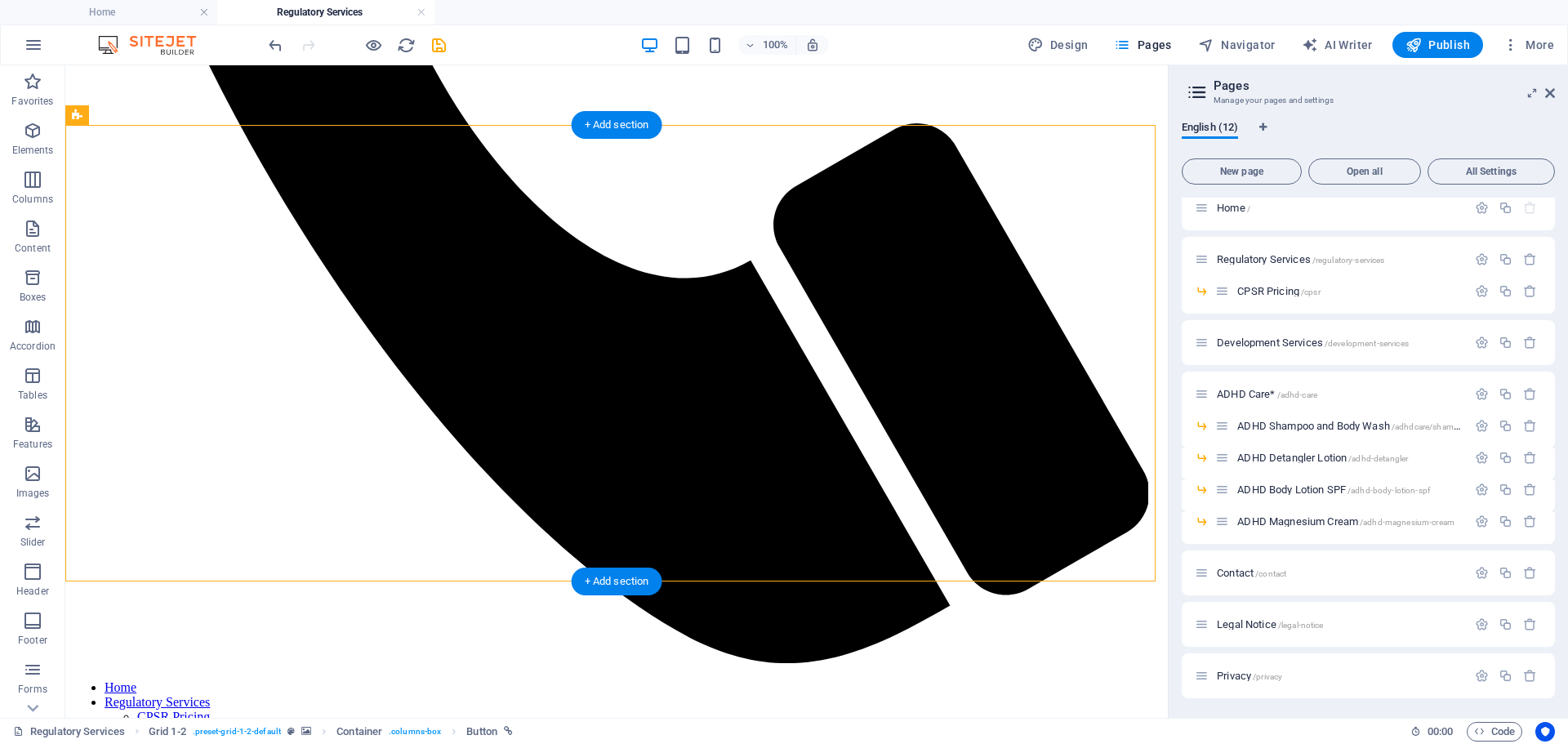 click at bounding box center (617, 1909) 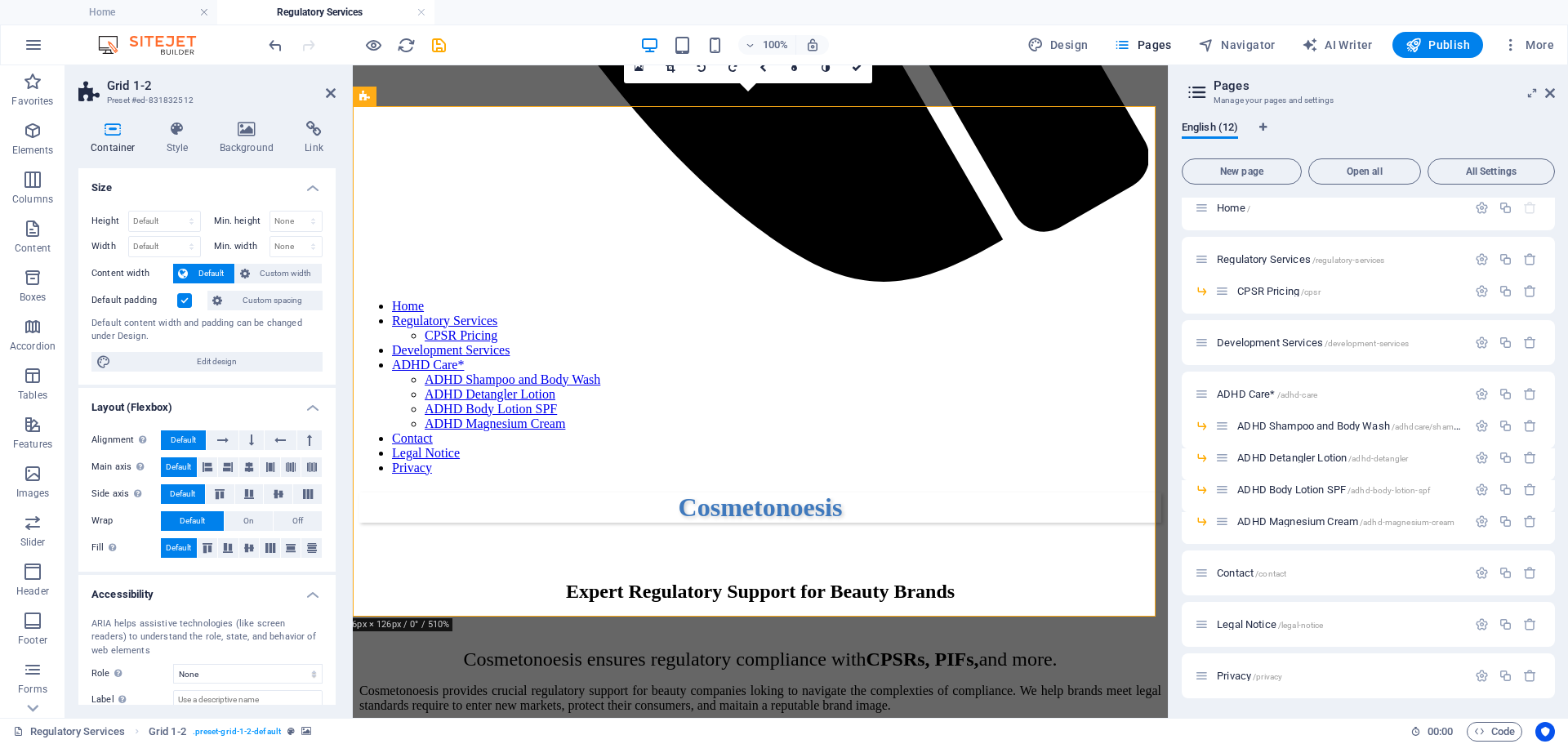 scroll, scrollTop: 1045, scrollLeft: 0, axis: vertical 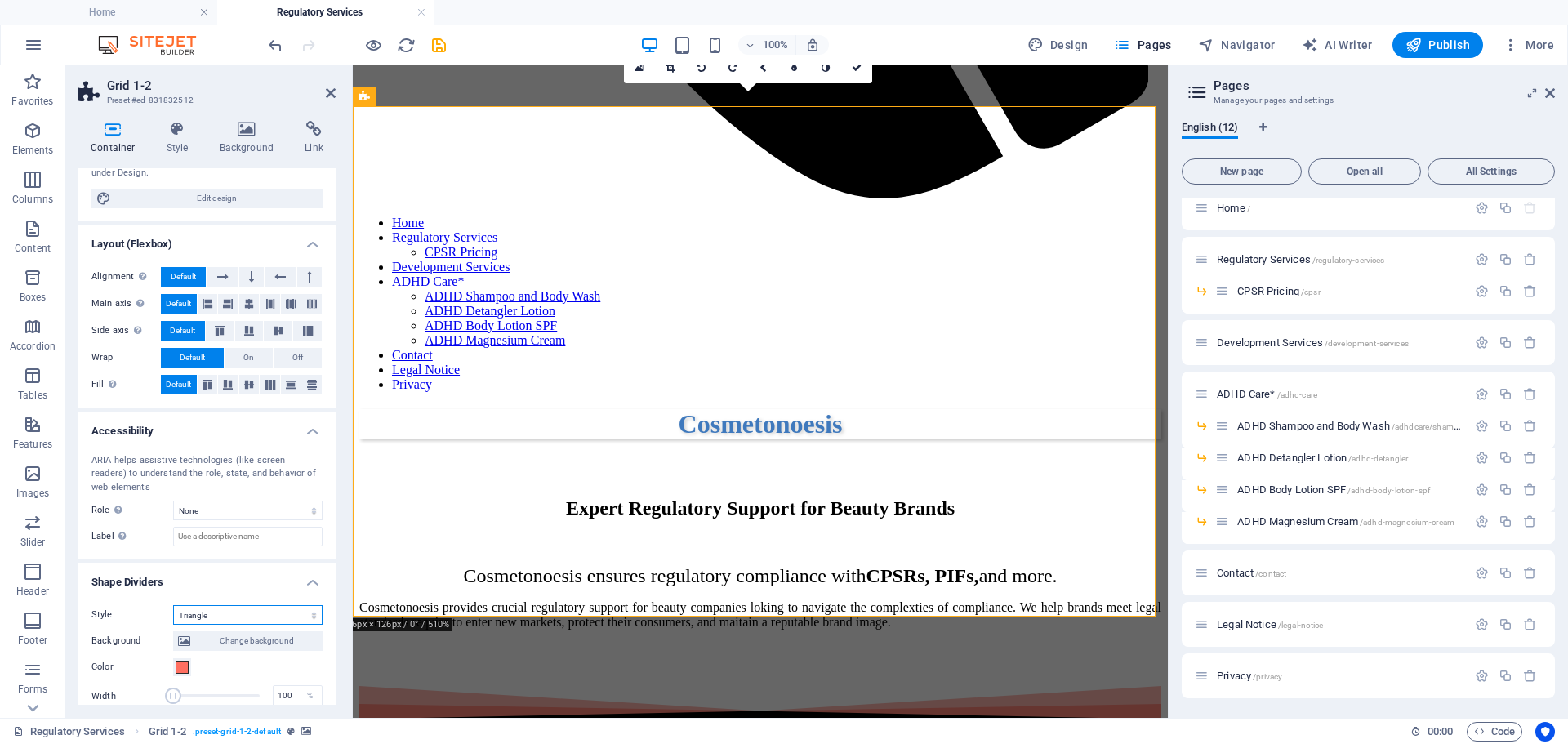 click on "None Triangle Square Diagonal Polygon 1 Polygon 2 Zigzag Multiple Zigzags Waves Multiple Waves Half Circle Circle Circle Shadow Blocks Hexagons Clouds Multiple Clouds Fan Pyramids Book Paint Drip Fire Shredded Paper Arrow" at bounding box center (247, 615) 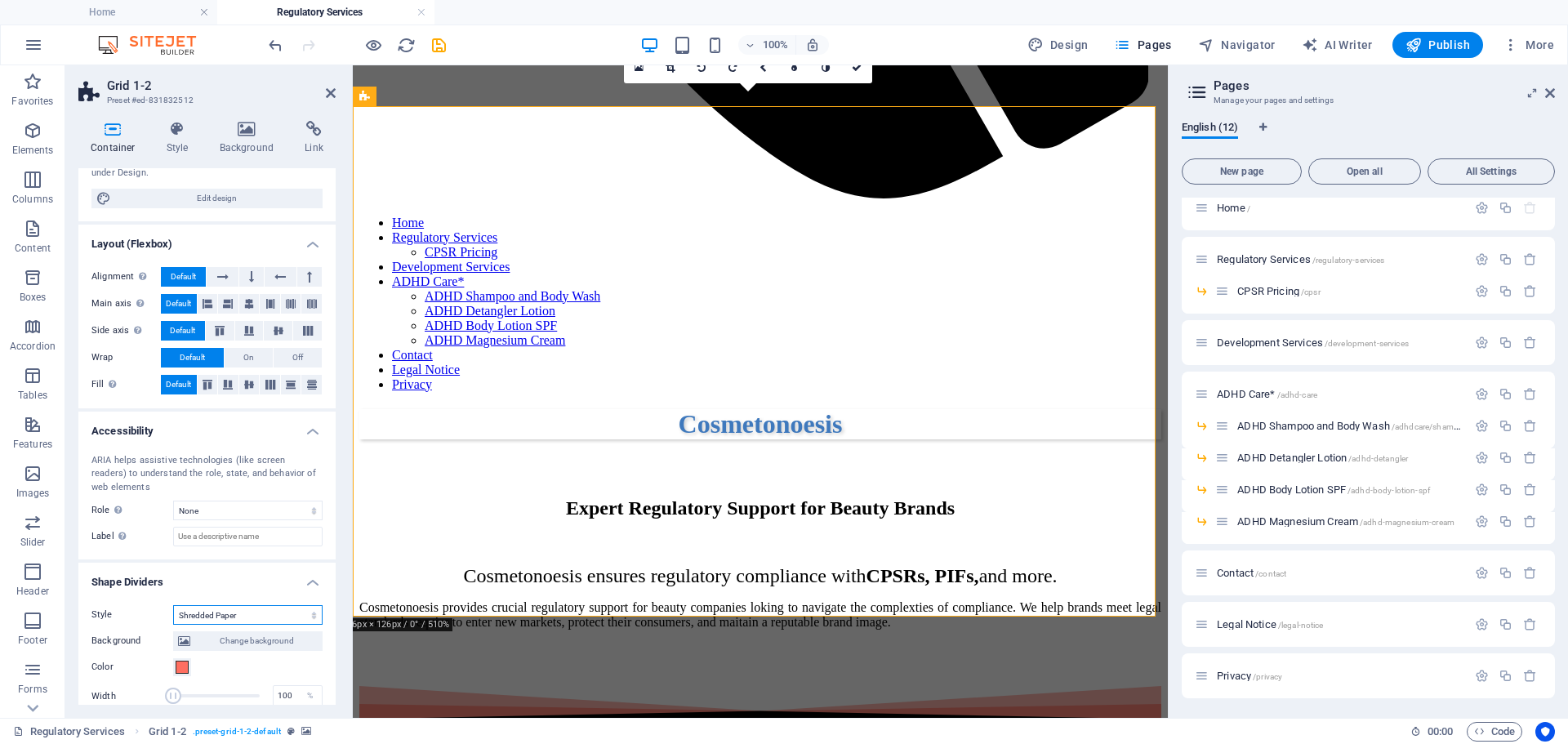 click on "None Triangle Square Diagonal Polygon 1 Polygon 2 Zigzag Multiple Zigzags Waves Multiple Waves Half Circle Circle Circle Shadow Blocks Hexagons Clouds Multiple Clouds Fan Pyramids Book Paint Drip Fire Shredded Paper Arrow" at bounding box center (247, 615) 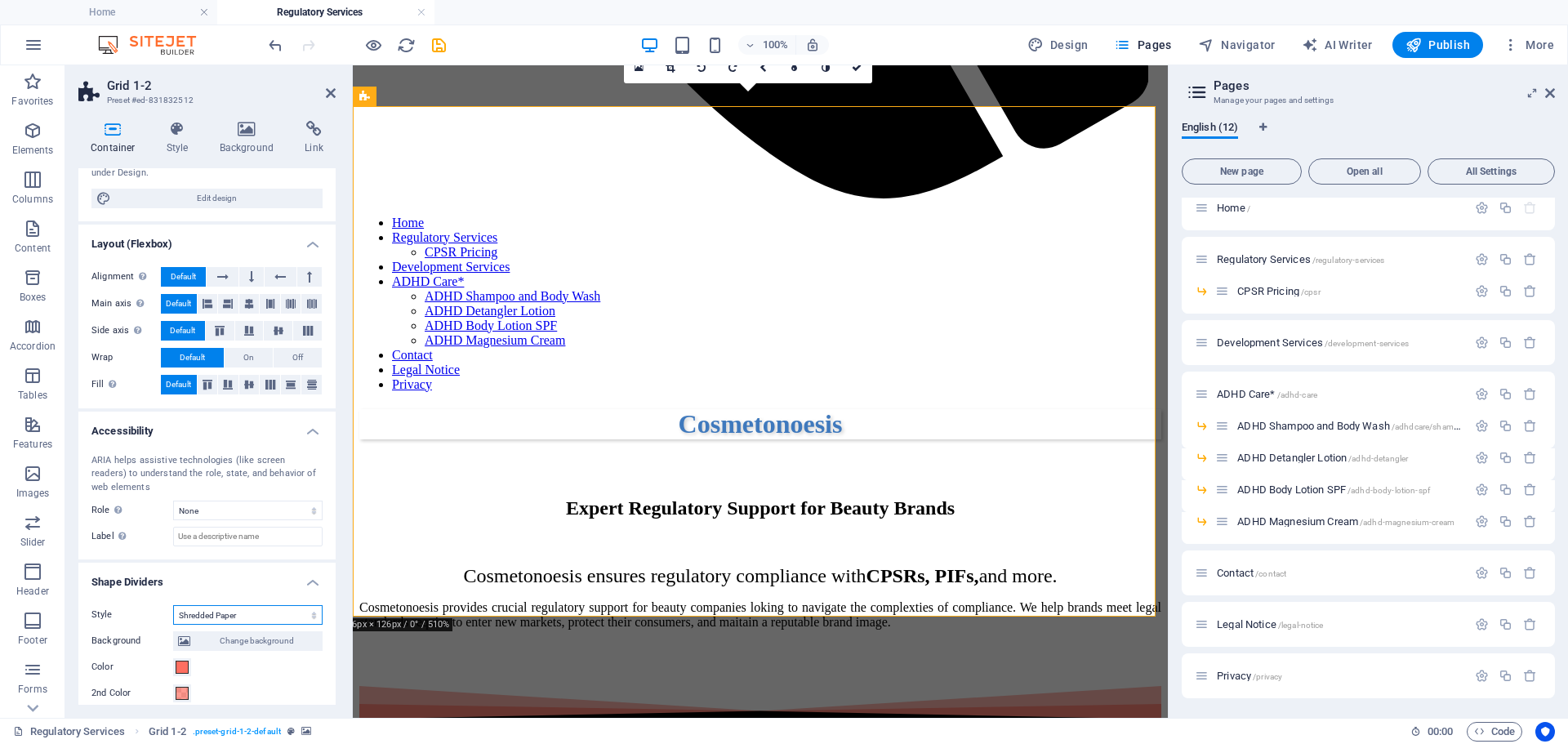click on "None Triangle Square Diagonal Polygon 1 Polygon 2 Zigzag Multiple Zigzags Waves Multiple Waves Half Circle Circle Circle Shadow Blocks Hexagons Clouds Multiple Clouds Fan Pyramids Book Paint Drip Fire Shredded Paper Arrow" at bounding box center (247, 615) 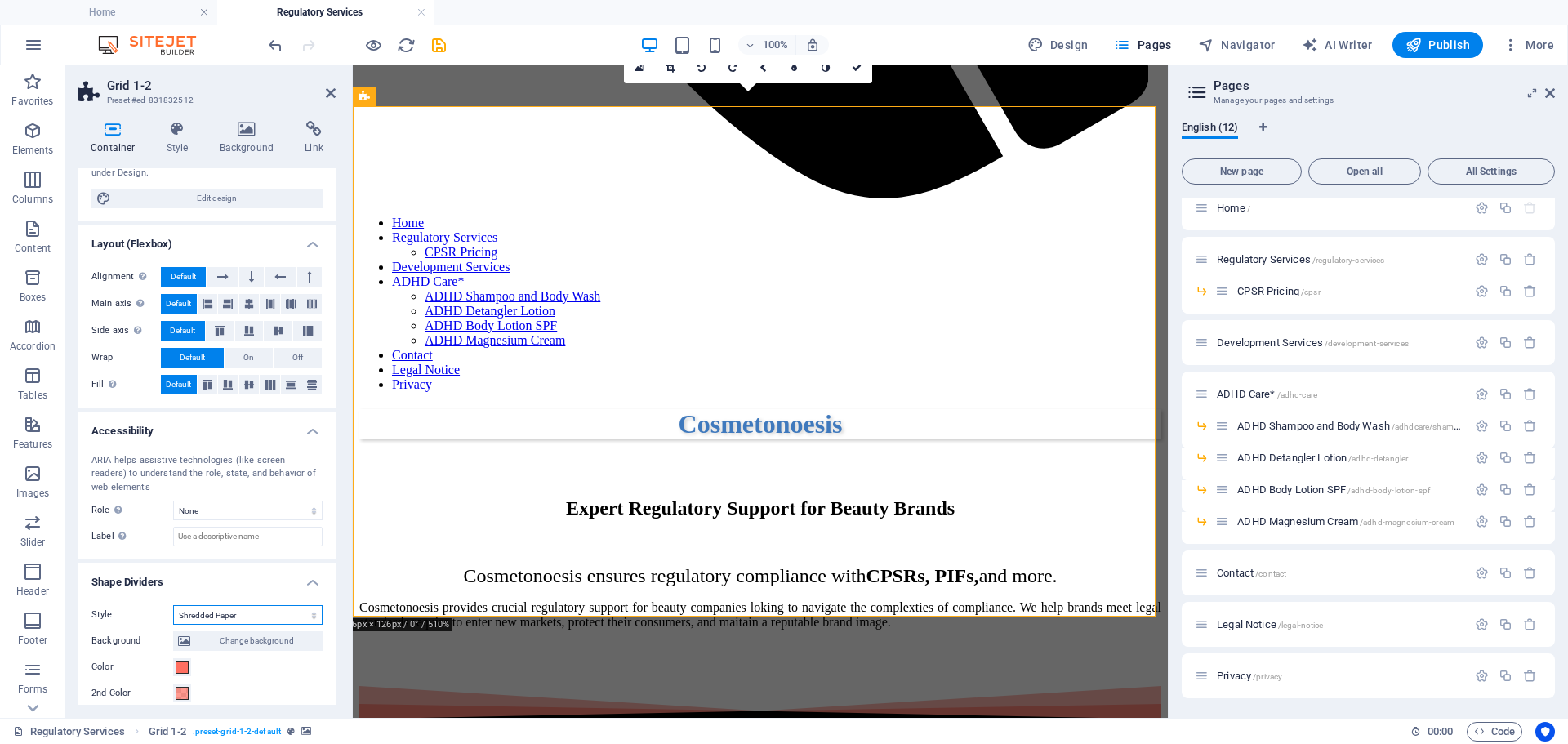 select on "arrow" 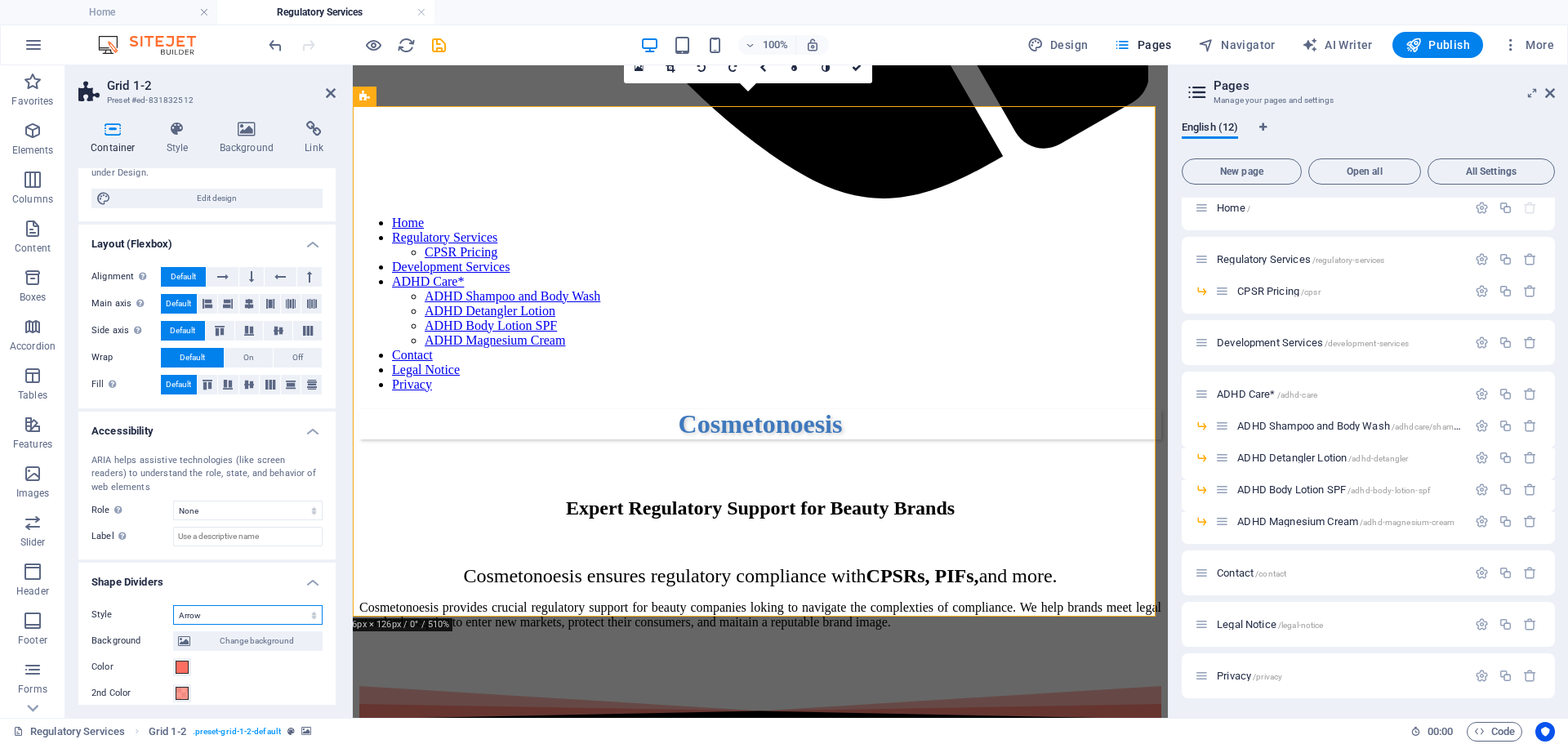 click on "None Triangle Square Diagonal Polygon 1 Polygon 2 Zigzag Multiple Zigzags Waves Multiple Waves Half Circle Circle Circle Shadow Blocks Hexagons Clouds Multiple Clouds Fan Pyramids Book Paint Drip Fire Shredded Paper Arrow" at bounding box center (247, 615) 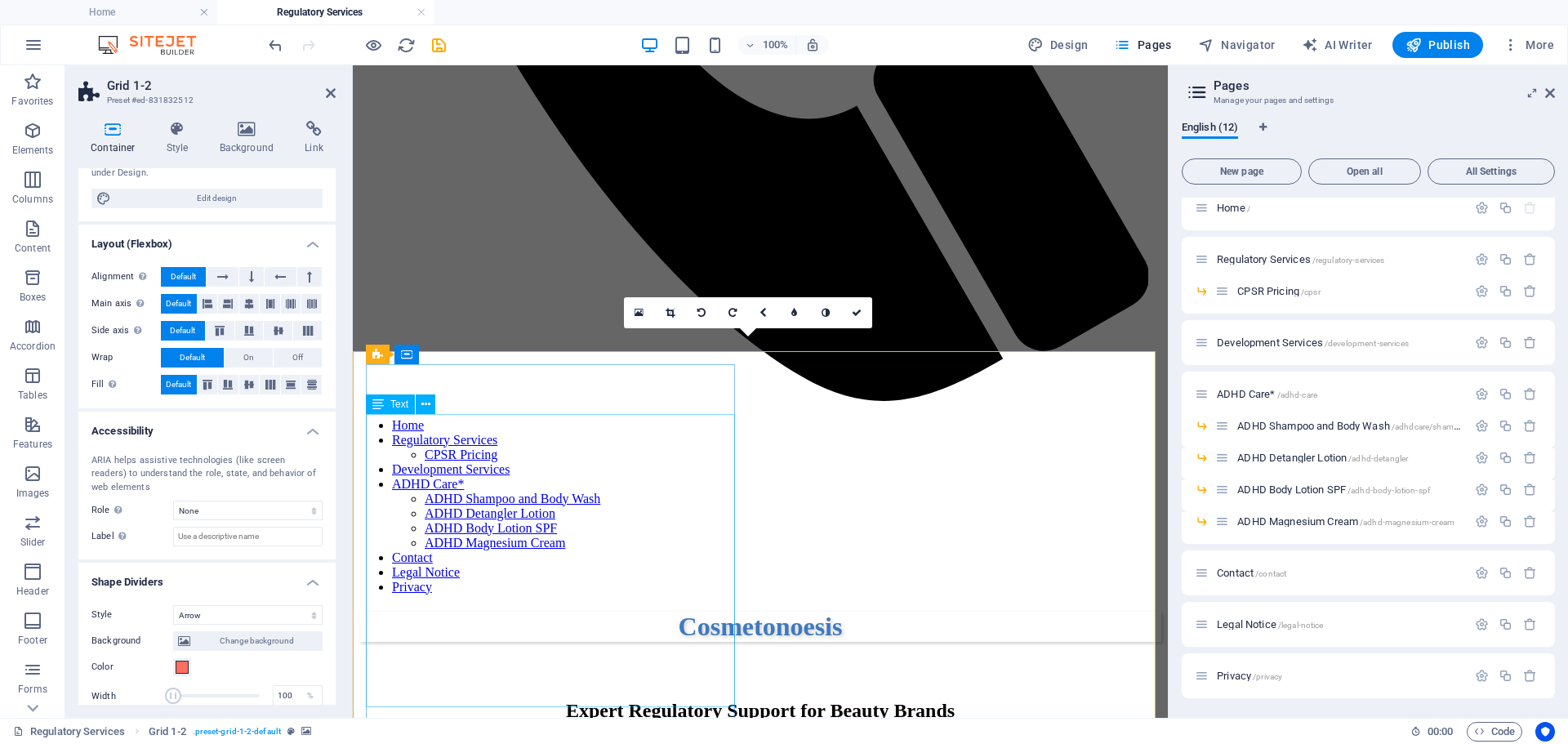 scroll, scrollTop: 800, scrollLeft: 0, axis: vertical 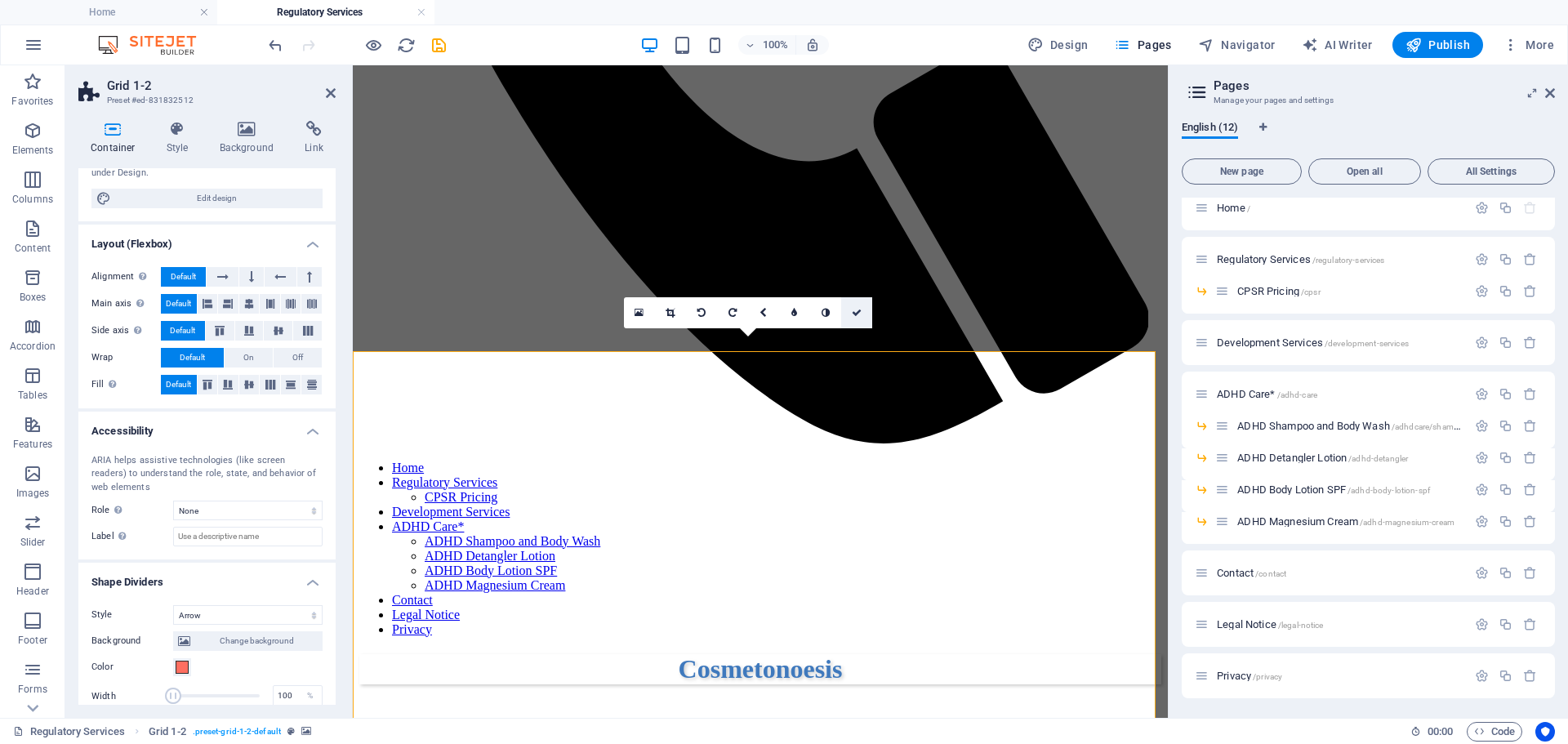 click at bounding box center (857, 313) 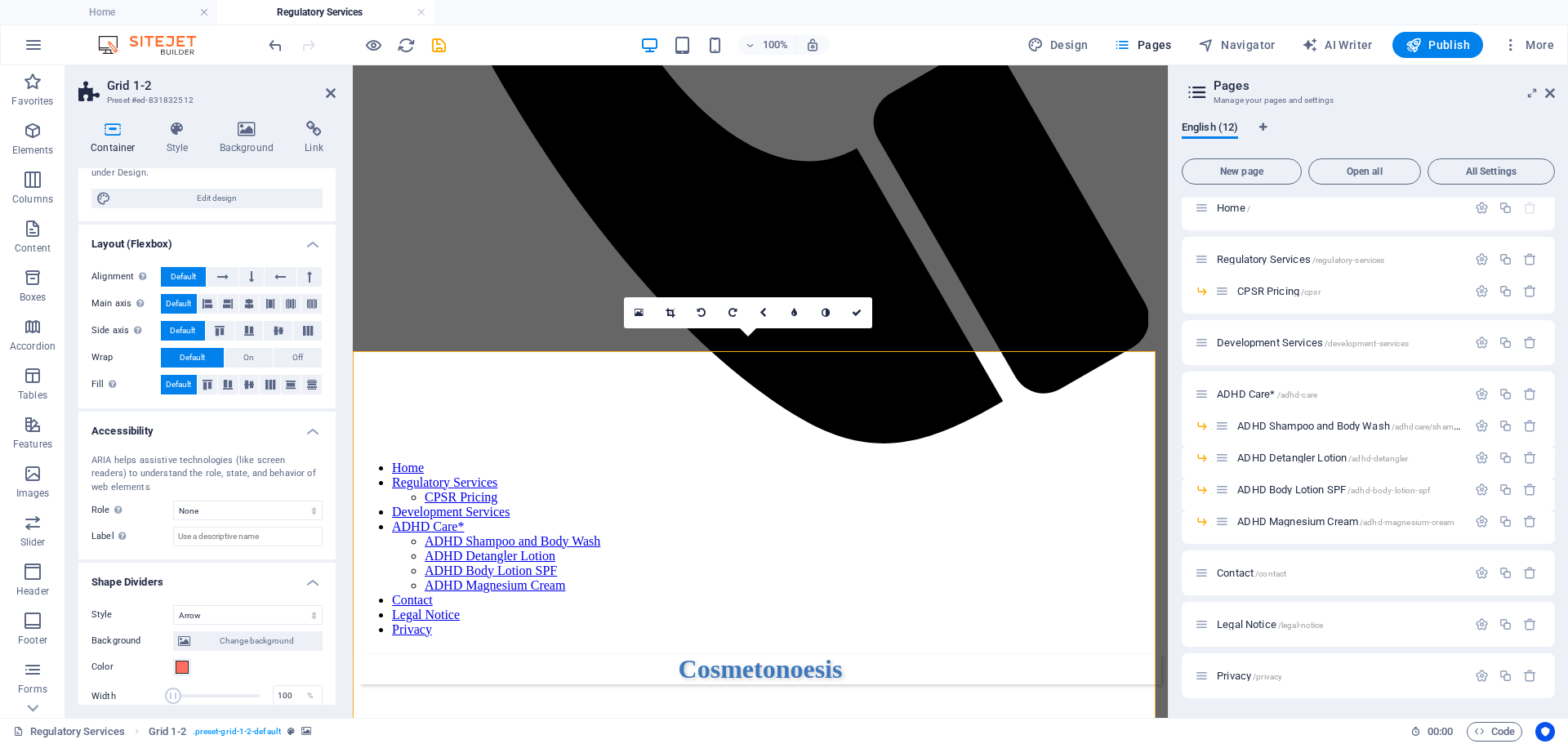 scroll, scrollTop: 729, scrollLeft: 0, axis: vertical 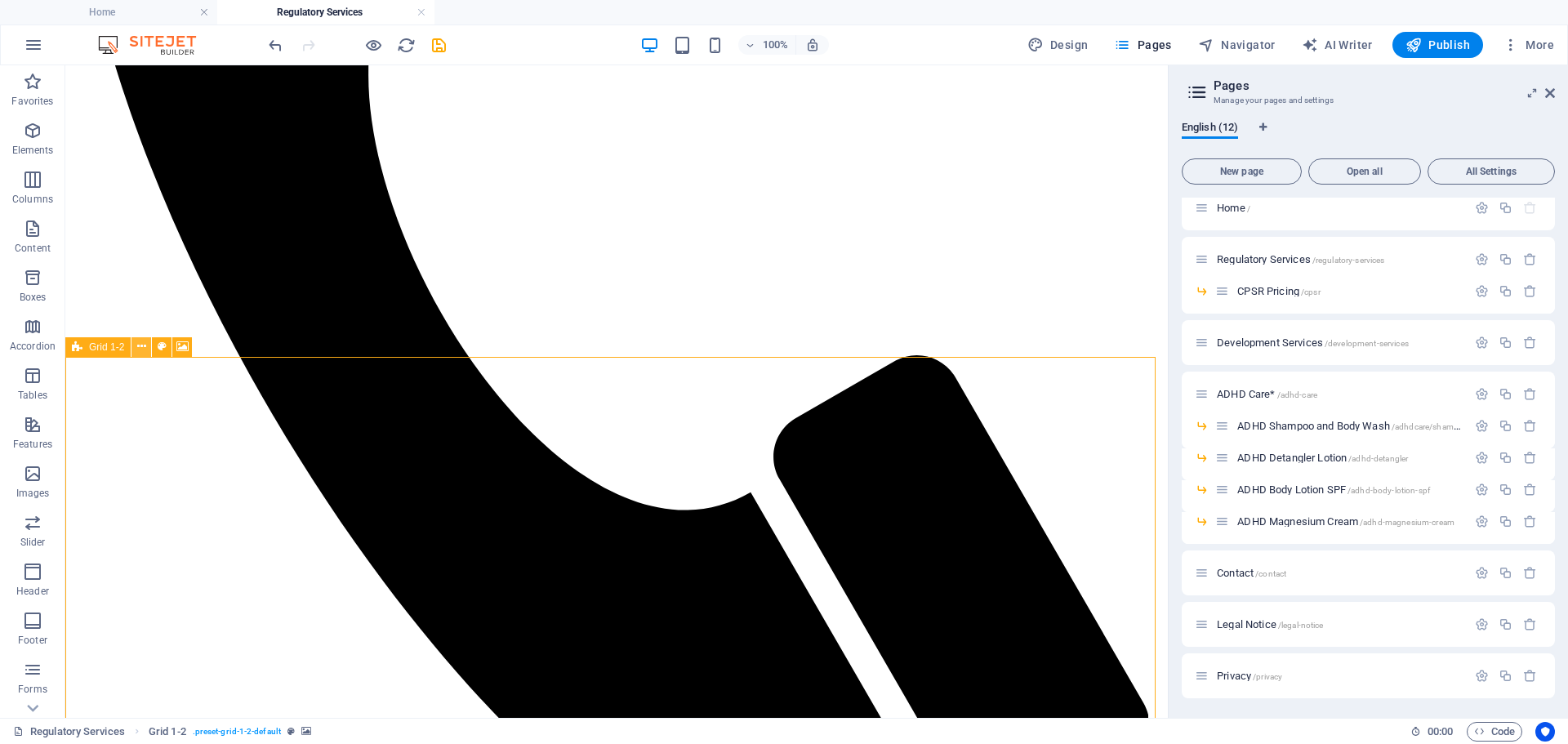 click at bounding box center [141, 346] 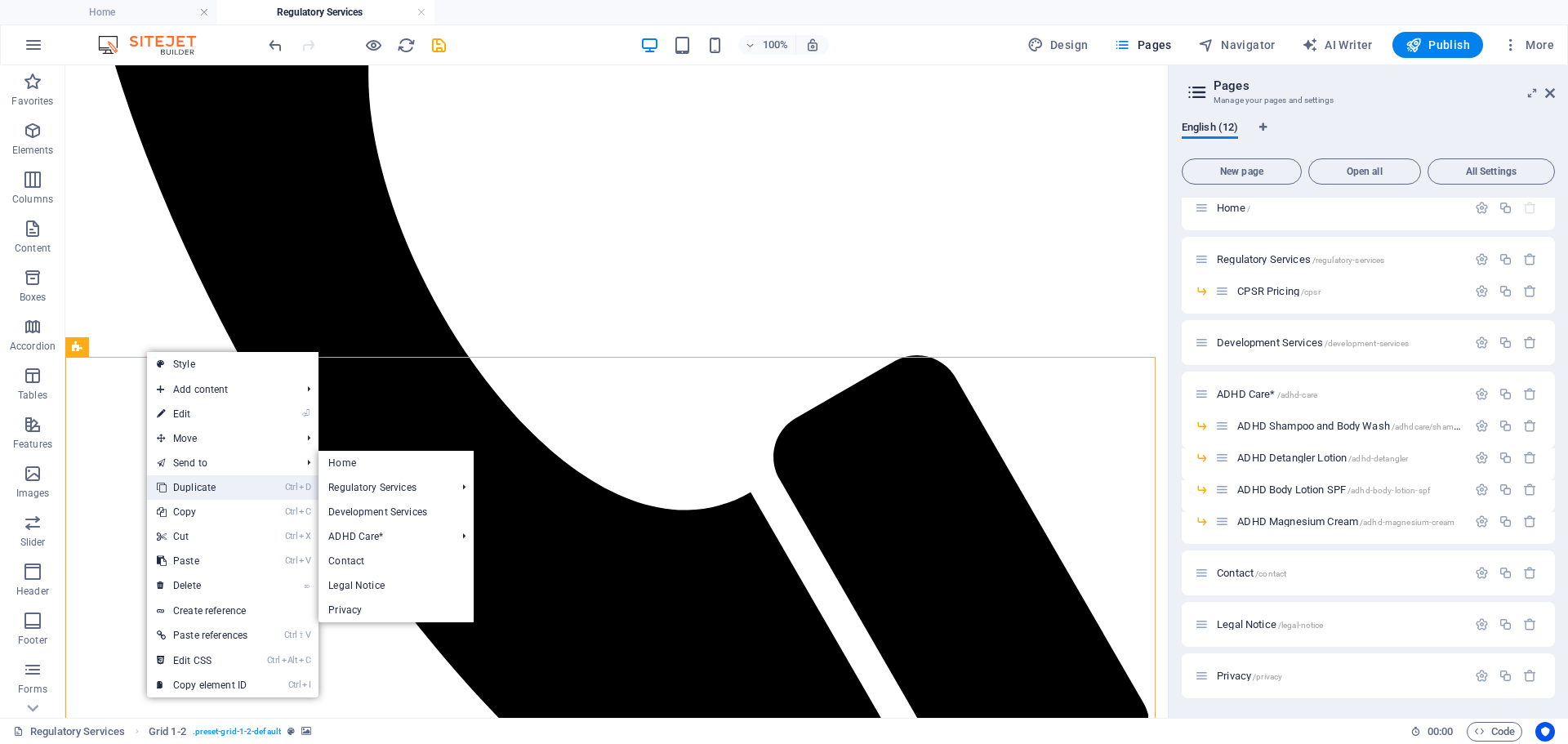 click on "Ctrl D  Duplicate" at bounding box center (202, 488) 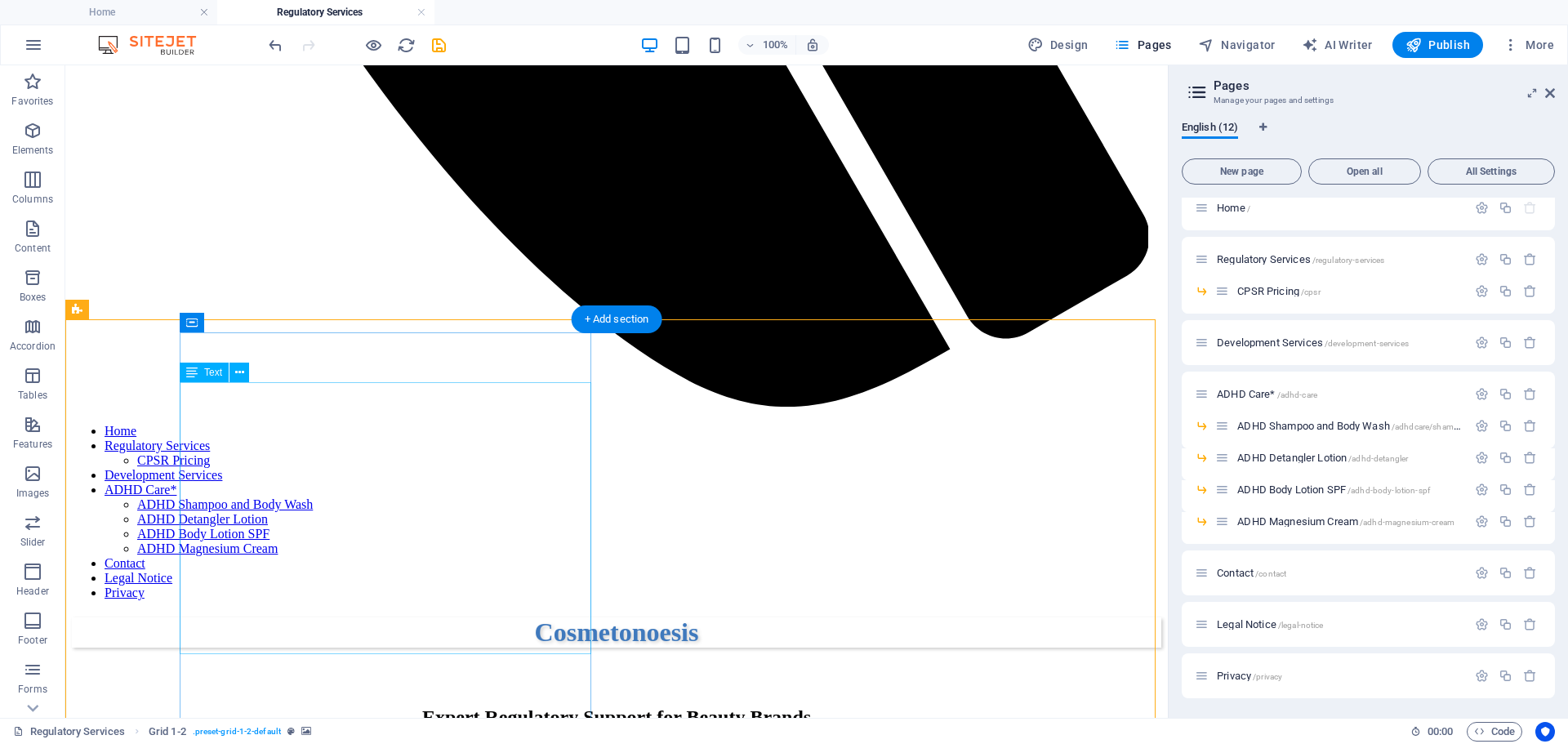 scroll, scrollTop: 1216, scrollLeft: 0, axis: vertical 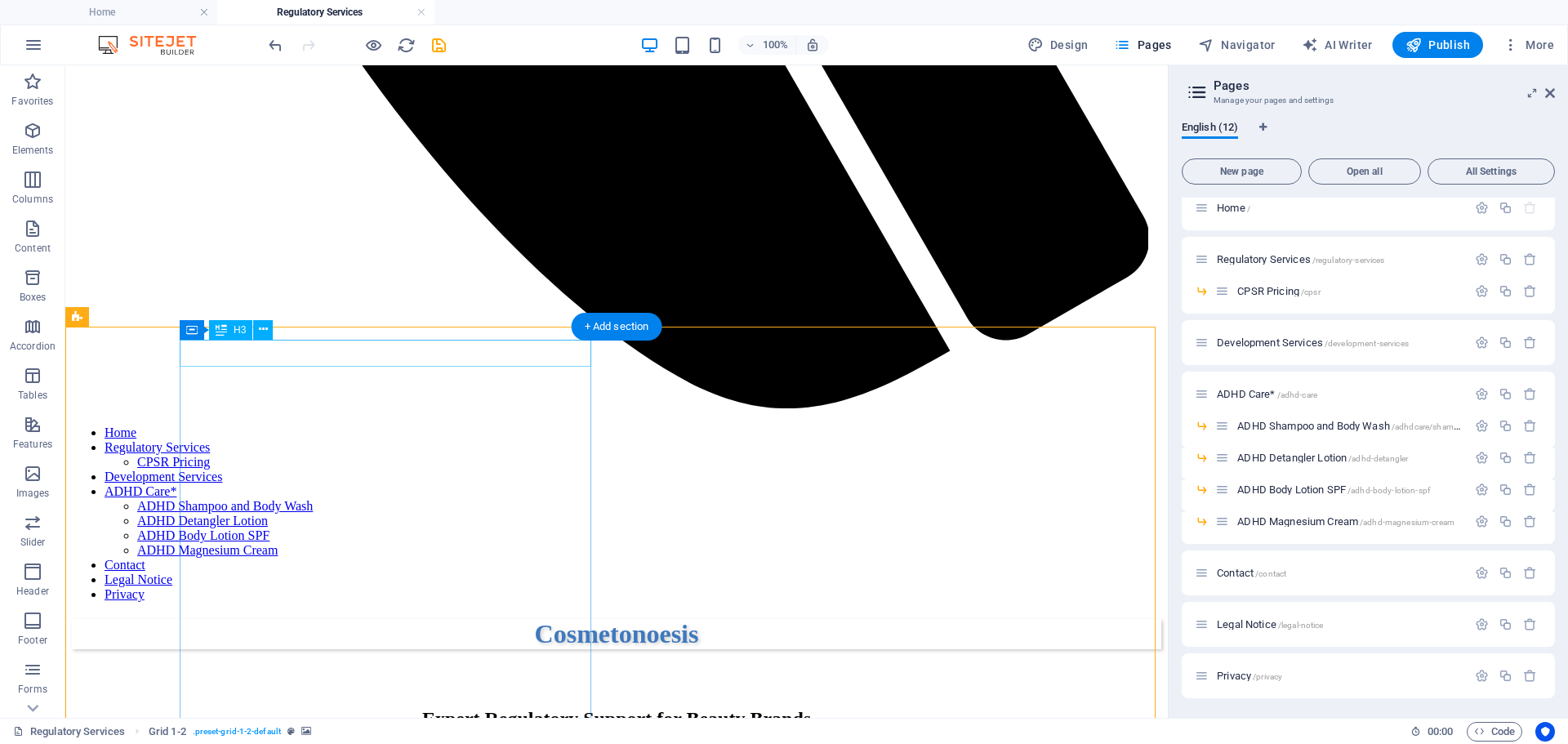 click on "Product Information File" at bounding box center (617, 3195) 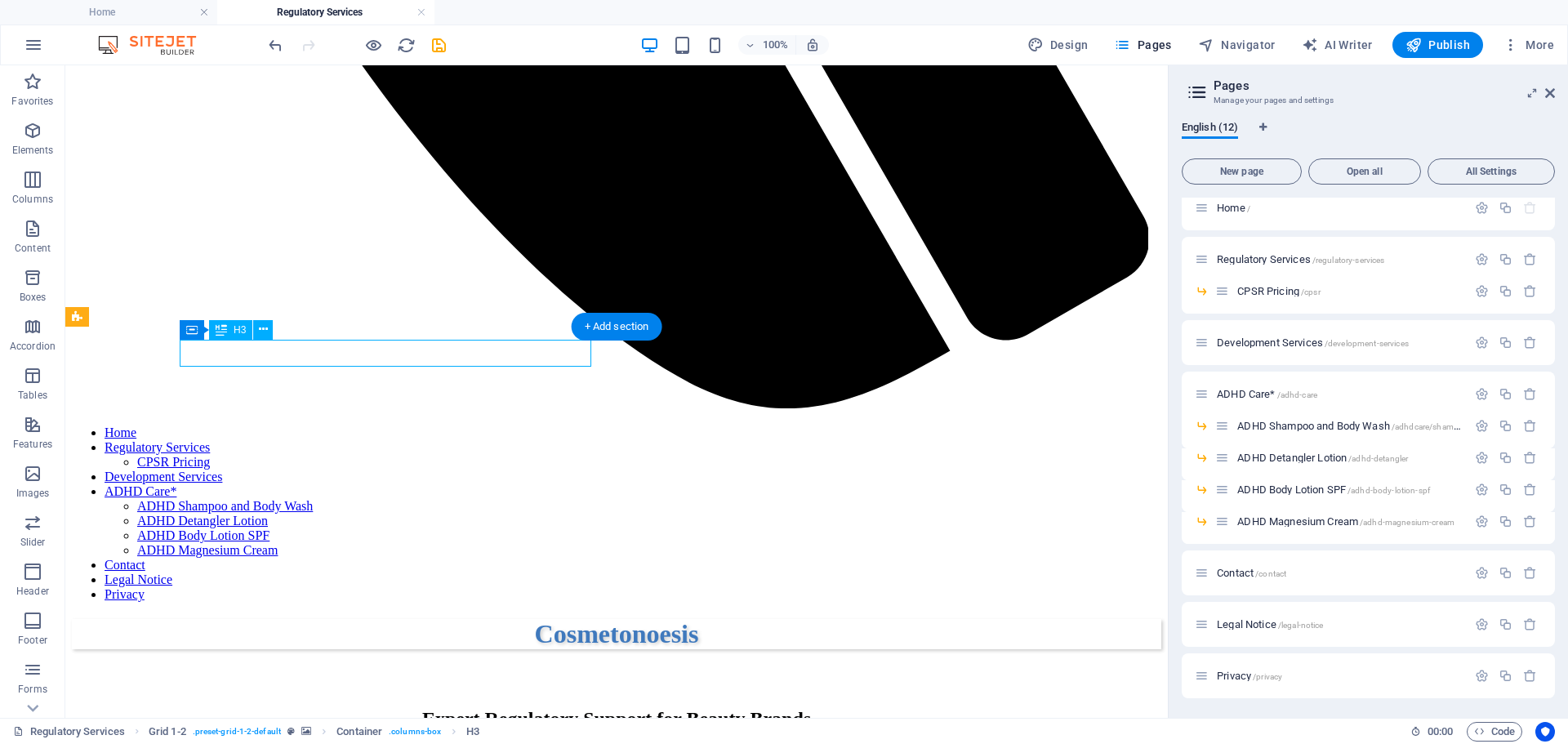 click on "Product Information File" at bounding box center [617, 3195] 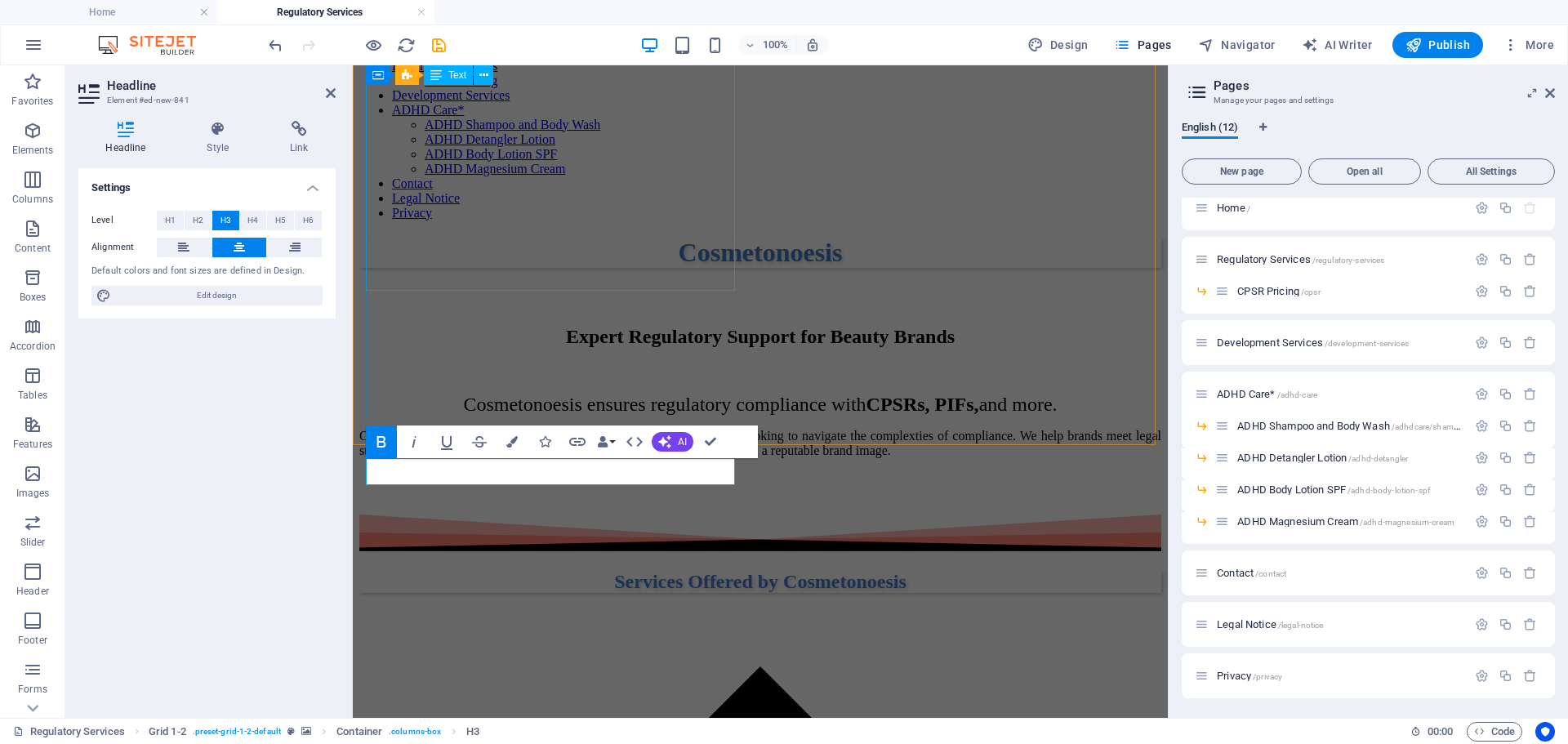 scroll, scrollTop: 0, scrollLeft: 3, axis: horizontal 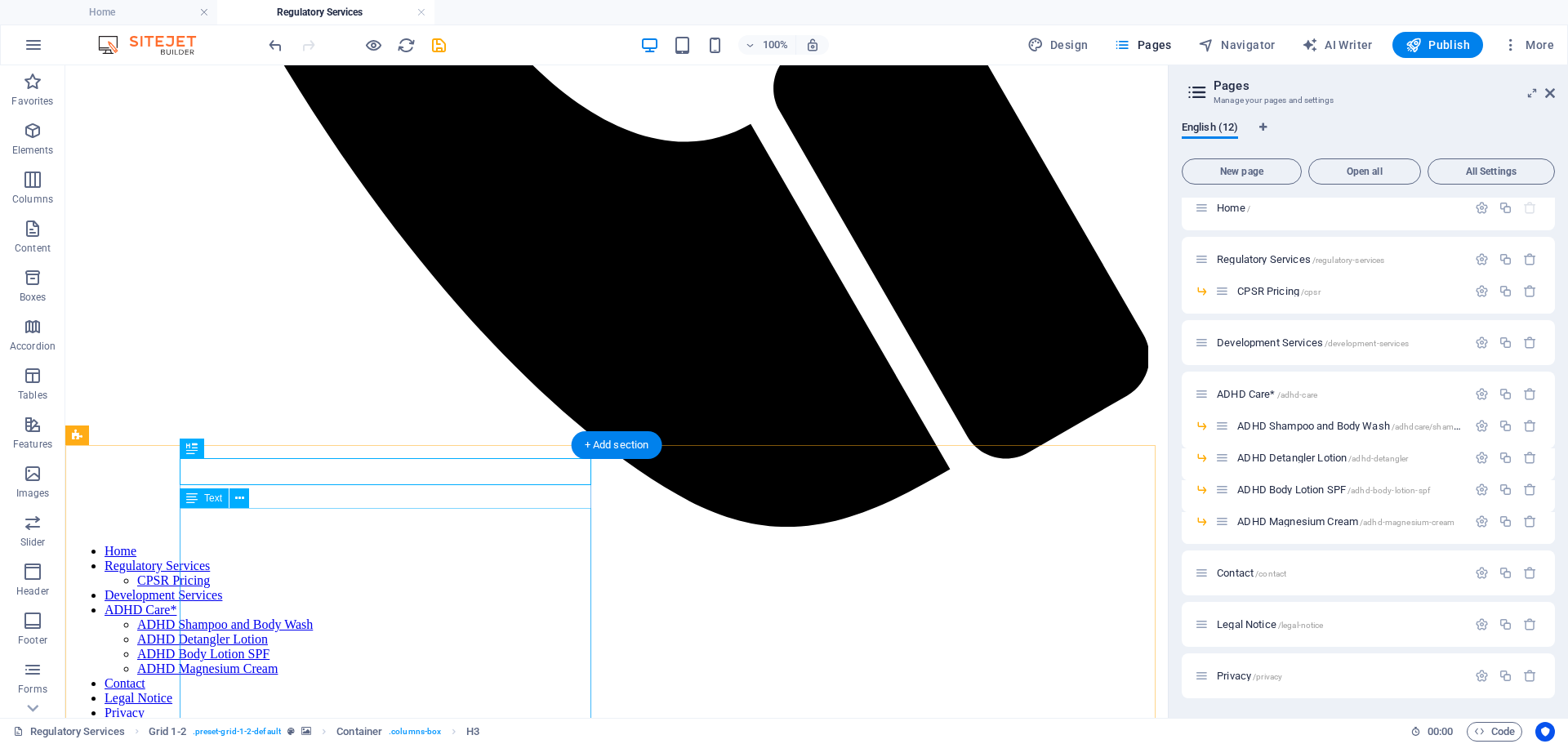 click on "The Product Information File ( PIF ) is a comprehensive dossier required by EU Regulation (EC) No 1223/2009 (EU and UK) for all cosmetic products placed on the market. It contains detailed data on the product’s safety, composition, manufacturing, claims substantiation, and compliance with legal requirements. The PIF must be readily accessible at the address indicated on the product label, which corresponds to the [PERSON] —the individual or legal entity within the EU / UK who ensures the product’s compliance with cosmetic regulations. This link between the PIF, the label, and the [PERSON] is crucial for regulatory transparency, facilitating inspections by authorities and ensuring consumer safety." at bounding box center (617, 3402) 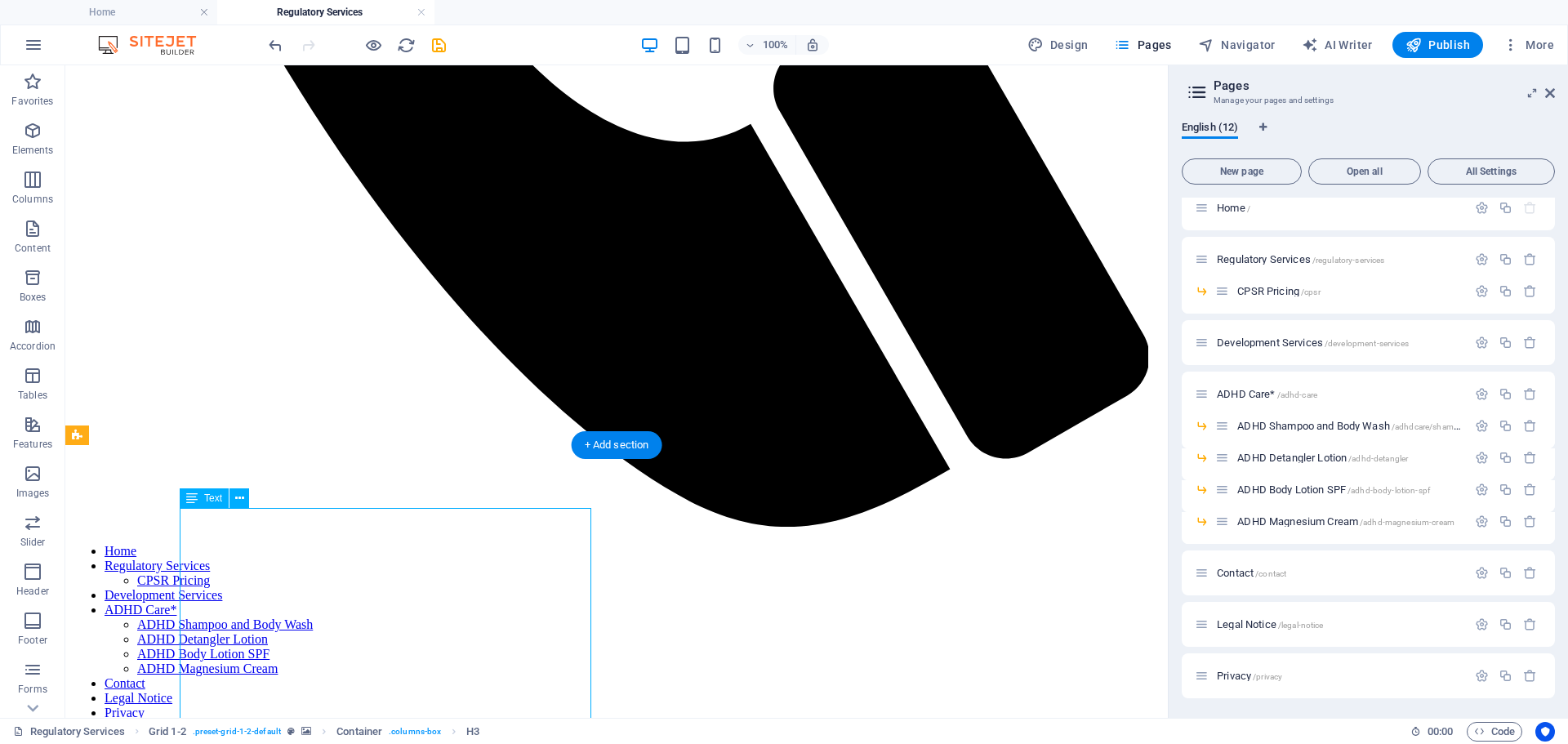 click on "The Product Information File ( PIF ) is a comprehensive dossier required by EU Regulation (EC) No 1223/2009 (EU and UK) for all cosmetic products placed on the market. It contains detailed data on the product’s safety, composition, manufacturing, claims substantiation, and compliance with legal requirements. The PIF must be readily accessible at the address indicated on the product label, which corresponds to the [PERSON] —the individual or legal entity within the EU / UK who ensures the product’s compliance with cosmetic regulations. This link between the PIF, the label, and the [PERSON] is crucial for regulatory transparency, facilitating inspections by authorities and ensuring consumer safety." at bounding box center (617, 3402) 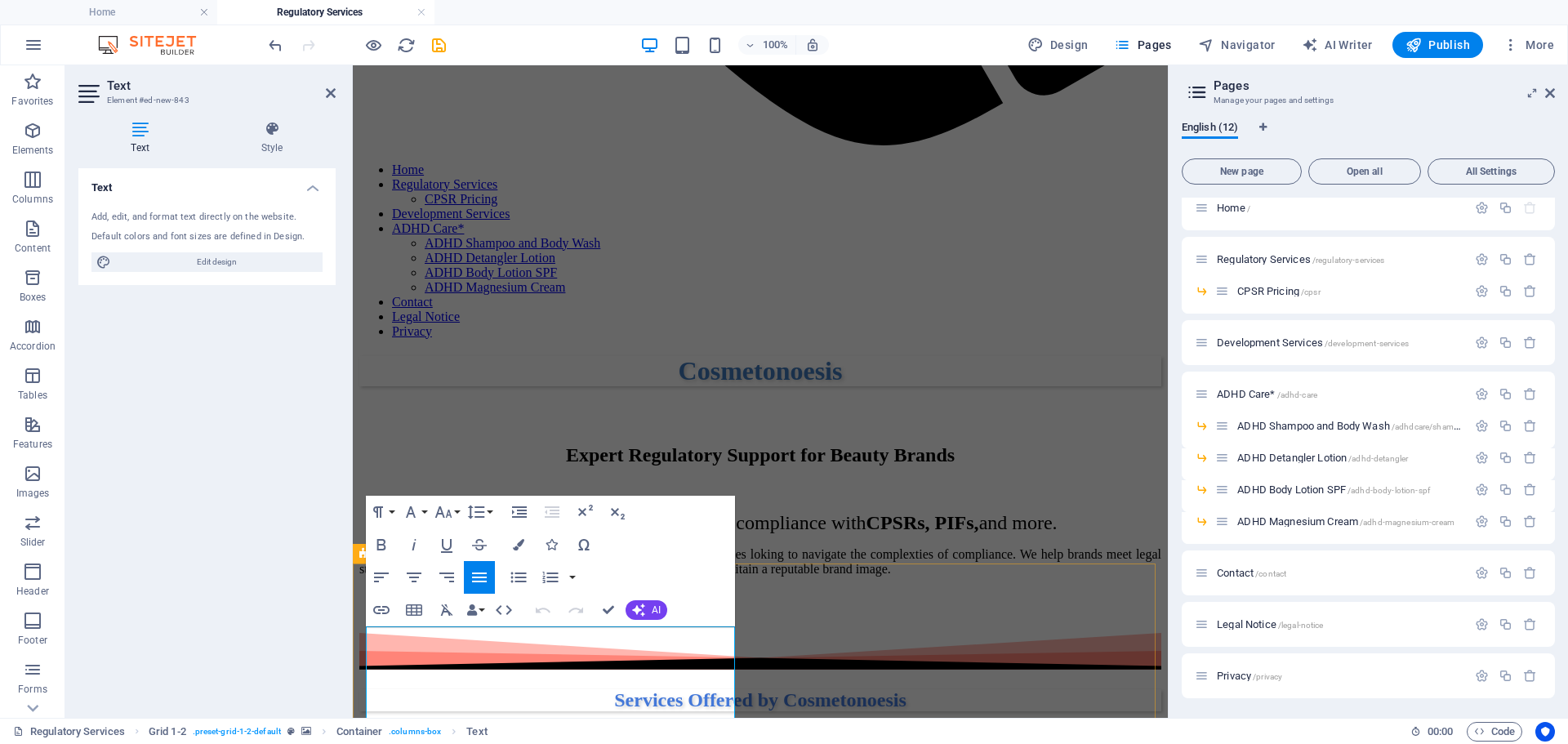 scroll, scrollTop: 13, scrollLeft: 0, axis: vertical 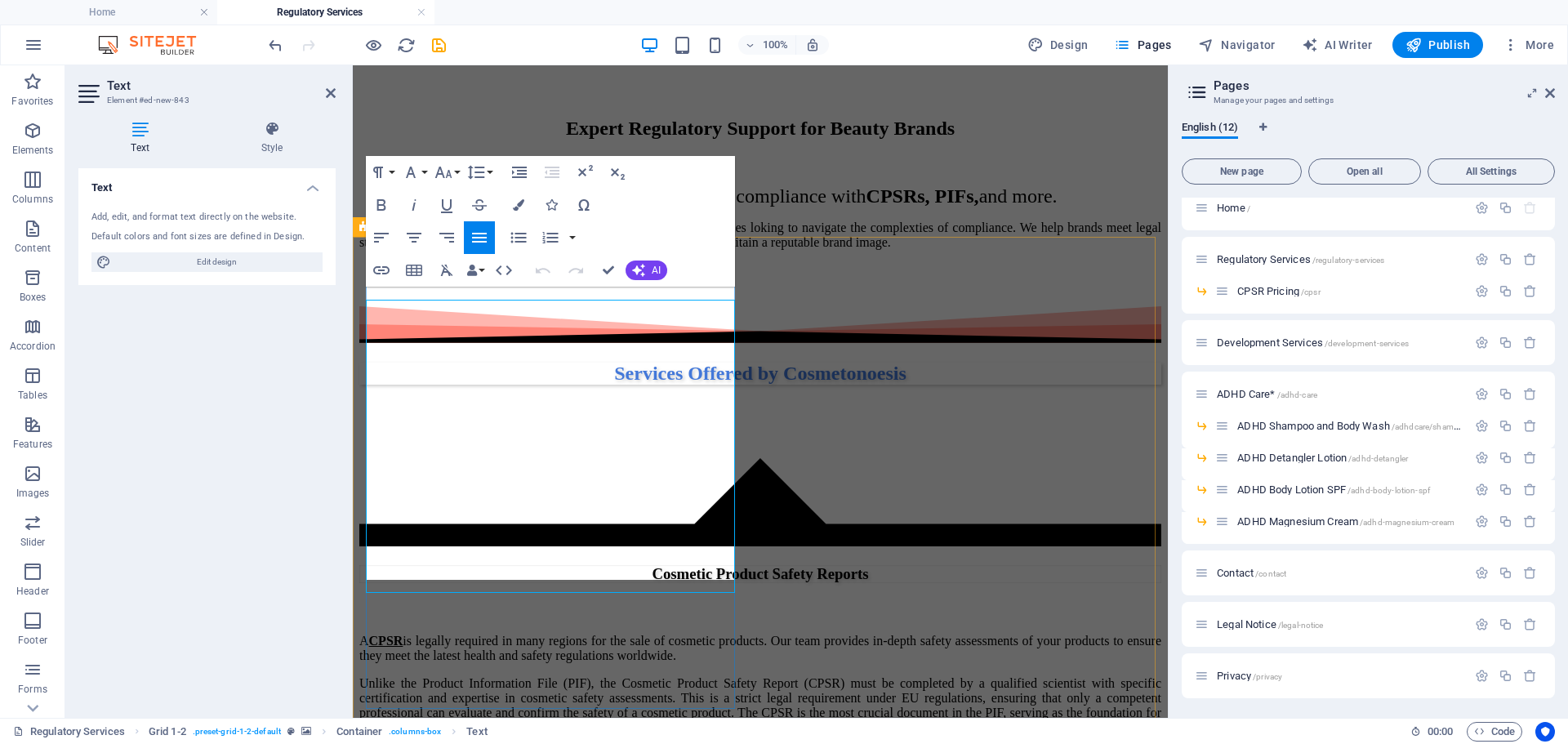 click on "The Product Information File ( PIF ) is a comprehensive dossier required by EU Regulation (EC) No 1223/2009 (EU and UK) for all cosmetic products placed on the market. It contains detailed data on the product’s safety, composition, manufacturing, claims substantiation, and compliance with legal requirements. The PIF must be readily accessible at the address indicated on the product label, which corresponds to the [PERSON] —the individual or legal entity within the EU / UK who ensures the product’s compliance with cosmetic regulations. This link between the PIF, the label, and the [PERSON] is crucial for regulatory transparency, facilitating inspections by authorities and ensuring consumer safety." at bounding box center [760, 2714] 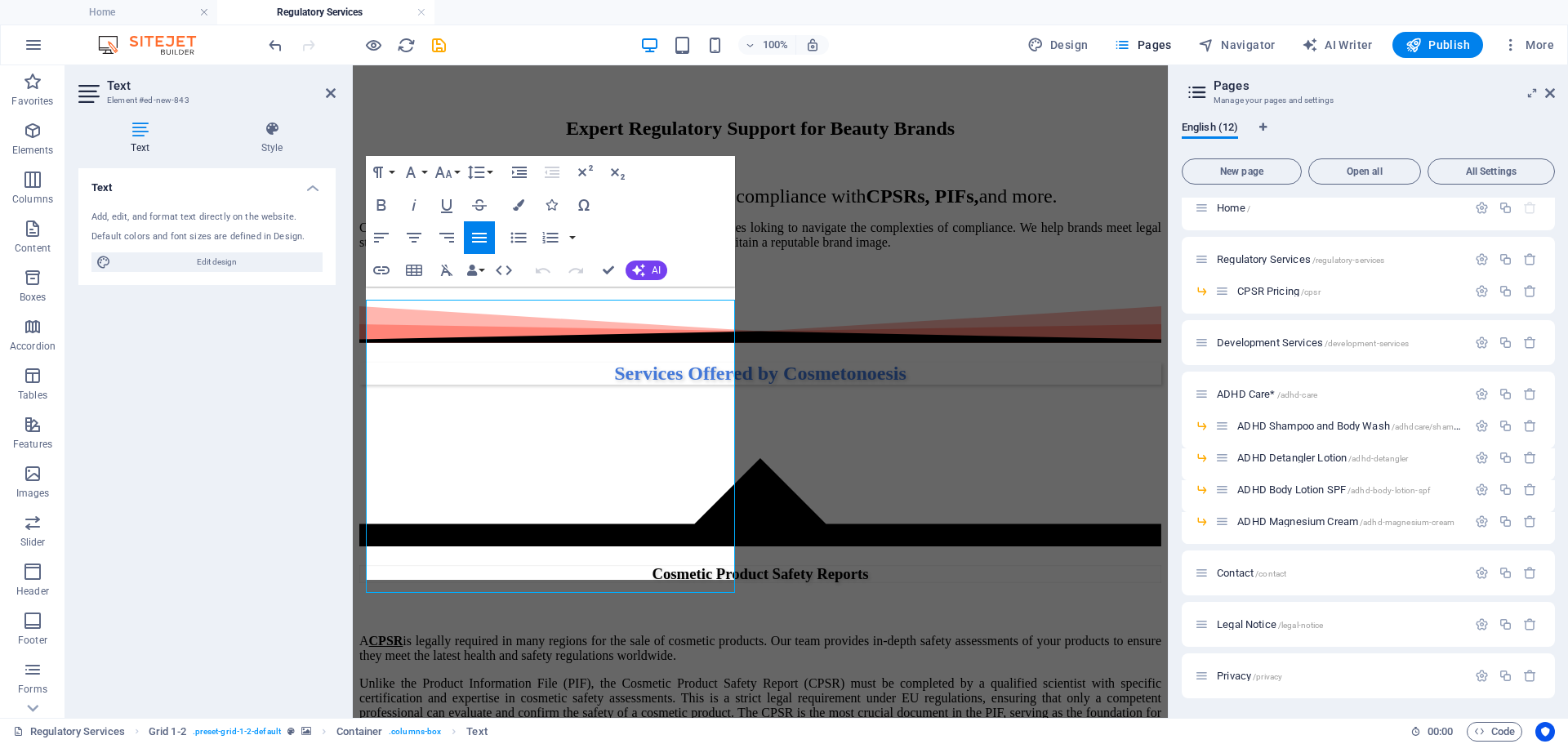 drag, startPoint x: 551, startPoint y: 569, endPoint x: 365, endPoint y: 290, distance: 335.31627 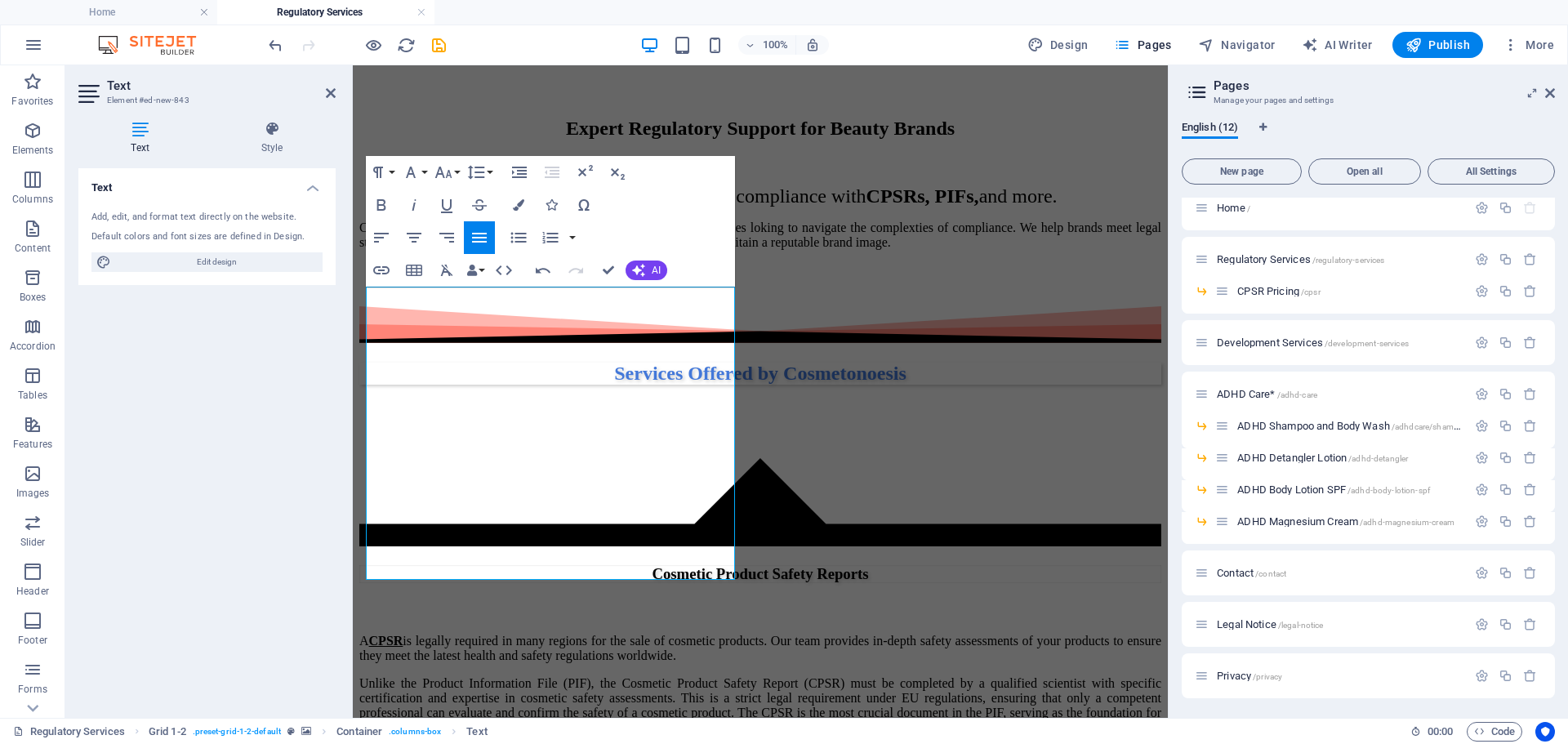 drag, startPoint x: 707, startPoint y: 572, endPoint x: 360, endPoint y: 301, distance: 440.284 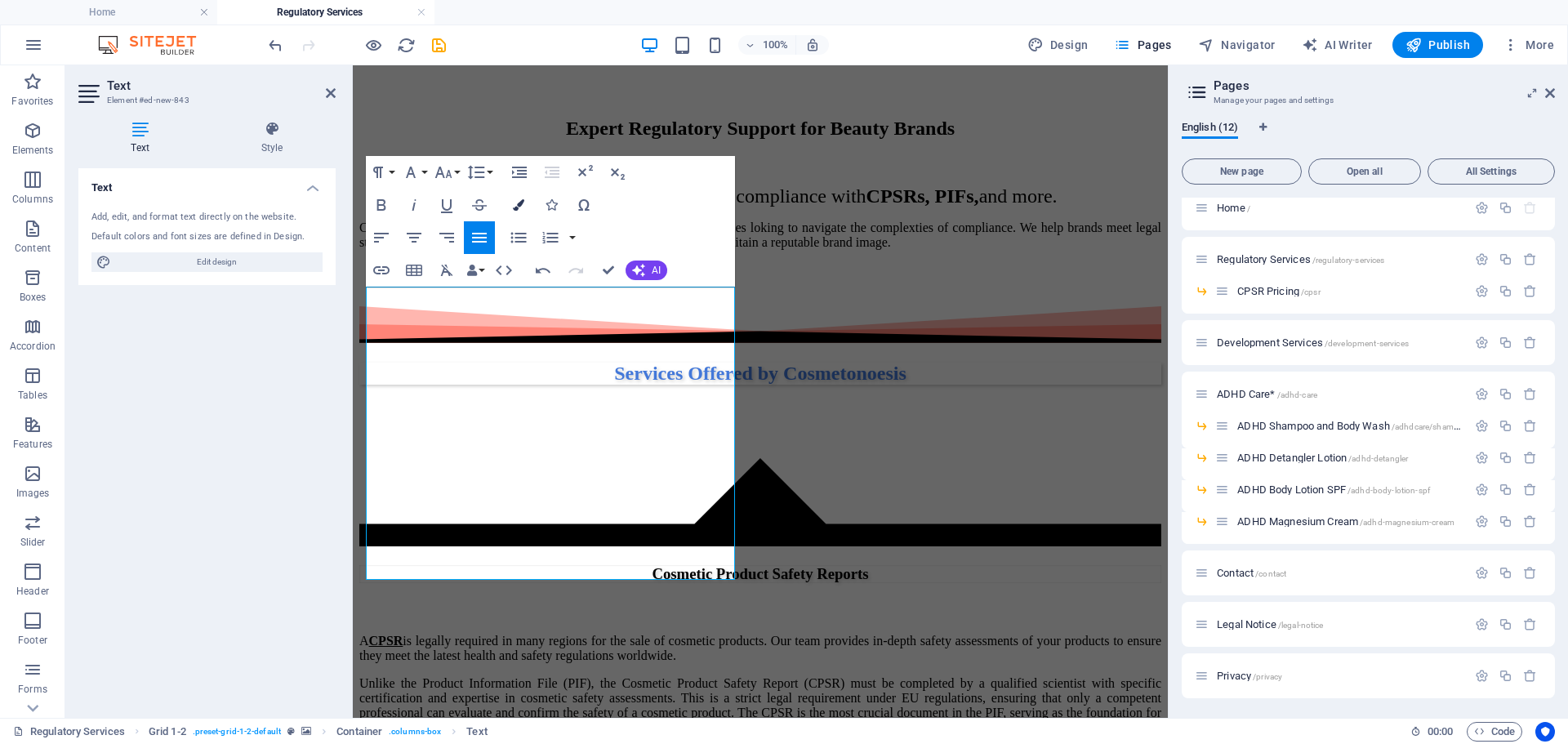 click at bounding box center (519, 205) 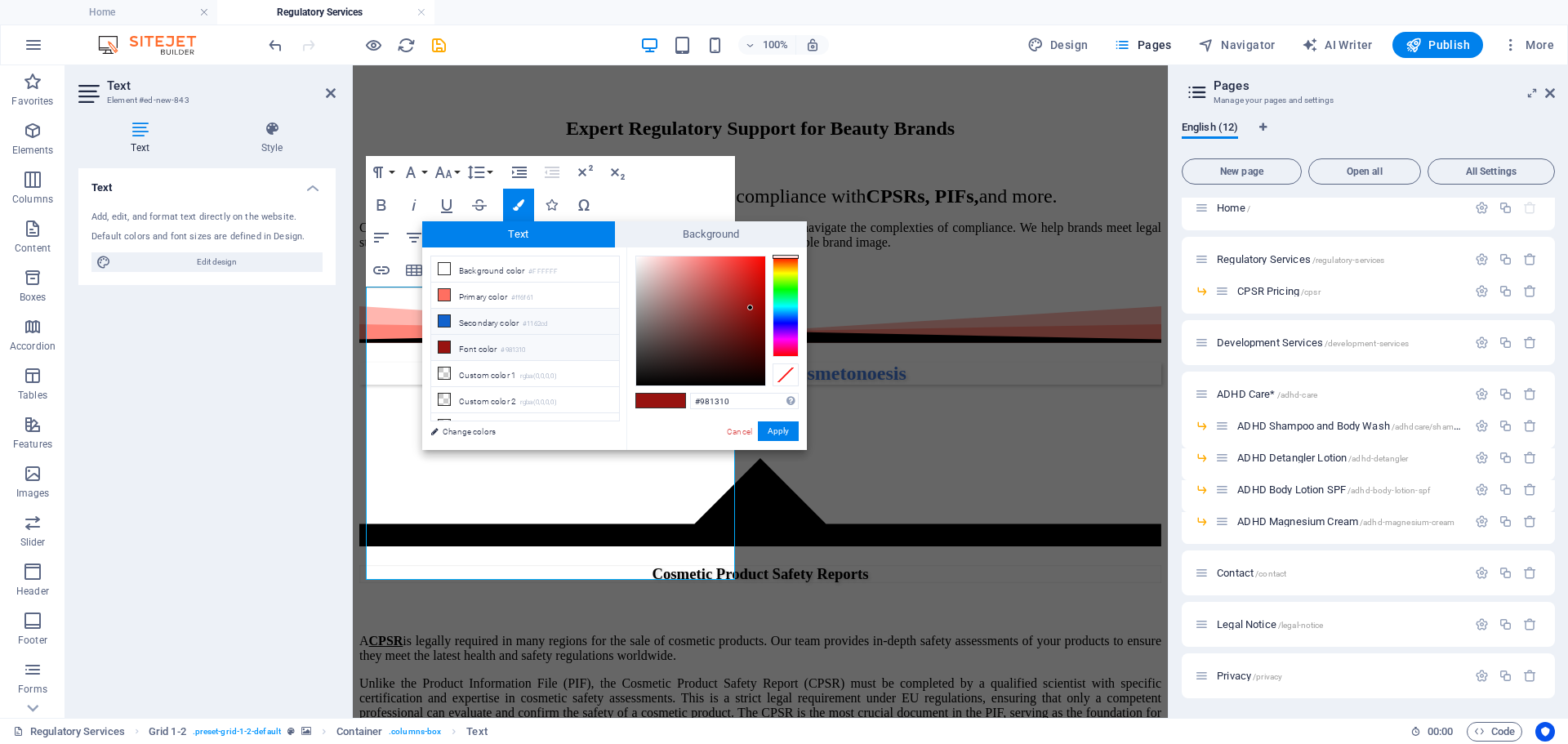 click at bounding box center [444, 321] 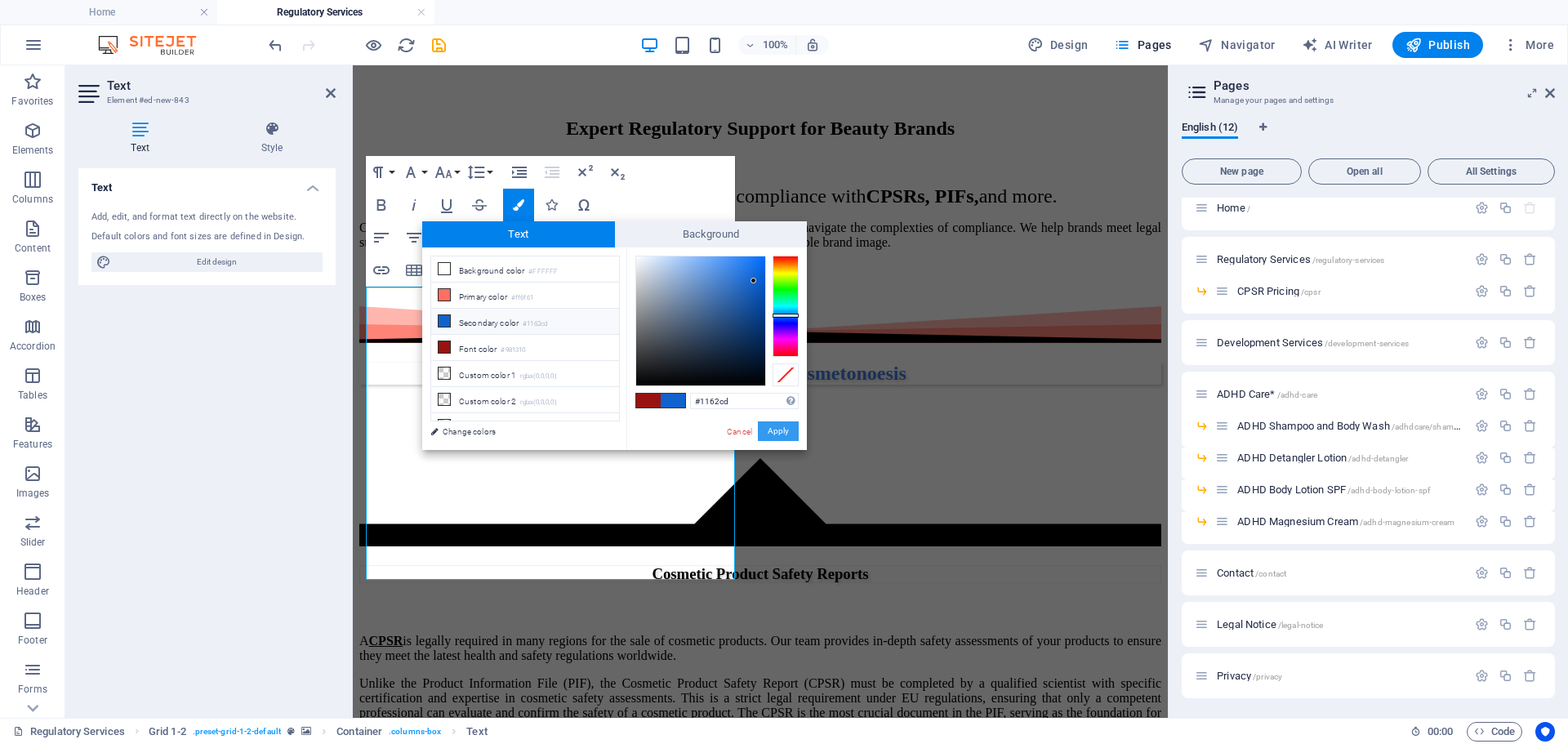 click on "Apply" at bounding box center (778, 431) 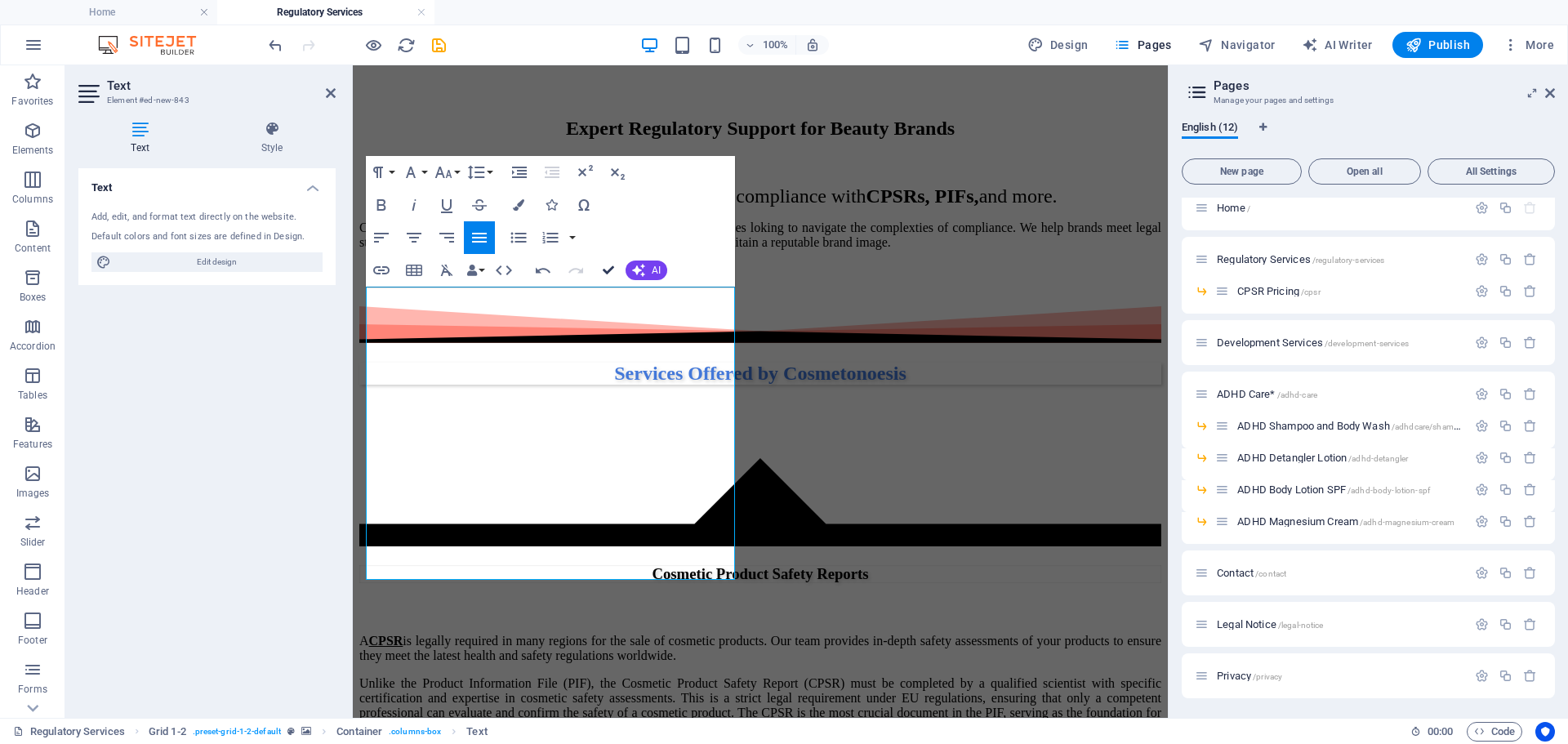 drag, startPoint x: 607, startPoint y: 273, endPoint x: 542, endPoint y: 207, distance: 92.633687 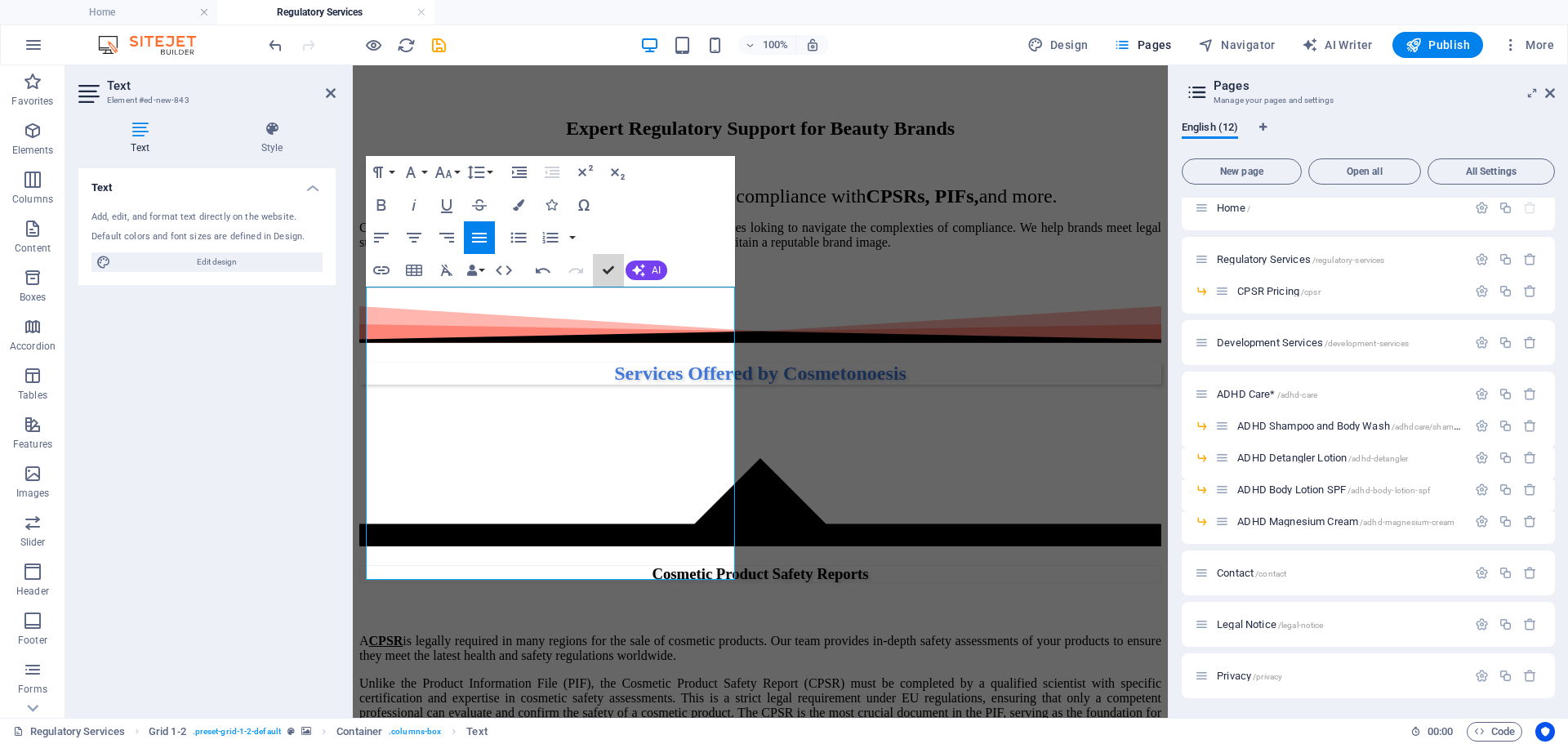 scroll, scrollTop: 1306, scrollLeft: 0, axis: vertical 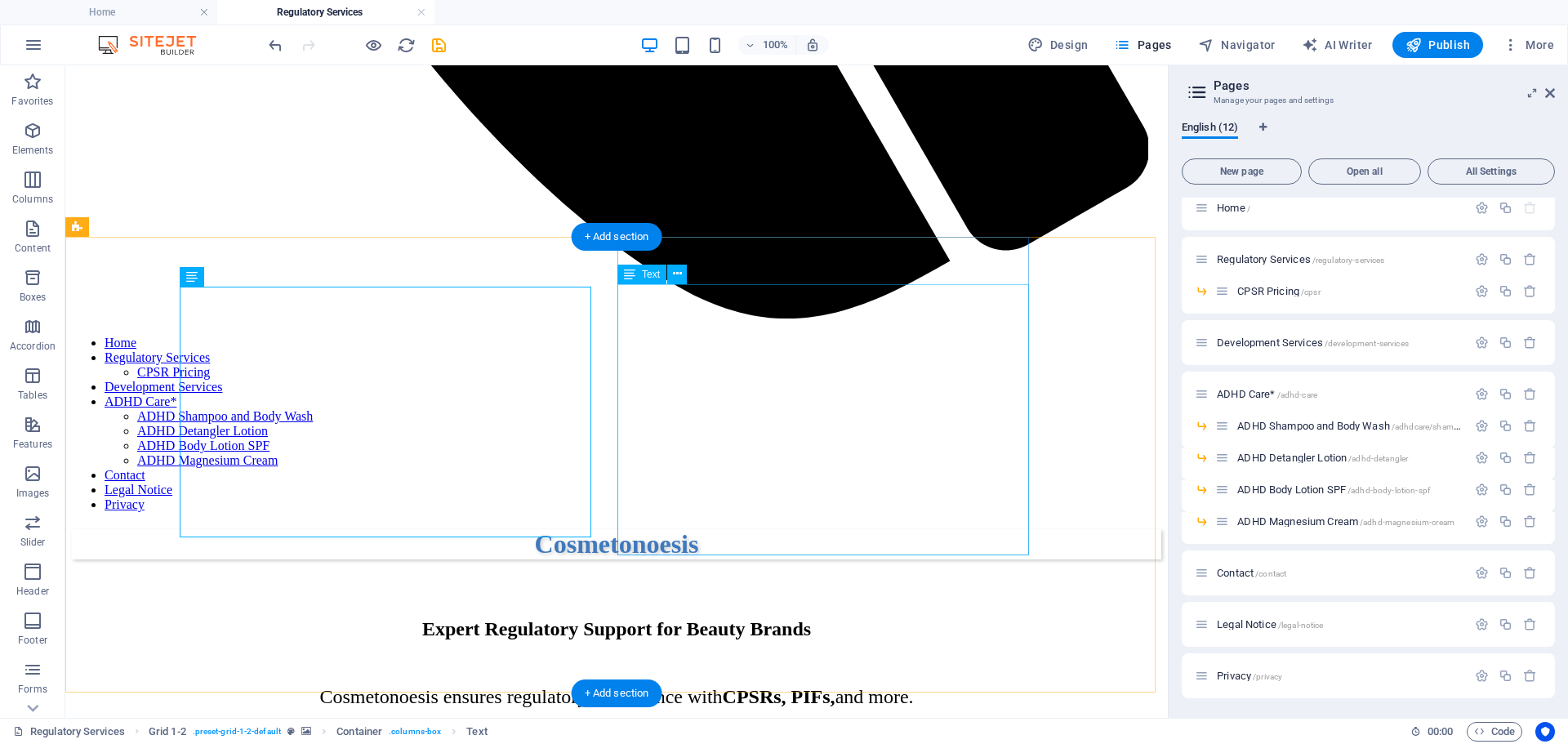 click on "At Cosmetonoesis, we offer one of the most comprehensive and user-friendly Product Information Files (PIFs) available. In contrast to fragmented documentation systems, our PIFs are provided as a single, well-structured file—either in Word or PDF format—encompassing all the necessary components mandated by Regulation (EC) No 1223/2009. This includes safety assessments, formulation data, manufacturing details, and claim substantiation. Our “one file – one product” approach promotes clarity, efficiency, and ease of maintenance. Updates or amendments can be executed swiftly, eliminating the need to search through multiple folders, thereby facilitating smoother regulatory compliance for both brands and [PERSON]." at bounding box center (617, 3339) 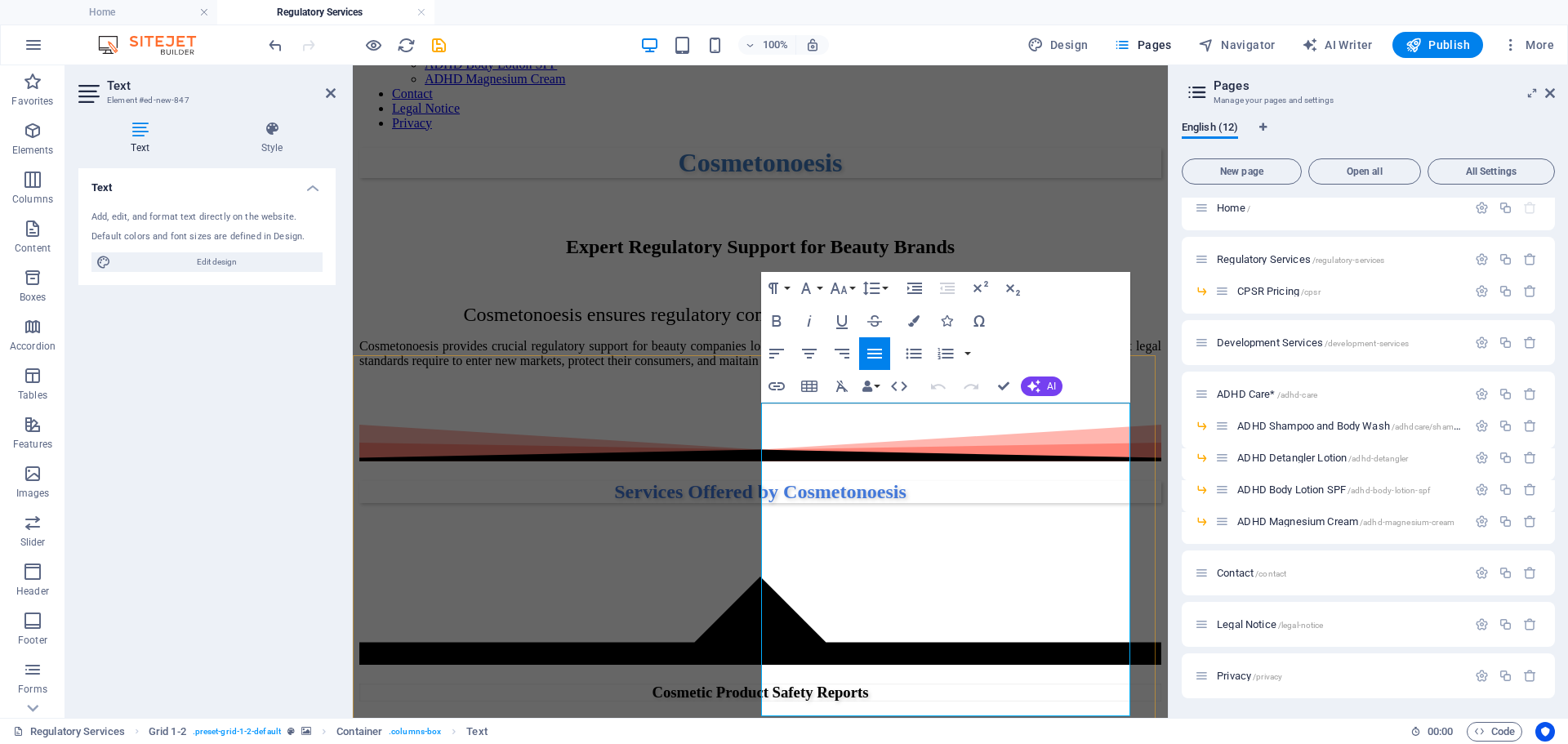 click on "At Cosmetonoesis, we offer one of the most comprehensive and user-friendly Product Information Files (PIFs) available. In contrast to fragmented documentation systems, our PIFs are provided as a single, well-structured file—either in Word or PDF format—encompassing all the necessary components mandated by Regulation (EC) No 1223/2009. This includes safety assessments, formulation data, manufacturing details, and claim substantiation. Our “one file – one product” approach promotes clarity, efficiency, and ease of maintenance. Updates or amendments can be executed swiftly, eliminating the need to search through multiple folders, thereby facilitating smoother regulatory compliance for both brands and [PERSON]." at bounding box center (760, 2944) 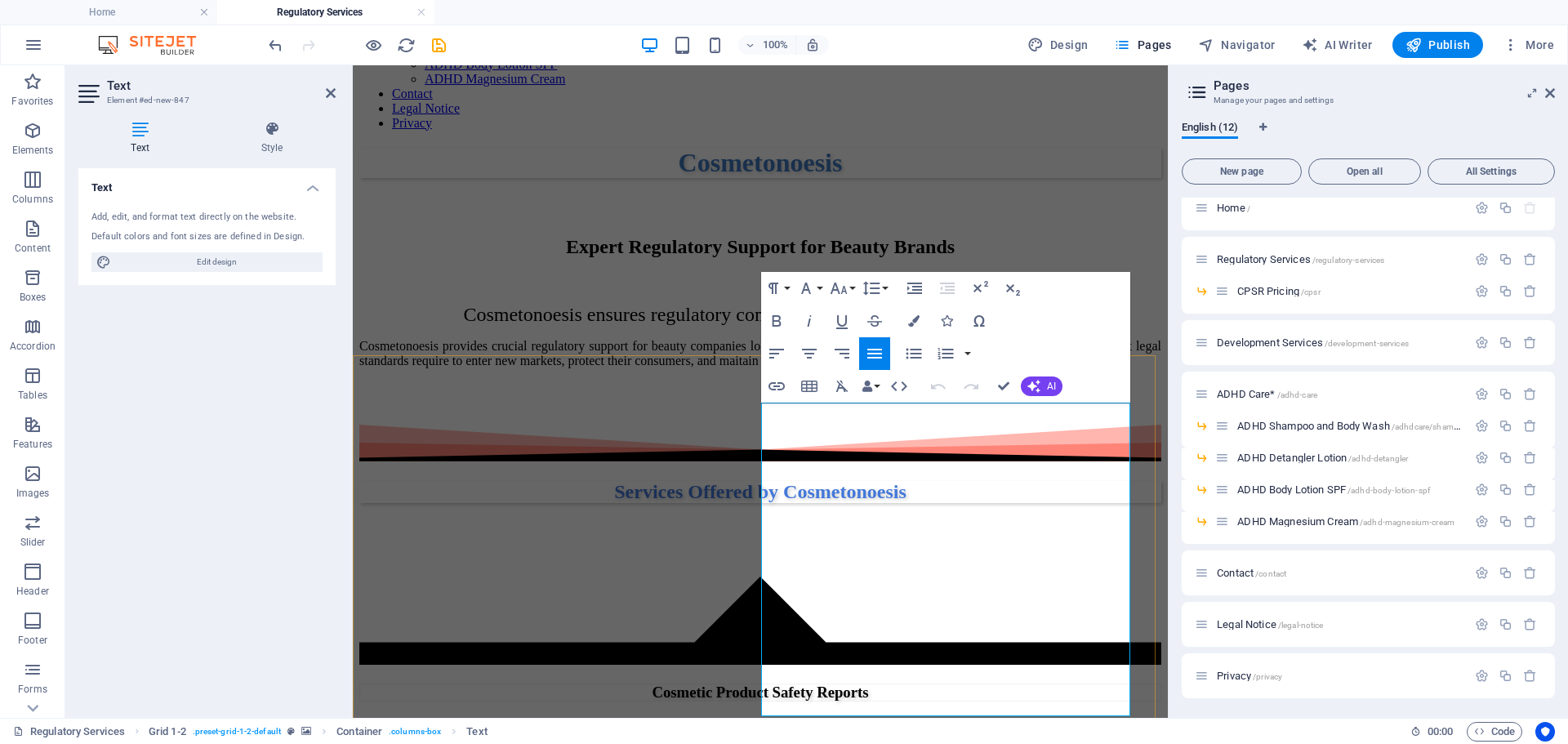 drag, startPoint x: 763, startPoint y: 412, endPoint x: 1000, endPoint y: 709, distance: 379.97105 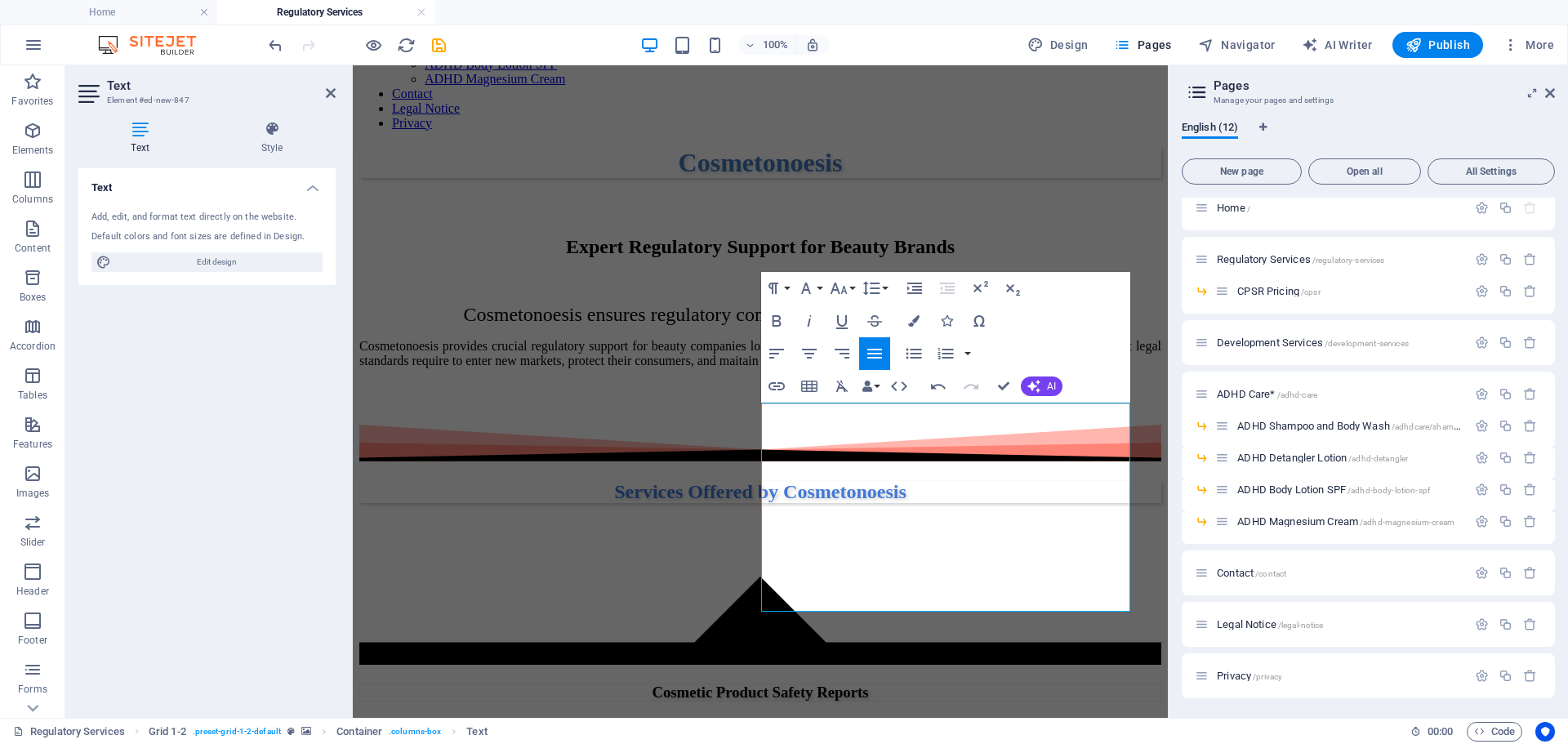 scroll, scrollTop: 7326, scrollLeft: 2, axis: both 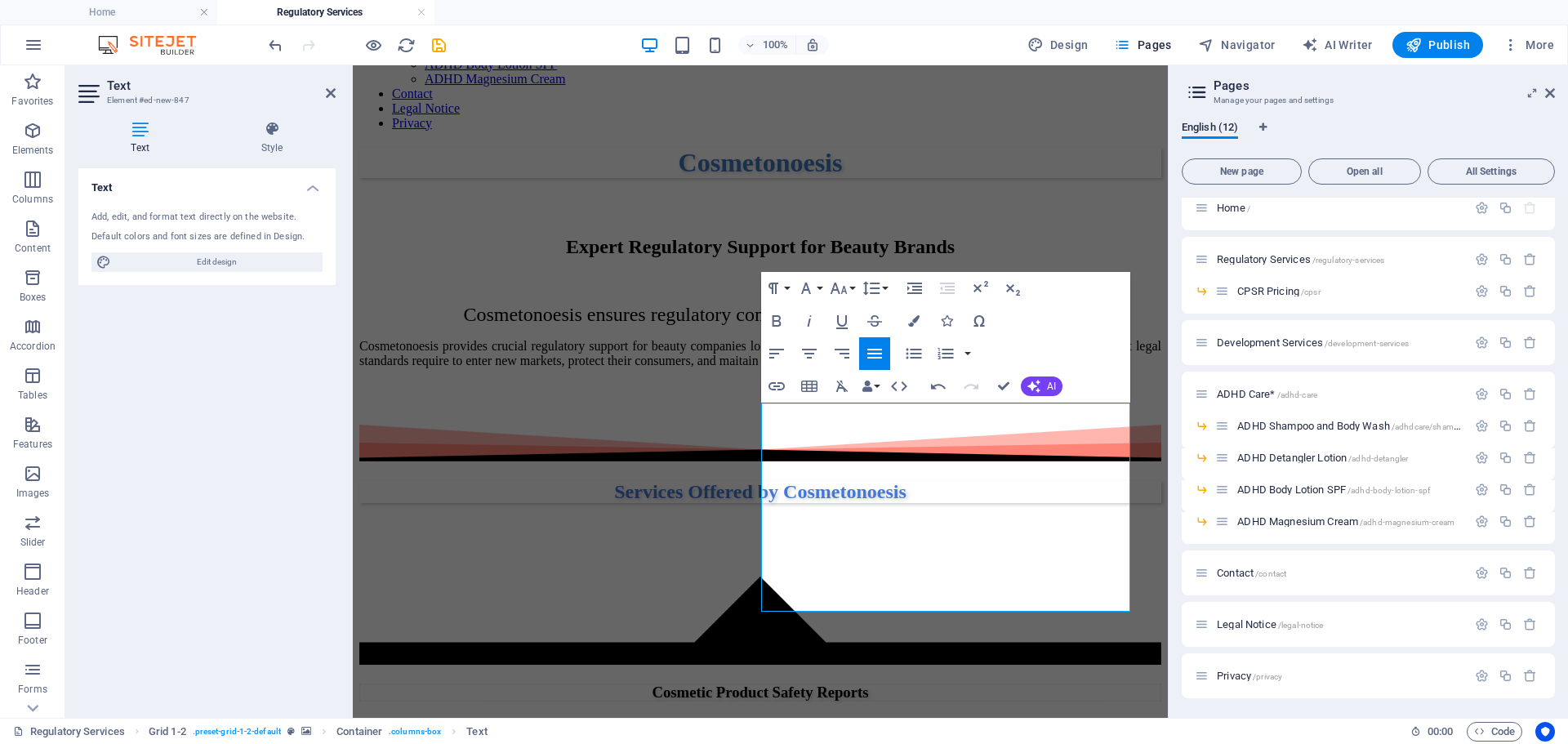 drag, startPoint x: 984, startPoint y: 600, endPoint x: 746, endPoint y: 408, distance: 305.79078 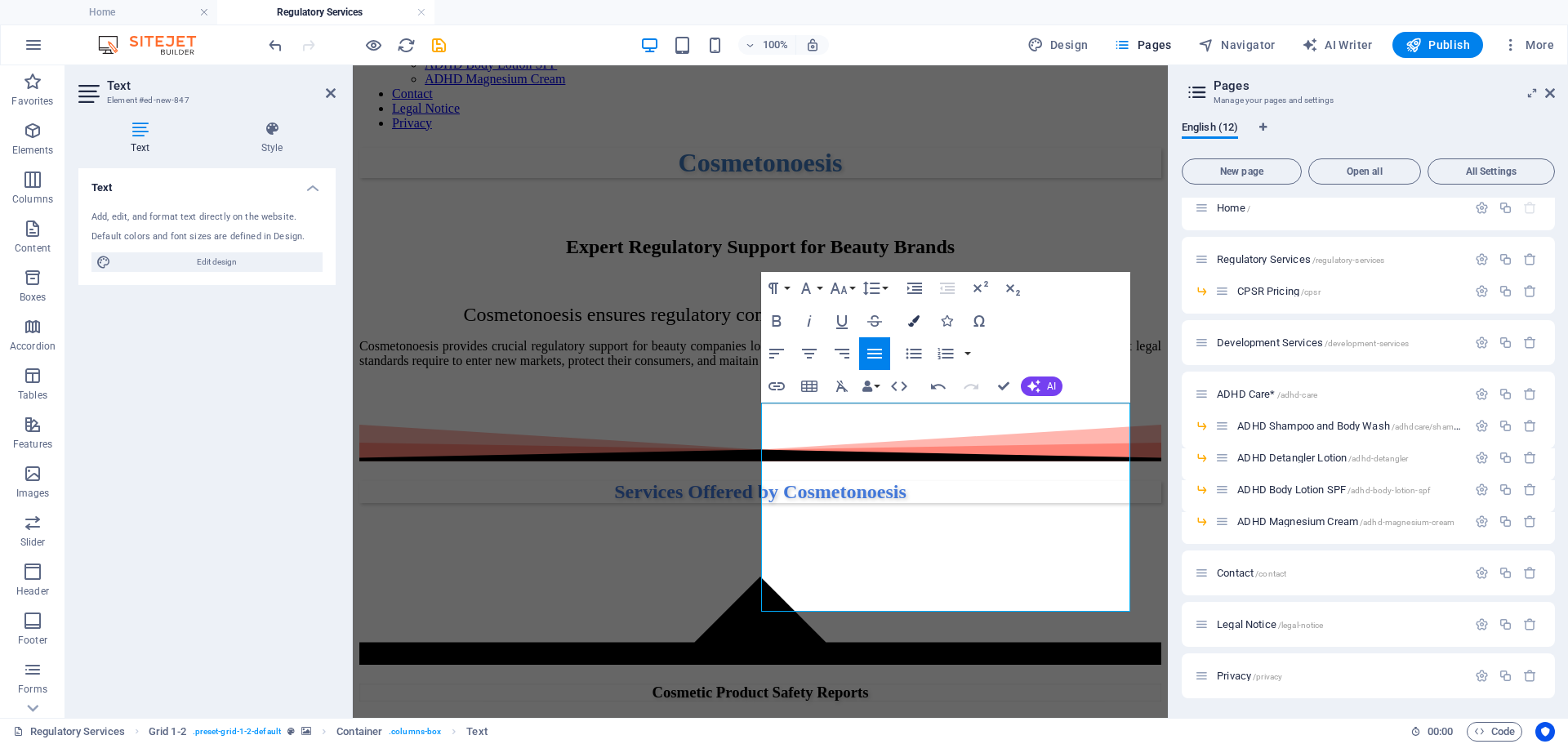 click at bounding box center [914, 321] 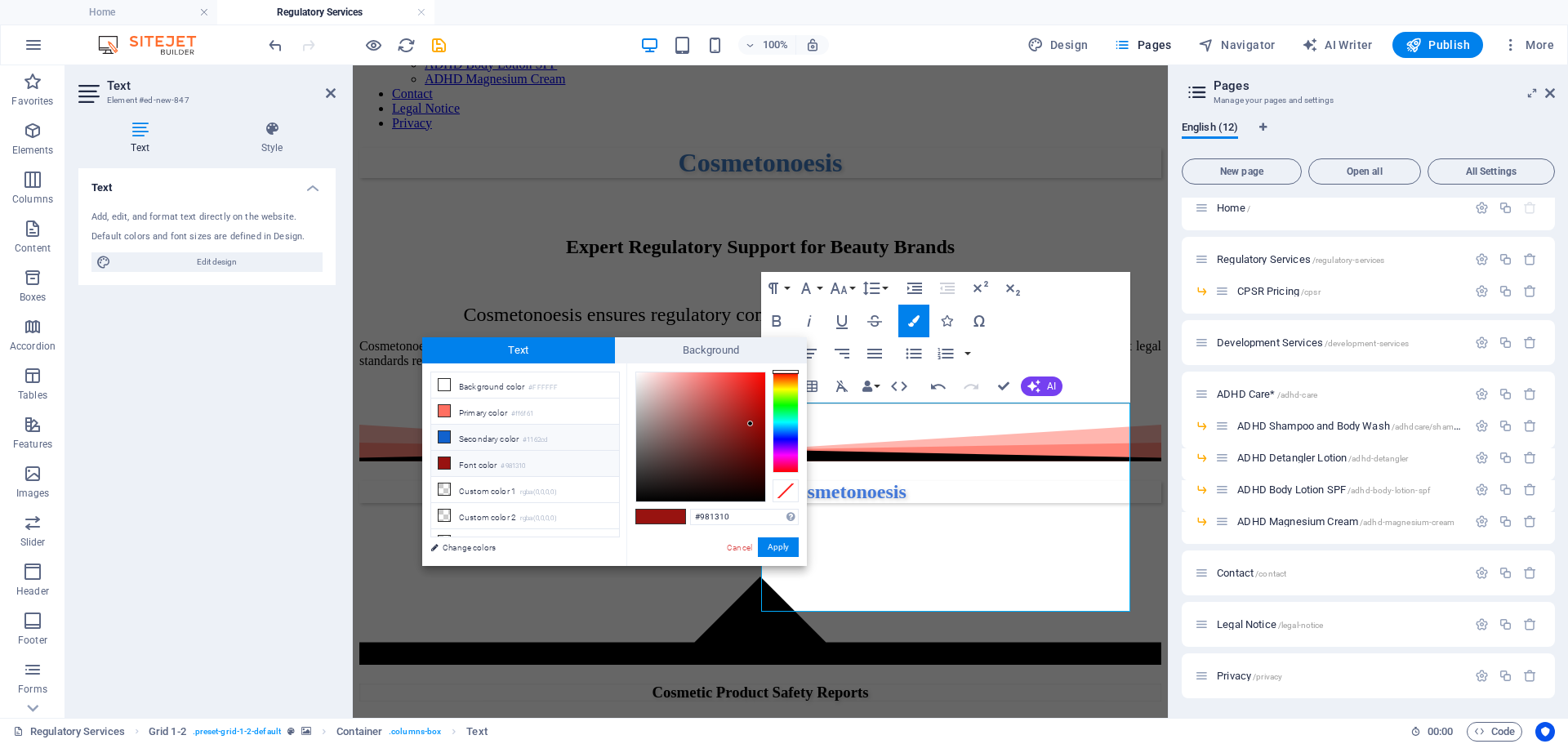 drag, startPoint x: 488, startPoint y: 439, endPoint x: 716, endPoint y: 493, distance: 234.30749 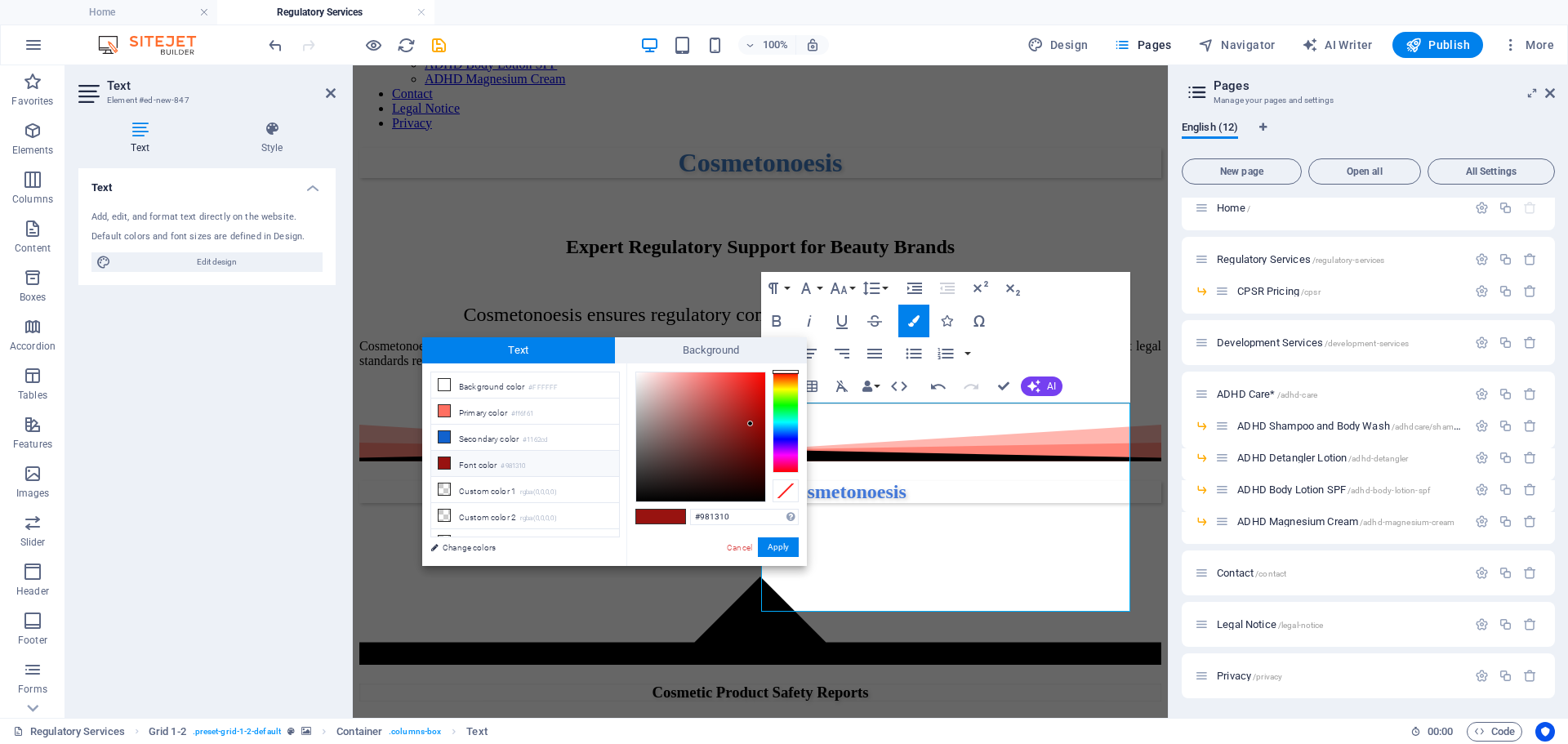 click on "Secondary color
#1162cd" at bounding box center (525, 438) 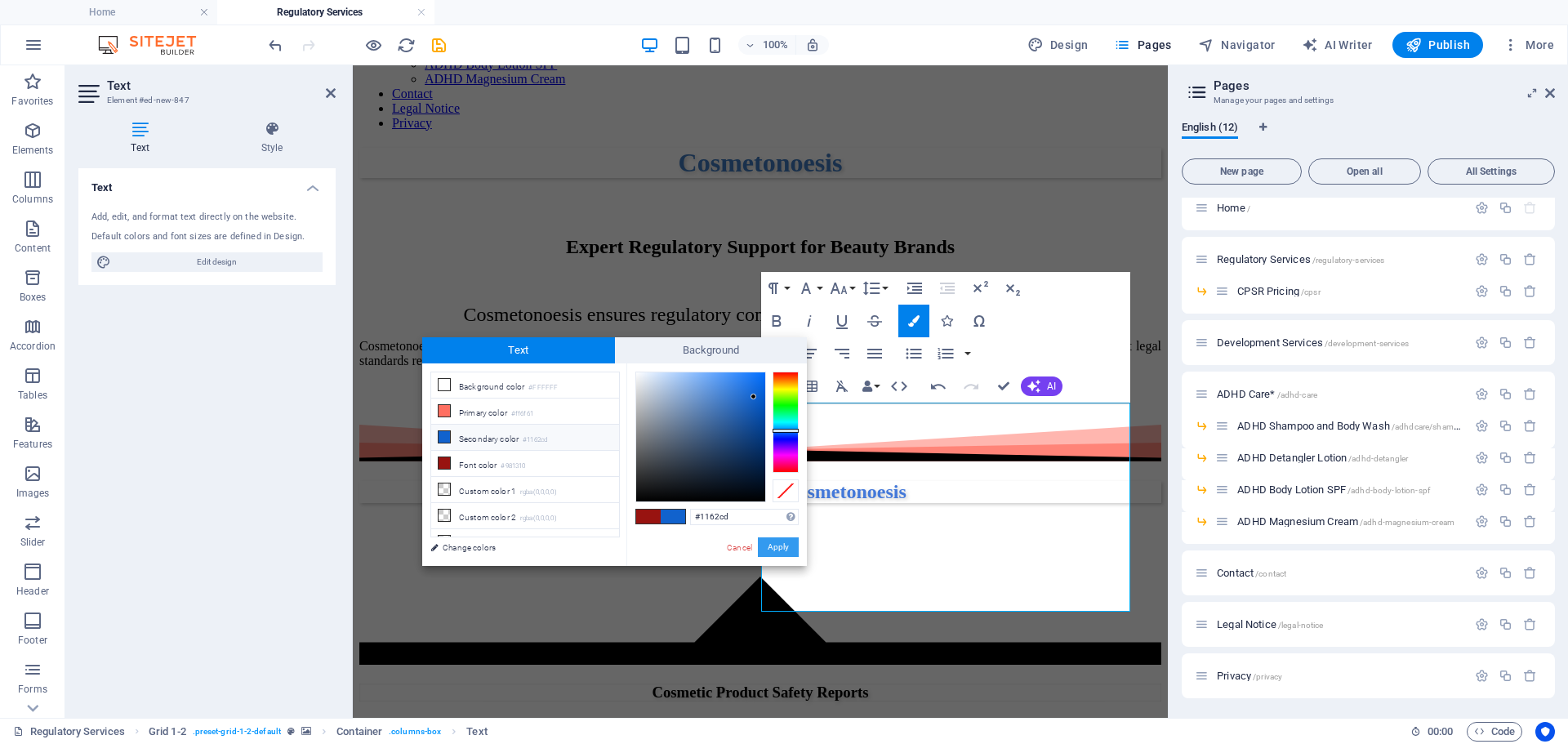click on "Apply" at bounding box center (778, 547) 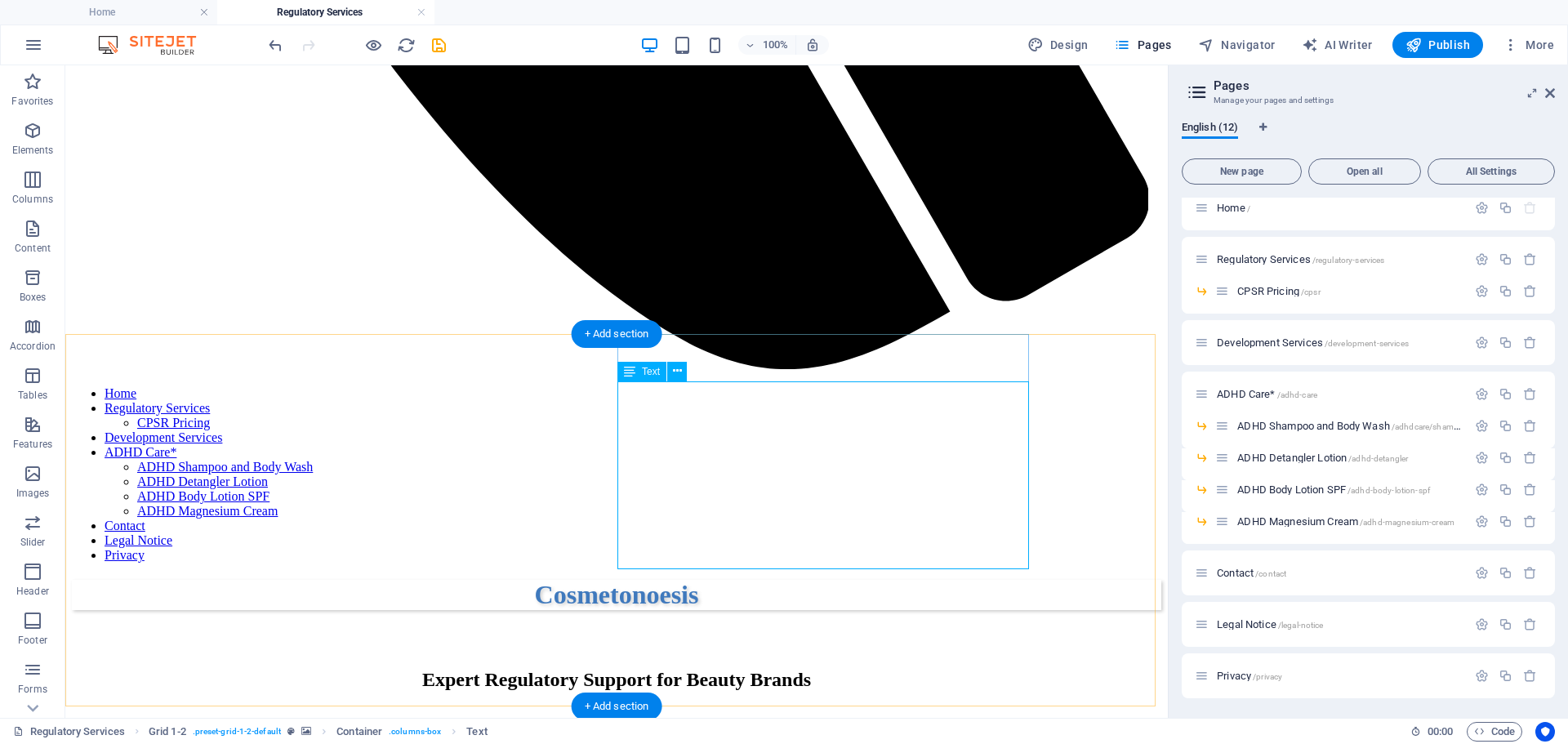 scroll, scrollTop: 1351, scrollLeft: 0, axis: vertical 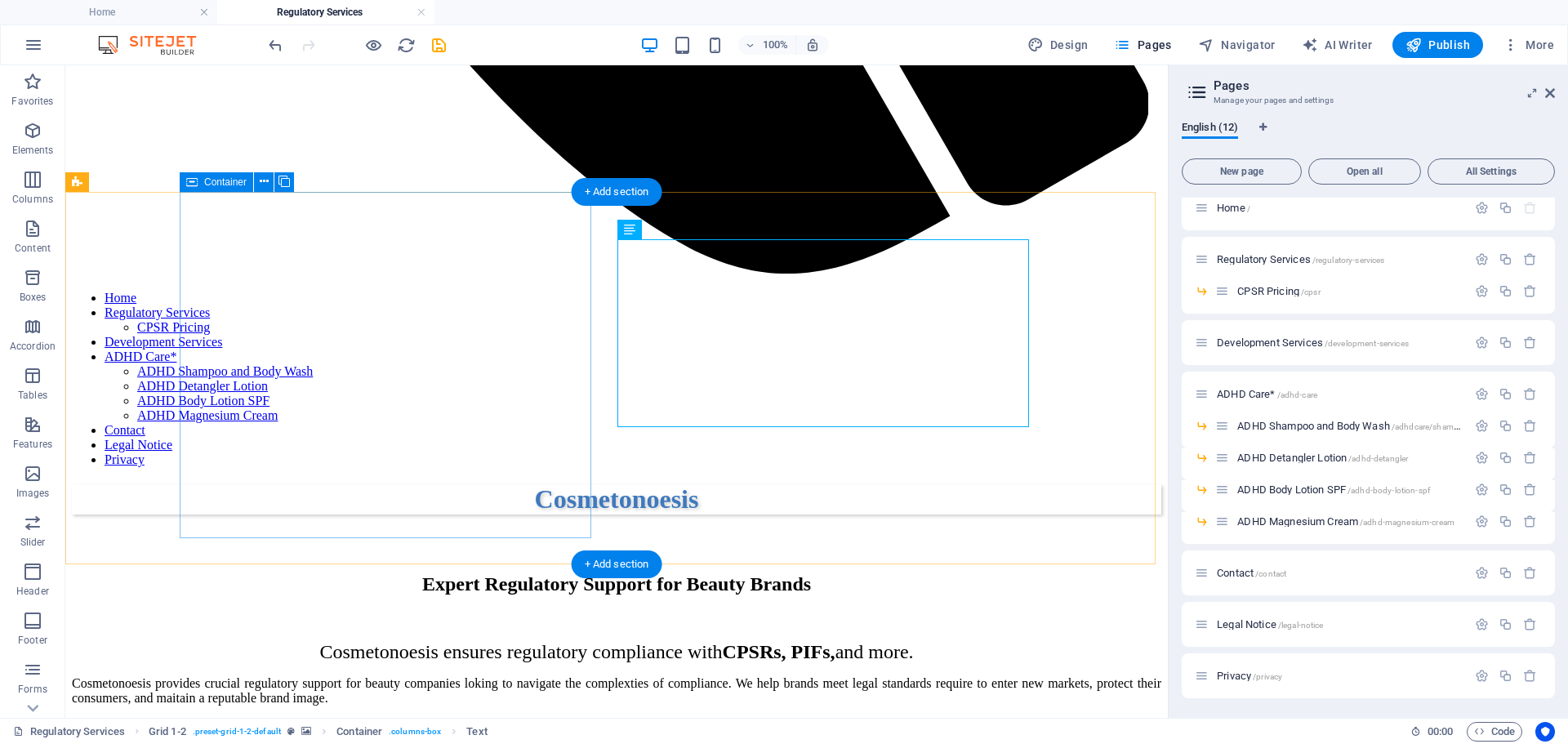 click on "Regulatory Labelling Support Ensuring the accuracy and compliance of a cosmetic product label is essential, as it directly reflects the product’s adherence to Regulation (EC) No 1223/2009 and related legislation. A correct label must include mandatory information such as the Responsible Person’s address, ingredients list, nominal content, batch number, function, and any necessary warnings—all presented in a legible, indelible, and understandable way. An incorrect or incomplete label not only misleads consumers but also exposes the brand to serious consequences, including product recalls, border rejections, fines, or legal action by authorities. A compliant label is not just a legal obligation—it’s a vital part of your brand’s credibility and consumer trust." at bounding box center (617, 3031) 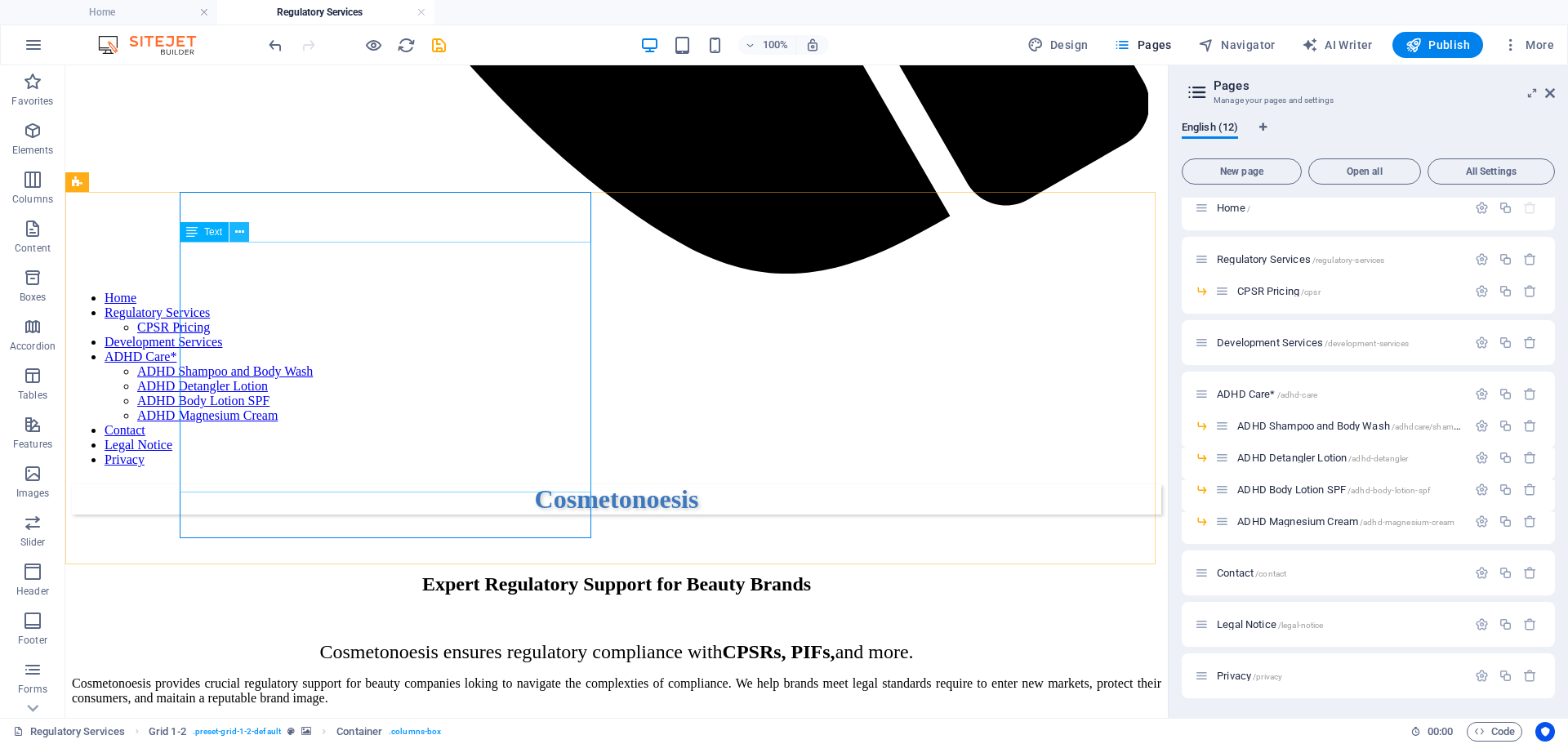click at bounding box center (239, 232) 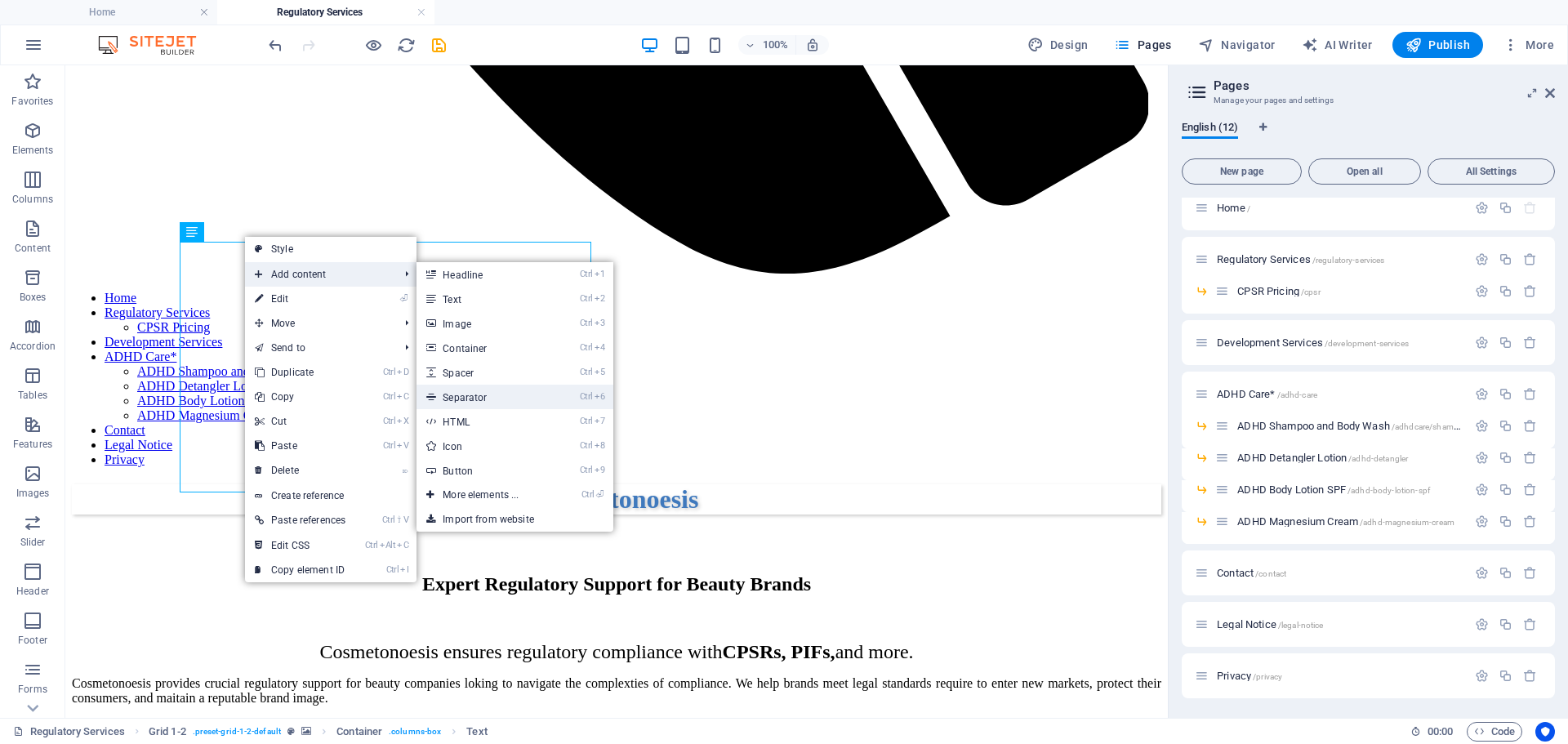 click on "Ctrl 6  Separator" at bounding box center [483, 397] 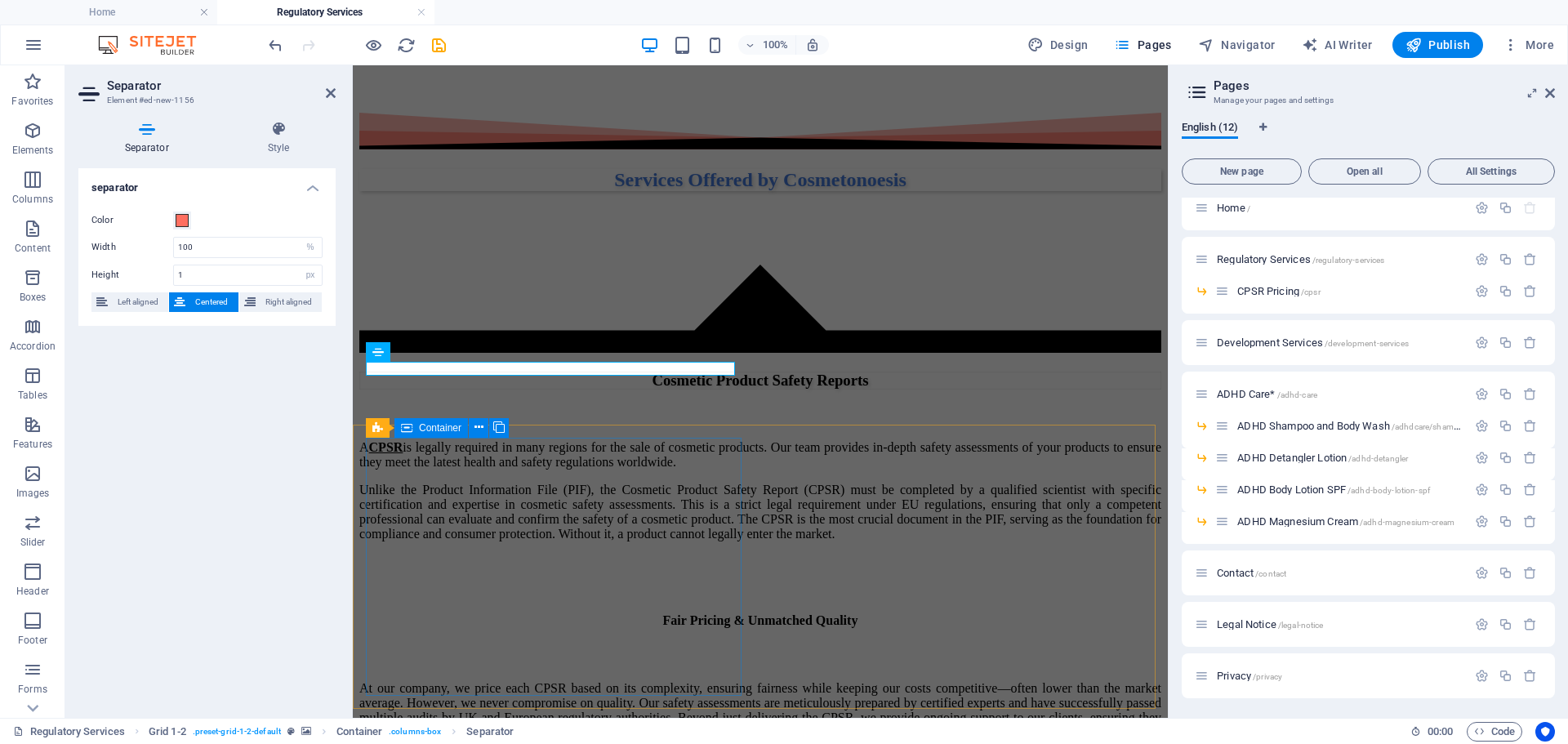 scroll, scrollTop: 1677, scrollLeft: 0, axis: vertical 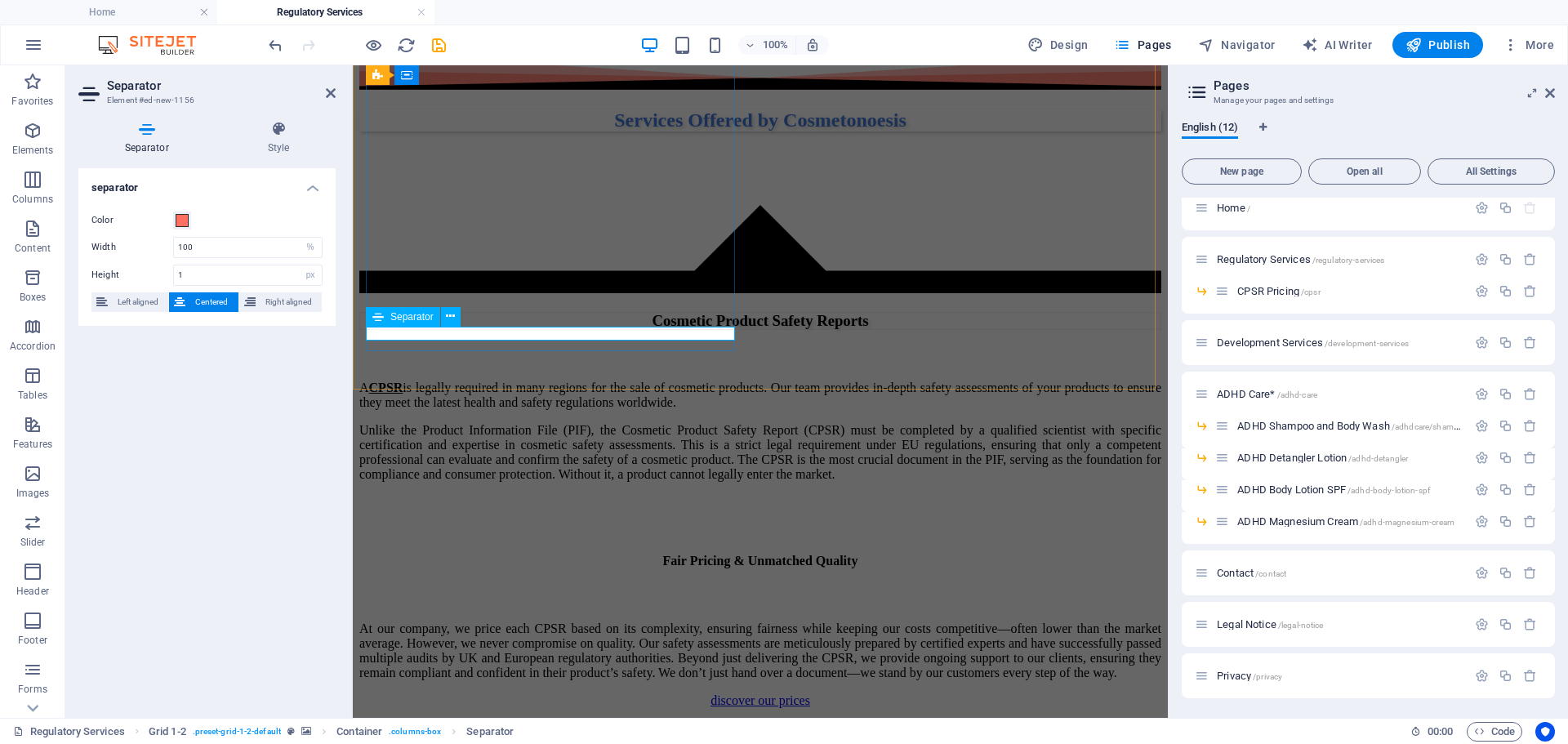 click at bounding box center [760, 2461] 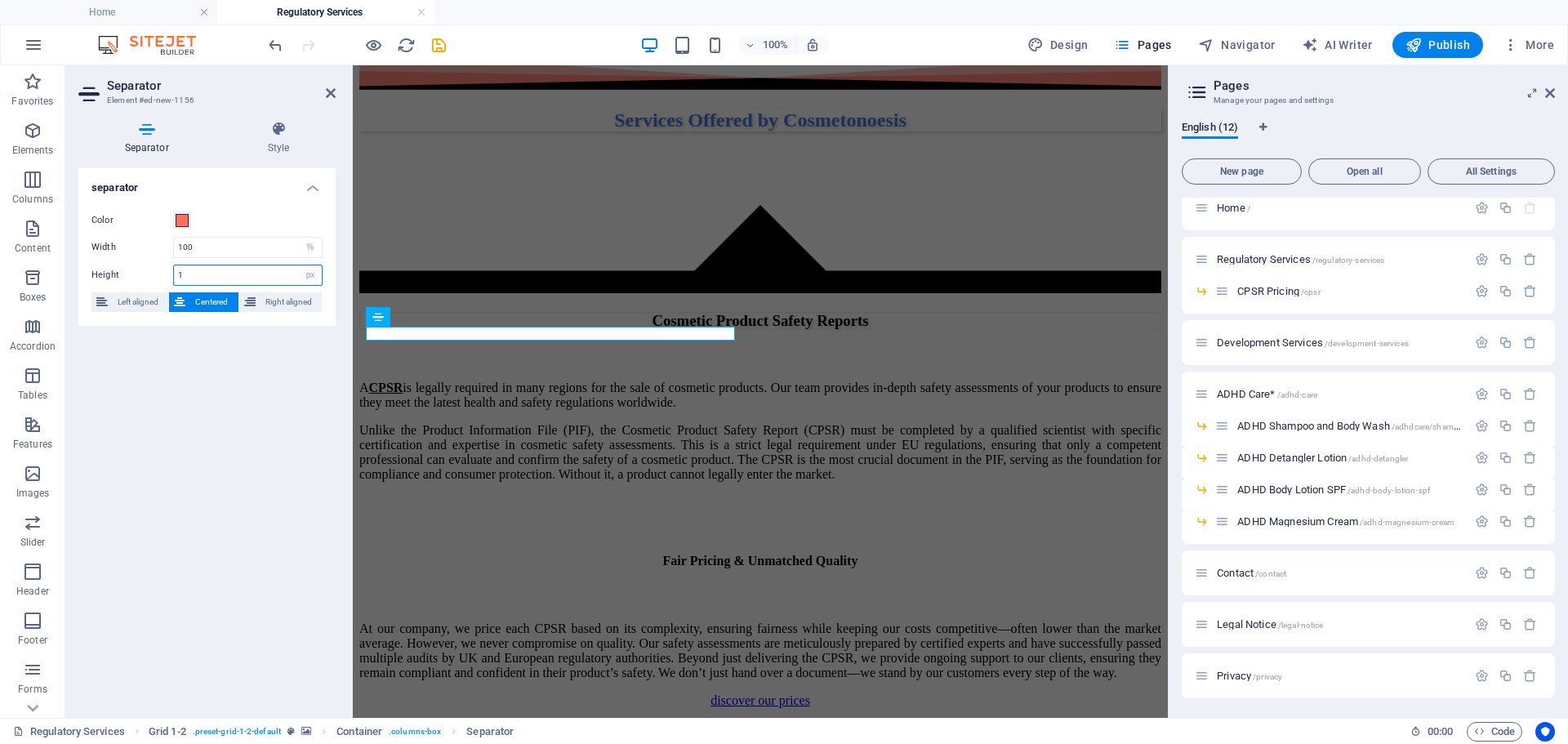 click on "1" at bounding box center [247, 275] 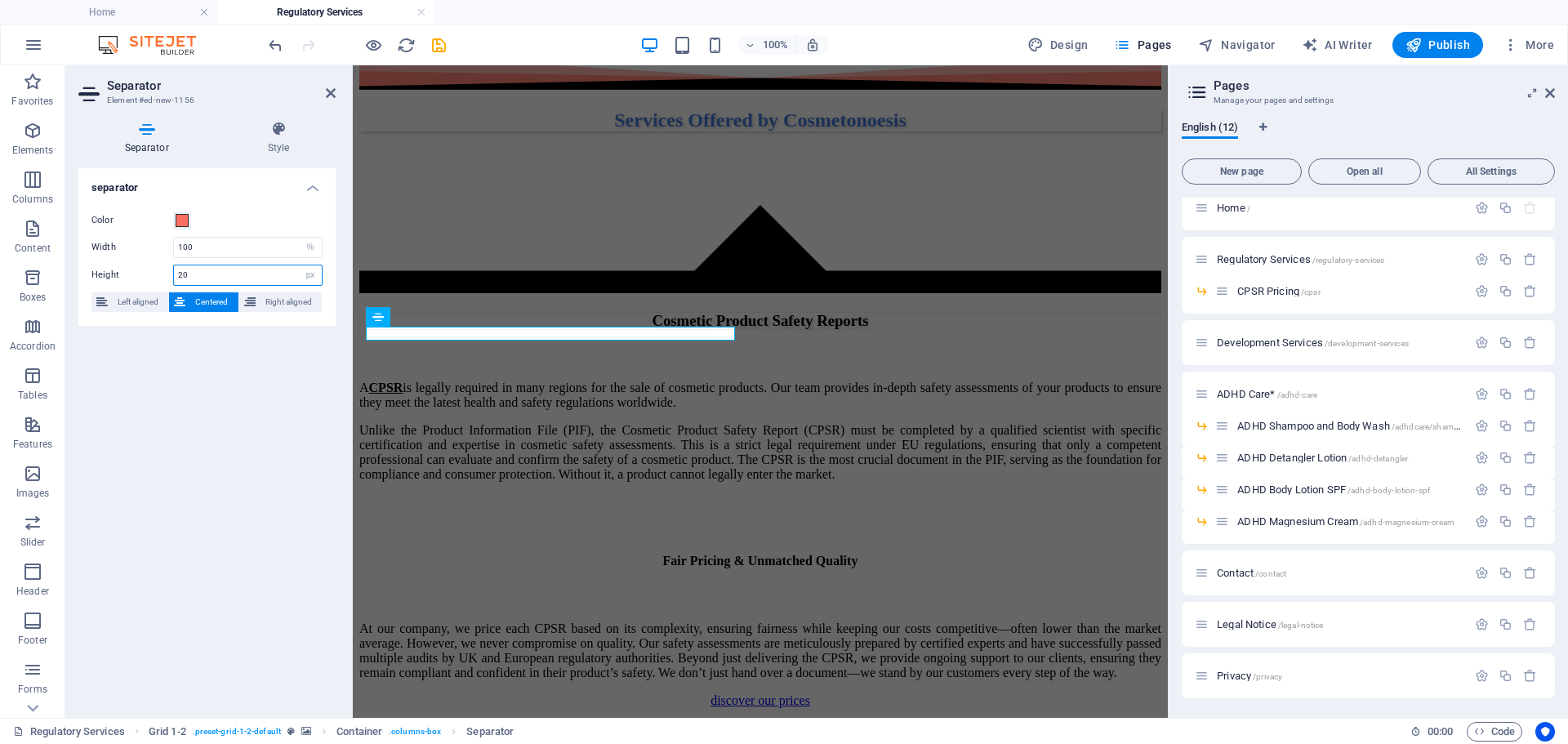 type on "20" 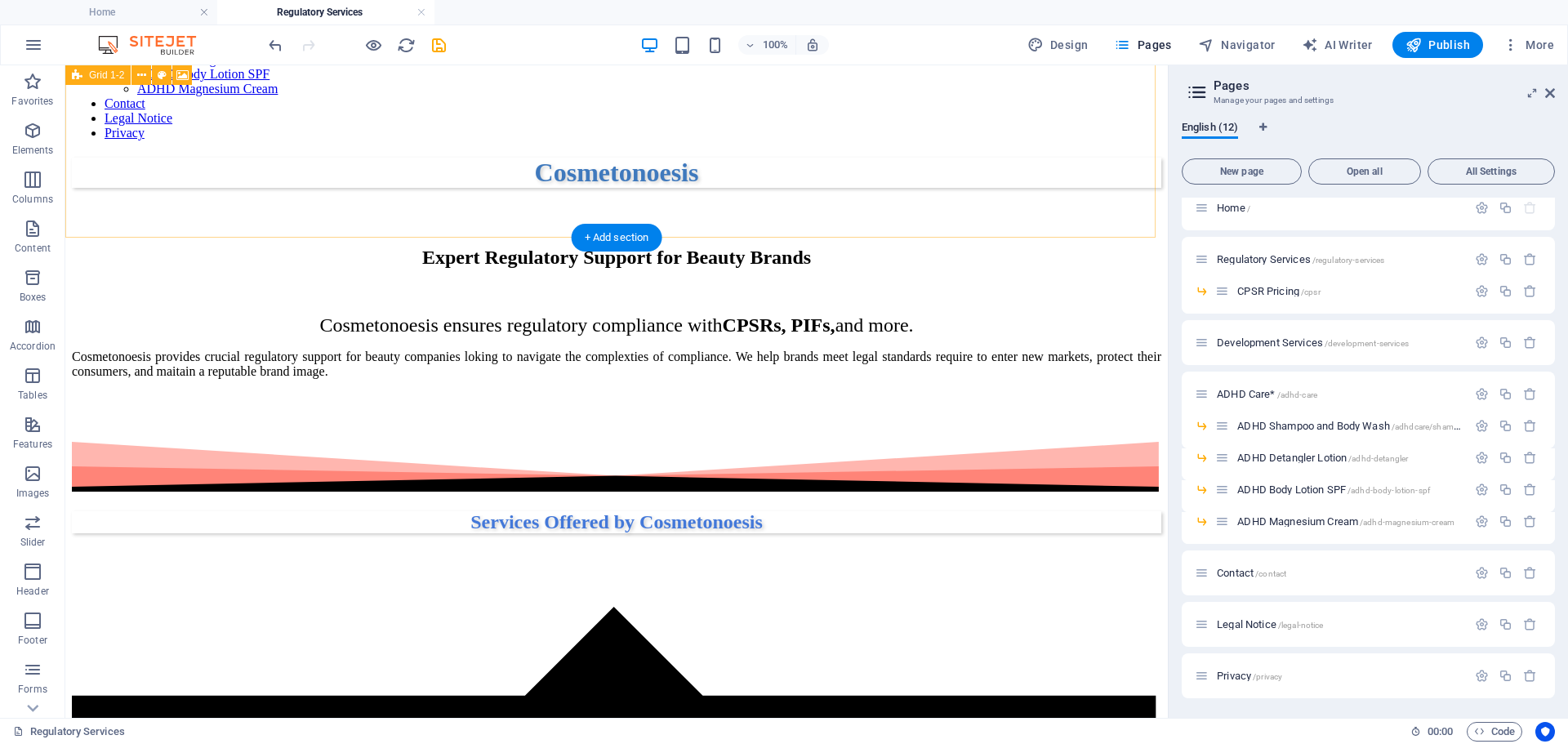 scroll, scrollTop: 0, scrollLeft: 0, axis: both 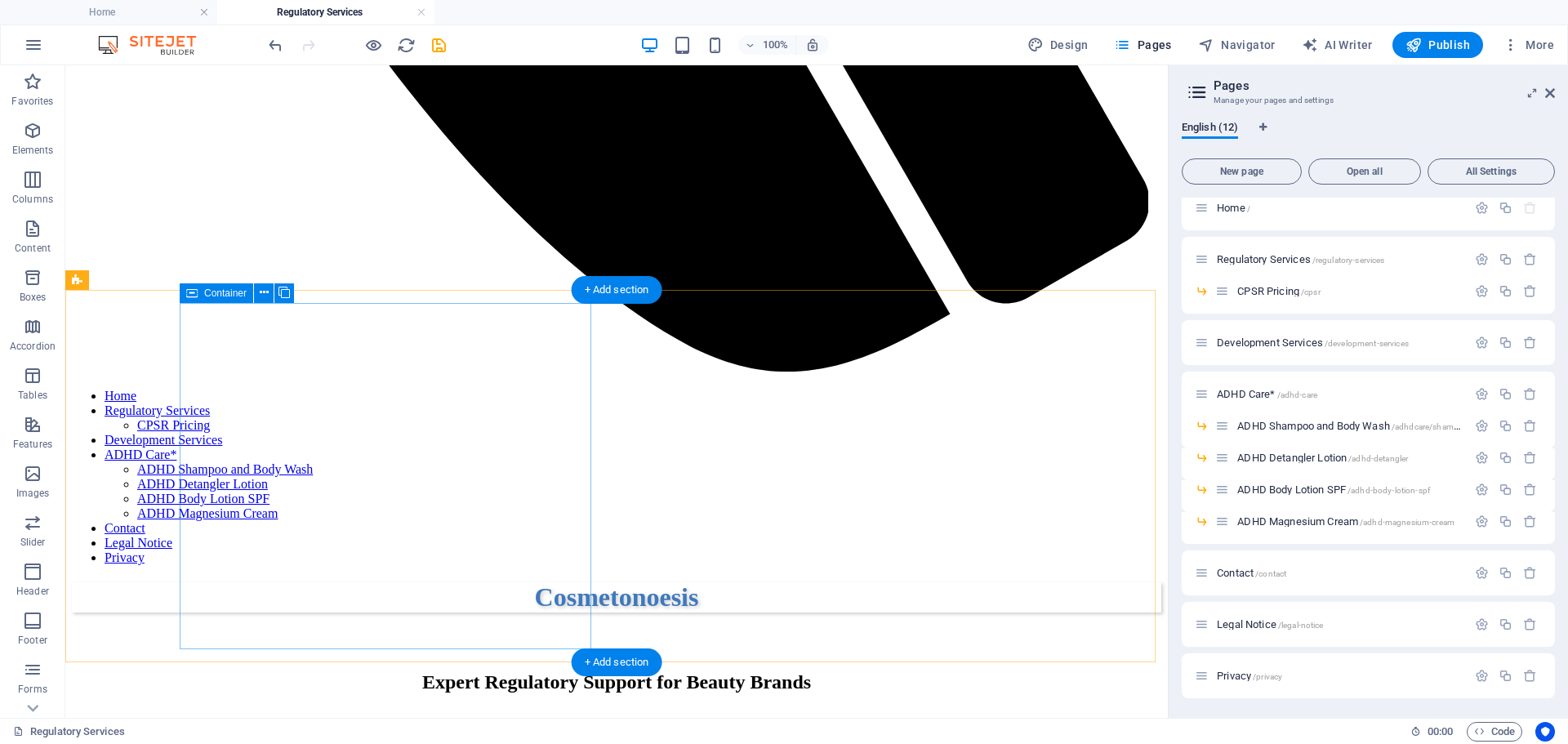click on "Regulatory Labelling Support Ensuring the accuracy and compliance of a cosmetic product label is essential, as it directly reflects the product’s adherence to Regulation (EC) No 1223/2009 and related legislation. A correct label must include mandatory information such as the Responsible Person’s address, ingredients list, nominal content, batch number, function, and any necessary warnings—all presented in a legible, indelible, and understandable way. An incorrect or incomplete label not only misleads consumers but also exposes the brand to serious consequences, including product recalls, border rejections, fines, or legal action by authorities. A compliant label is not just a legal obligation—it’s a vital part of your brand’s credibility and consumer trust." at bounding box center [617, 3129] 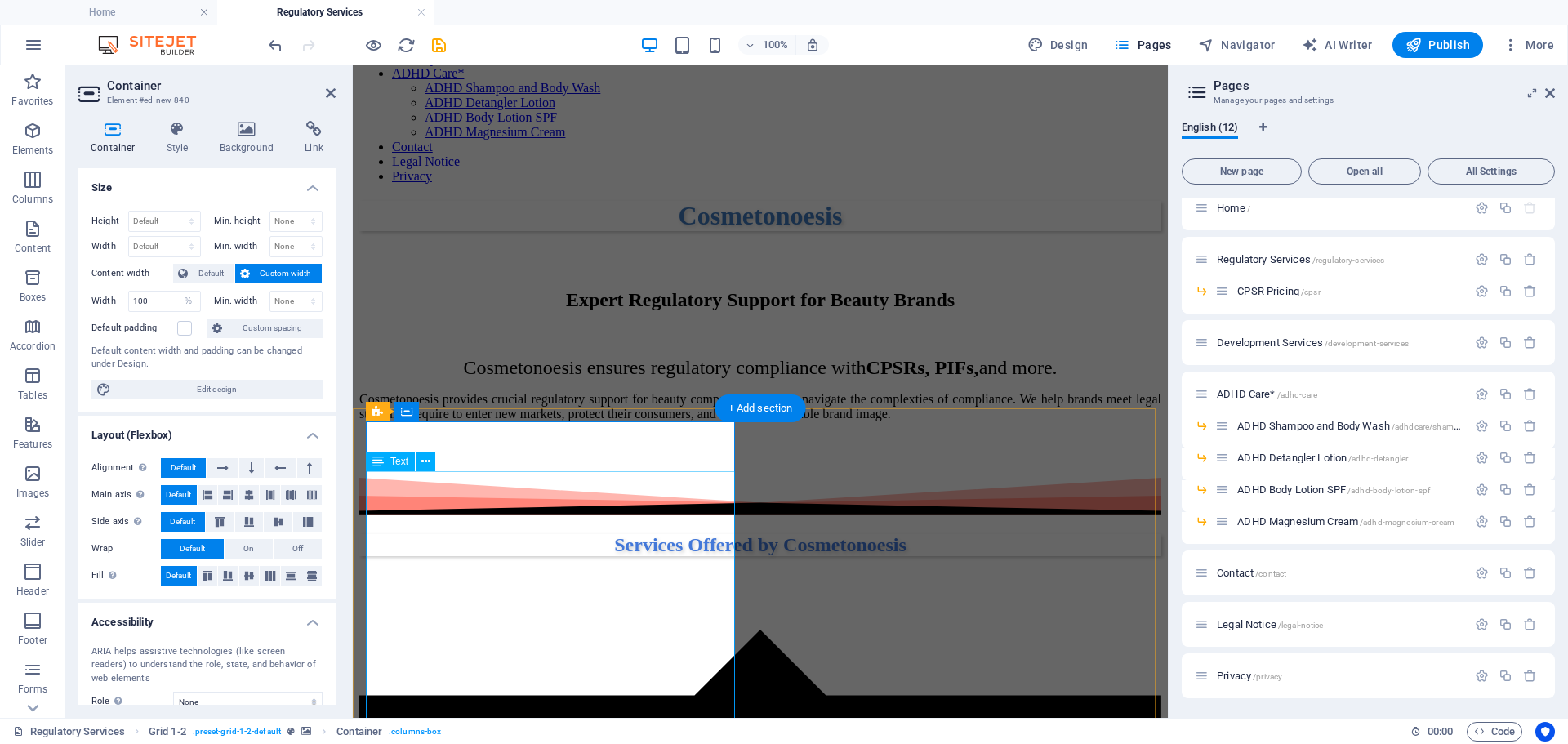 scroll, scrollTop: 13, scrollLeft: 0, axis: vertical 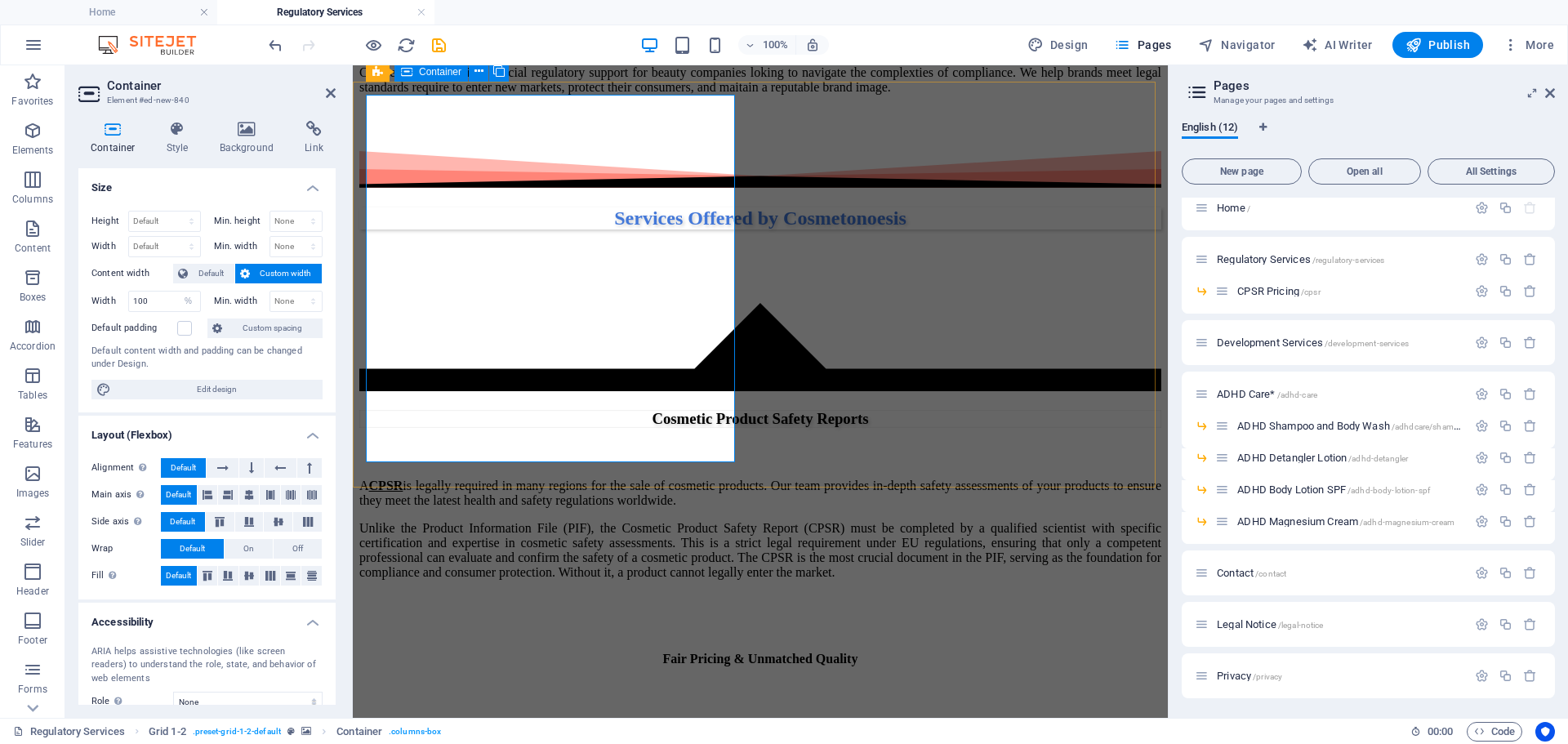 click on "Regulatory Labelling Support Ensuring the accuracy and compliance of a cosmetic product label is essential, as it directly reflects the product’s adherence to Regulation (EC) No 1223/2009 and related legislation. A correct label must include mandatory information such as the Responsible Person’s address, ingredients list, nominal content, batch number, function, and any necessary warnings—all presented in a legible, indelible, and understandable way. An incorrect or incomplete label not only misleads consumers but also exposes the brand to serious consequences, including product recalls, border rejections, fines, or legal action by authorities. A compliant label is not just a legal obligation—it’s a vital part of your brand’s credibility and consumer trust." at bounding box center [760, 2440] 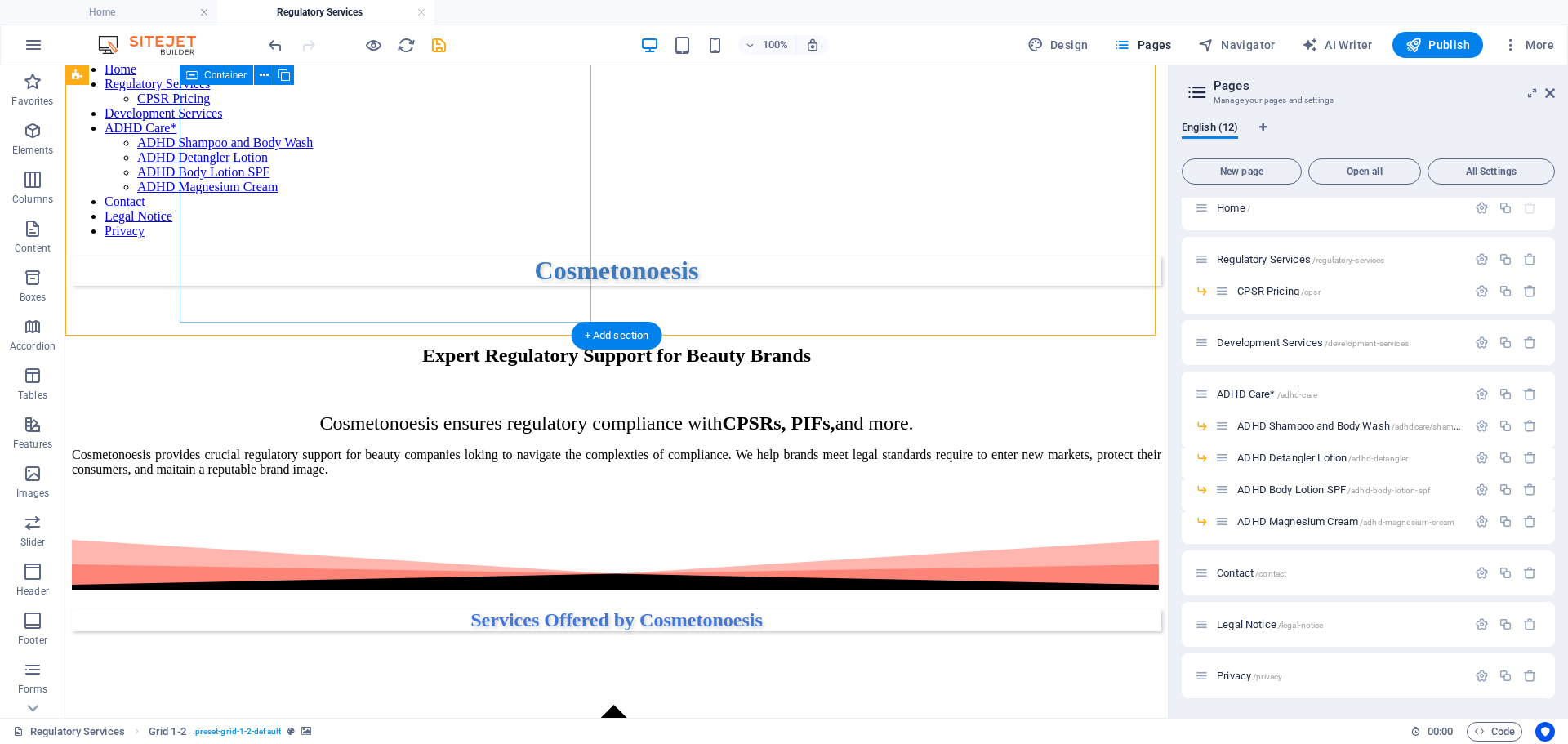 click on "Regulatory Labelling Support Ensuring the accuracy and compliance of a cosmetic product label is essential, as it directly reflects the product’s adherence to Regulation (EC) No 1223/2009 and related legislation. A correct label must include mandatory information such as the Responsible Person’s address, ingredients list, nominal content, batch number, function, and any necessary warnings—all presented in a legible, indelible, and understandable way. An incorrect or incomplete label not only misleads consumers but also exposes the brand to serious consequences, including product recalls, border rejections, fines, or legal action by authorities. A compliant label is not just a legal obligation—it’s a vital part of your brand’s credibility and consumer trust." at bounding box center (617, 2856) 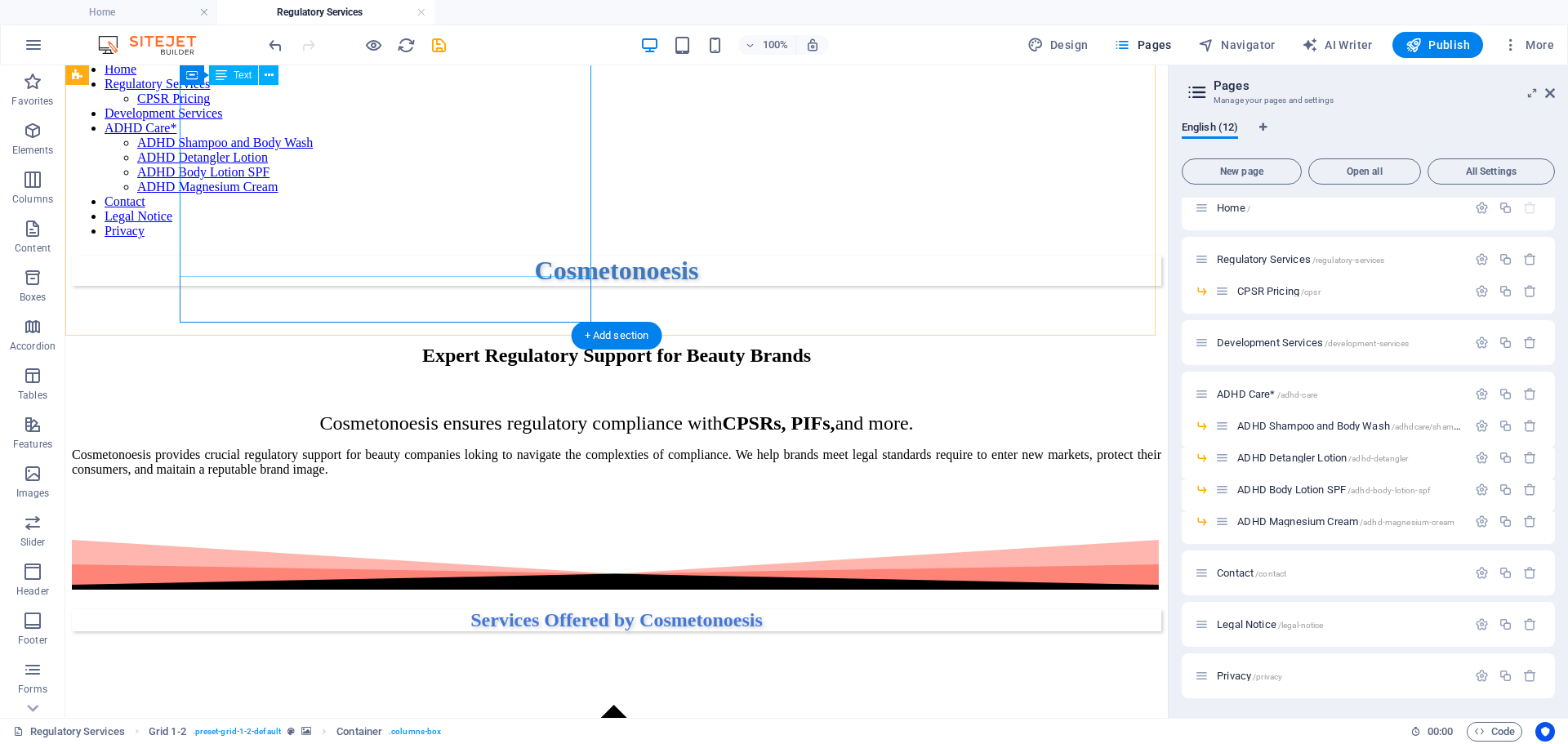 click on "Ensuring the accuracy and compliance of a cosmetic product label is essential, as it directly reflects the product’s adherence to Regulation (EC) No 1223/2009 and related legislation. A correct label must include mandatory information such as the Responsible Person’s address, ingredients list, nominal content, batch number, function, and any necessary warnings—all presented in a legible, indelible, and understandable way. An incorrect or incomplete label not only misleads consumers but also exposes the brand to serious consequences, including product recalls, border rejections, fines, or legal action by authorities. A compliant label is not just a legal obligation—it’s a vital part of your brand’s credibility and consumer trust." at bounding box center [617, 2890] 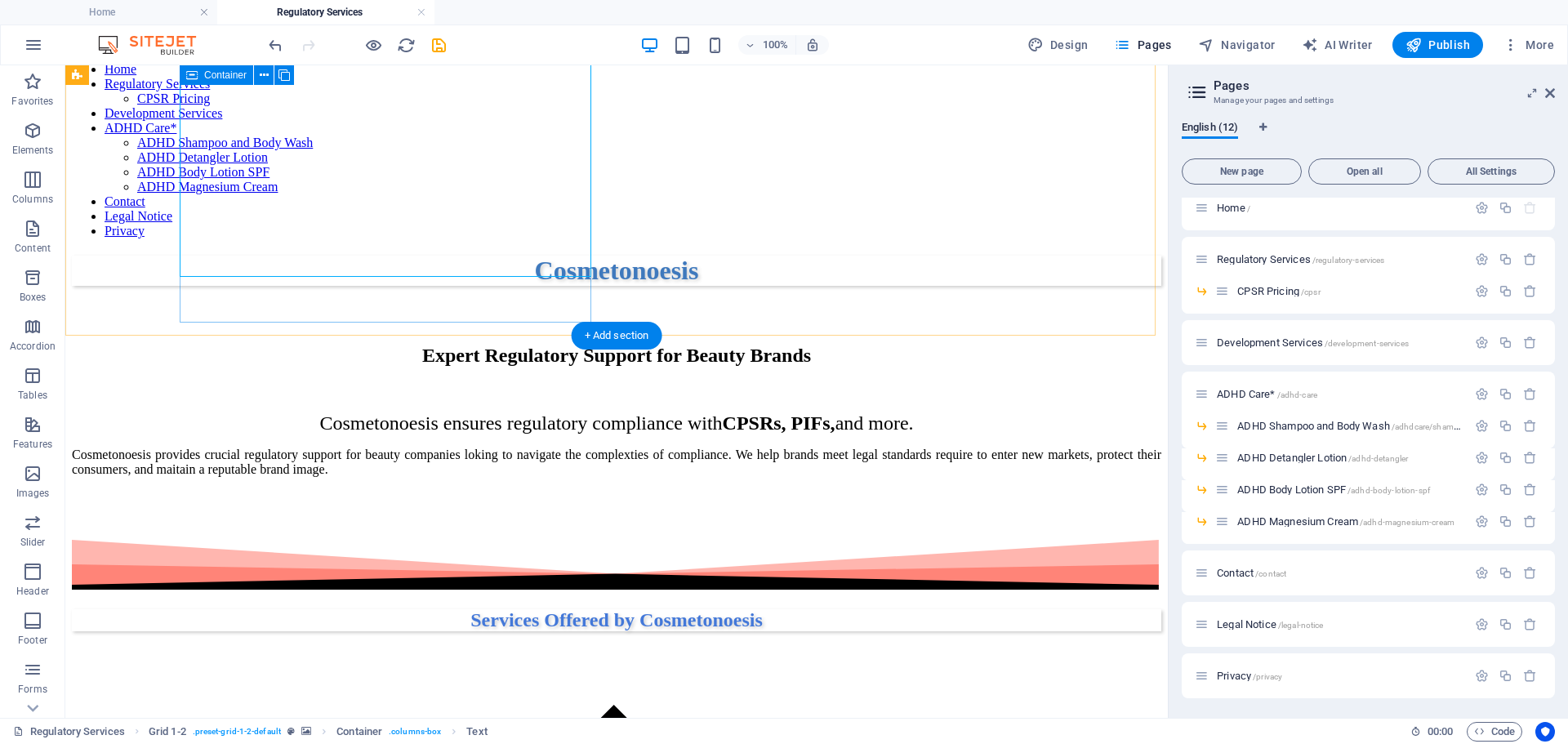 click on "Regulatory Labelling Support Ensuring the accuracy and compliance of a cosmetic product label is essential, as it directly reflects the product’s adherence to Regulation (EC) No 1223/2009 and related legislation. A correct label must include mandatory information such as the Responsible Person’s address, ingredients list, nominal content, batch number, function, and any necessary warnings—all presented in a legible, indelible, and understandable way. An incorrect or incomplete label not only misleads consumers but also exposes the brand to serious consequences, including product recalls, border rejections, fines, or legal action by authorities. A compliant label is not just a legal obligation—it’s a vital part of your brand’s credibility and consumer trust." at bounding box center (617, 2856) 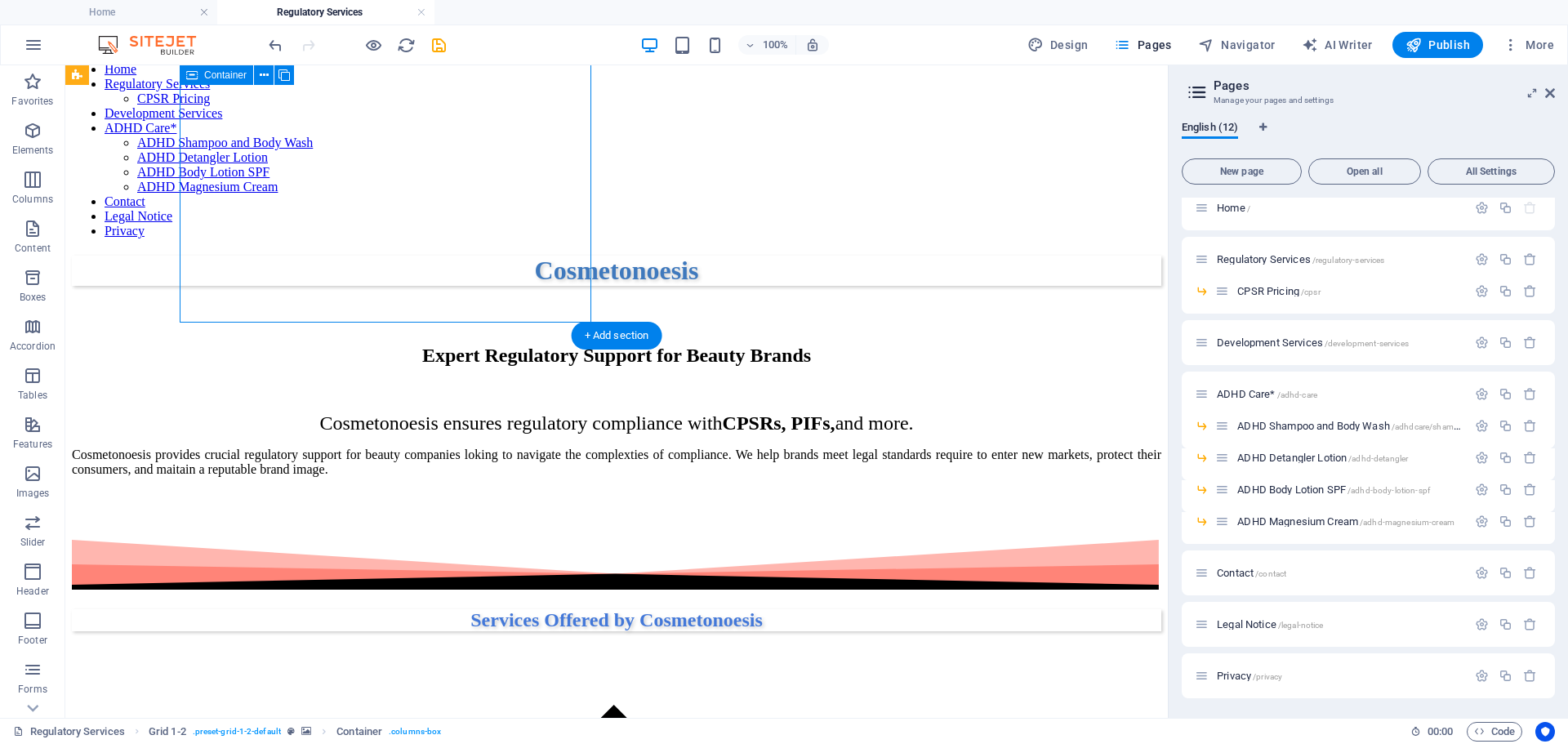 click on "Regulatory Labelling Support Ensuring the accuracy and compliance of a cosmetic product label is essential, as it directly reflects the product’s adherence to Regulation (EC) No 1223/2009 and related legislation. A correct label must include mandatory information such as the Responsible Person’s address, ingredients list, nominal content, batch number, function, and any necessary warnings—all presented in a legible, indelible, and understandable way. An incorrect or incomplete label not only misleads consumers but also exposes the brand to serious consequences, including product recalls, border rejections, fines, or legal action by authorities. A compliant label is not just a legal obligation—it’s a vital part of your brand’s credibility and consumer trust." at bounding box center (617, 2856) 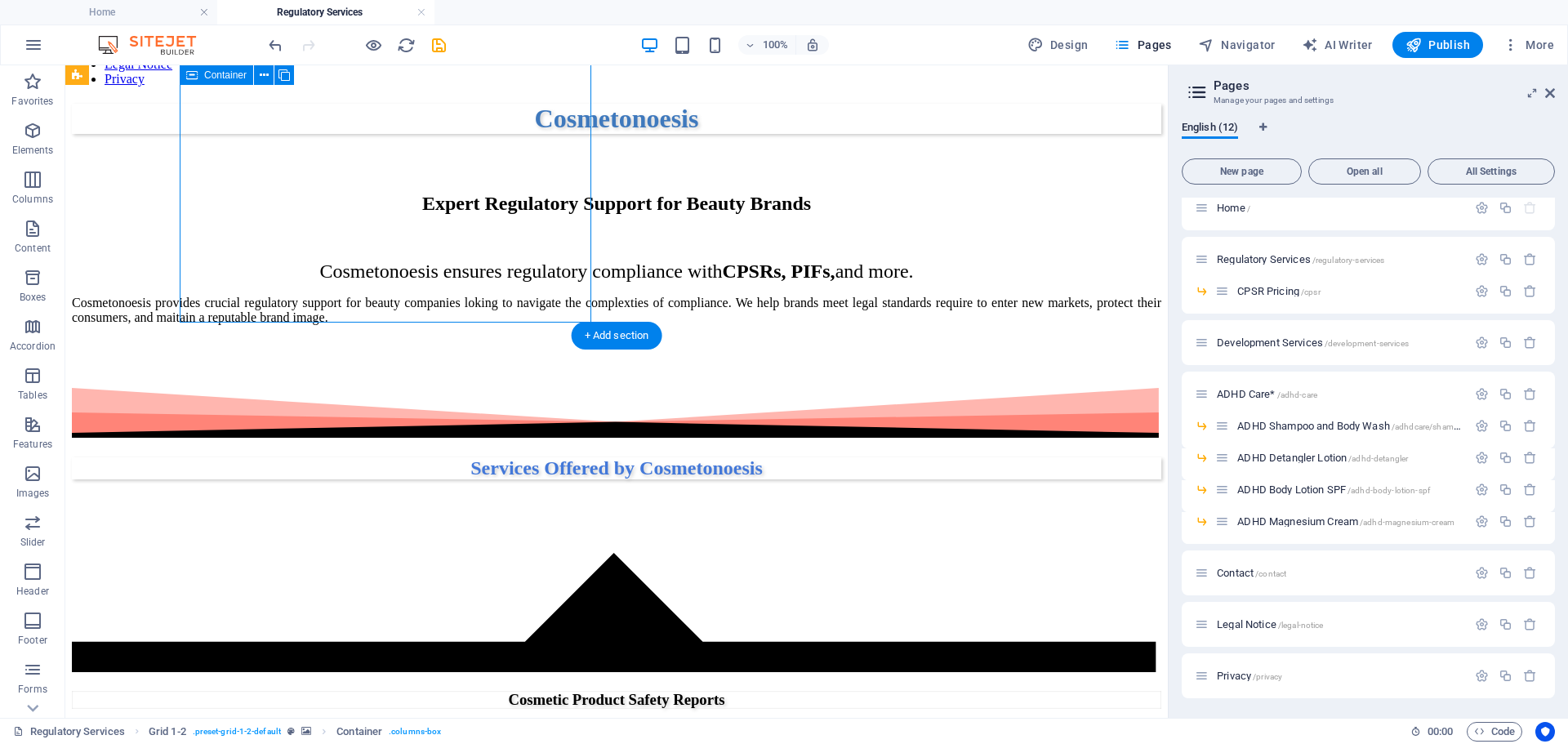 select on "%" 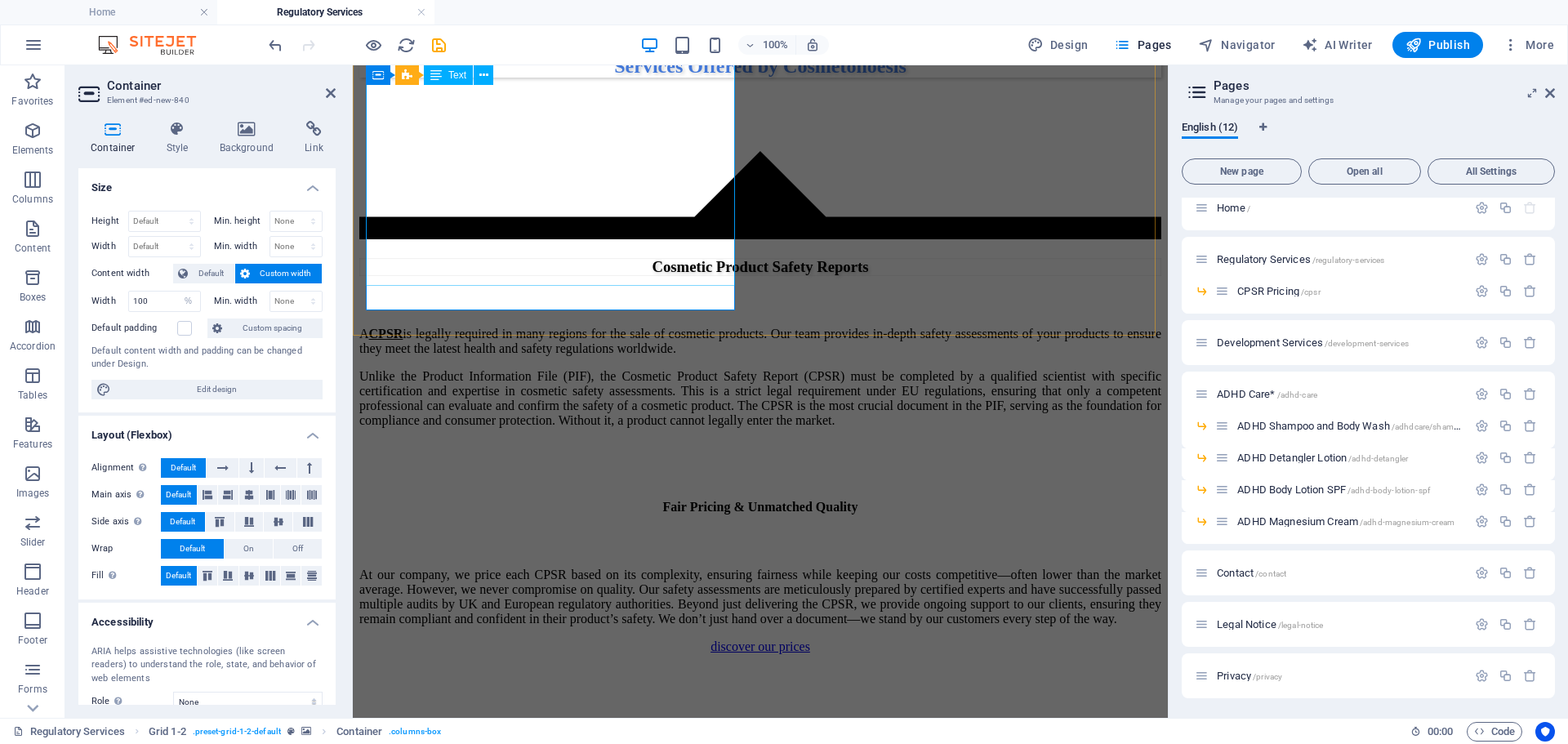 scroll, scrollTop: 13, scrollLeft: 0, axis: vertical 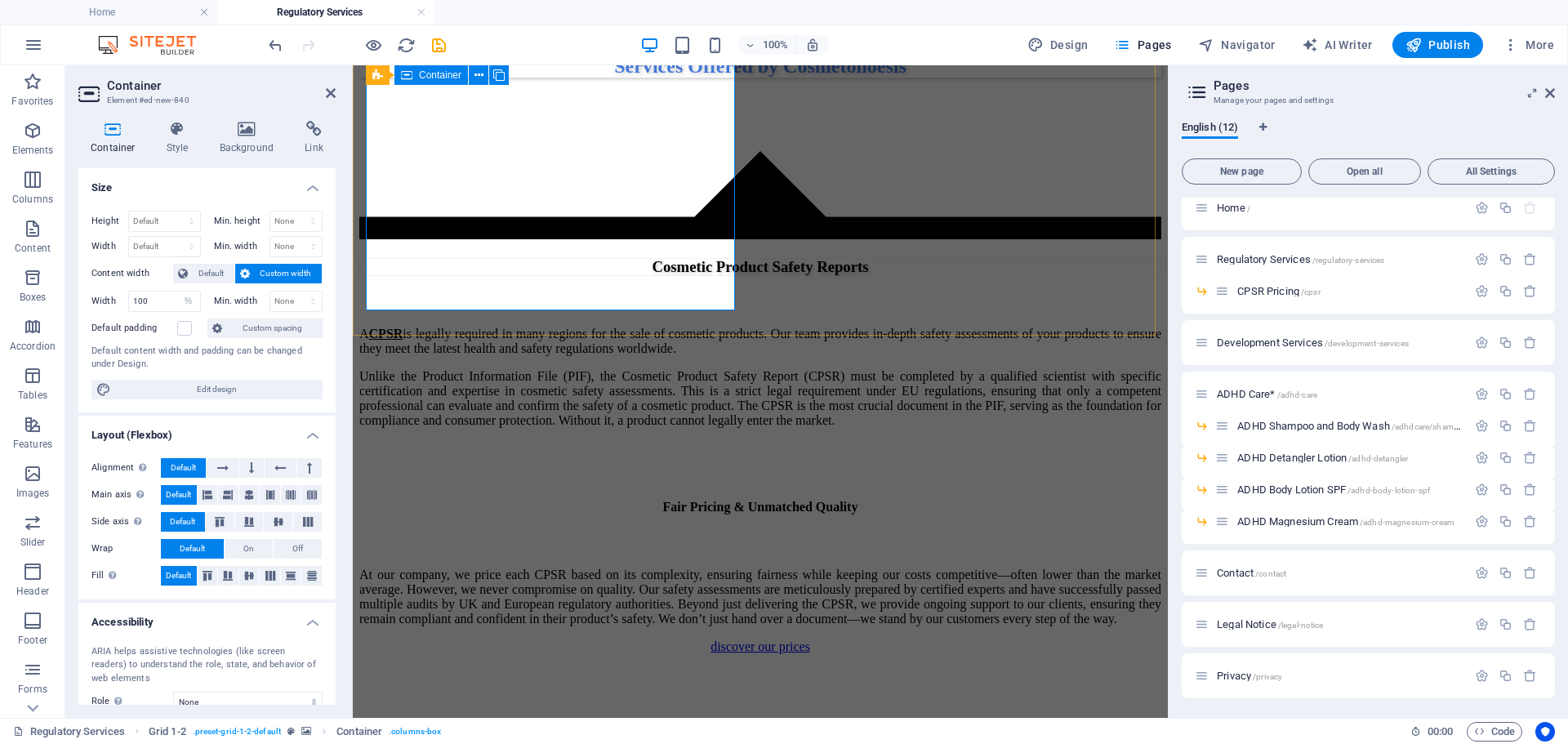 click on "Regulatory Labelling Support Ensuring the accuracy and compliance of a cosmetic product label is essential, as it directly reflects the product’s adherence to Regulation (EC) No 1223/2009 and related legislation. A correct label must include mandatory information such as the Responsible Person’s address, ingredients list, nominal content, batch number, function, and any necessary warnings—all presented in a legible, indelible, and understandable way. An incorrect or incomplete label not only misleads consumers but also exposes the brand to serious consequences, including product recalls, border rejections, fines, or legal action by authorities. A compliant label is not just a legal obligation—it’s a vital part of your brand’s credibility and consumer trust." at bounding box center (760, 2288) 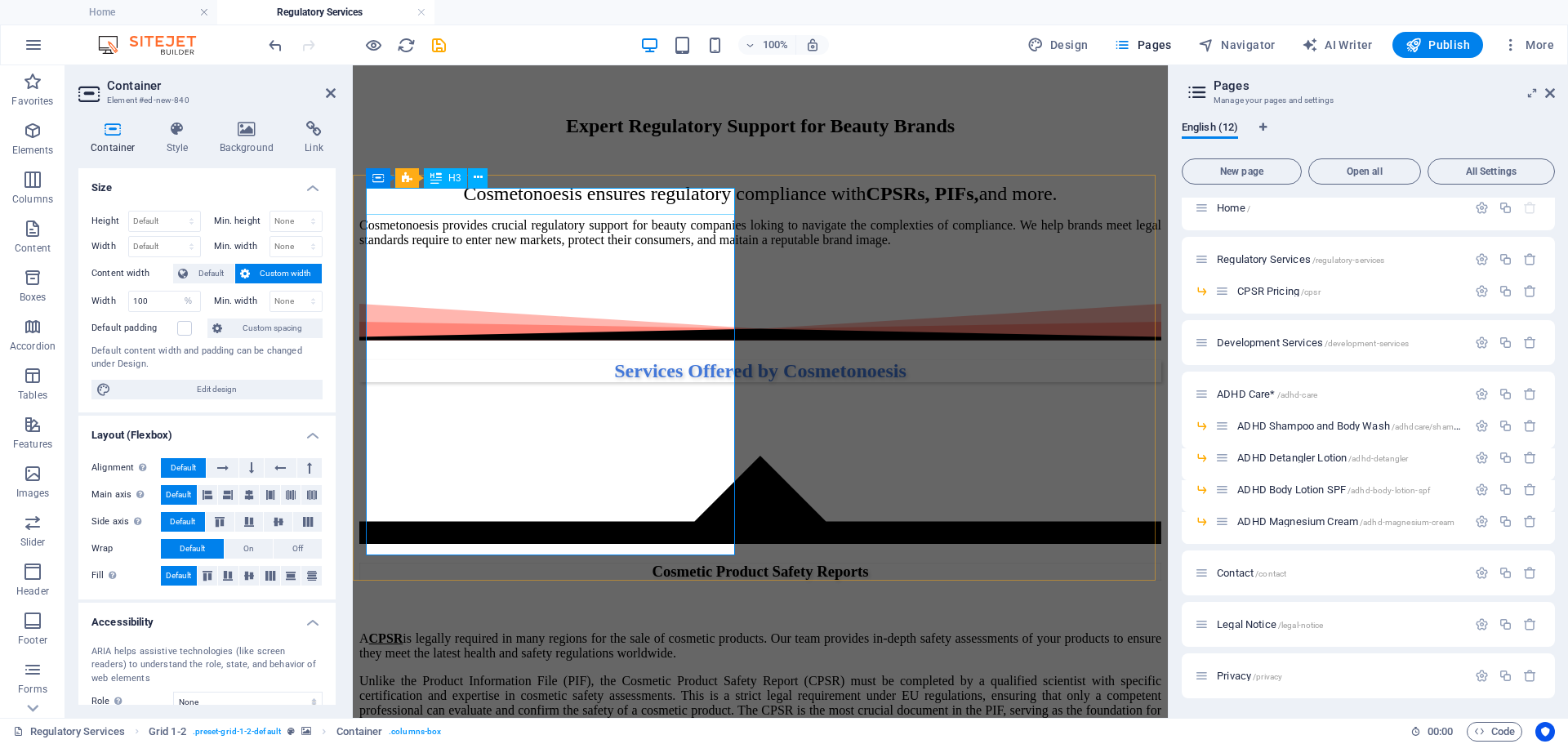 scroll, scrollTop: 1405, scrollLeft: 0, axis: vertical 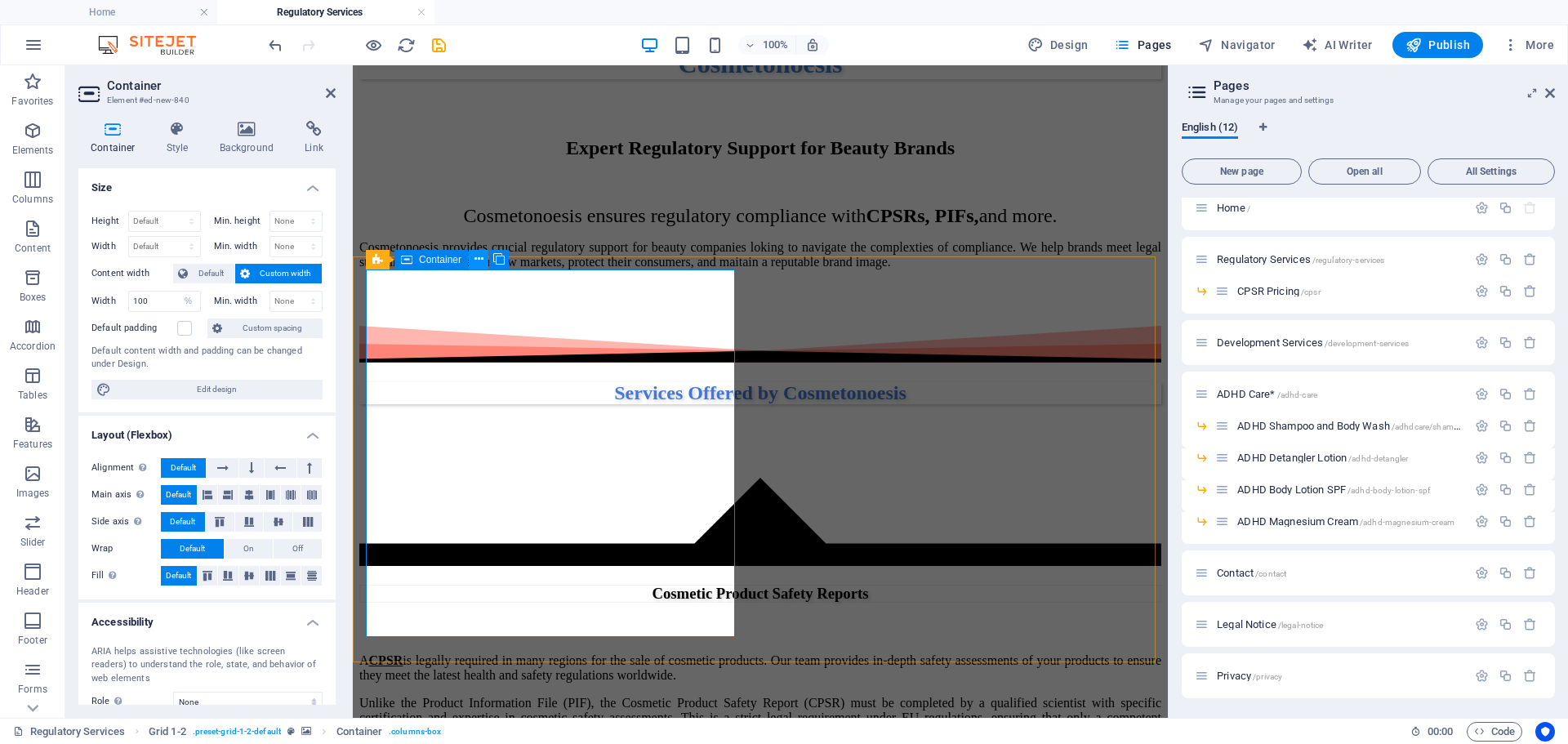 click at bounding box center [479, 259] 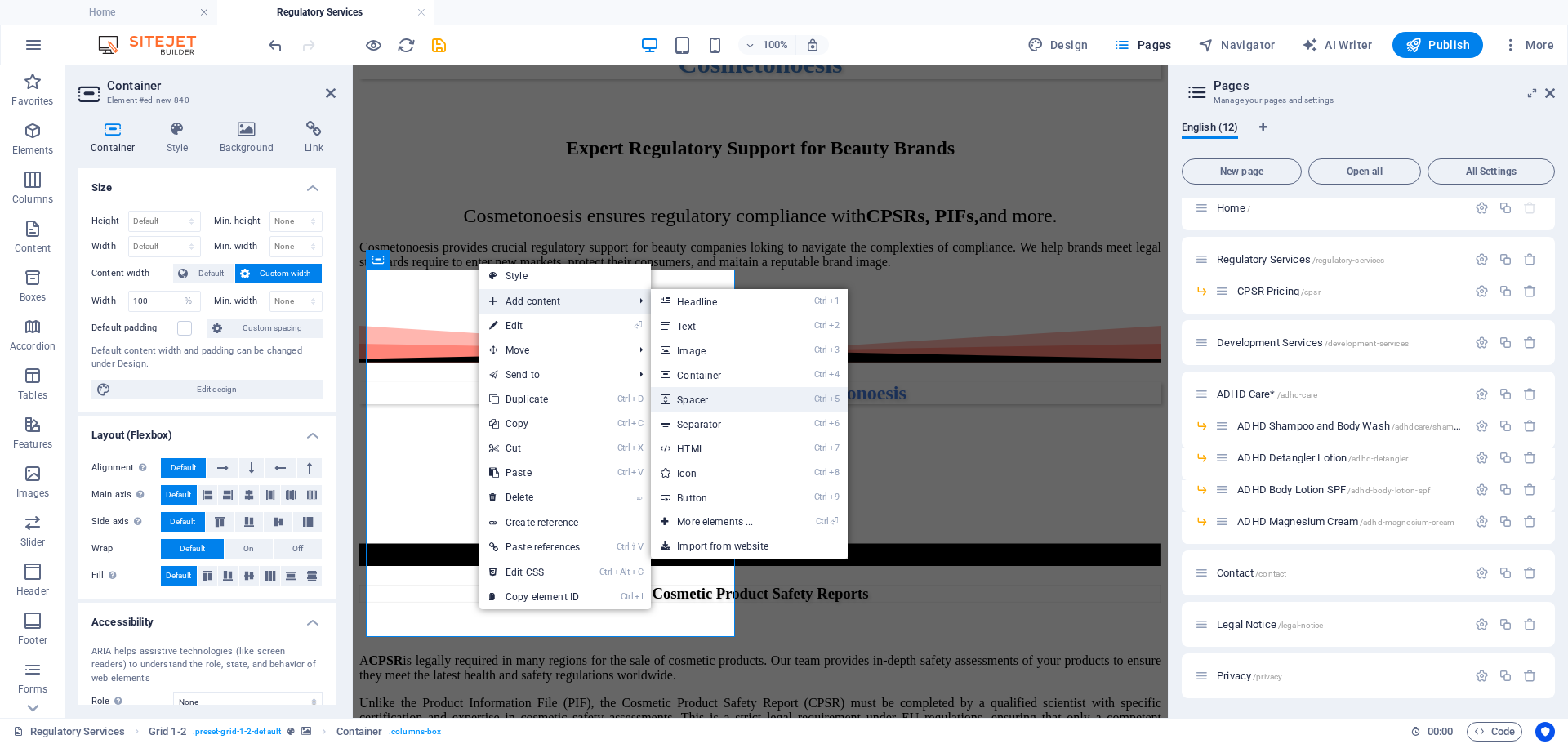 click on "Ctrl 5  Spacer" at bounding box center [718, 399] 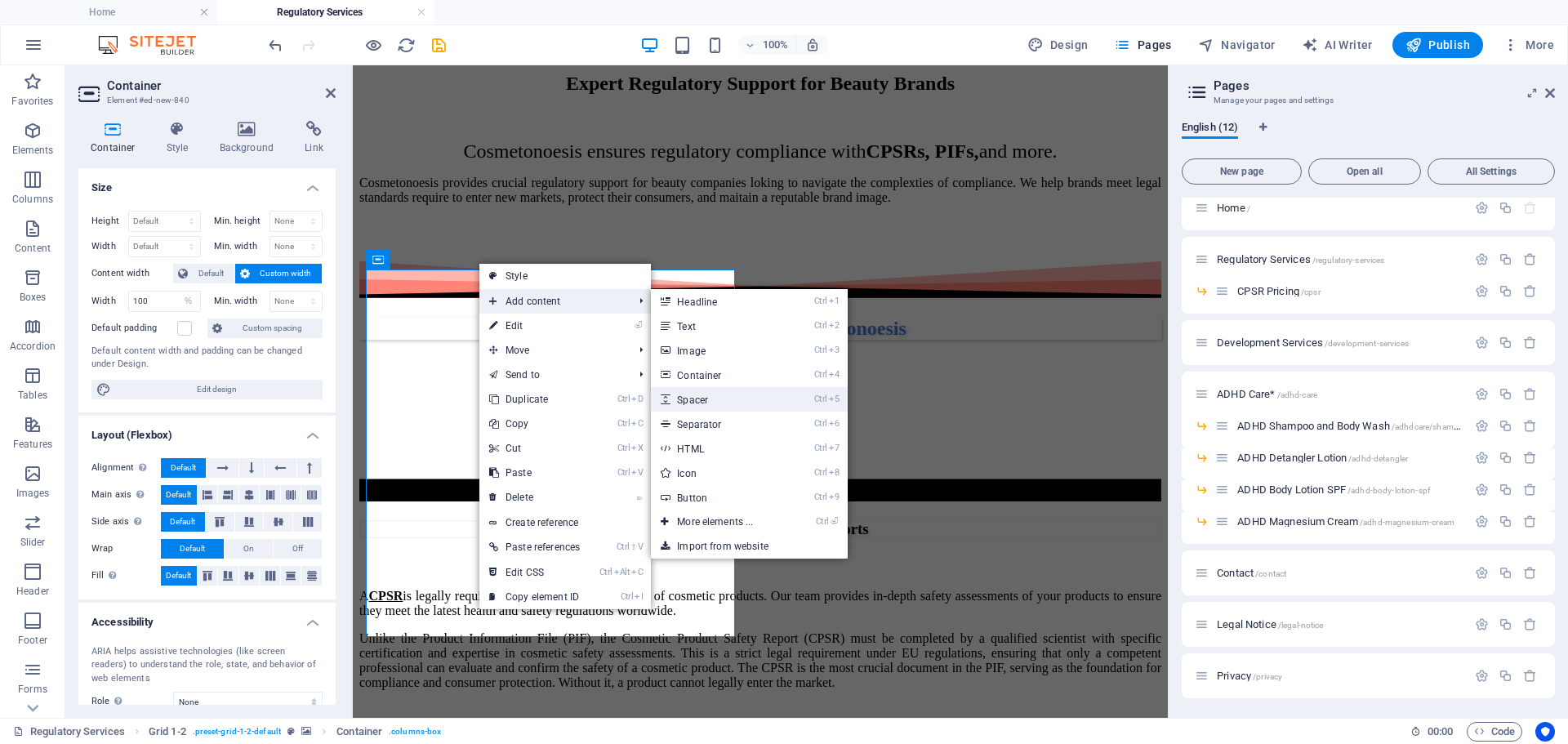 select on "px" 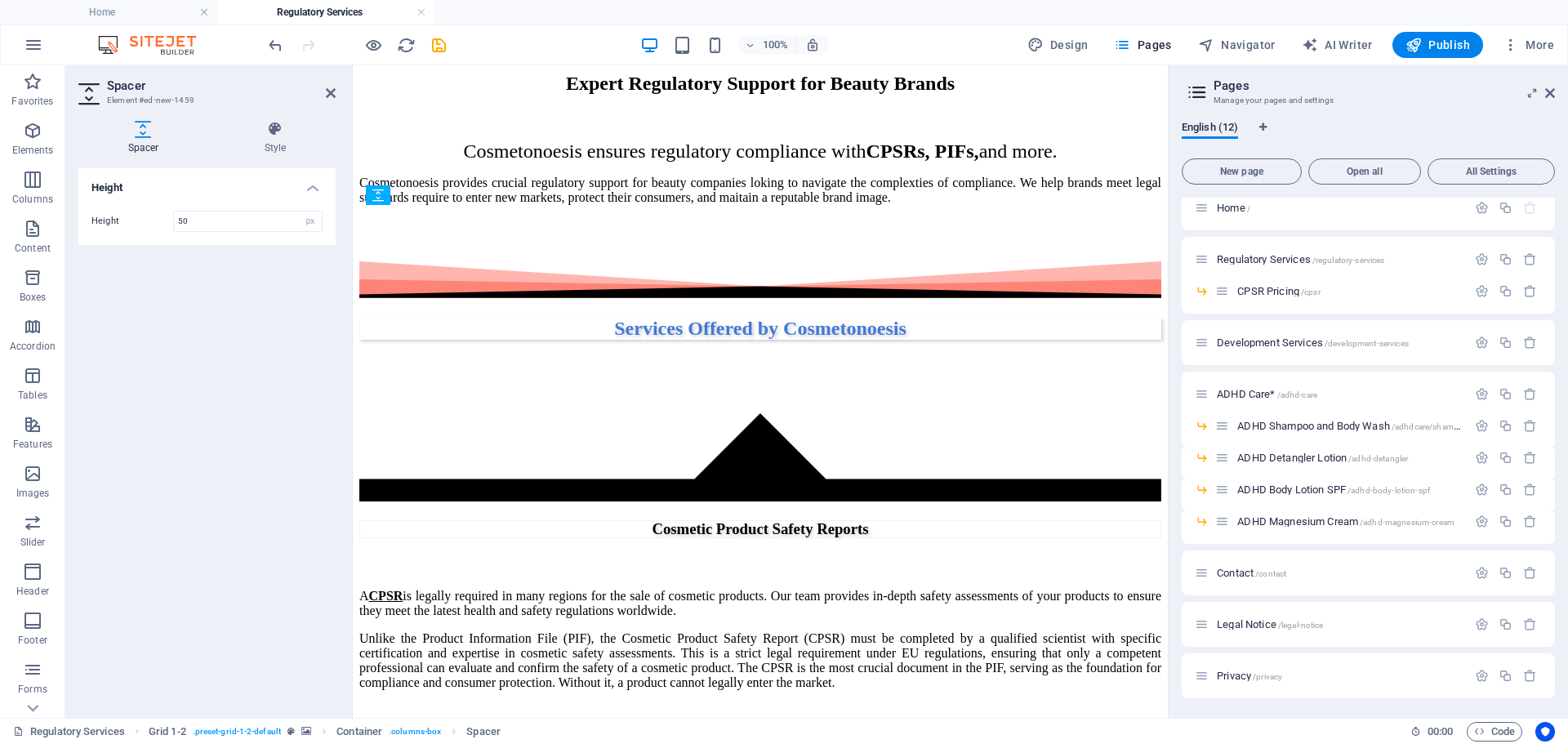 drag, startPoint x: 817, startPoint y: 265, endPoint x: 443, endPoint y: 572, distance: 483.8647 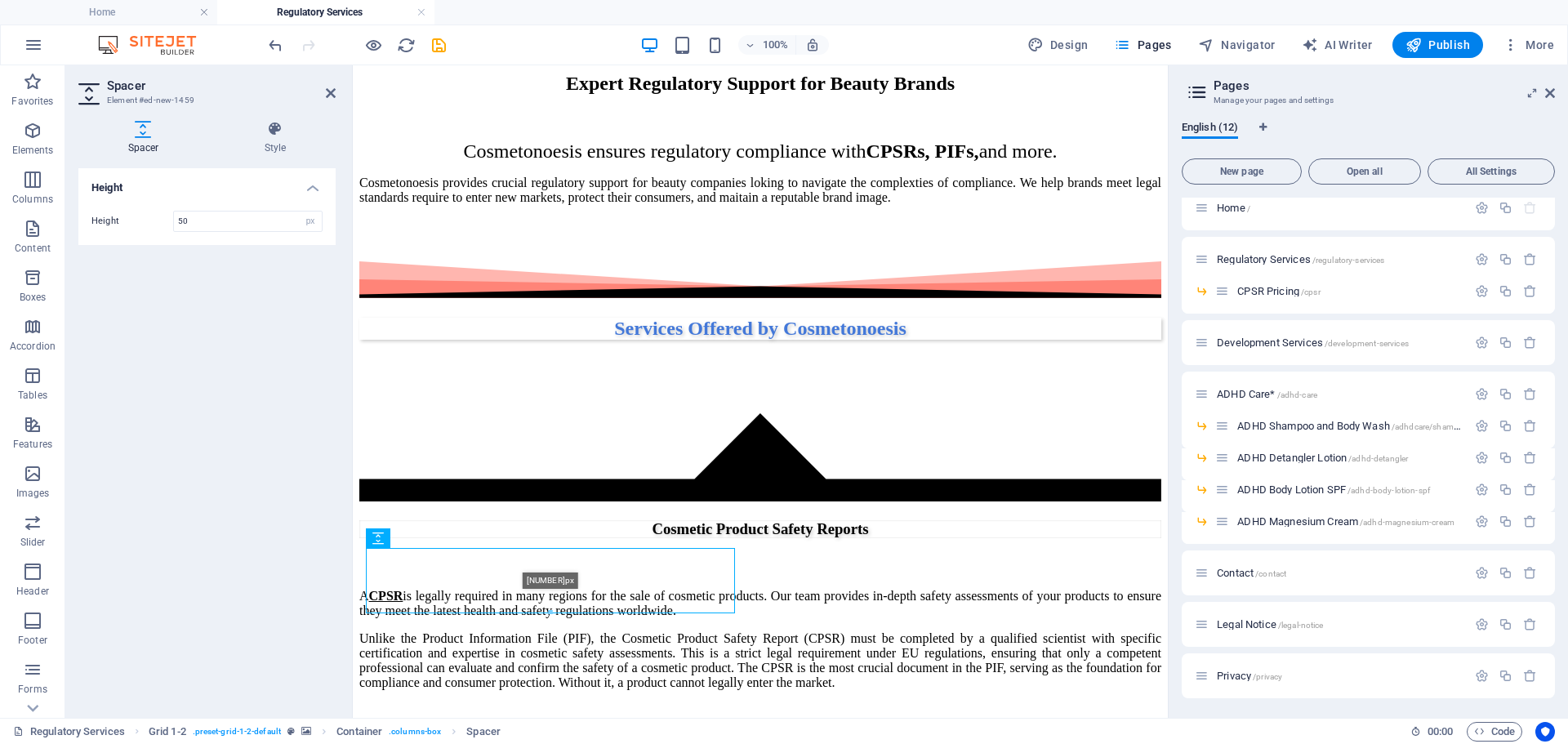 drag, startPoint x: 549, startPoint y: 586, endPoint x: 550, endPoint y: 609, distance: 23.021729 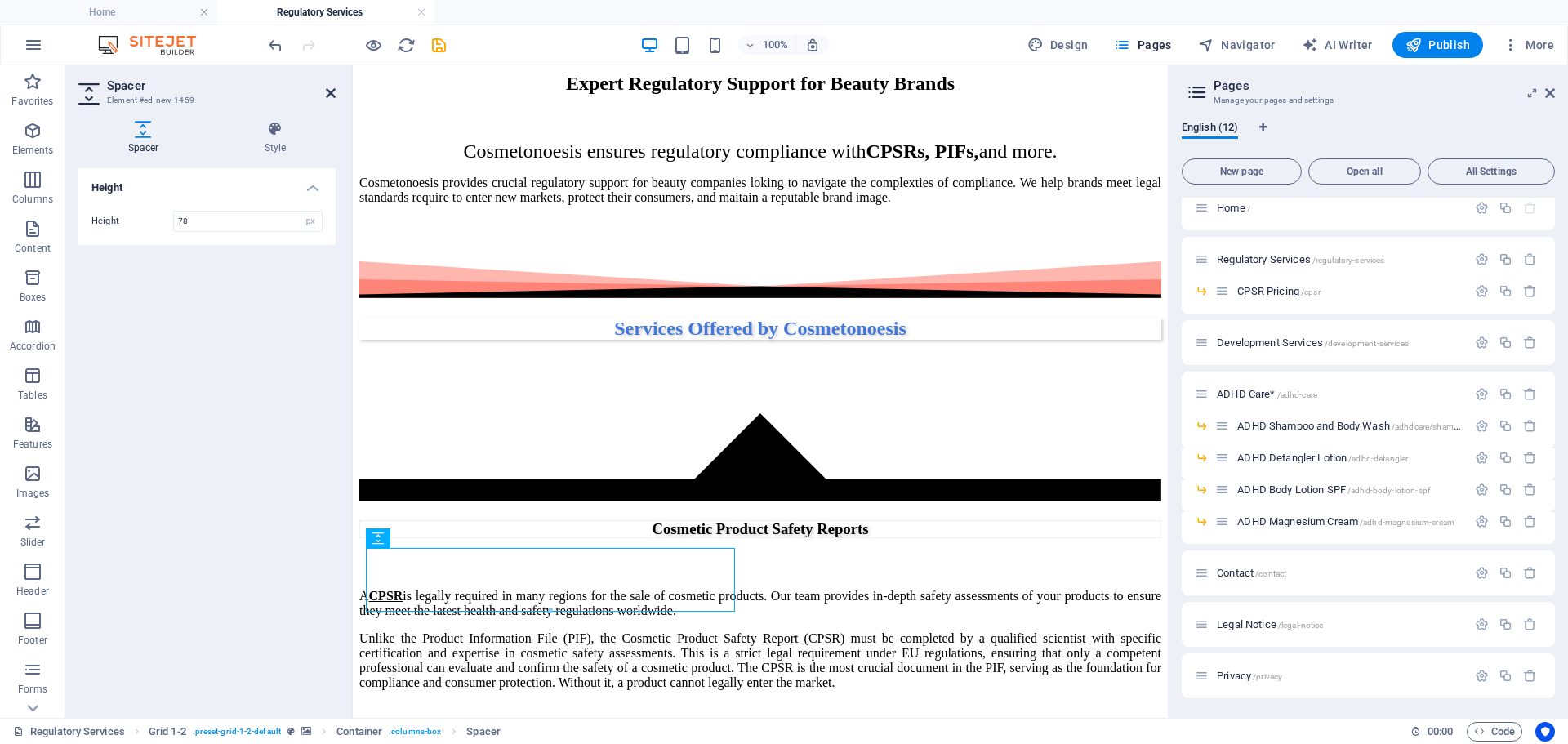 click at bounding box center (331, 93) 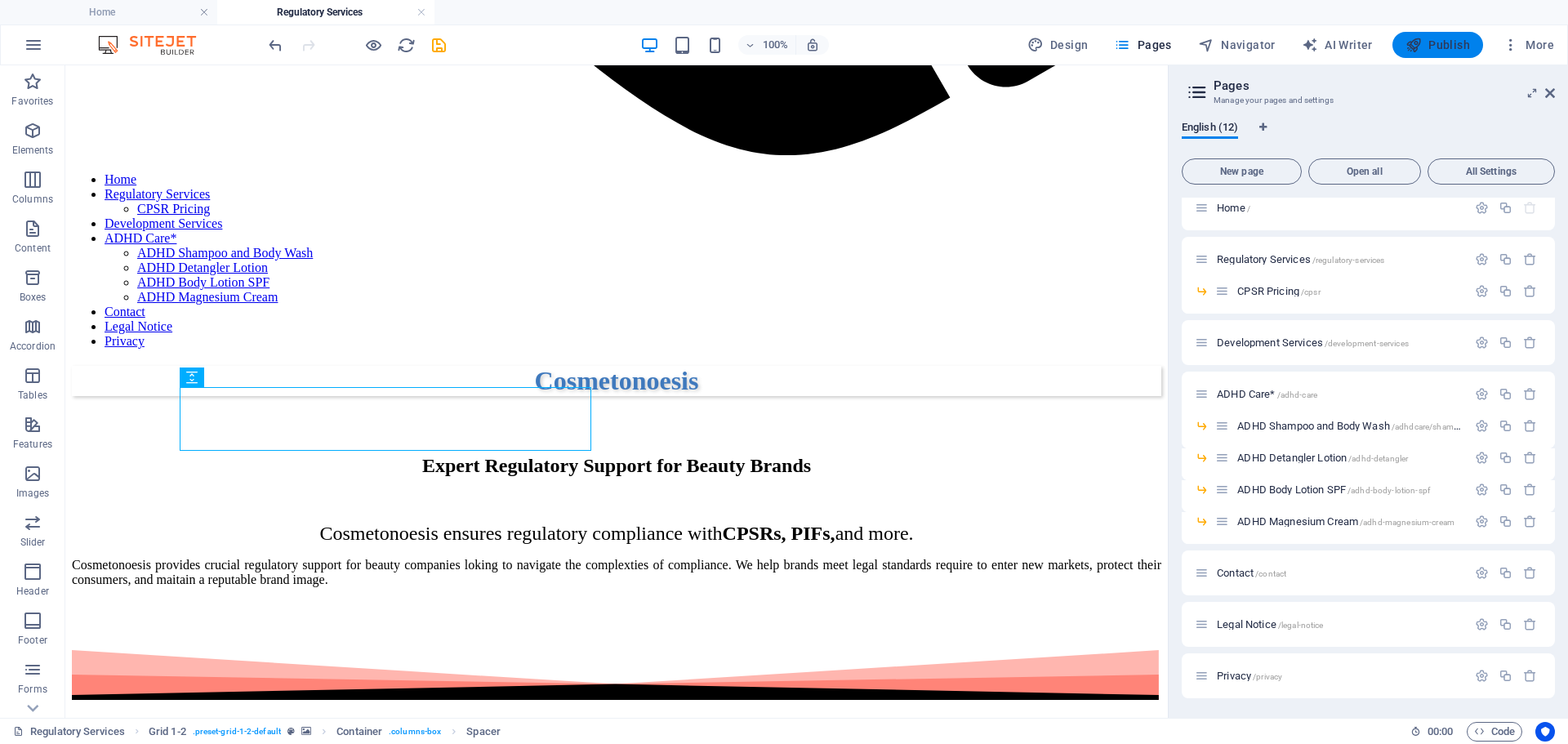 click on "Publish" at bounding box center [1437, 45] 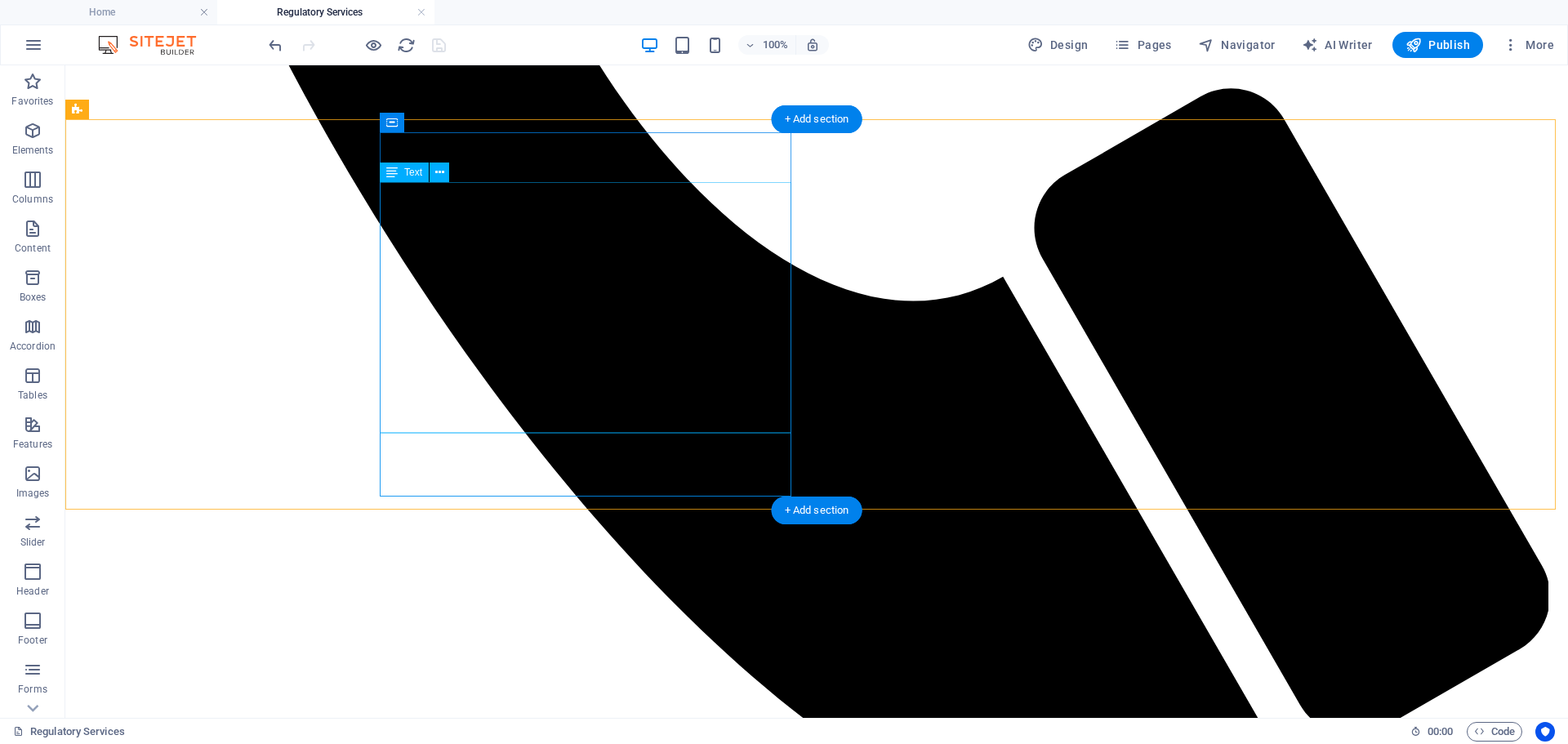 scroll, scrollTop: 1306, scrollLeft: 0, axis: vertical 